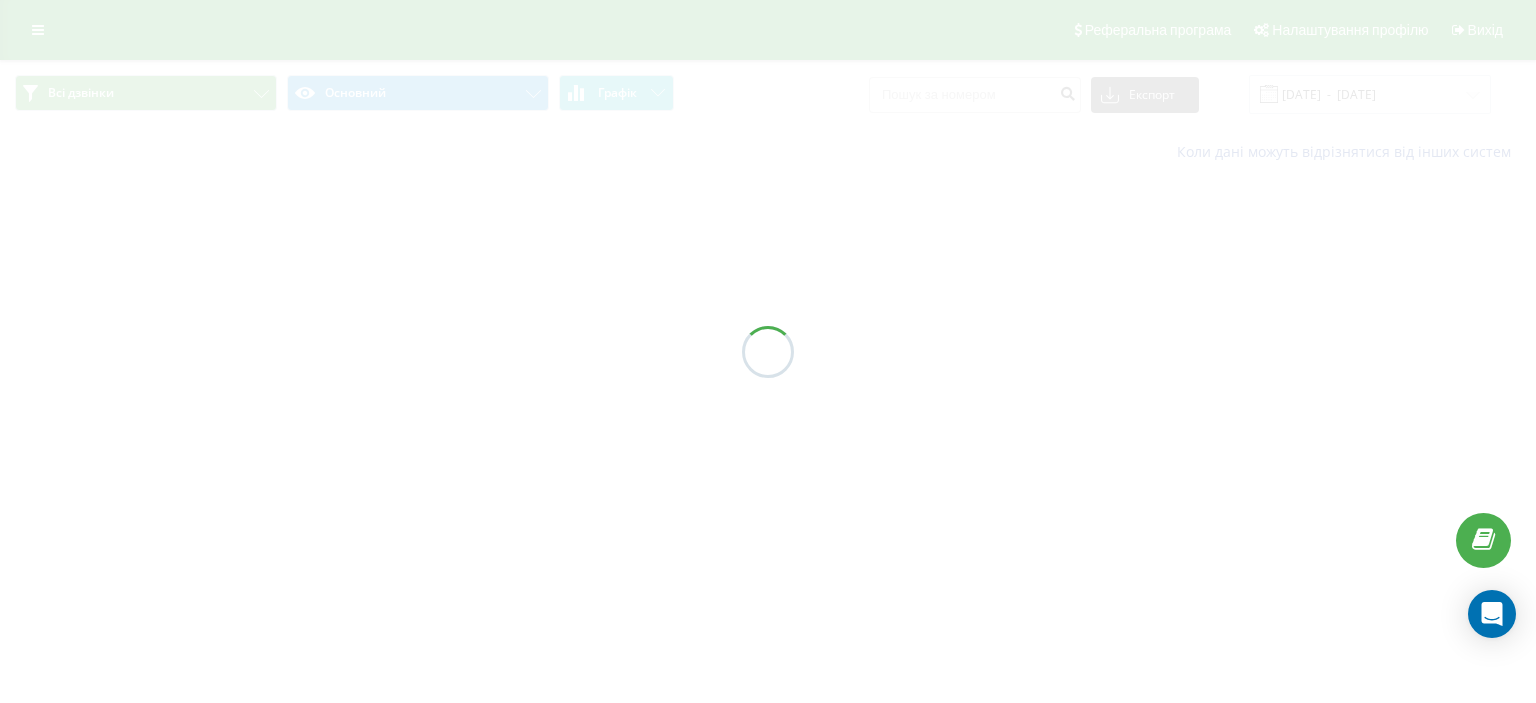 scroll, scrollTop: 0, scrollLeft: 0, axis: both 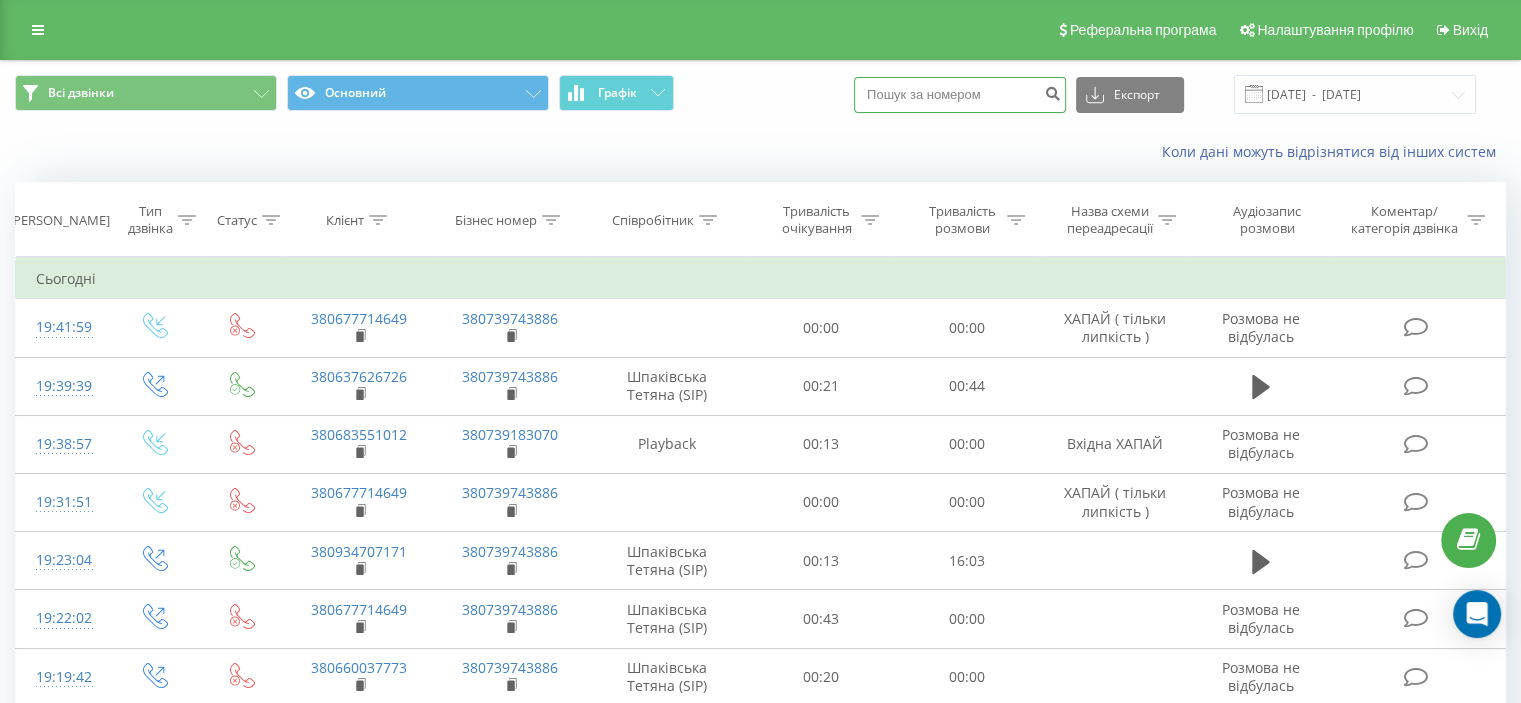 click at bounding box center (960, 95) 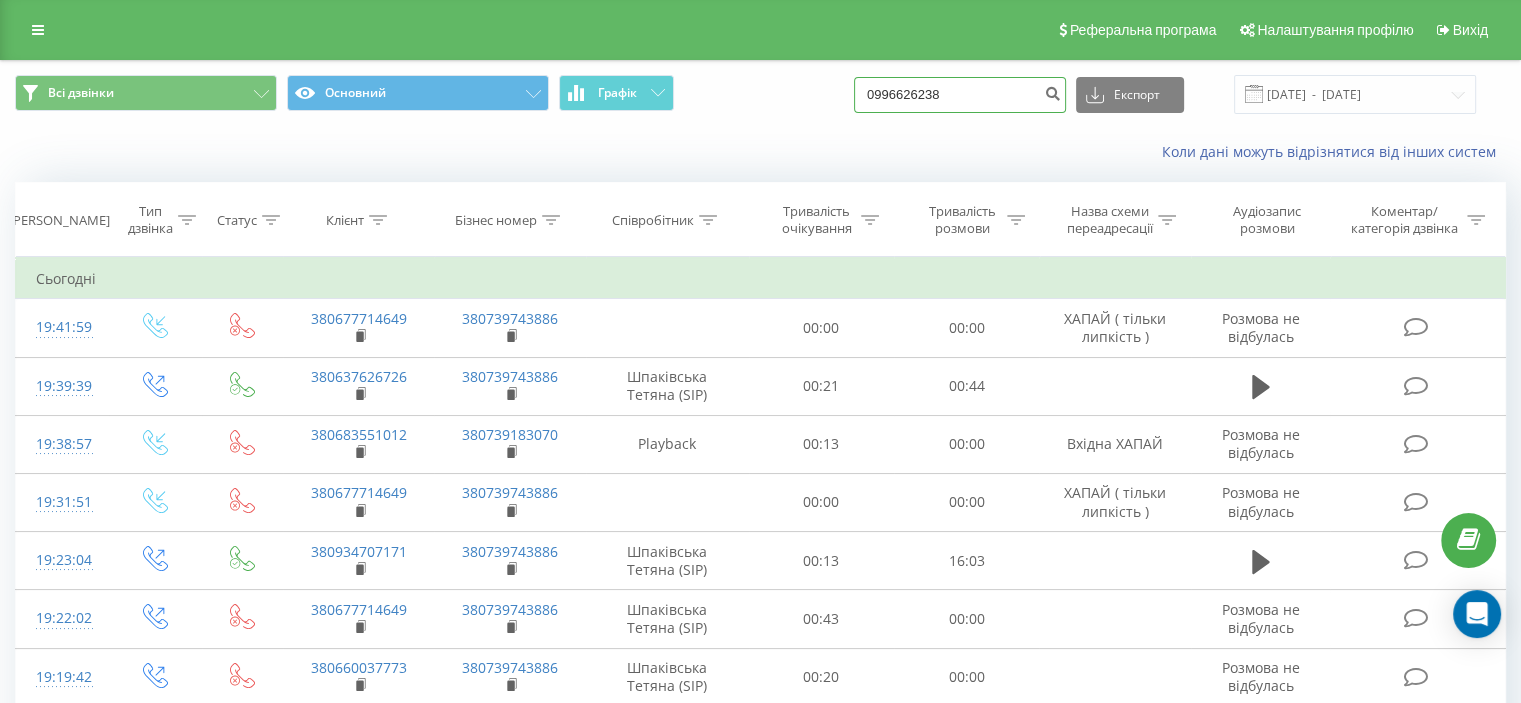 type on "0996626238" 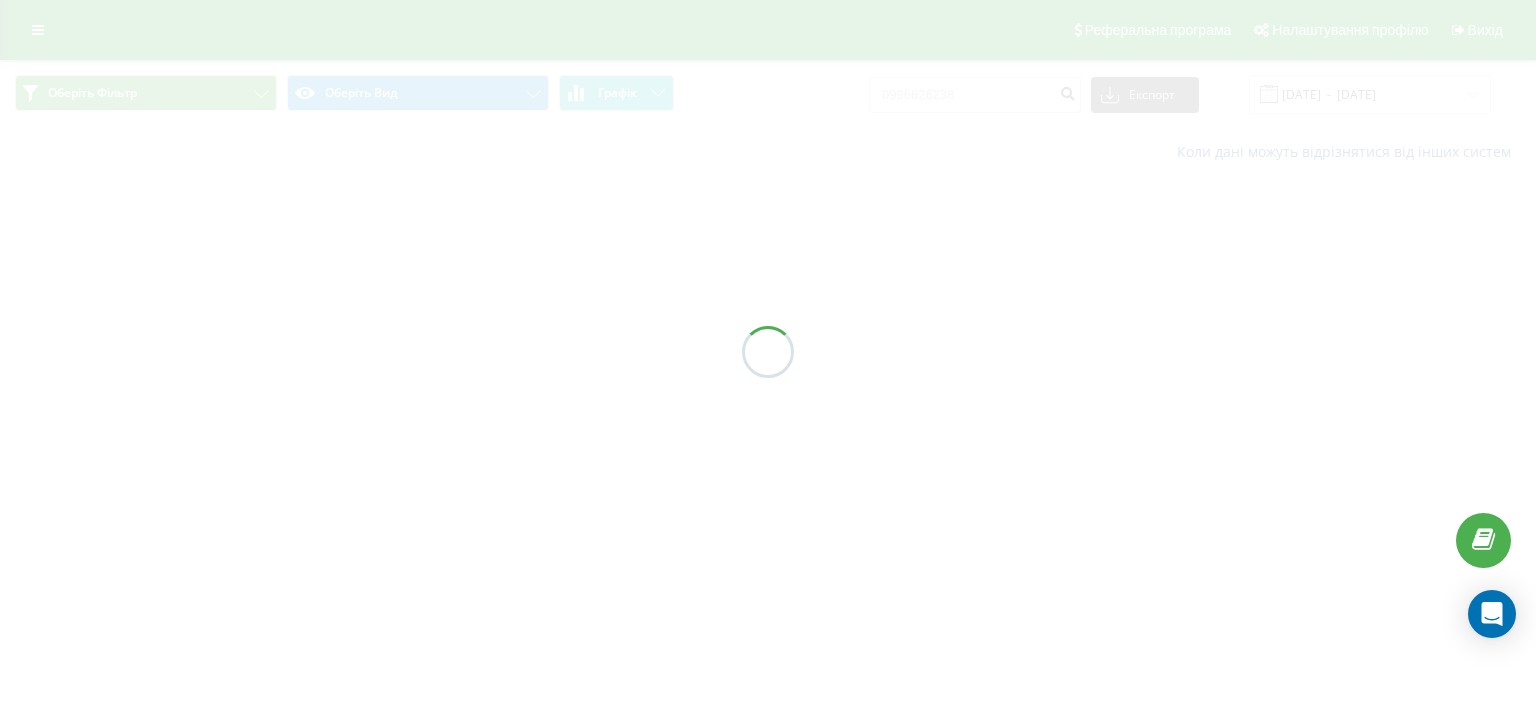 scroll, scrollTop: 0, scrollLeft: 0, axis: both 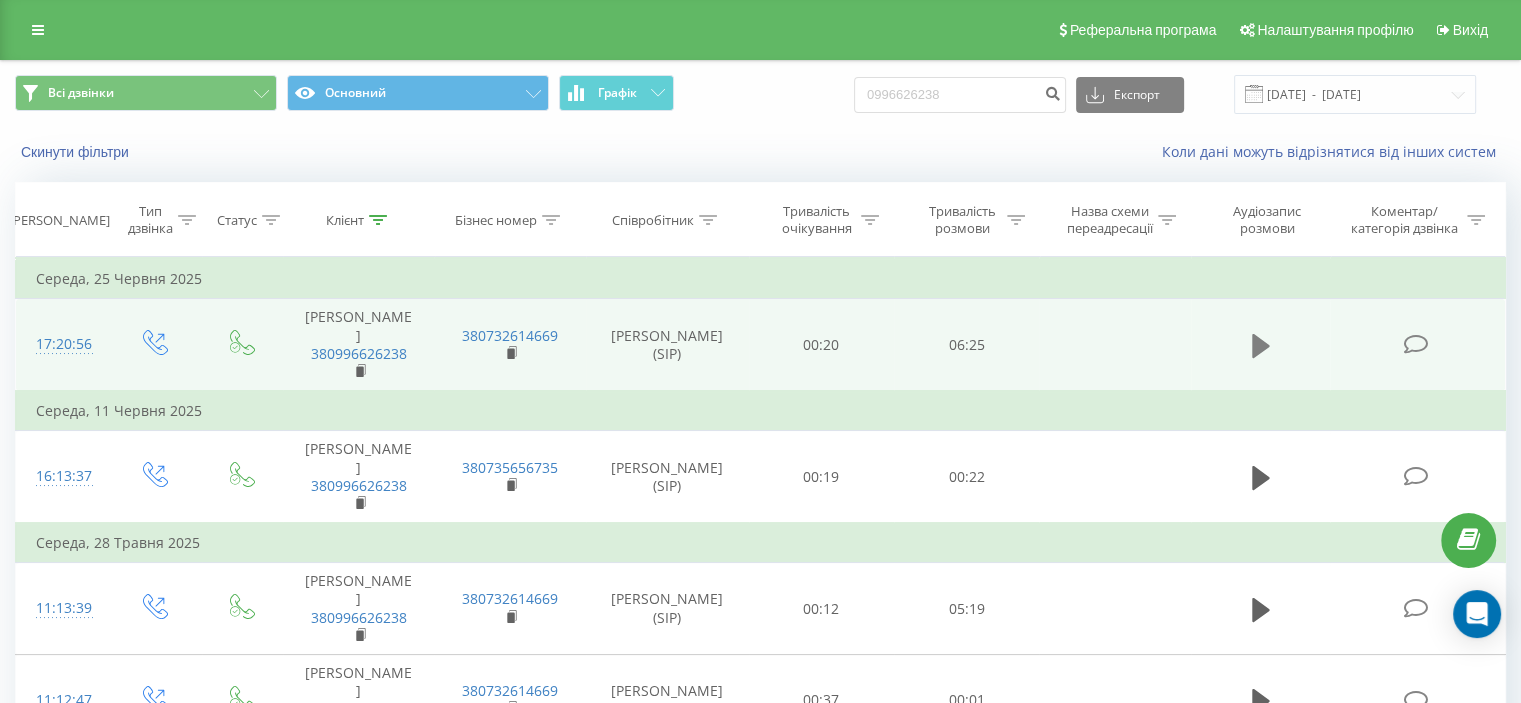 click 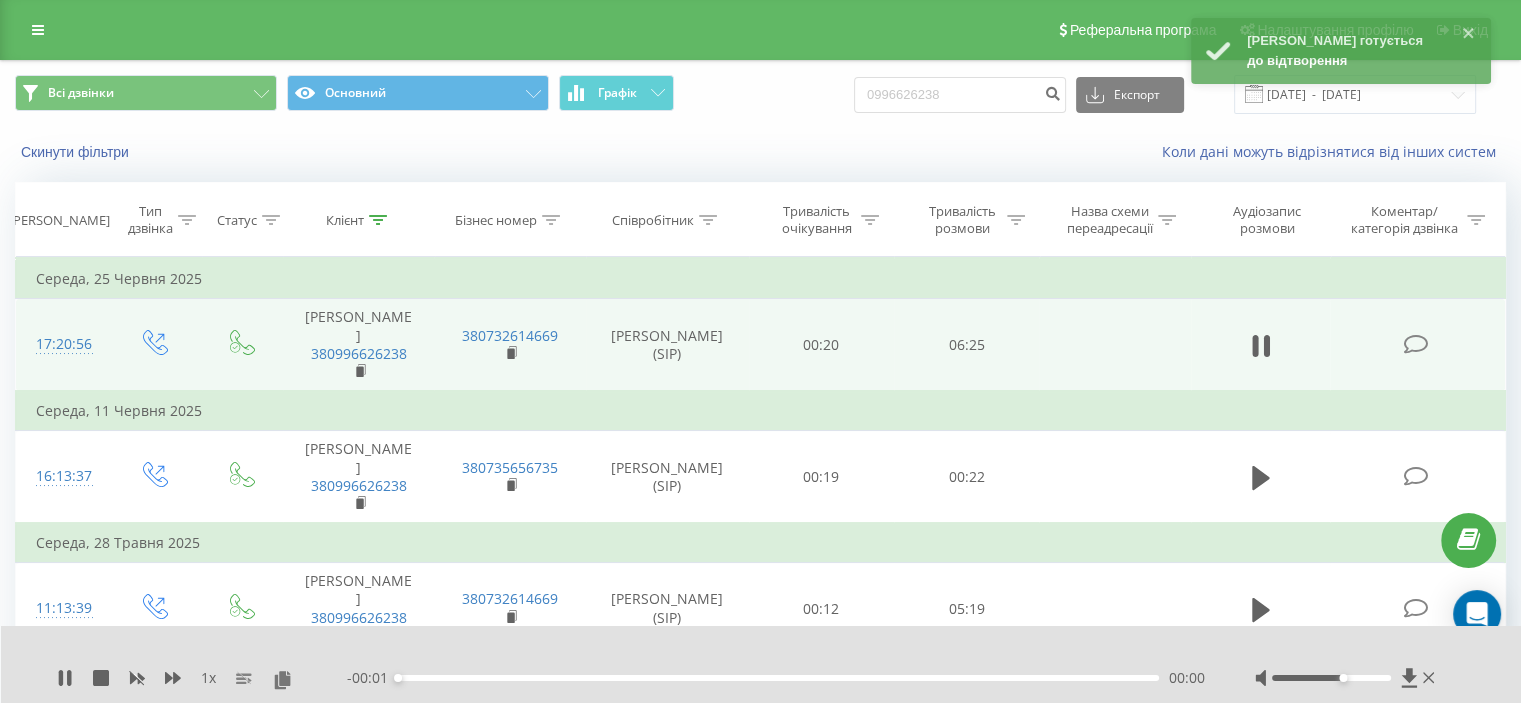 drag, startPoint x: 1347, startPoint y: 675, endPoint x: 1404, endPoint y: 660, distance: 58.940647 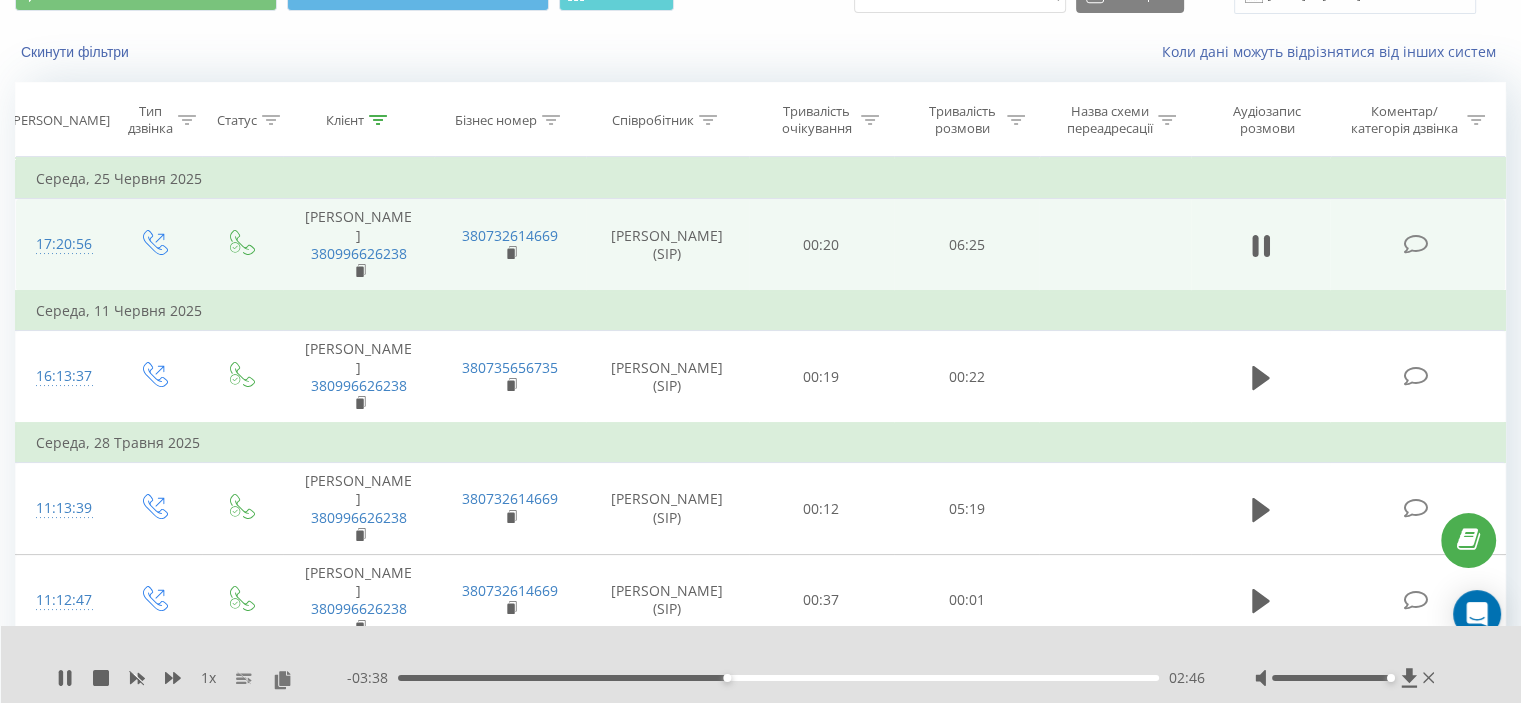 scroll, scrollTop: 0, scrollLeft: 0, axis: both 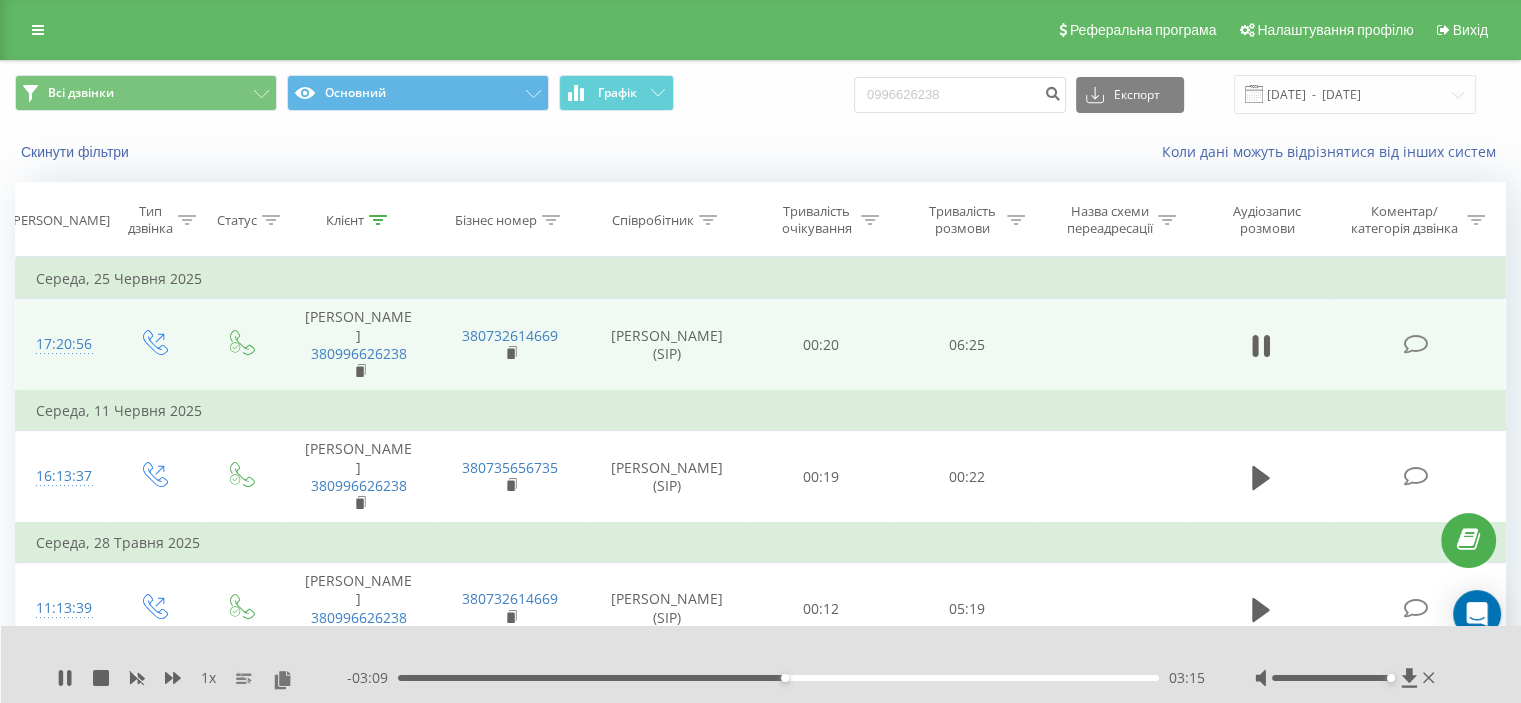 drag, startPoint x: 822, startPoint y: 663, endPoint x: 821, endPoint y: 673, distance: 10.049875 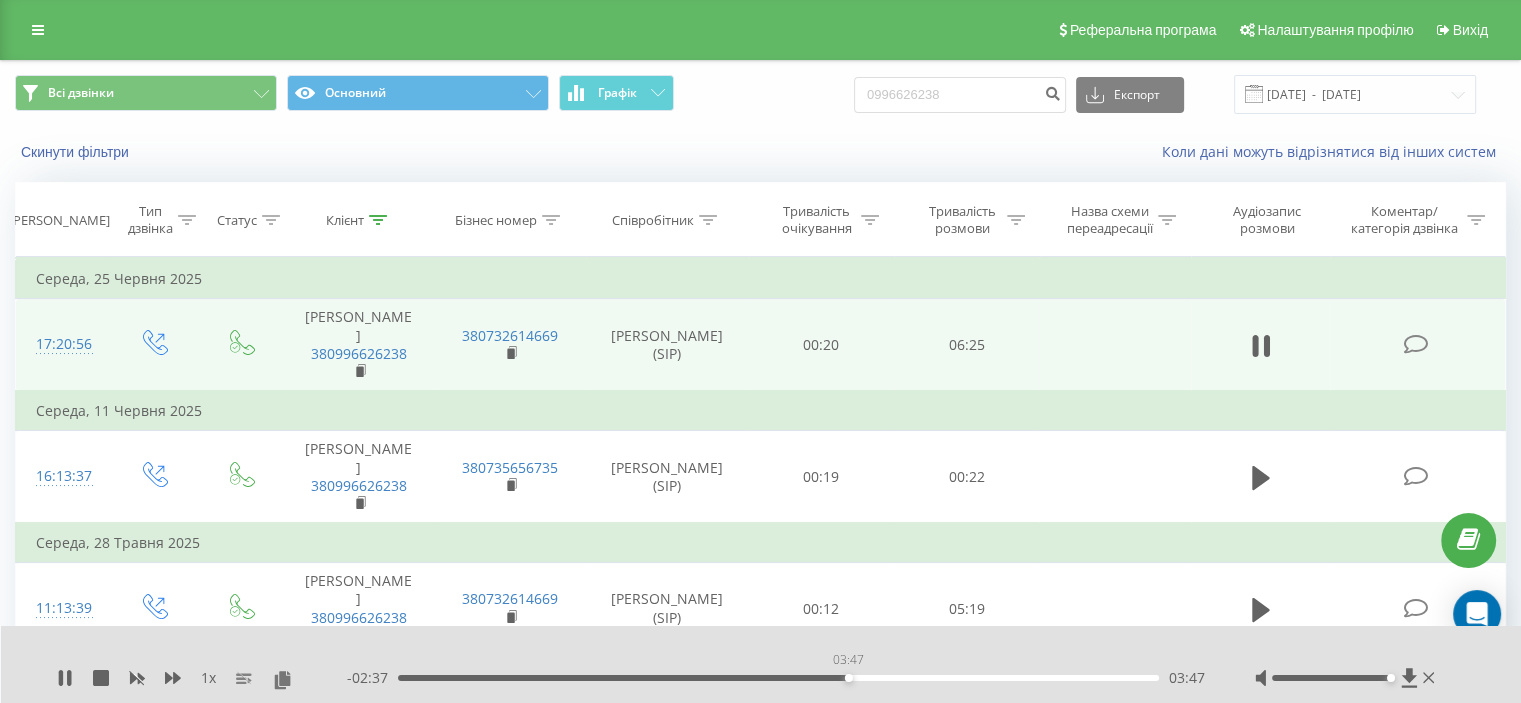 click on "03:47" at bounding box center [778, 678] 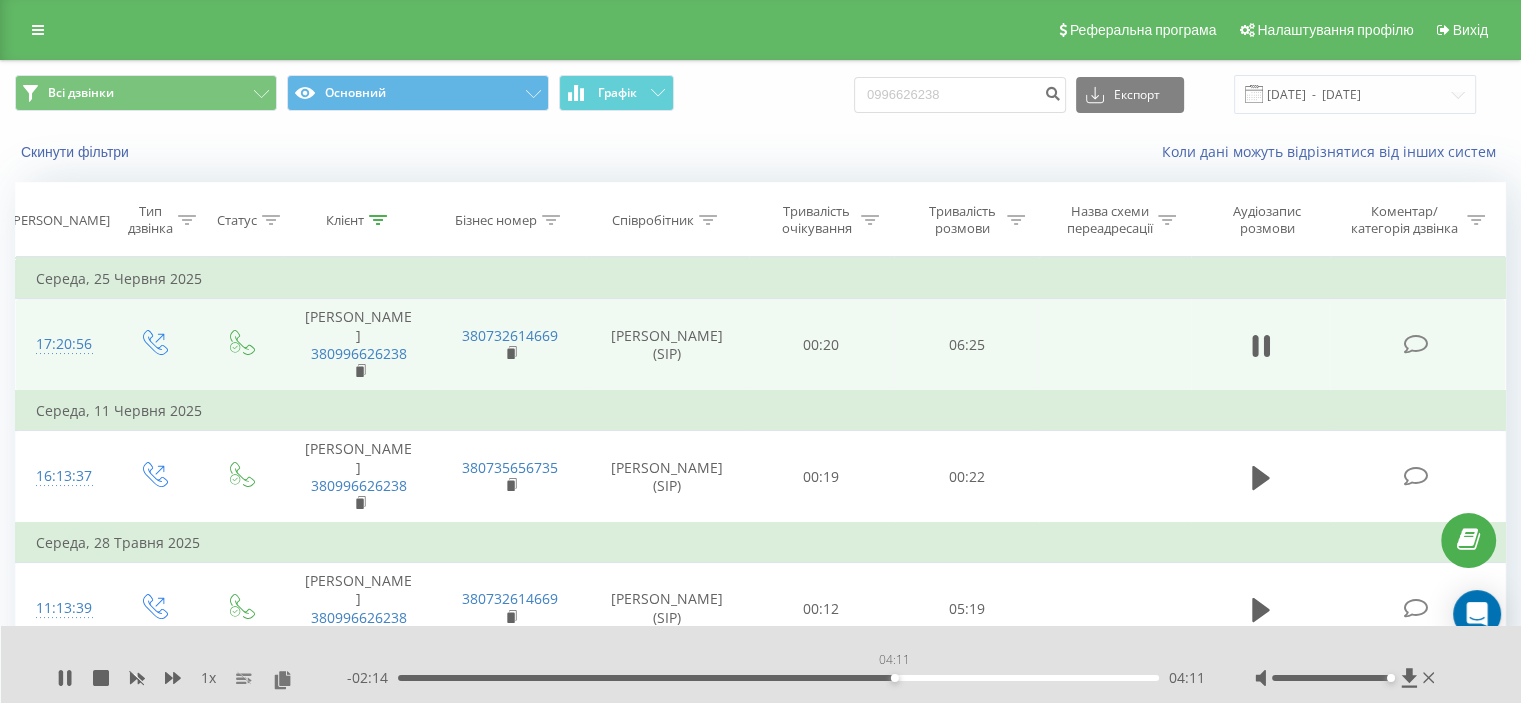 click on "04:11" at bounding box center [778, 678] 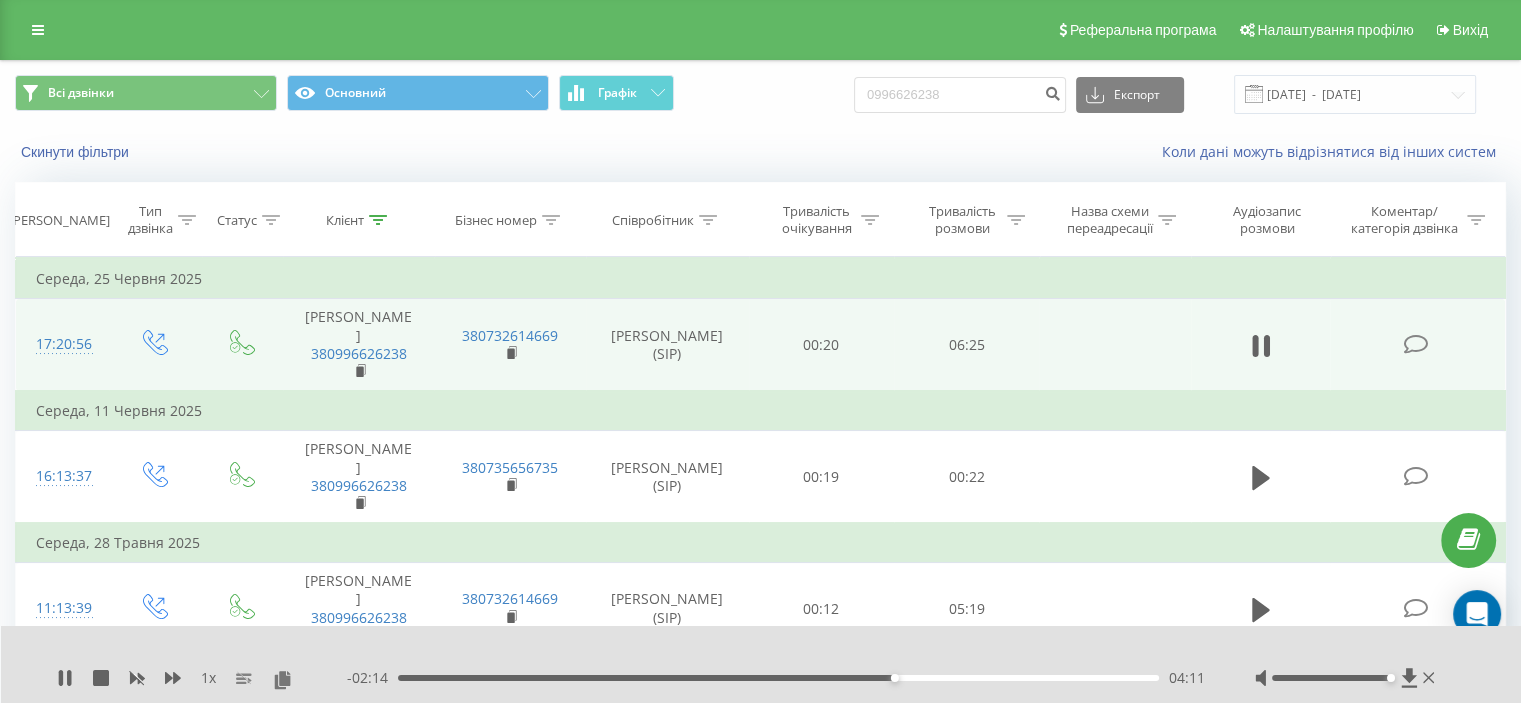 click on "- 02:14 04:11   04:11" at bounding box center [776, 678] 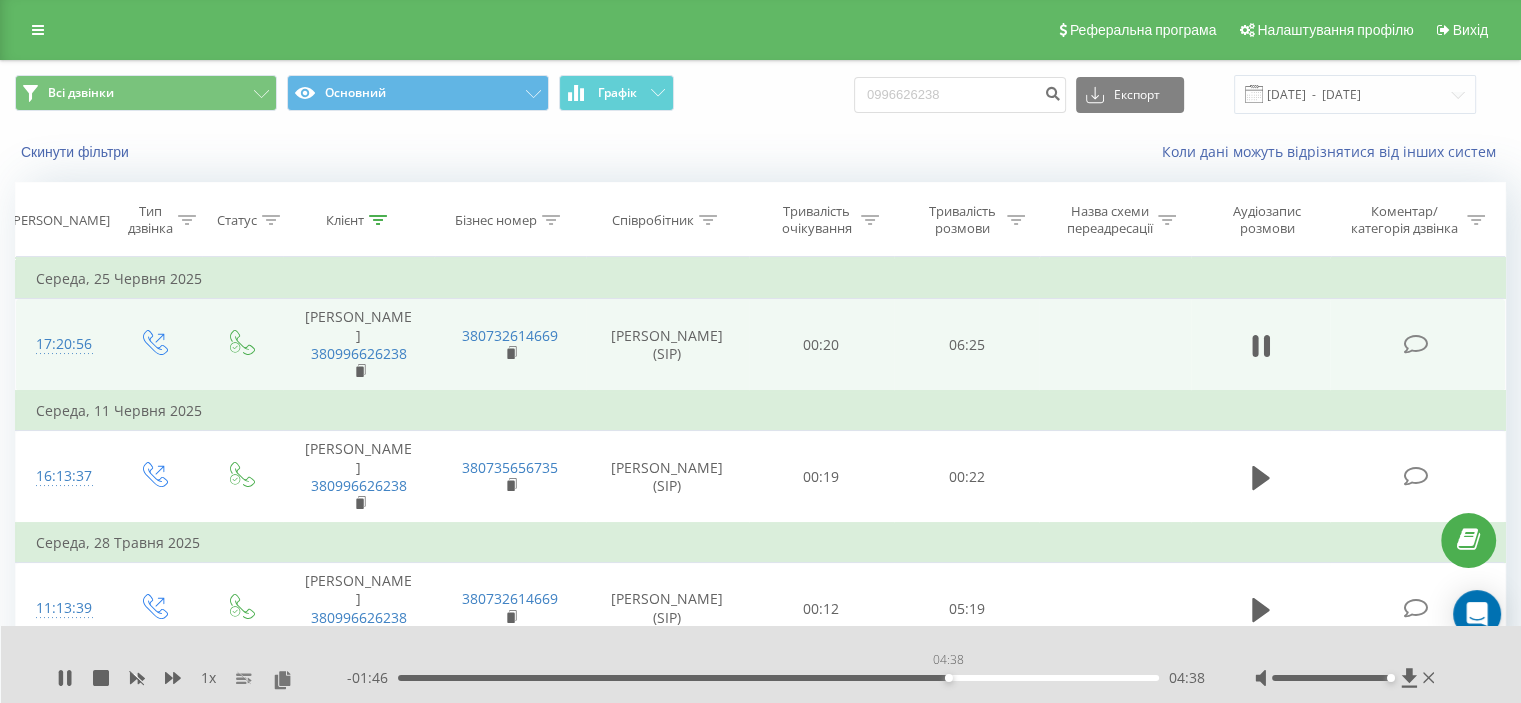 click on "04:38" at bounding box center (778, 678) 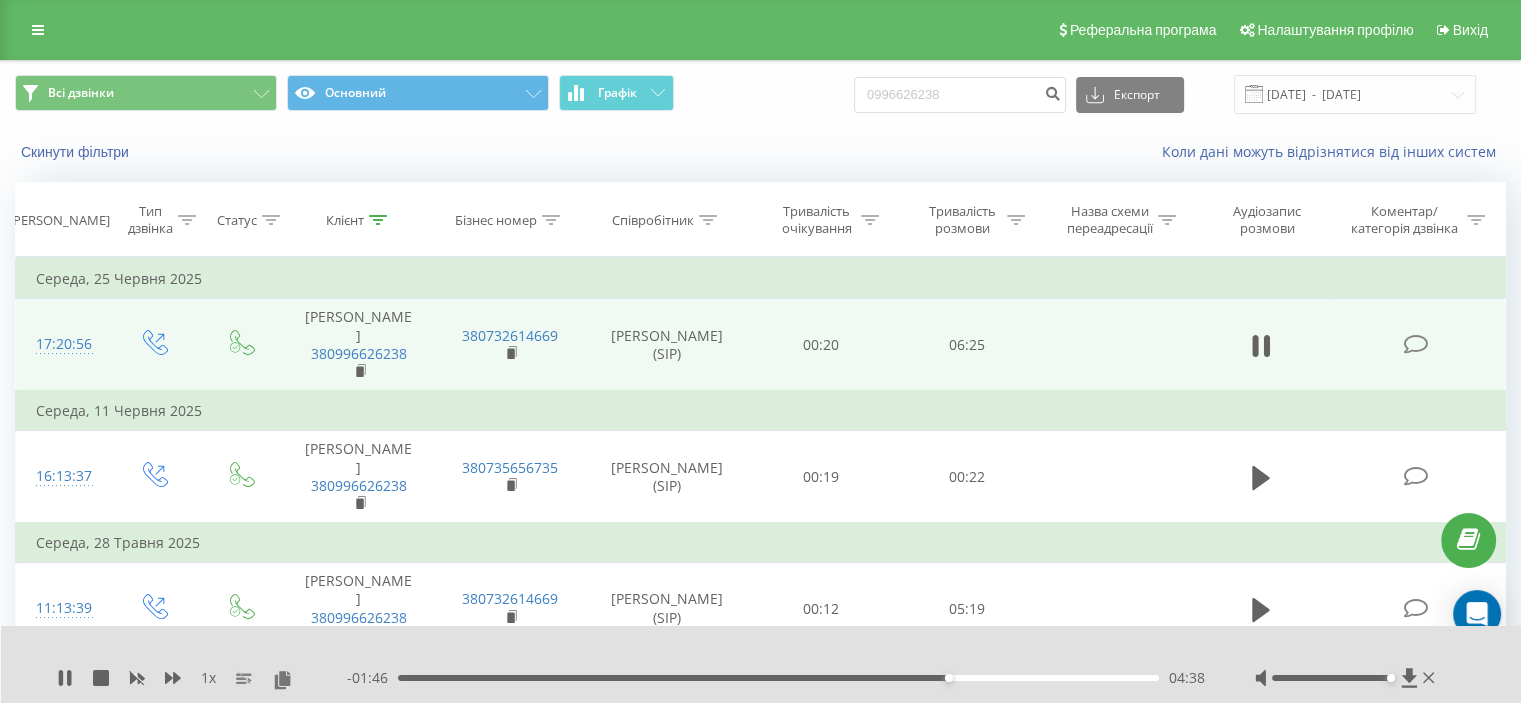 click on "04:38" at bounding box center [778, 678] 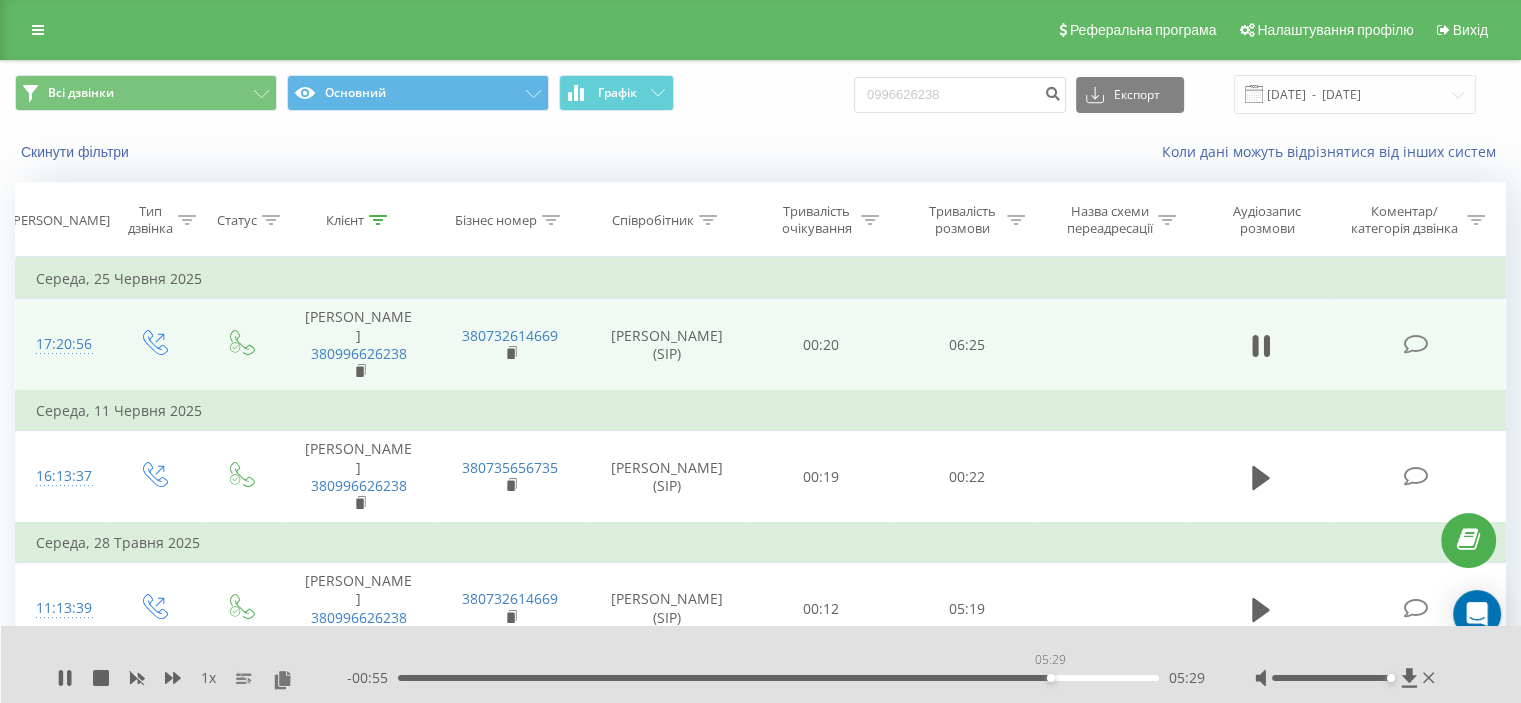 click on "05:29" at bounding box center [778, 678] 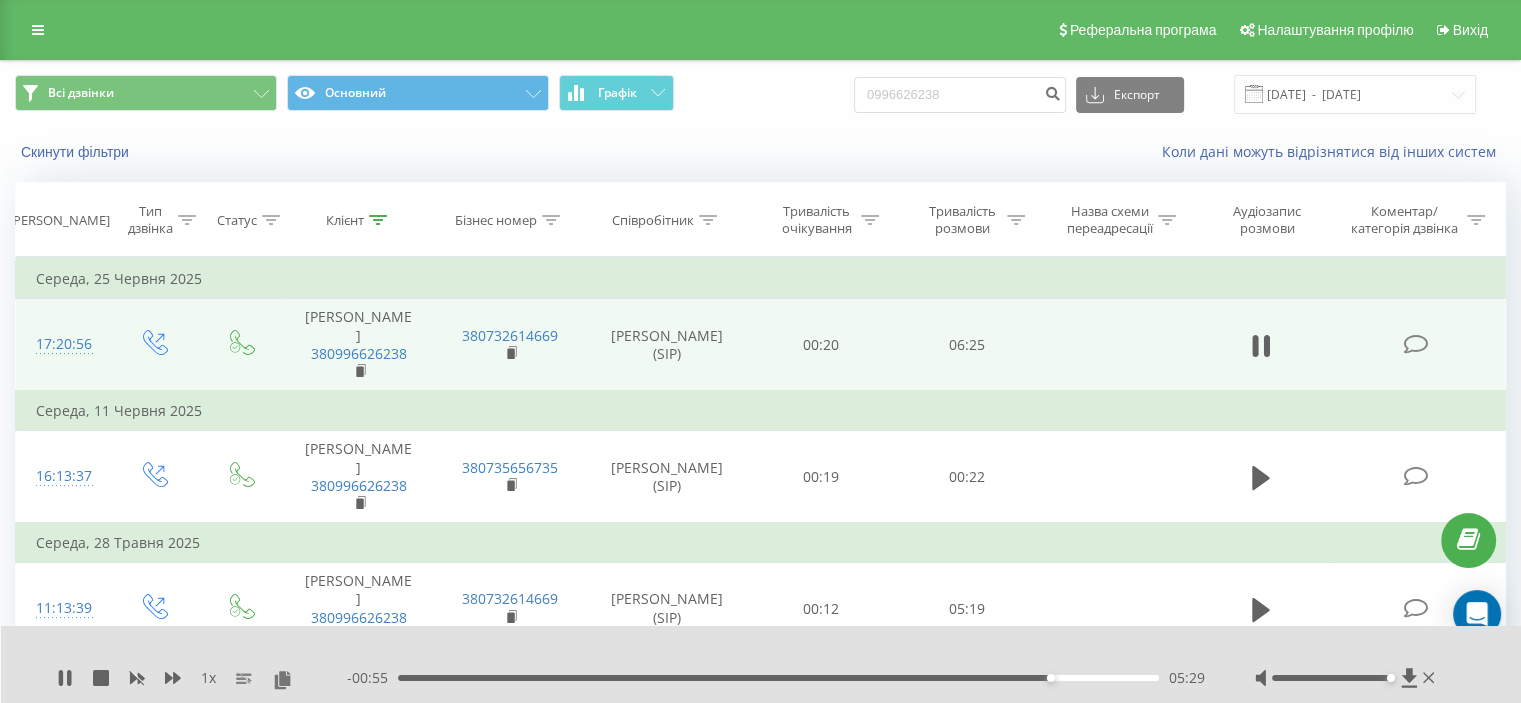 click on "05:29" at bounding box center (778, 678) 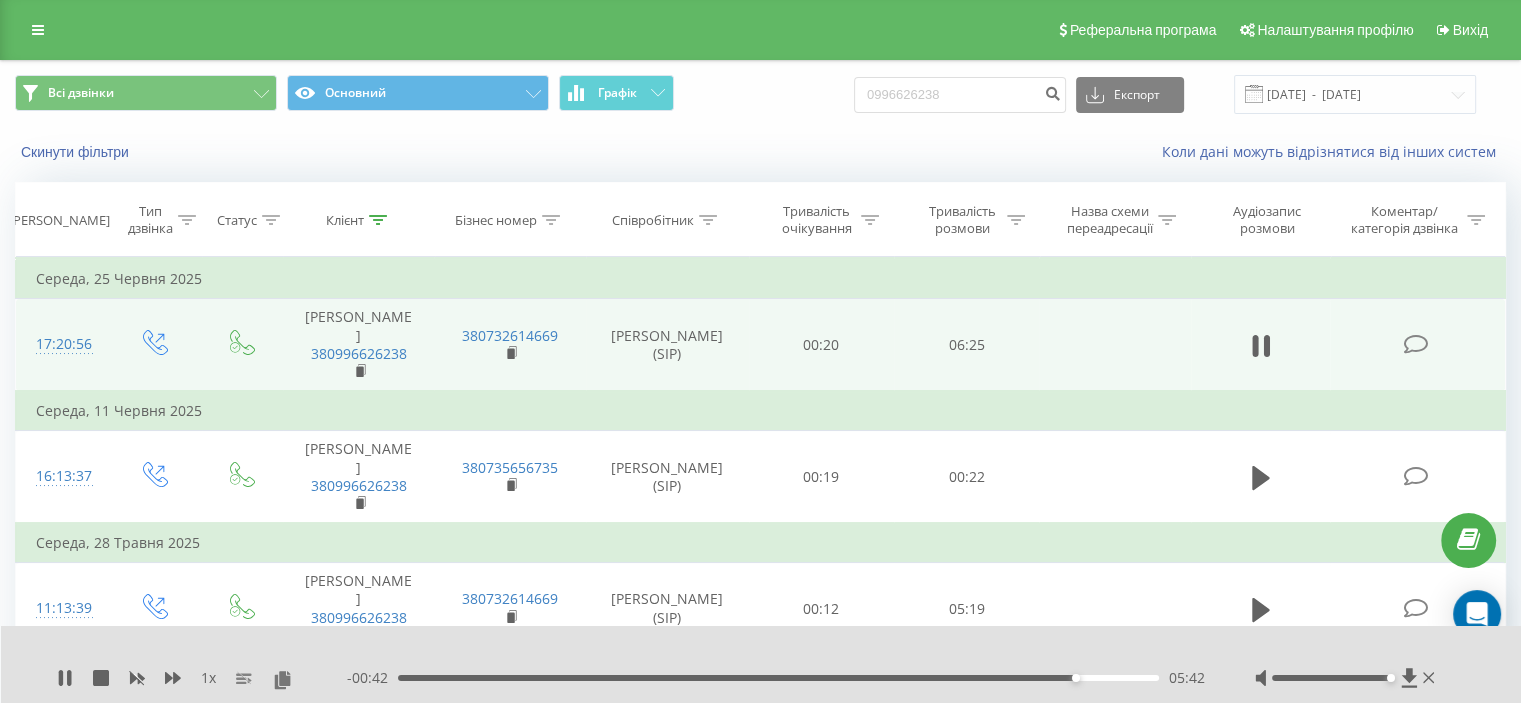 click on "- 00:42 05:42   05:42" at bounding box center (776, 678) 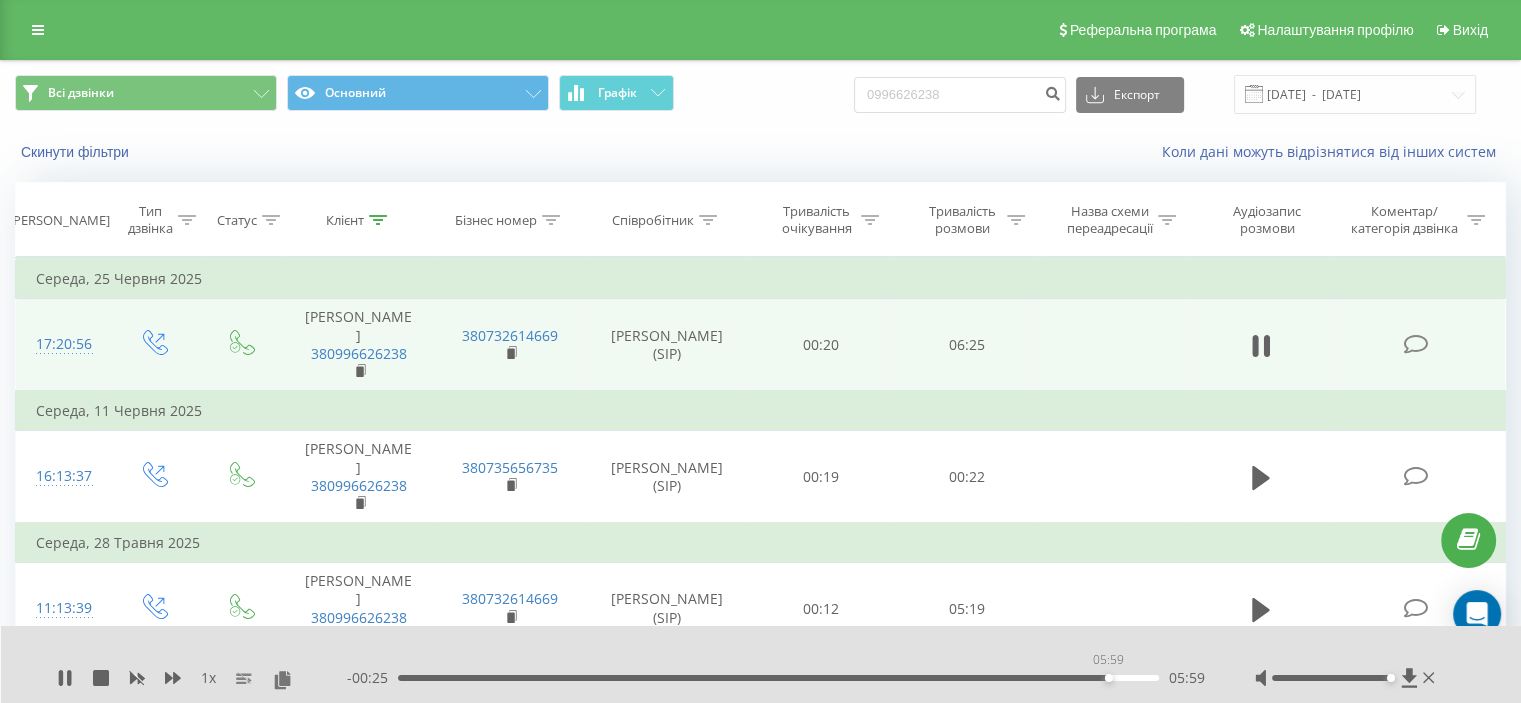 click on "05:59" at bounding box center [778, 678] 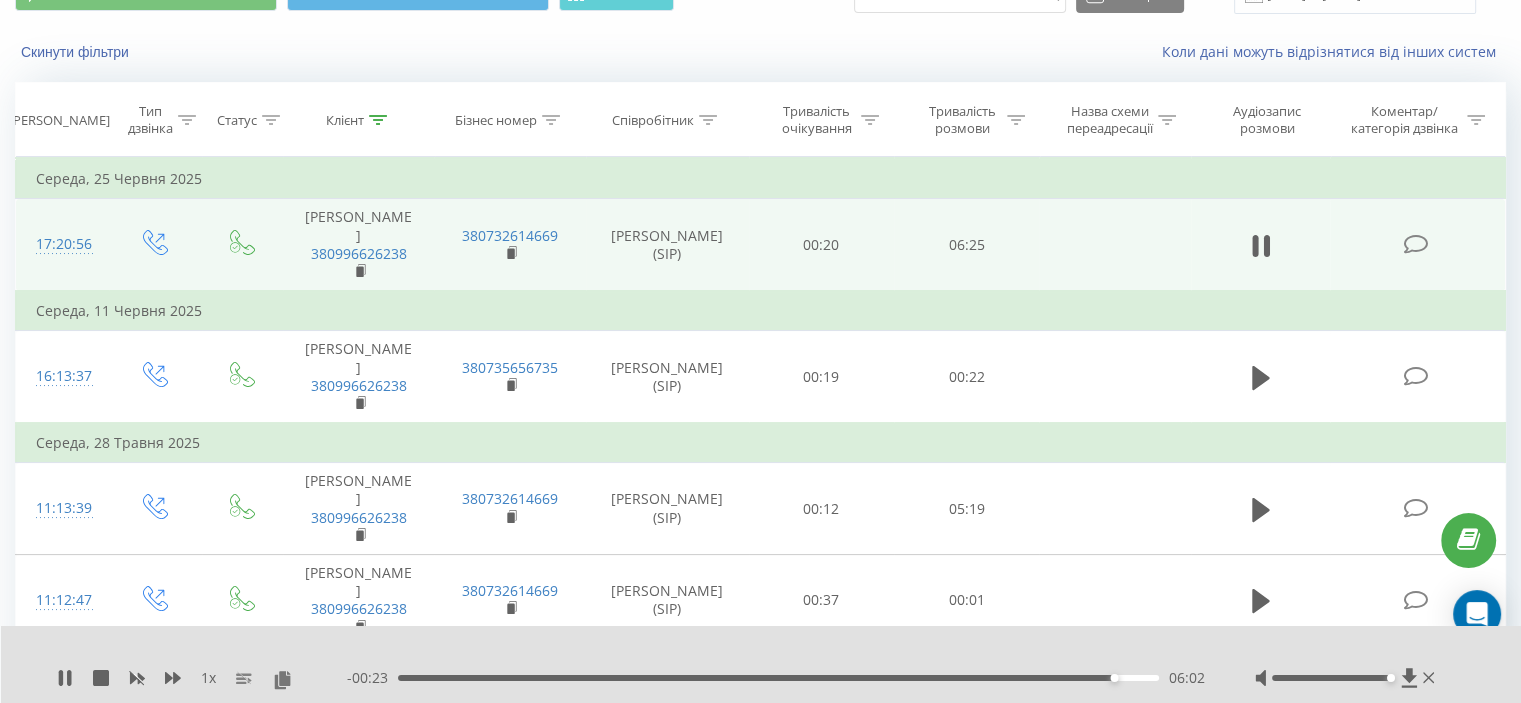 scroll, scrollTop: 200, scrollLeft: 0, axis: vertical 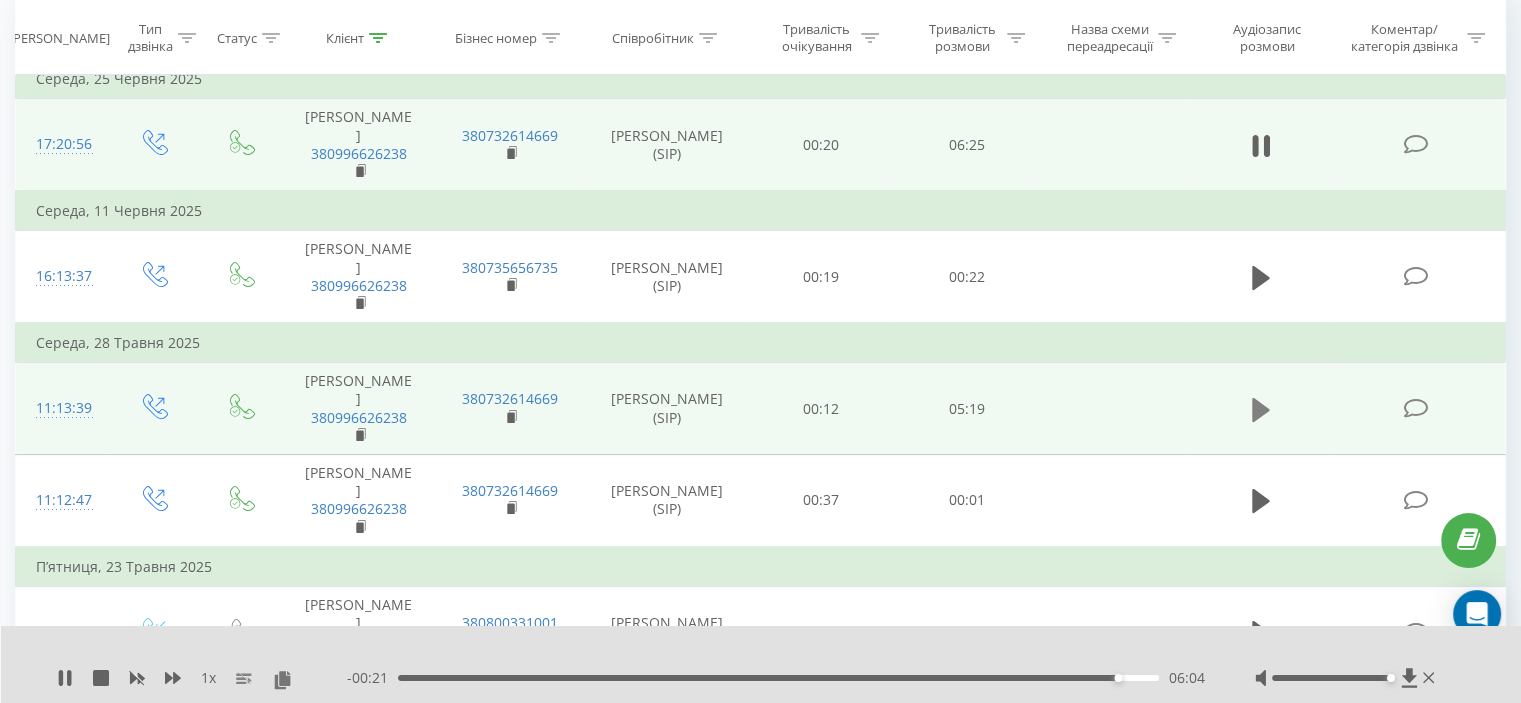click 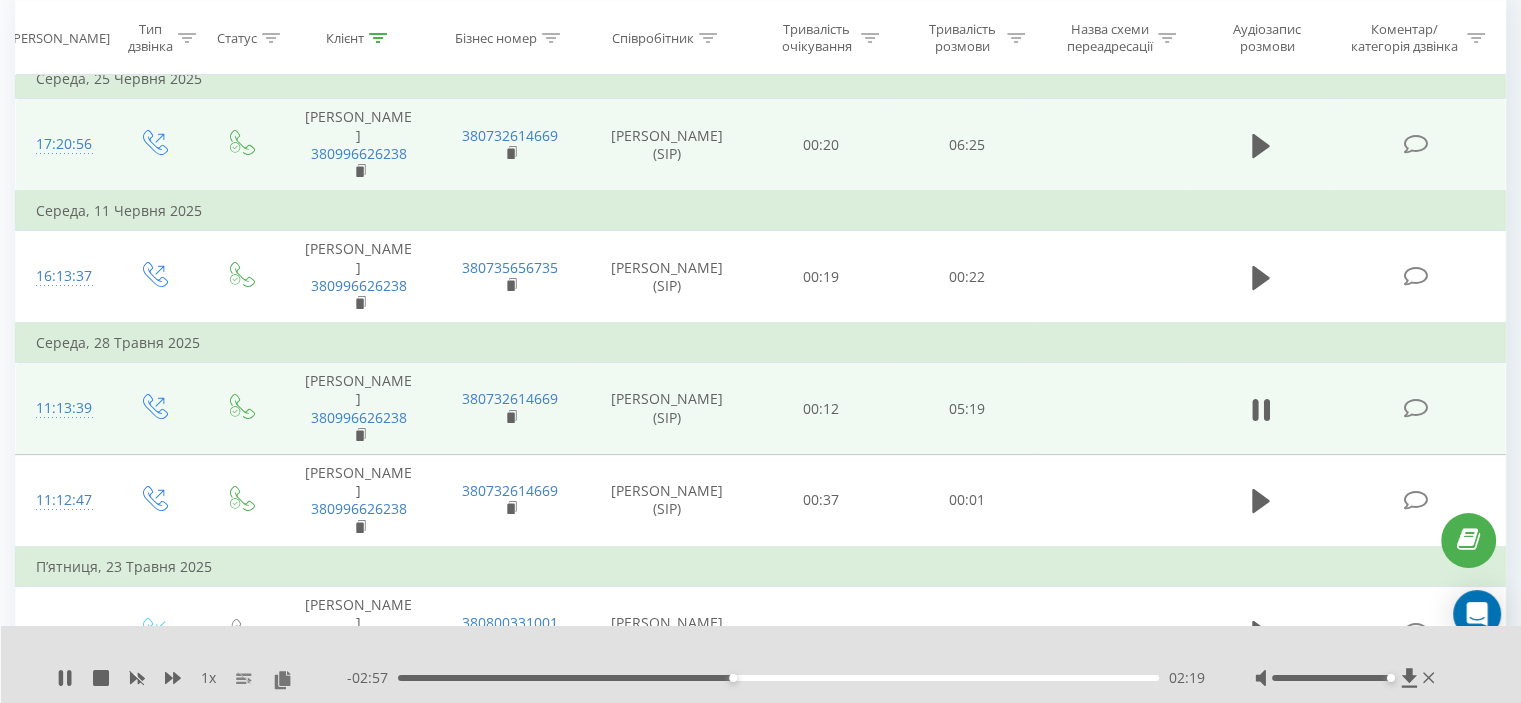 click on "- 02:57 02:19   02:19" at bounding box center [776, 678] 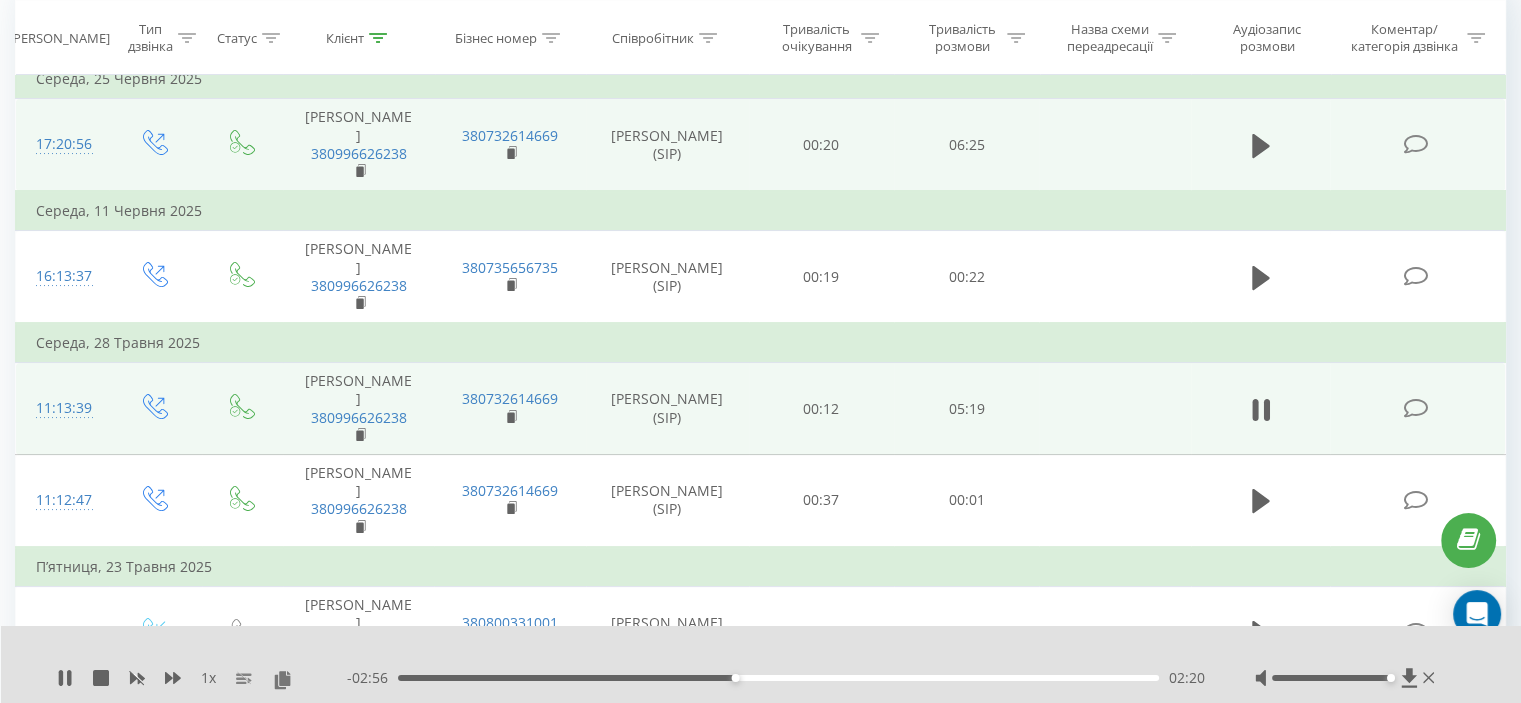 click on "- 02:56 02:20   02:20" at bounding box center (776, 678) 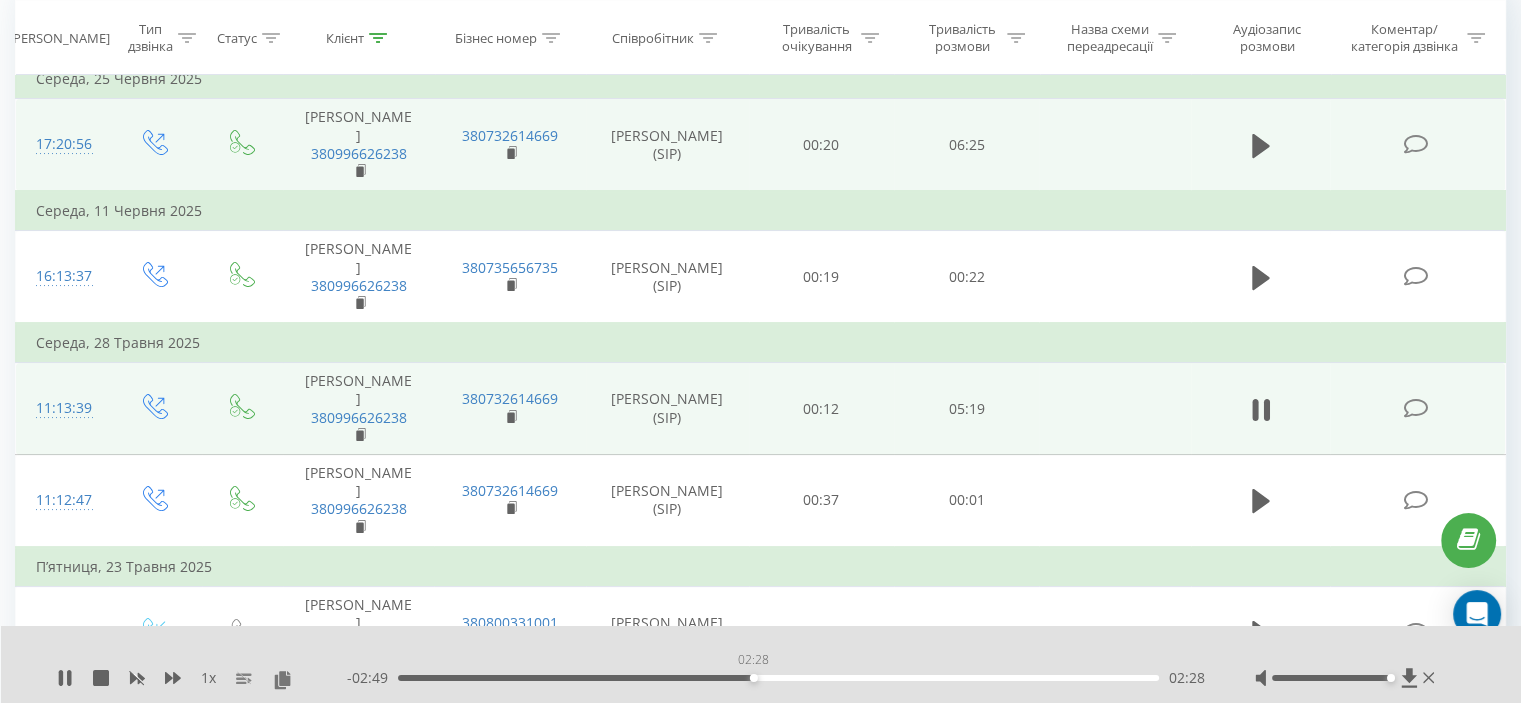 click on "02:28" at bounding box center (778, 678) 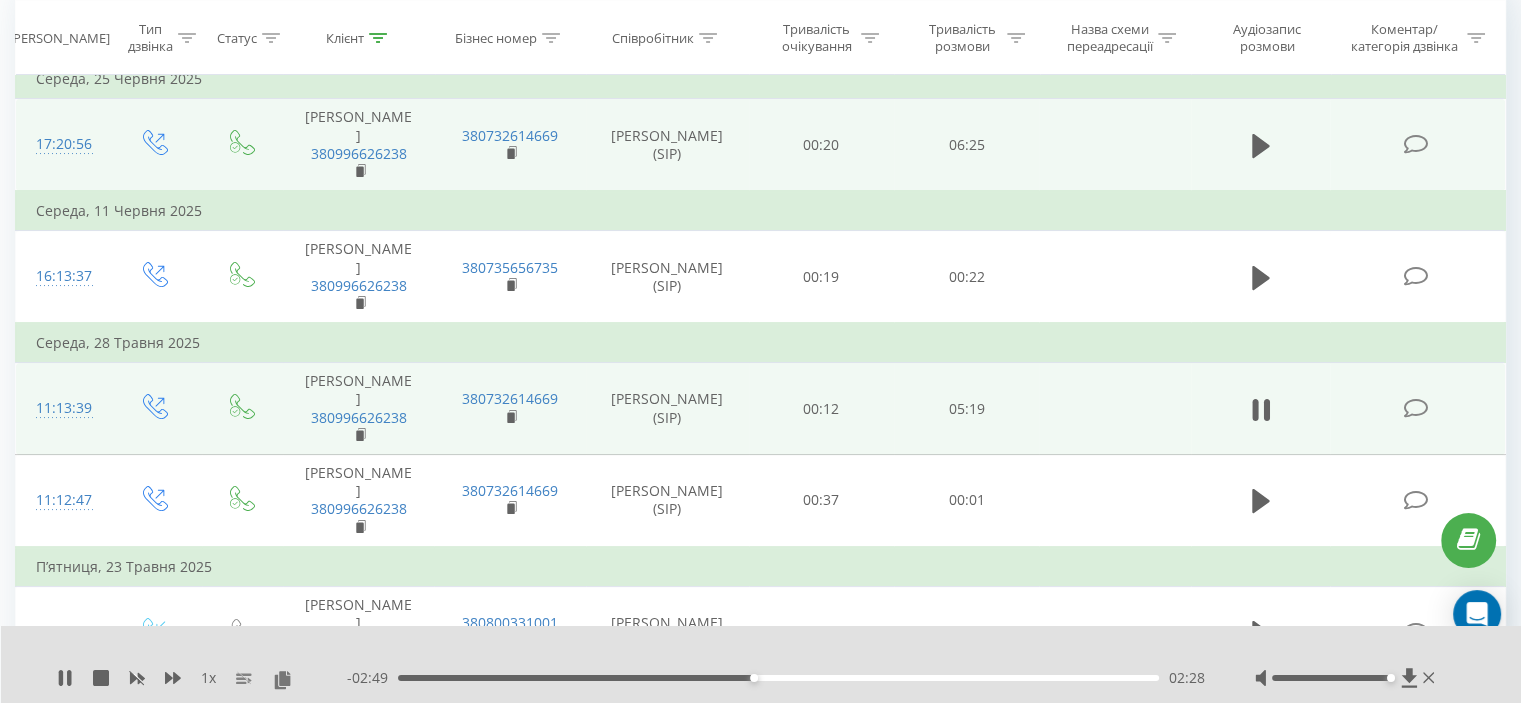 click on "02:28" at bounding box center (778, 678) 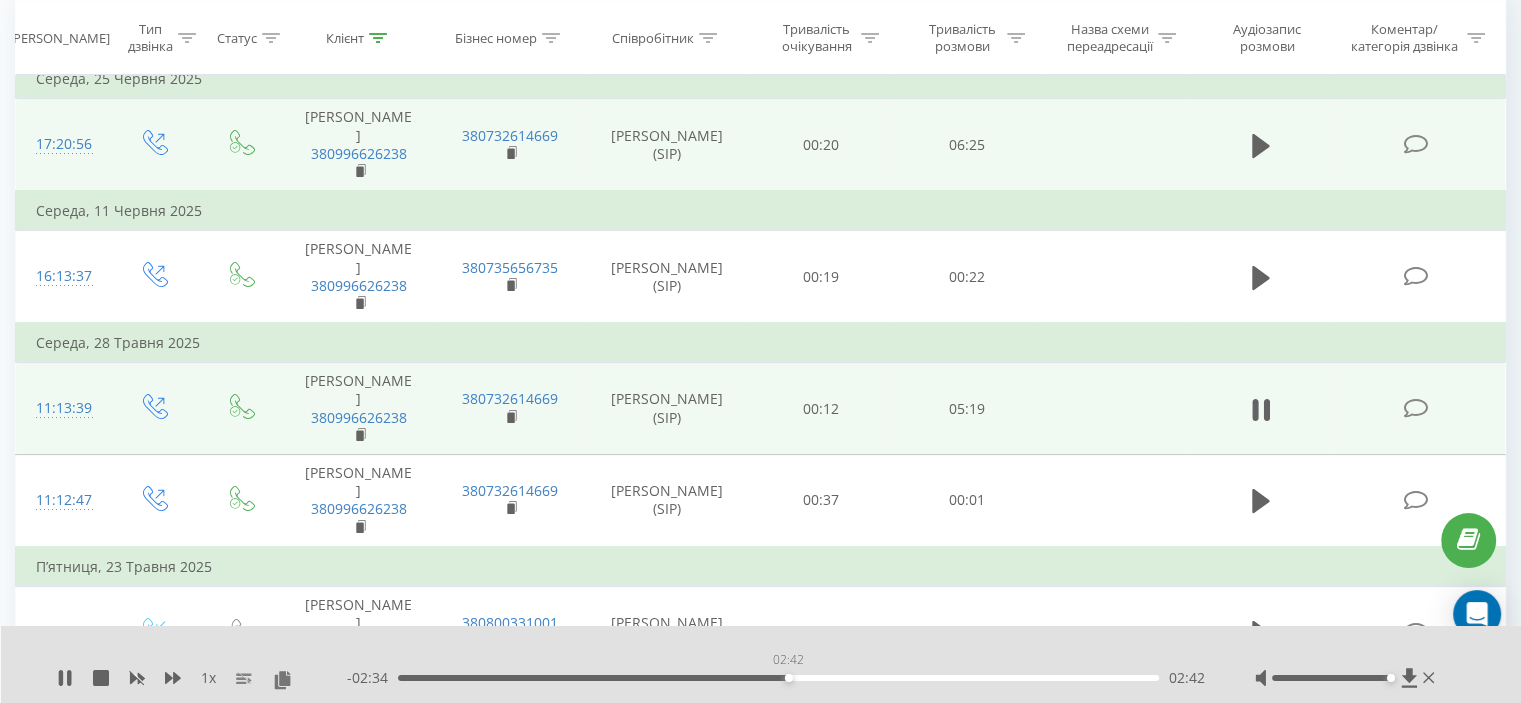 click on "02:42" at bounding box center [778, 678] 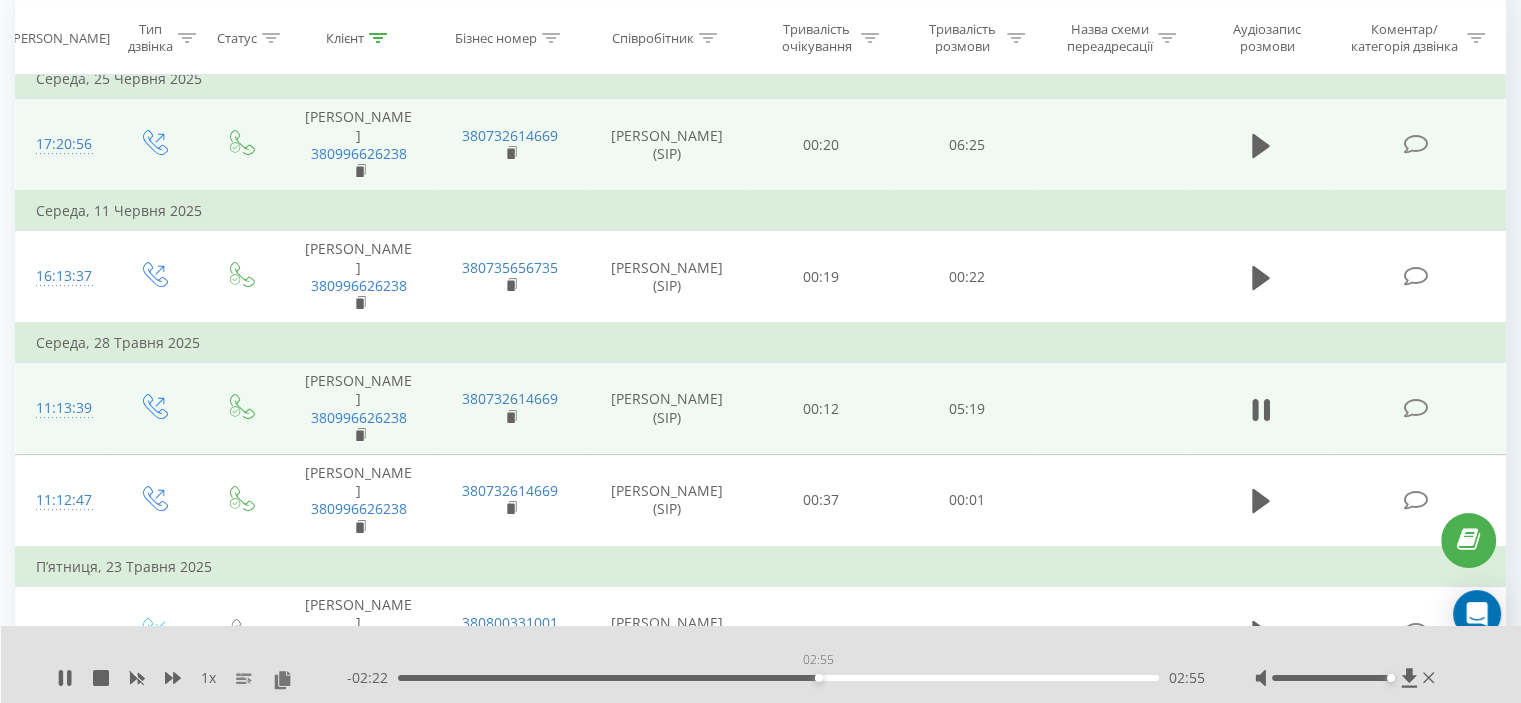 click on "02:55" at bounding box center (778, 678) 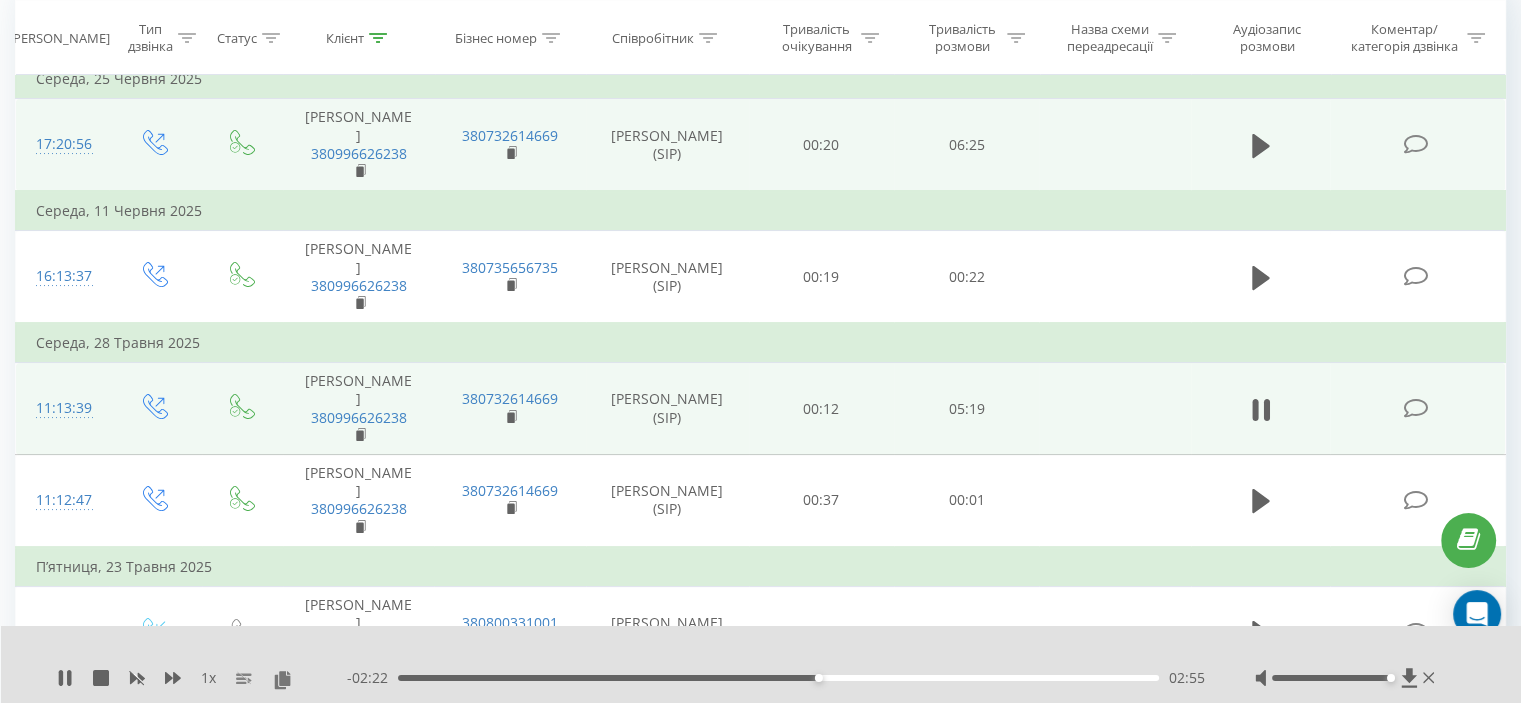 drag, startPoint x: 844, startPoint y: 674, endPoint x: 870, endPoint y: 673, distance: 26.019224 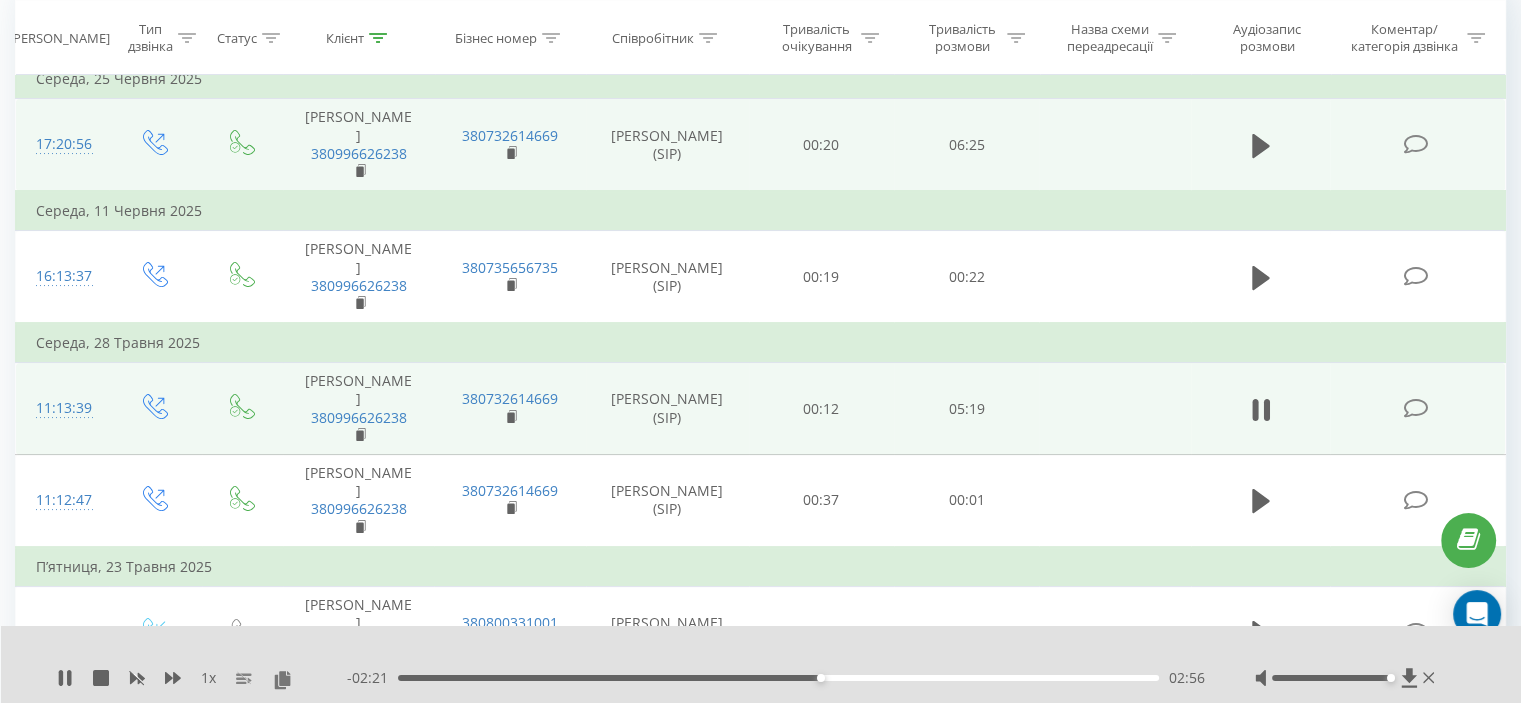 click on "02:56" at bounding box center [778, 678] 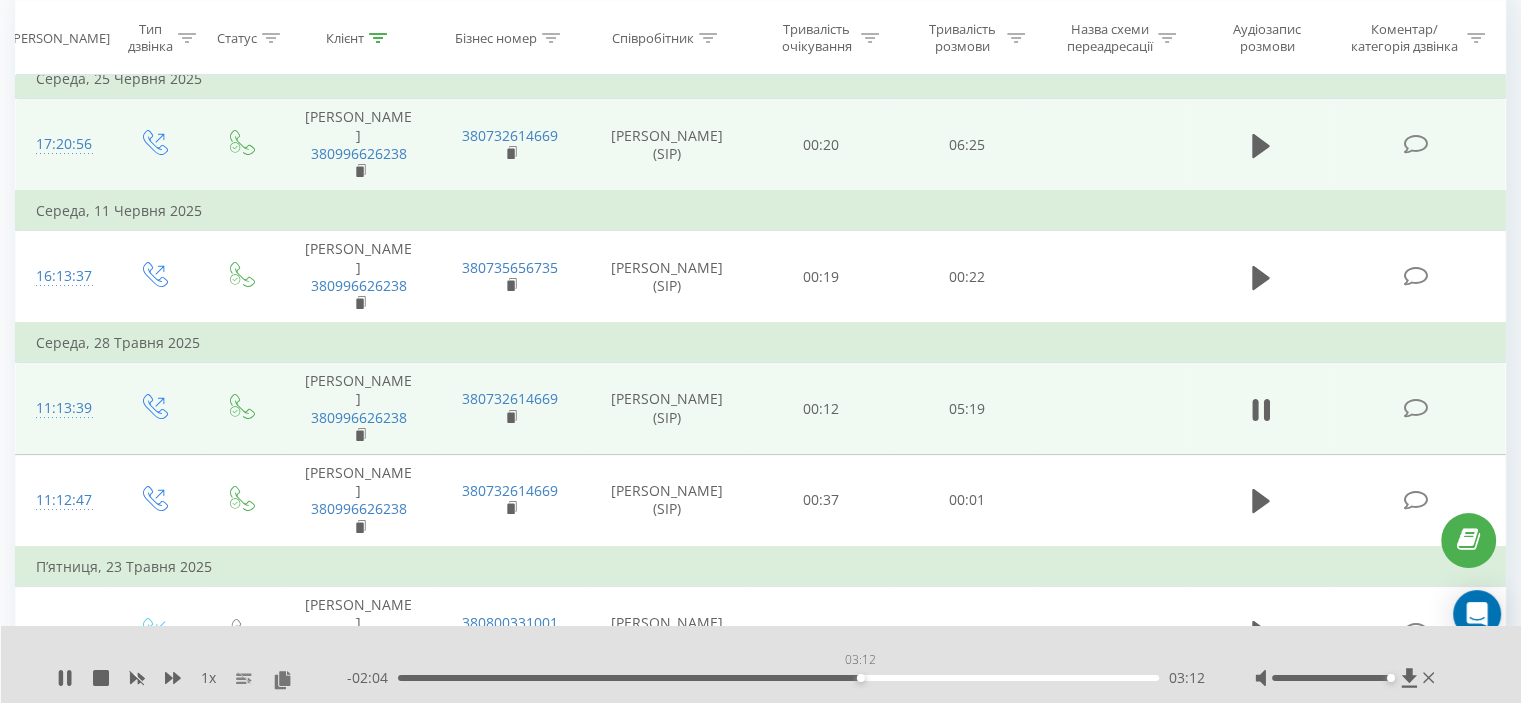 click on "03:12" at bounding box center [778, 678] 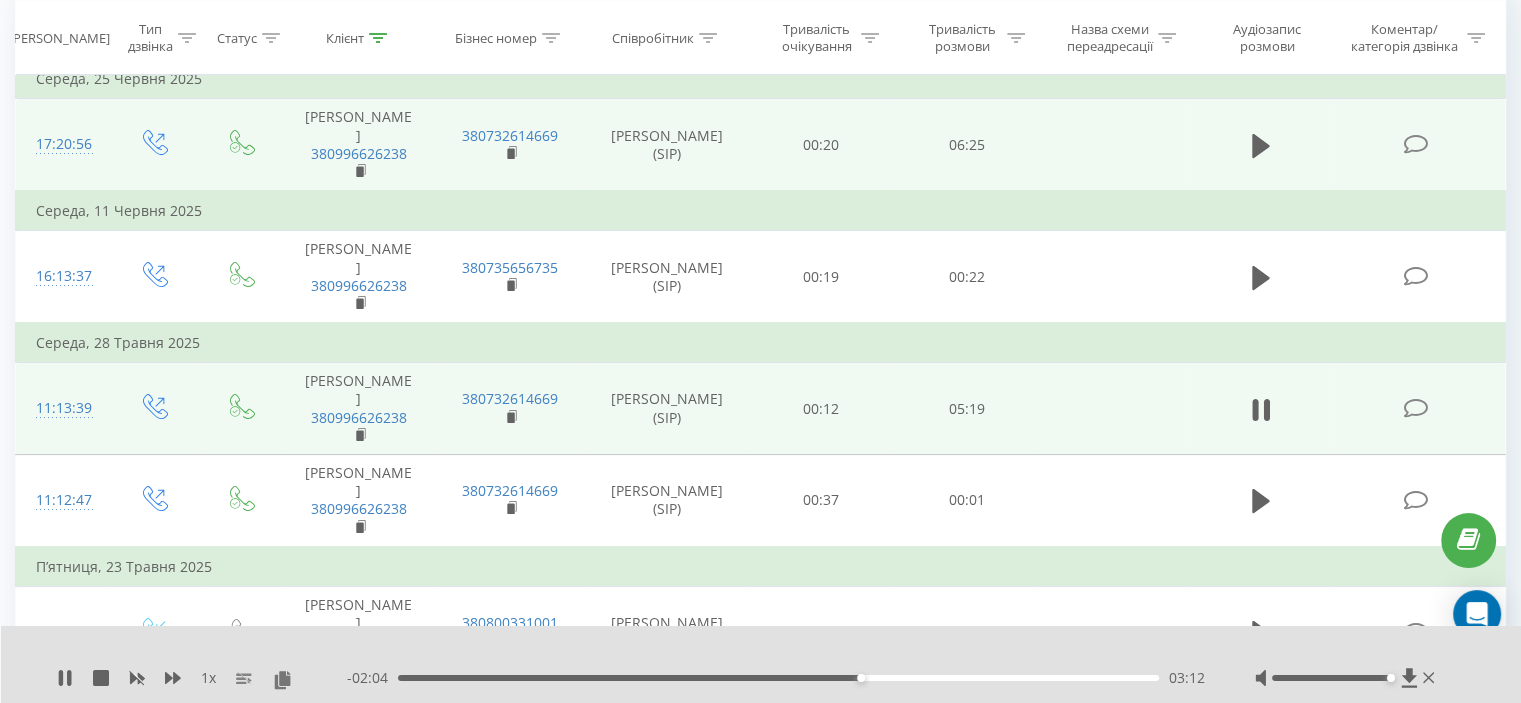 click on "03:12" at bounding box center [778, 678] 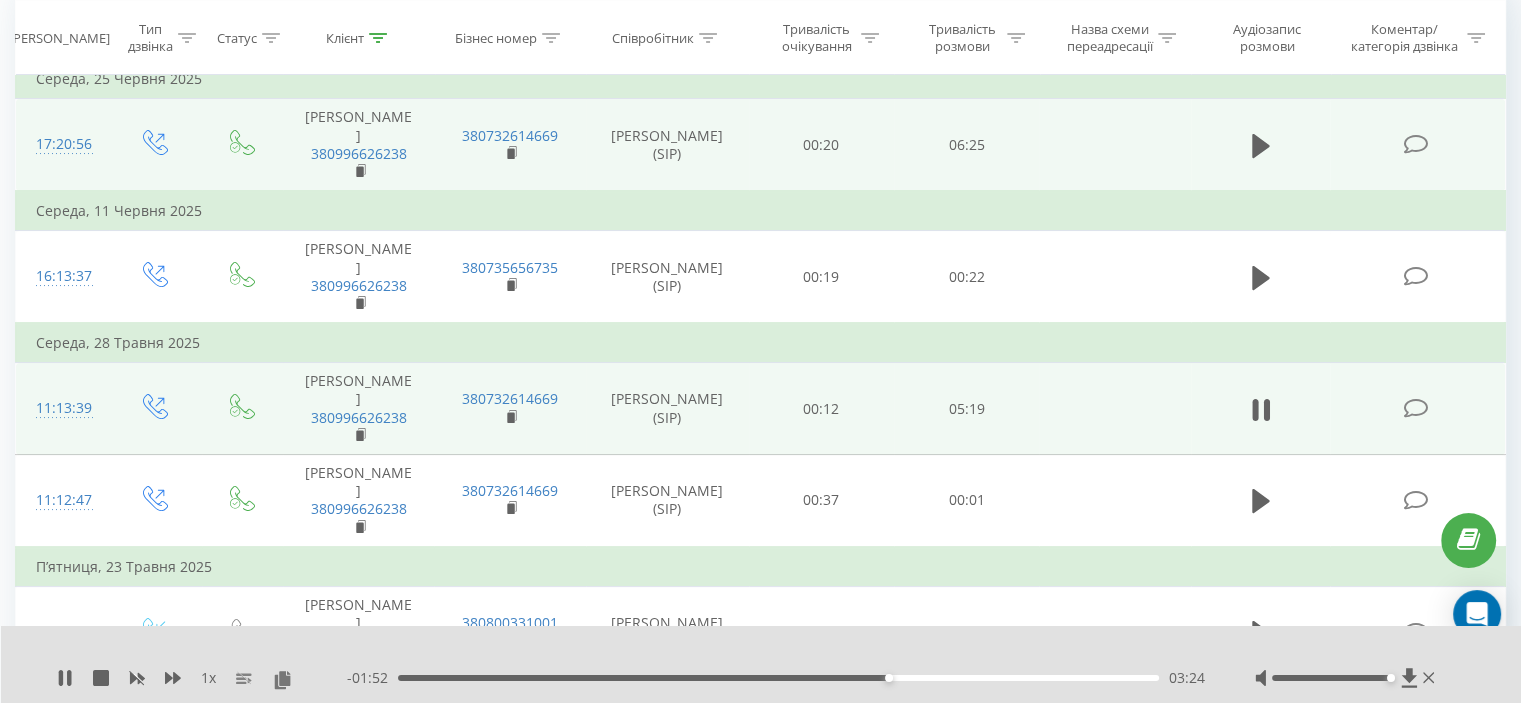 click on "03:24" at bounding box center (778, 678) 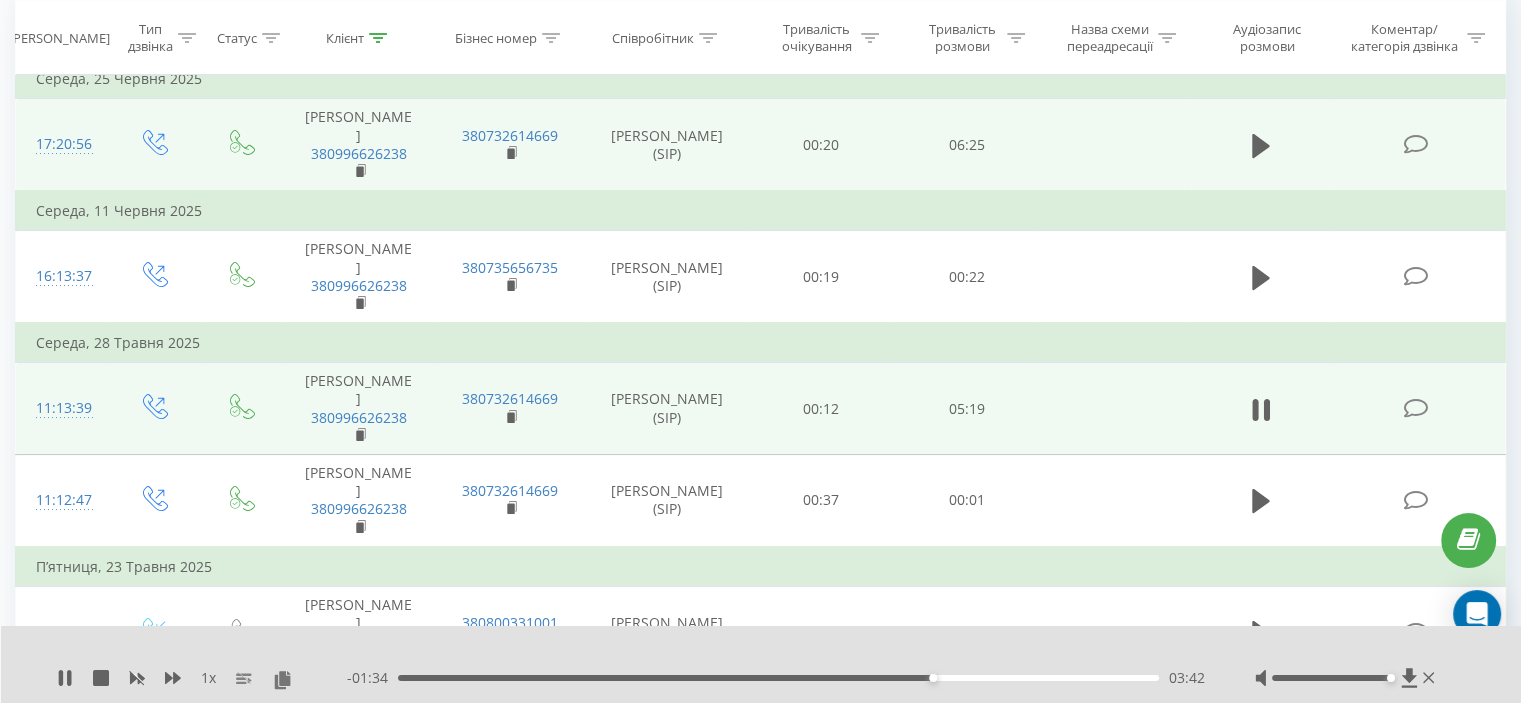 click on "03:42" at bounding box center [778, 678] 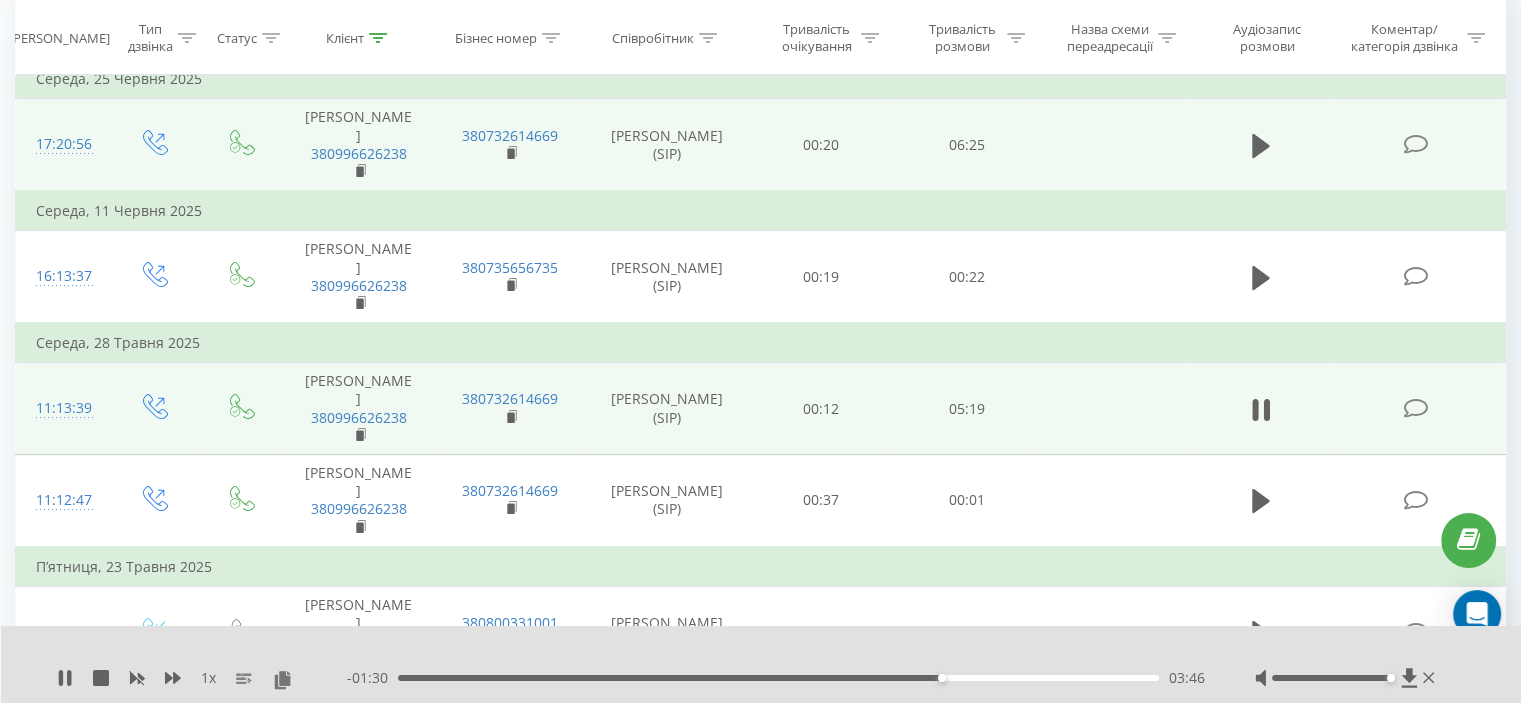 click on "03:46" at bounding box center [778, 678] 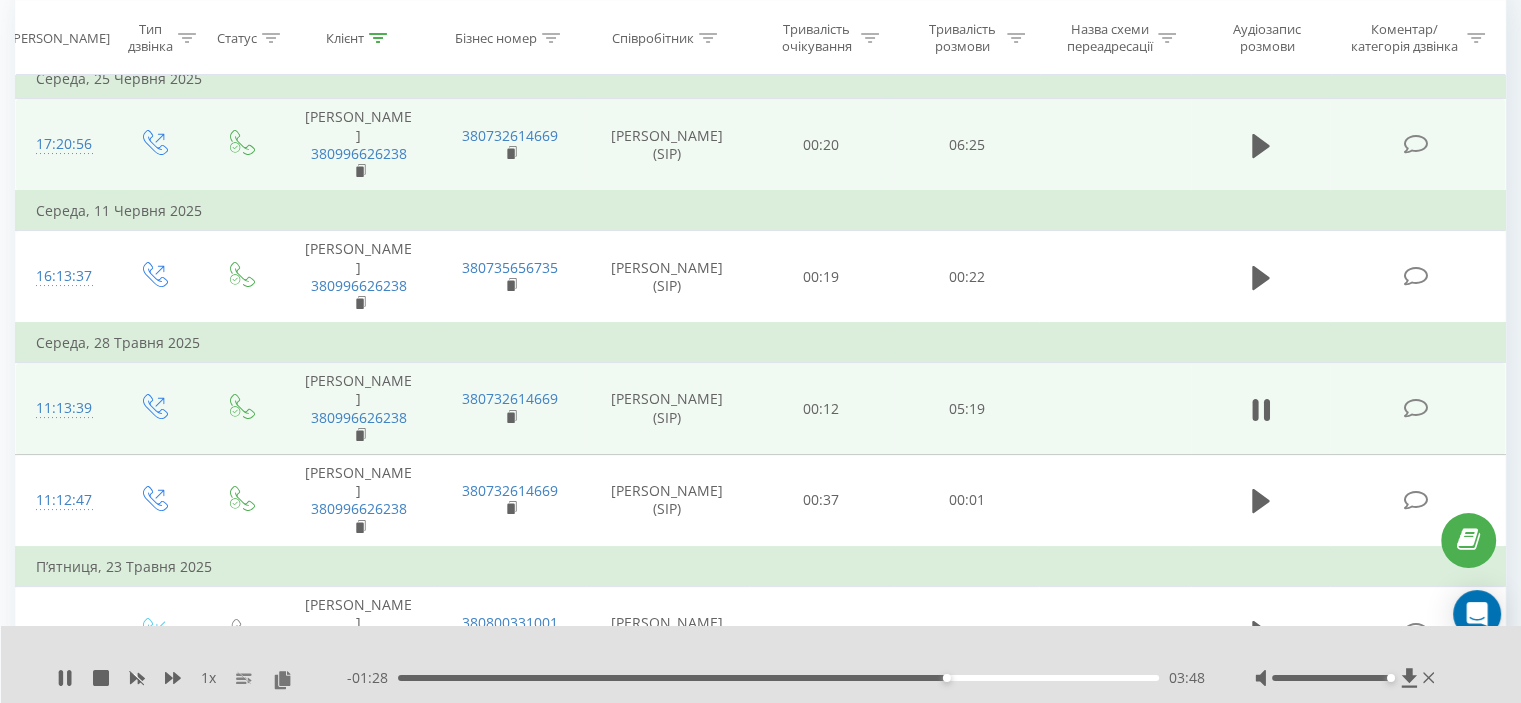 click on "03:48" at bounding box center (778, 678) 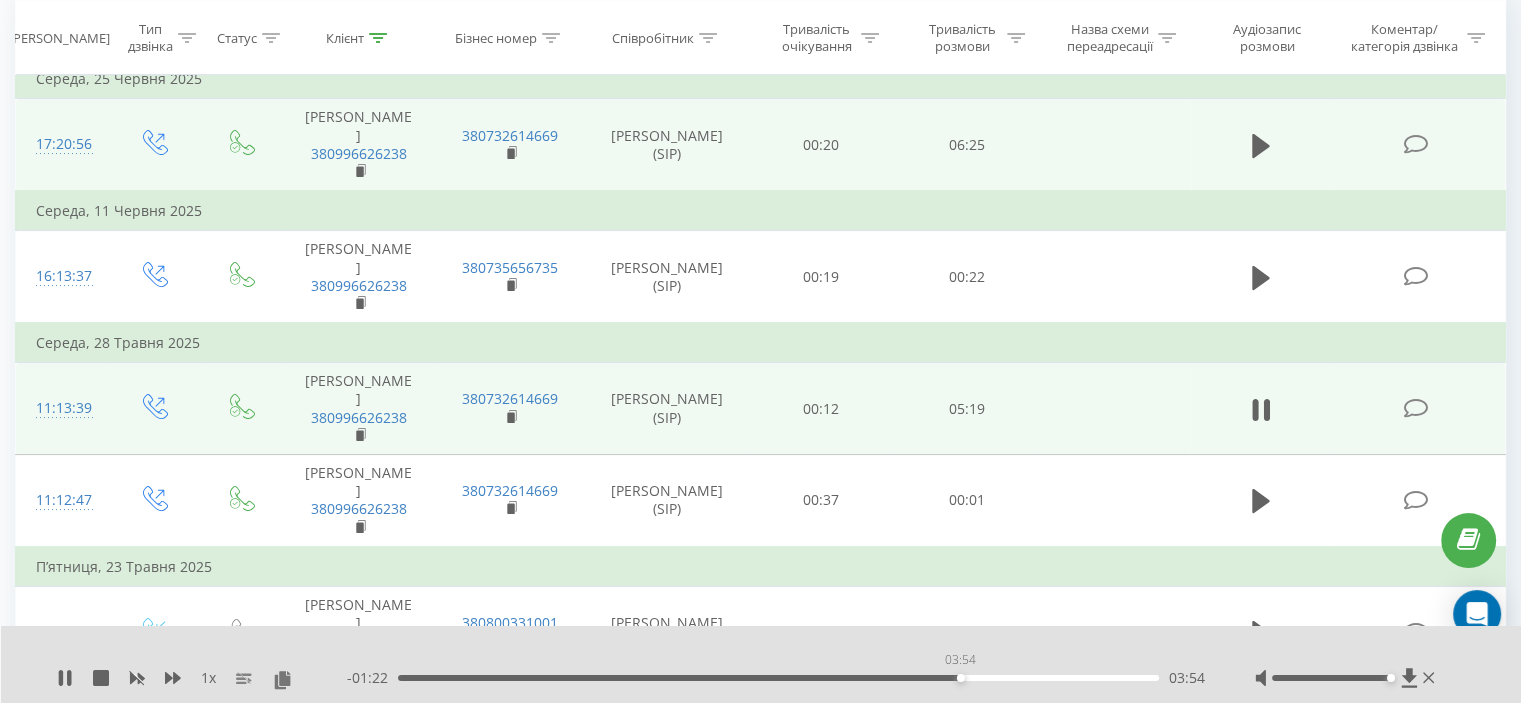 click on "03:54" at bounding box center [778, 678] 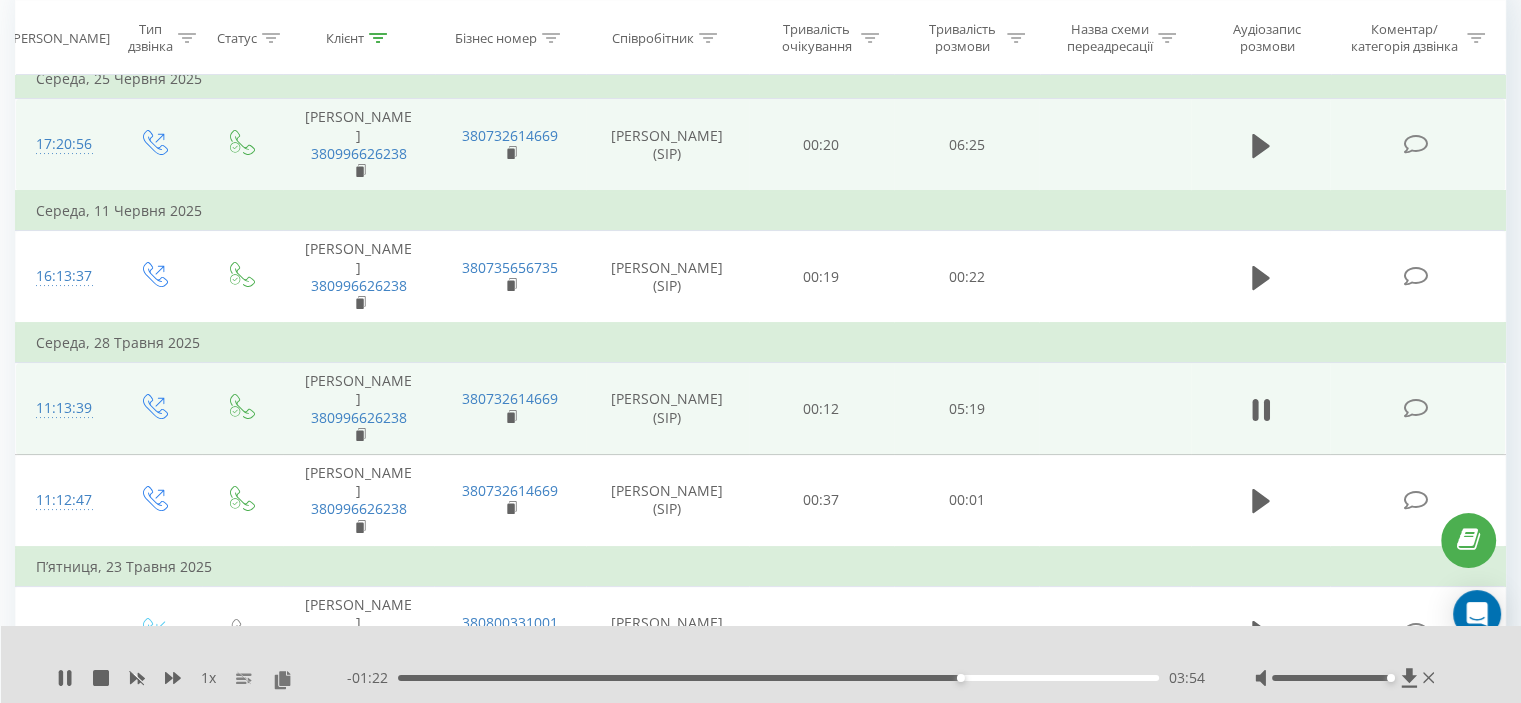 click on "03:54" at bounding box center [778, 678] 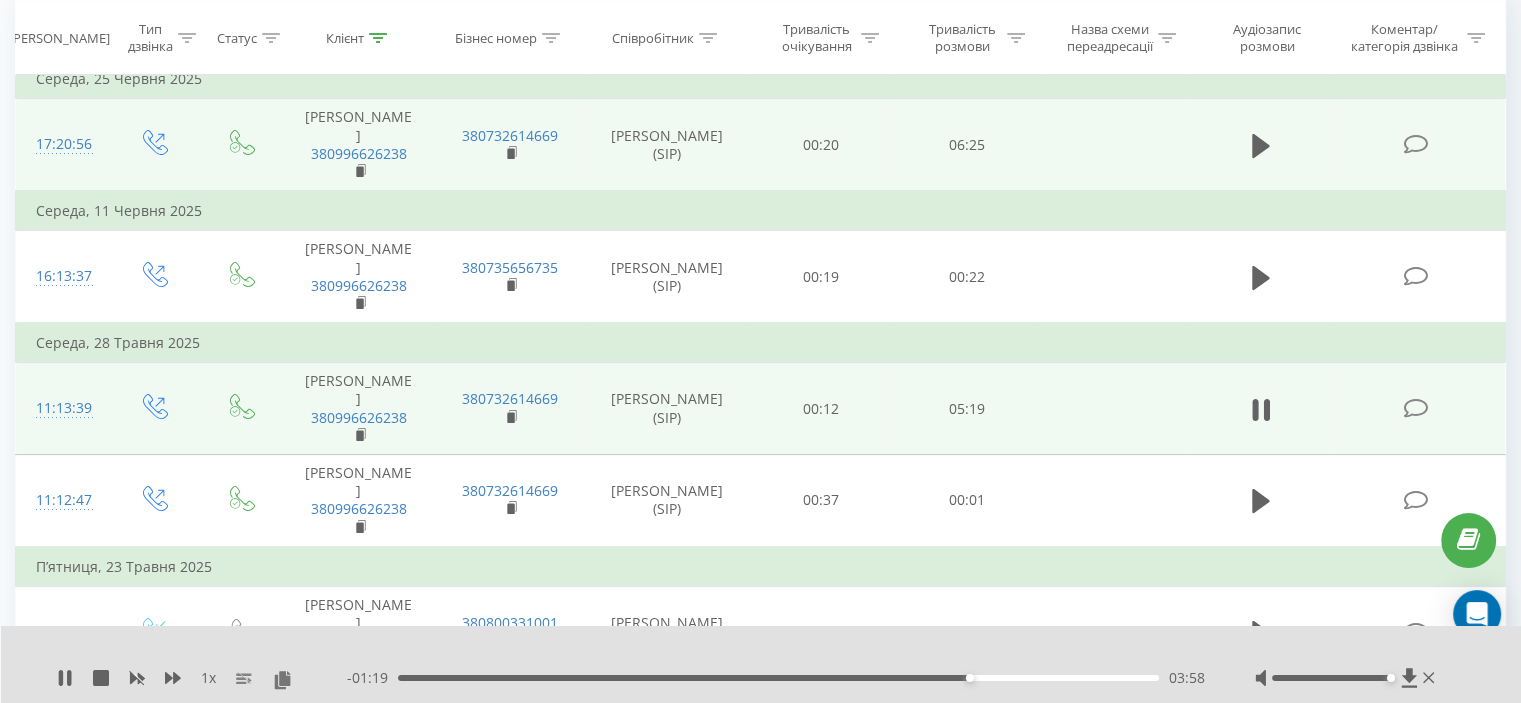 click on "03:58" at bounding box center (778, 678) 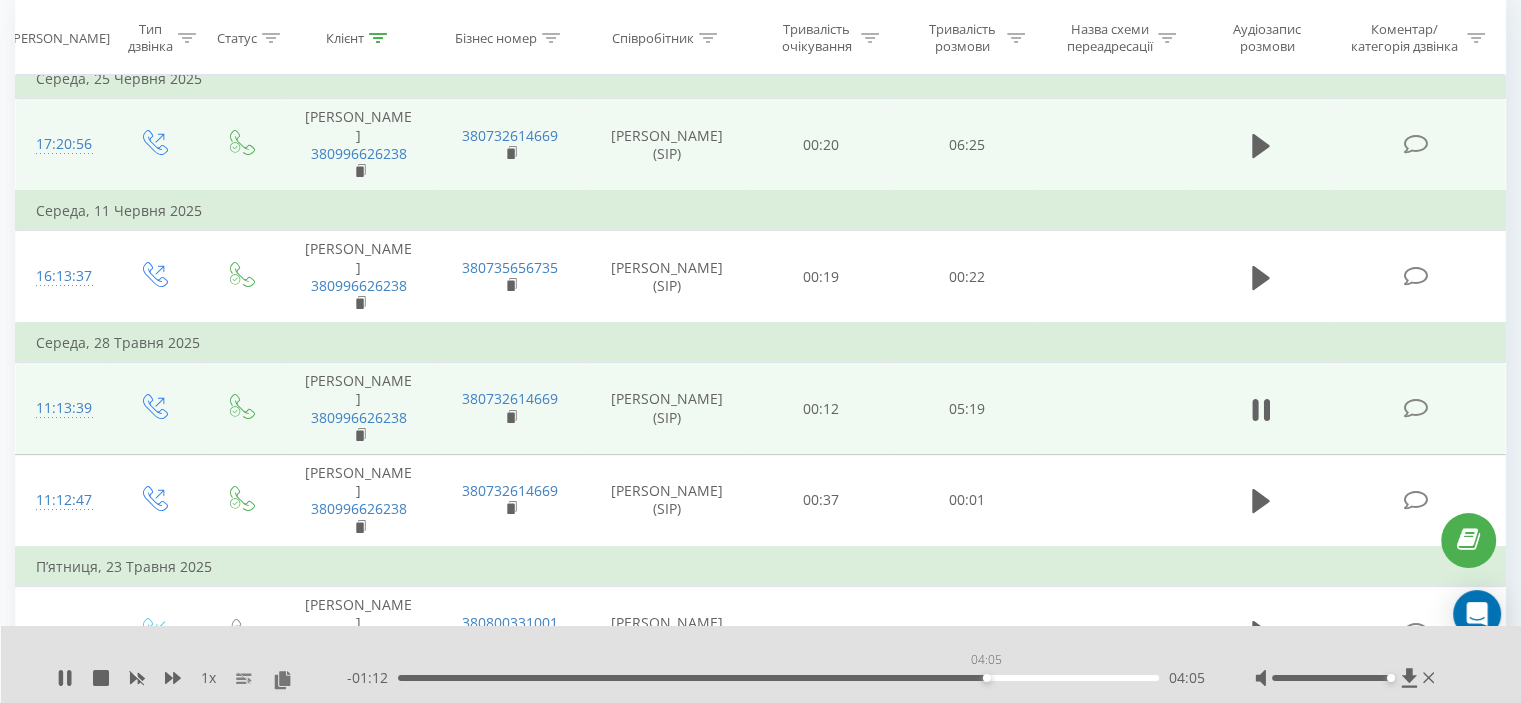 click on "04:05" at bounding box center [778, 678] 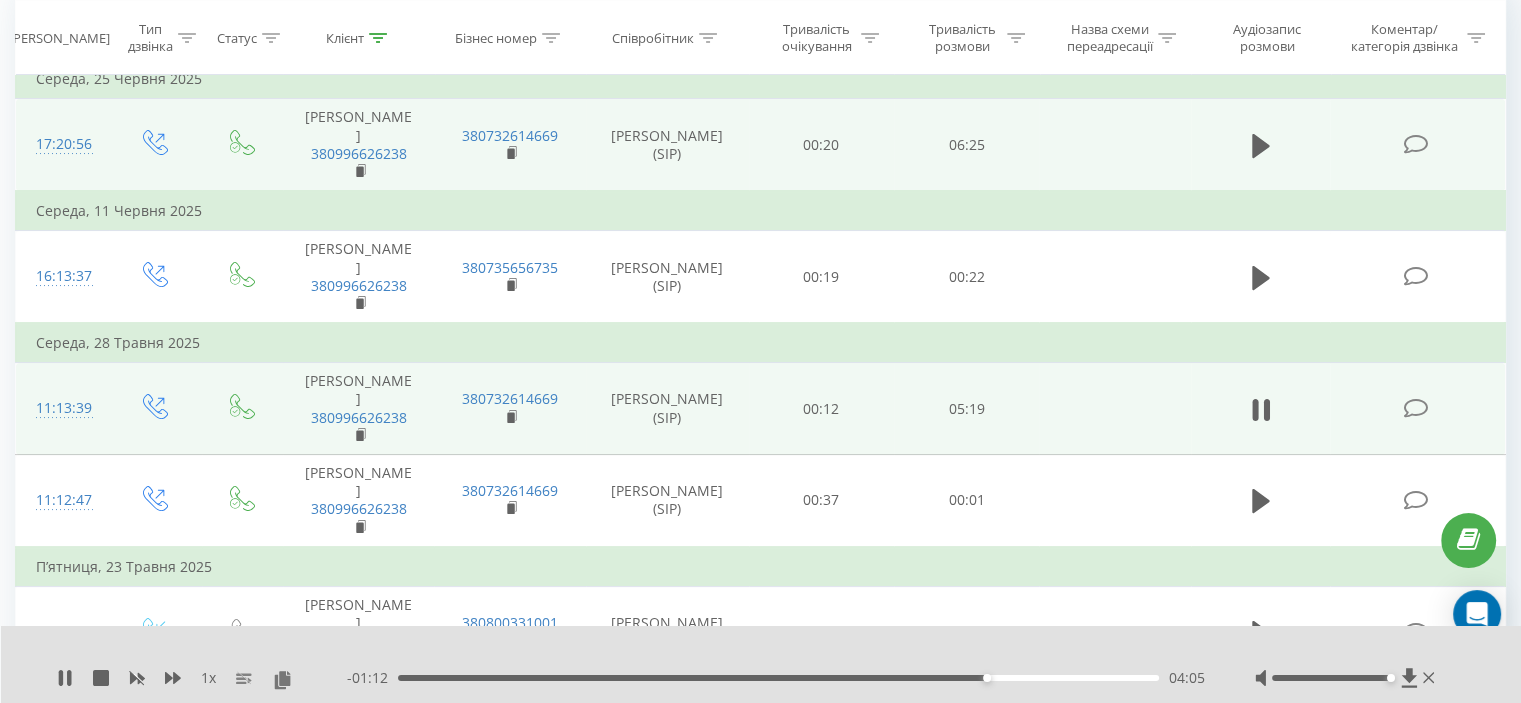 click on "- 01:12 04:05   04:05" at bounding box center [776, 678] 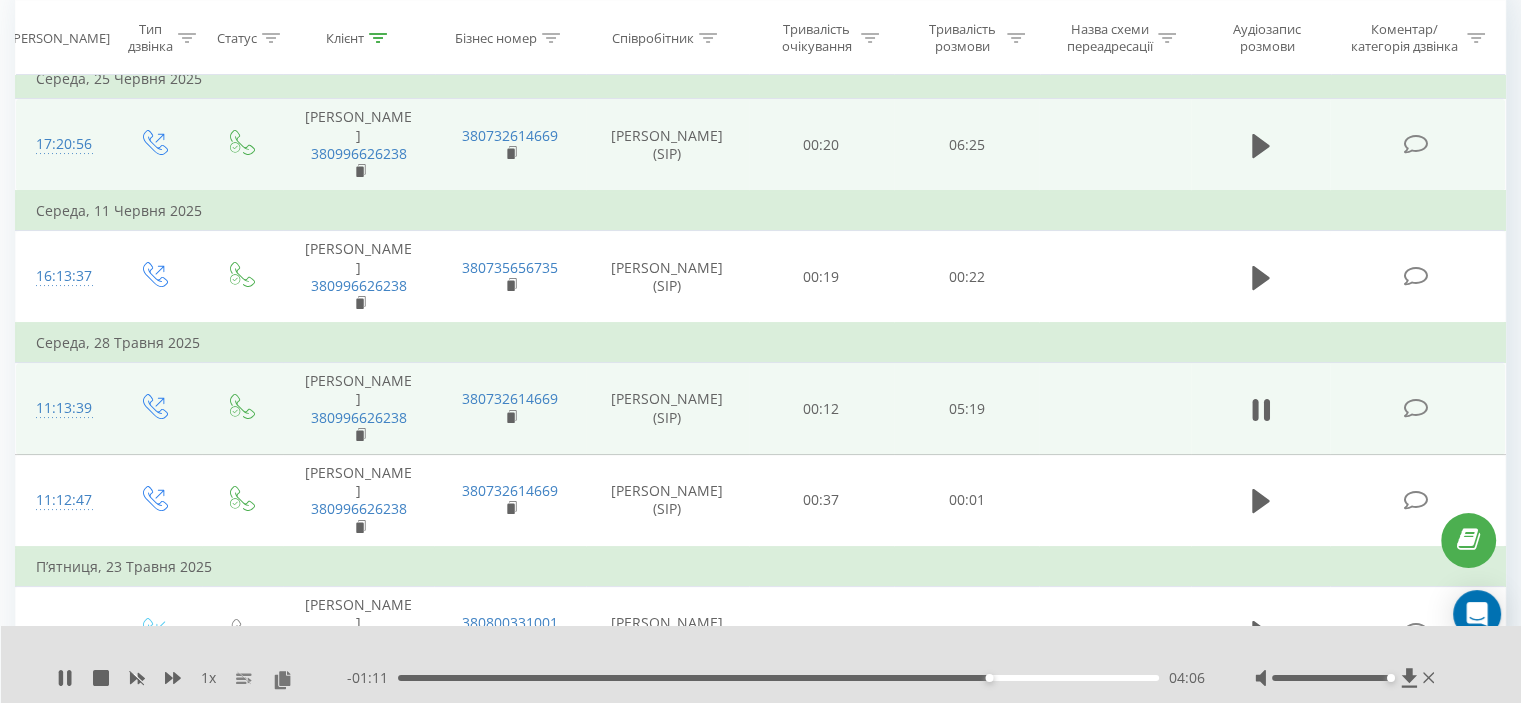 click on "04:06" at bounding box center [778, 678] 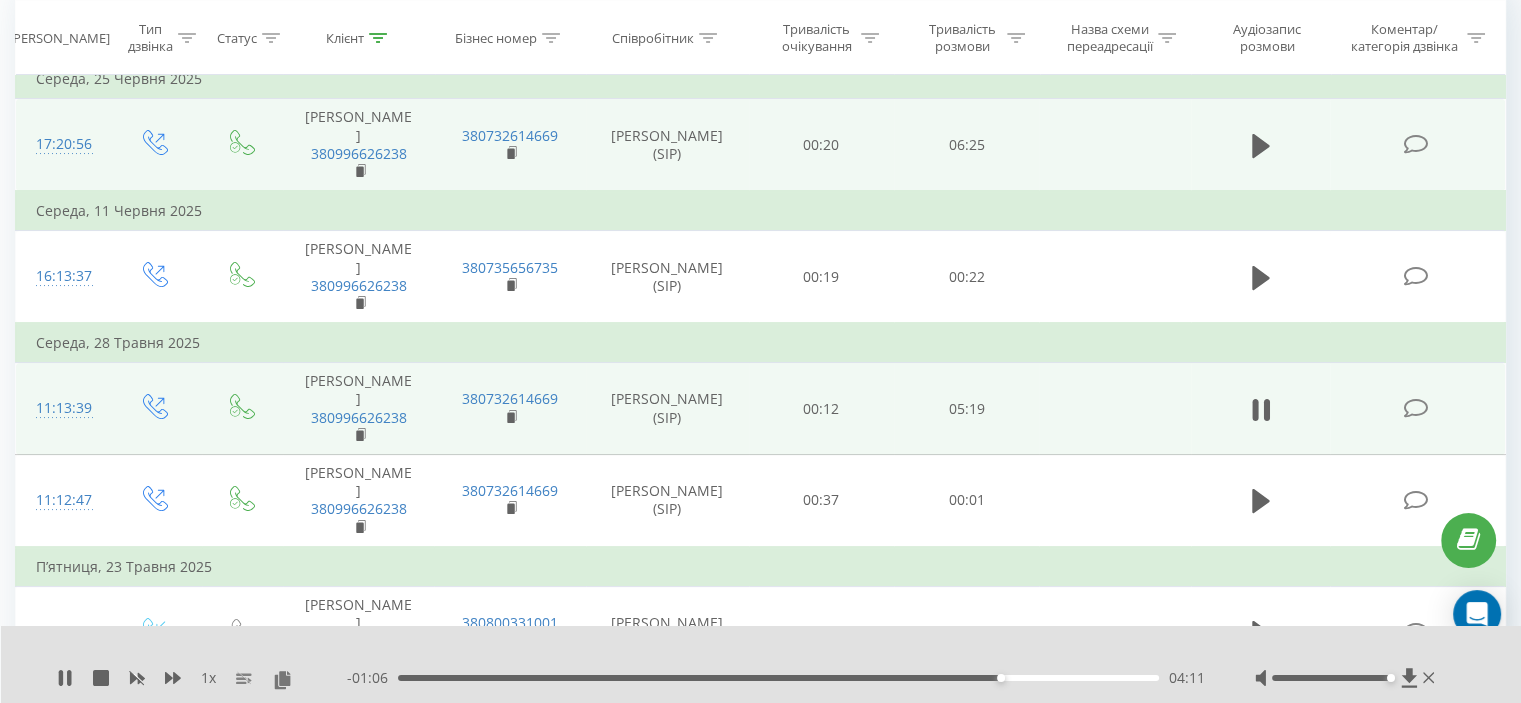 click on "- 01:06 04:11   04:11" at bounding box center [776, 678] 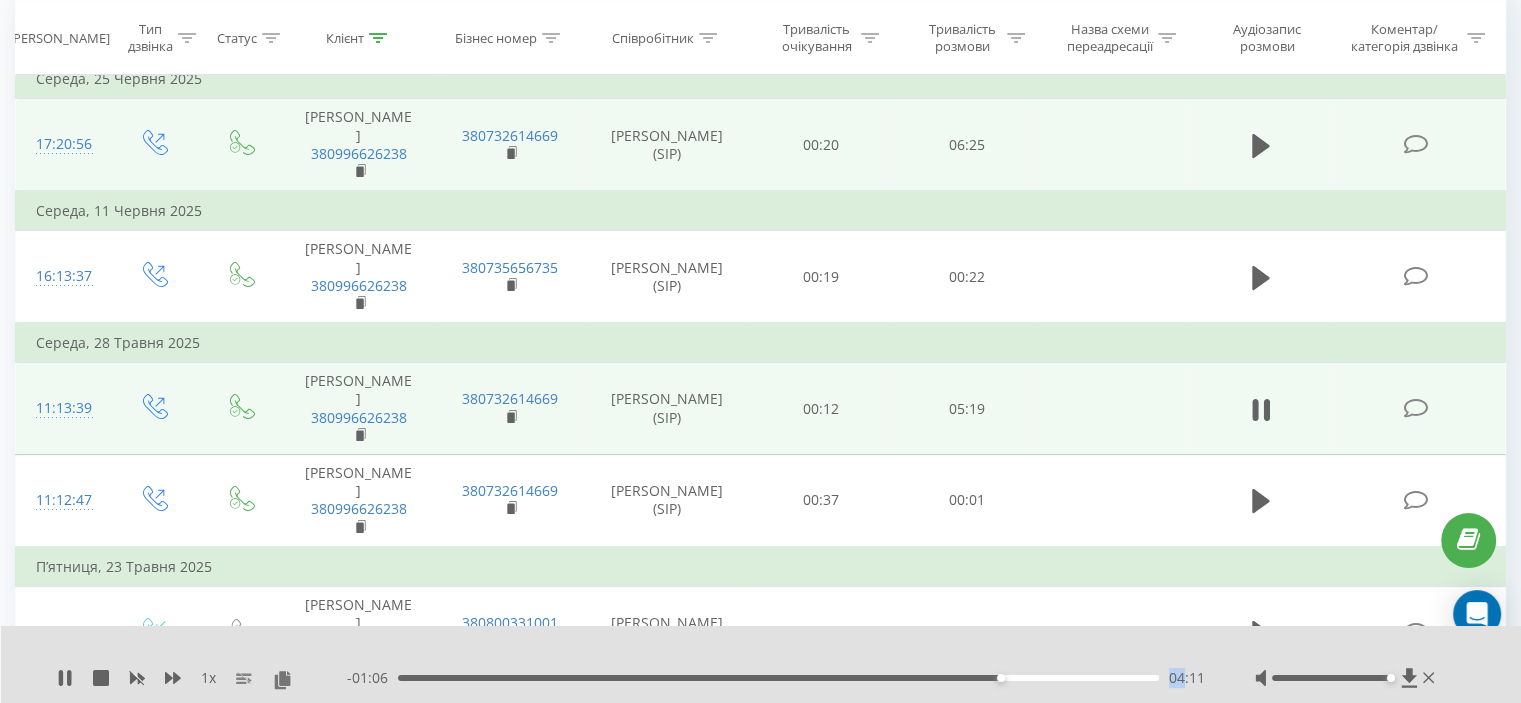 click on "- 01:06 04:11   04:11" at bounding box center (776, 678) 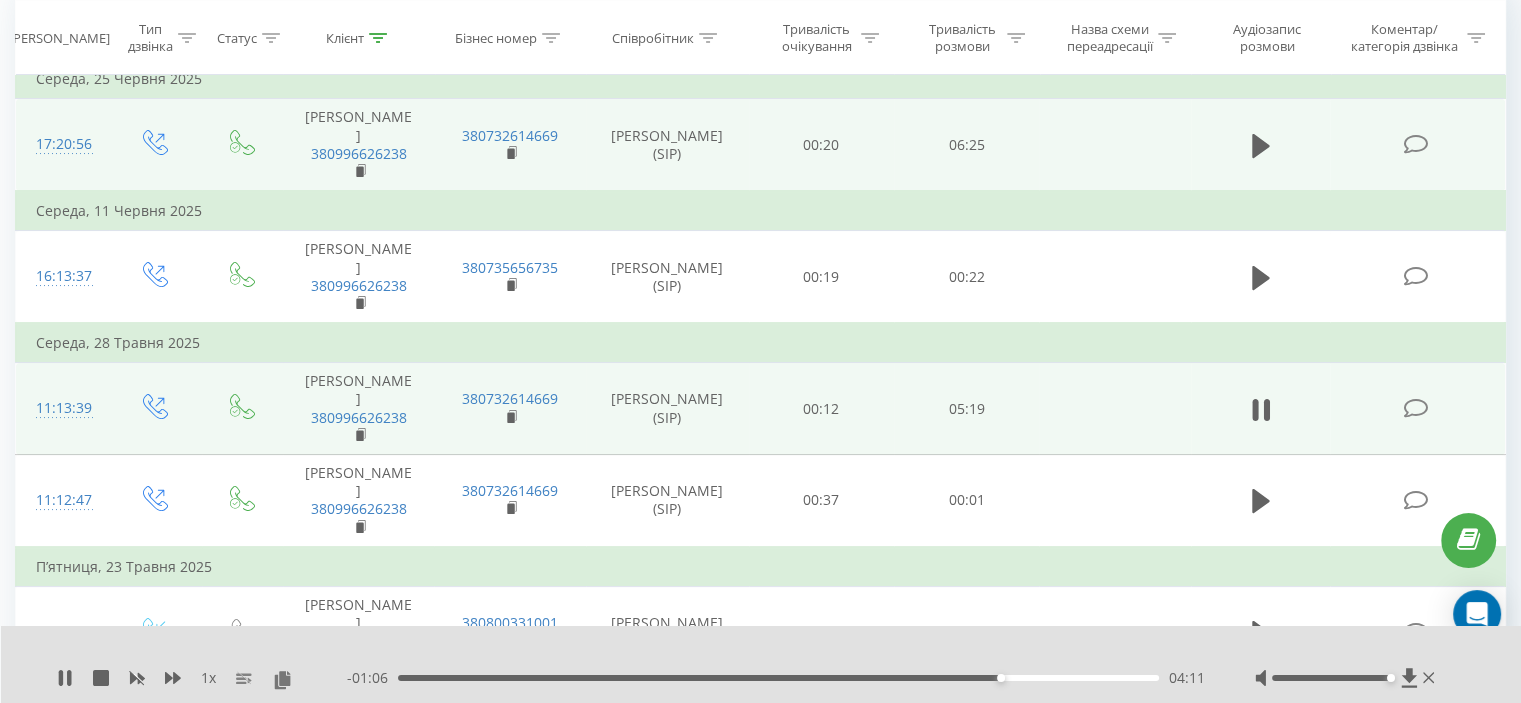 click on "04:11" at bounding box center (778, 678) 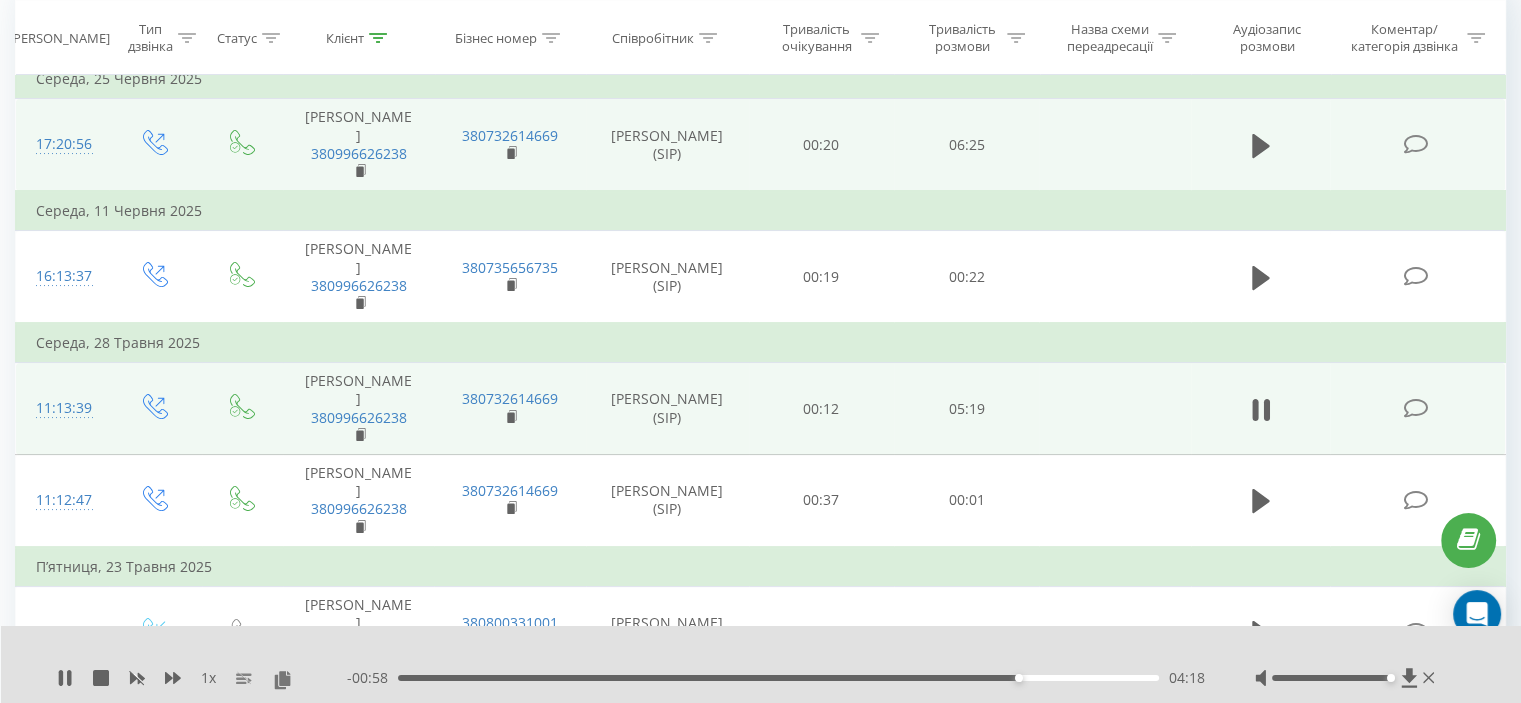 click on "04:18" at bounding box center (778, 678) 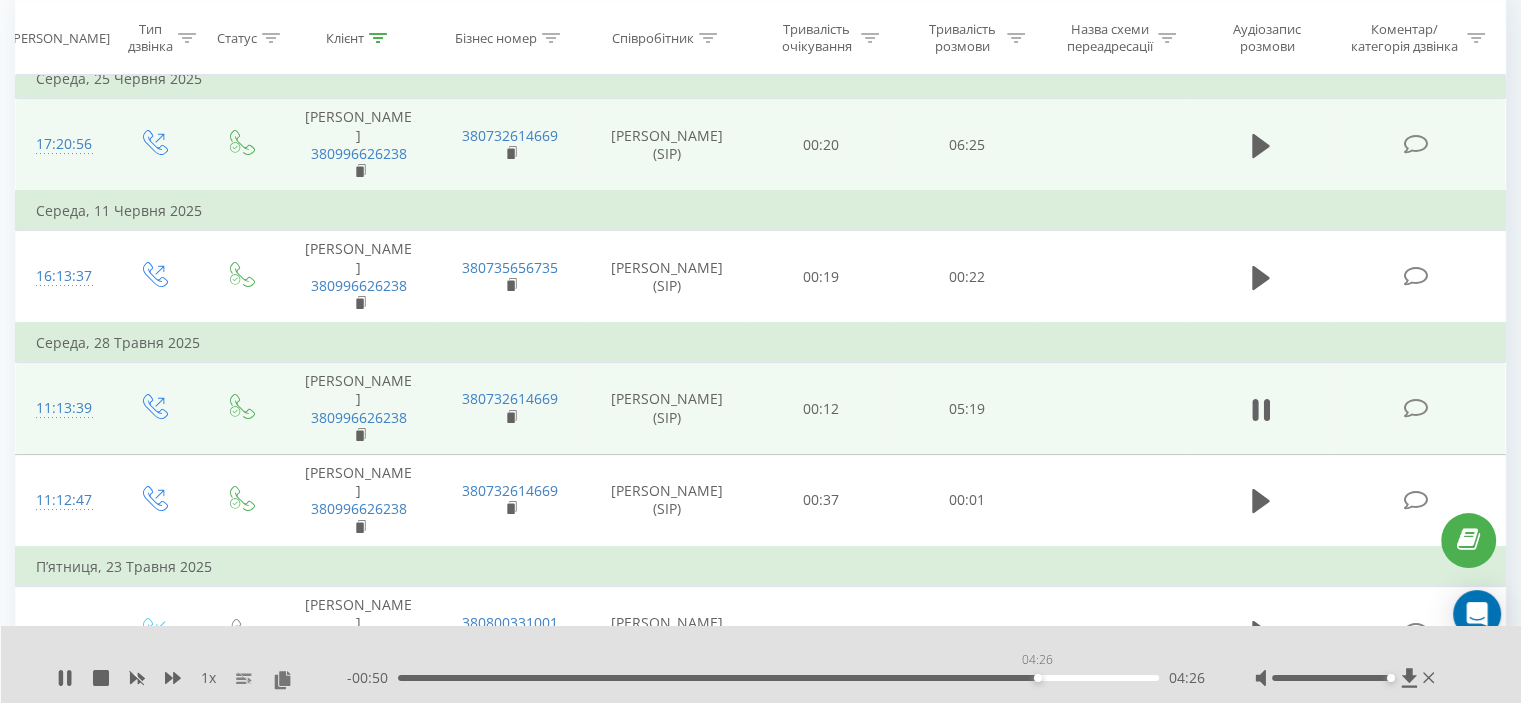 click on "04:26" at bounding box center [778, 678] 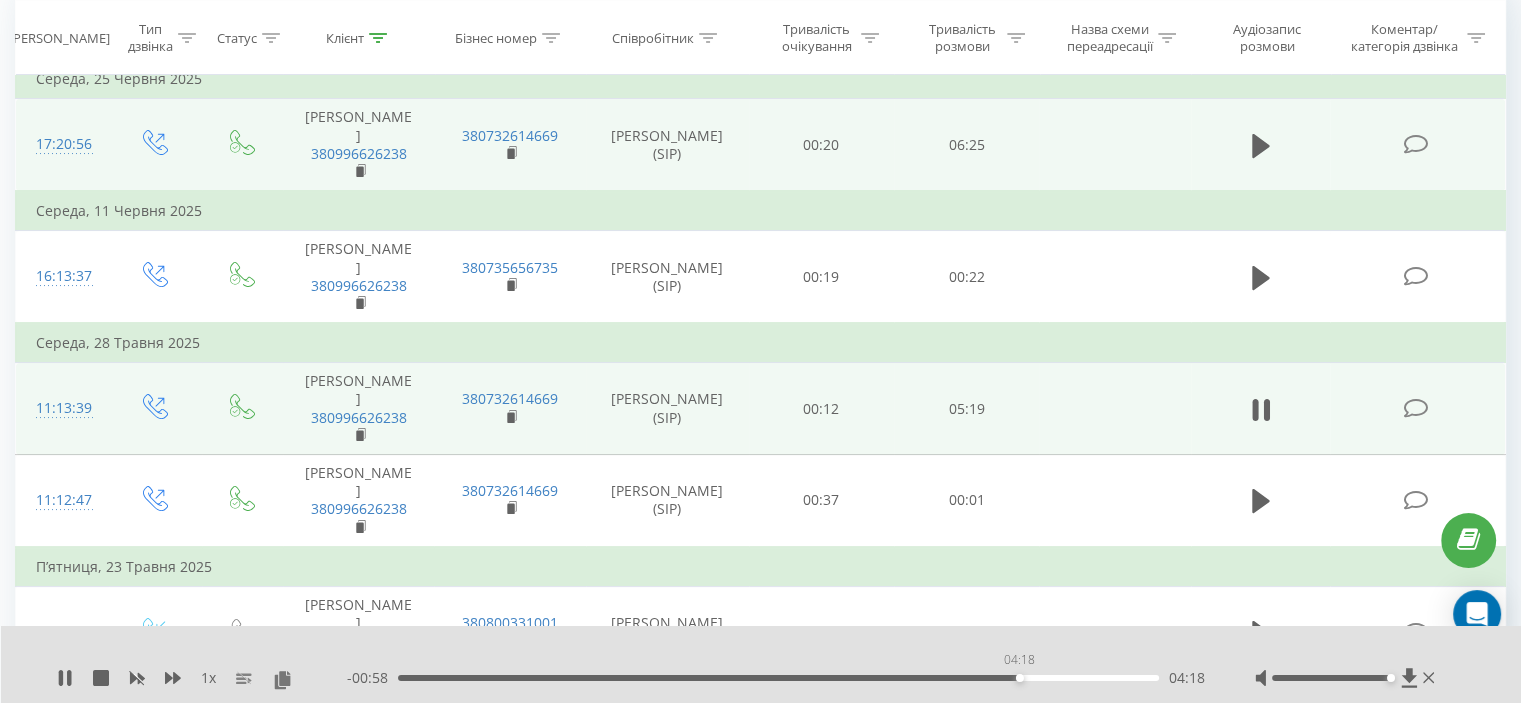 click on "04:18" at bounding box center (778, 678) 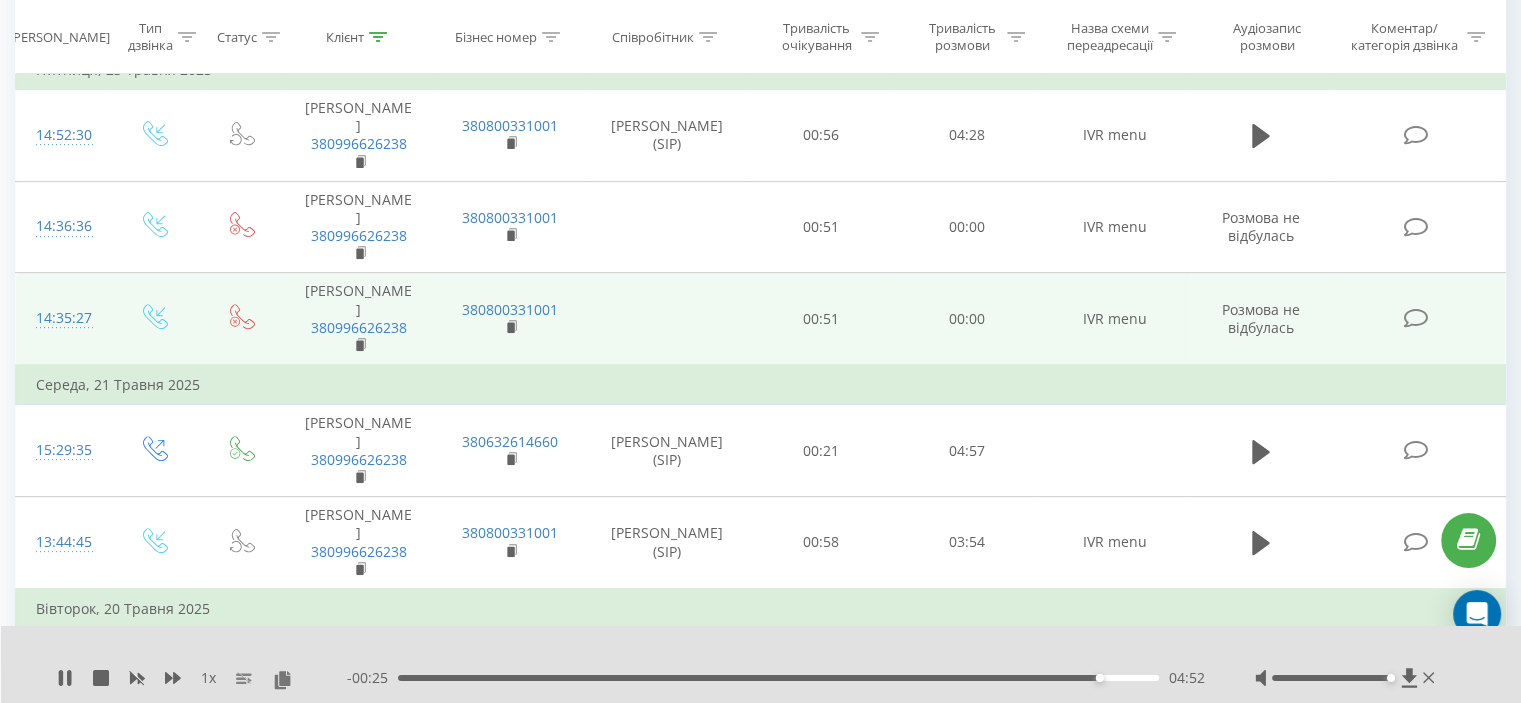 scroll, scrollTop: 700, scrollLeft: 0, axis: vertical 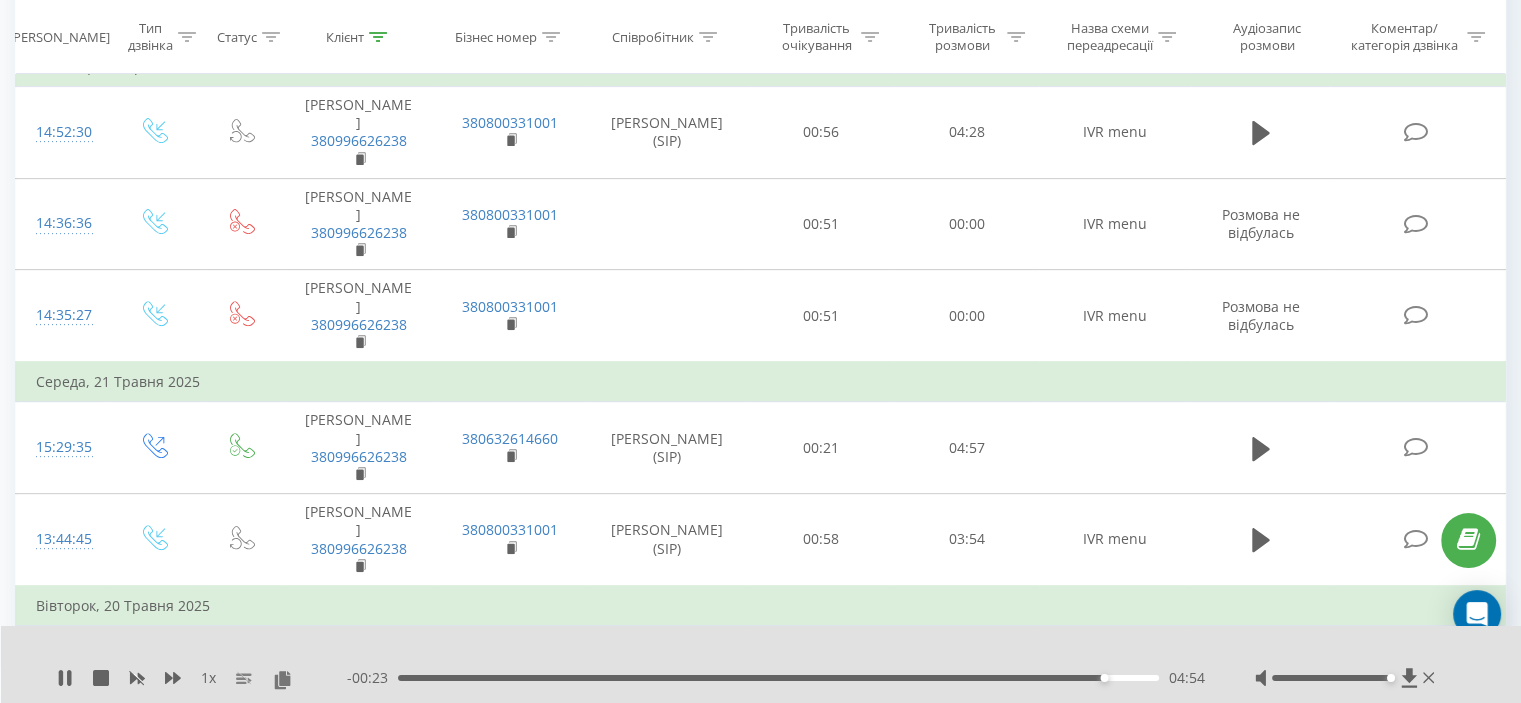 click on "04:54" at bounding box center [778, 678] 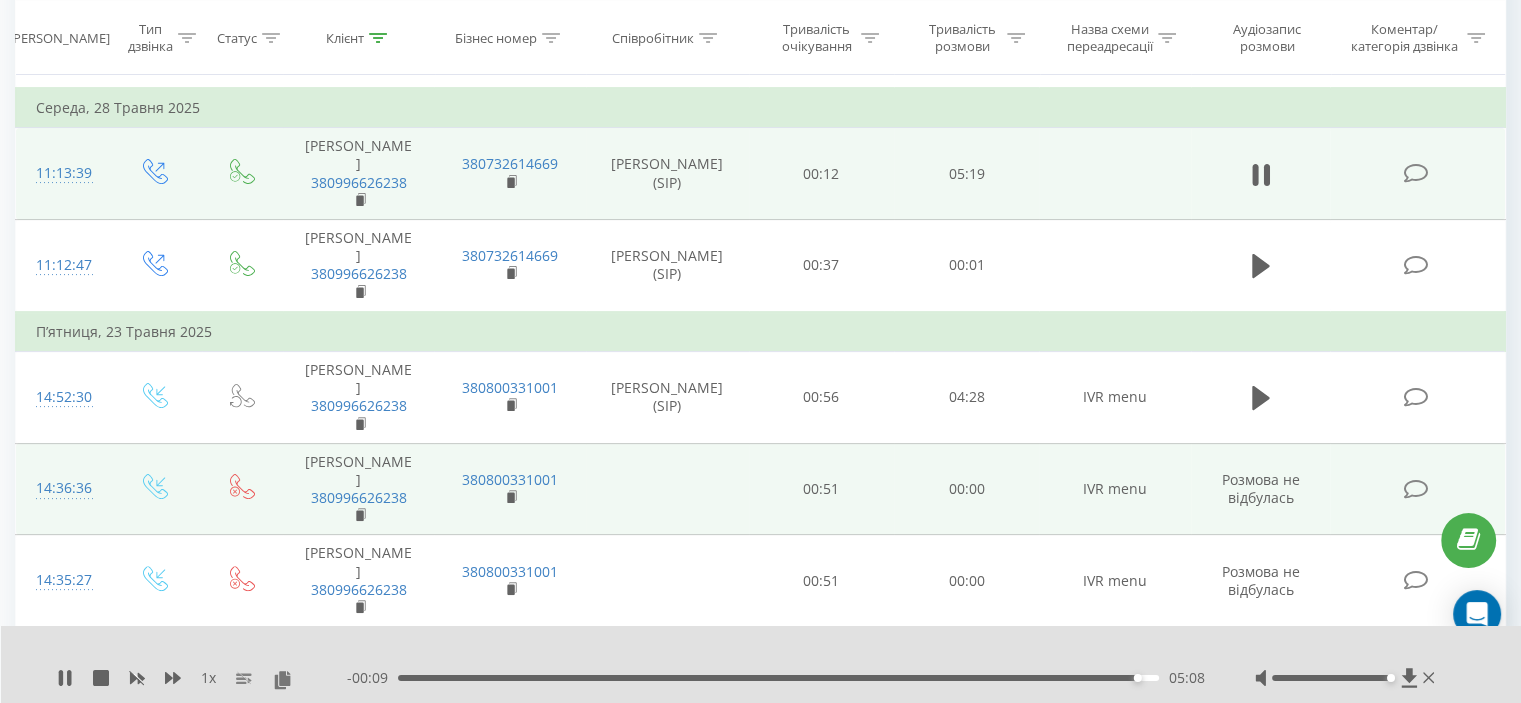 scroll, scrollTop: 400, scrollLeft: 0, axis: vertical 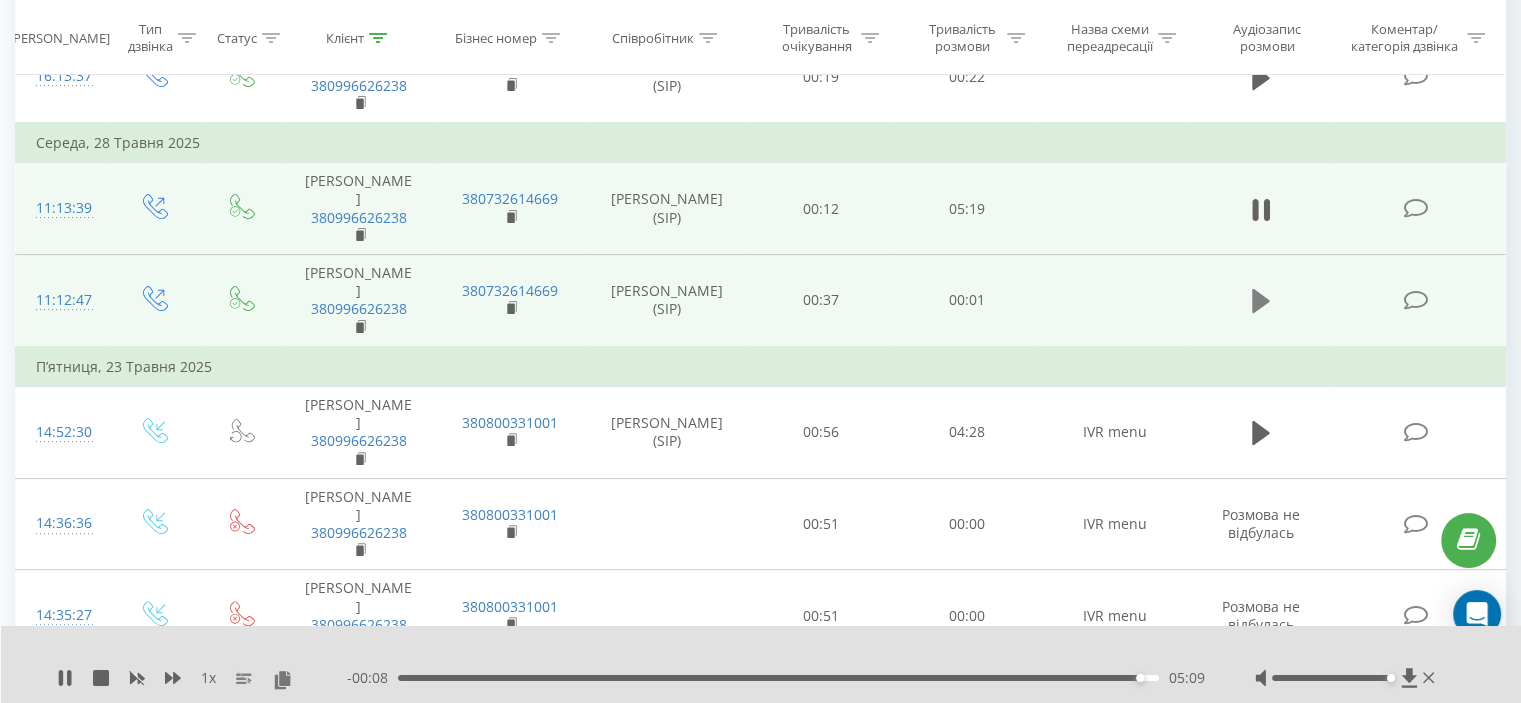 click 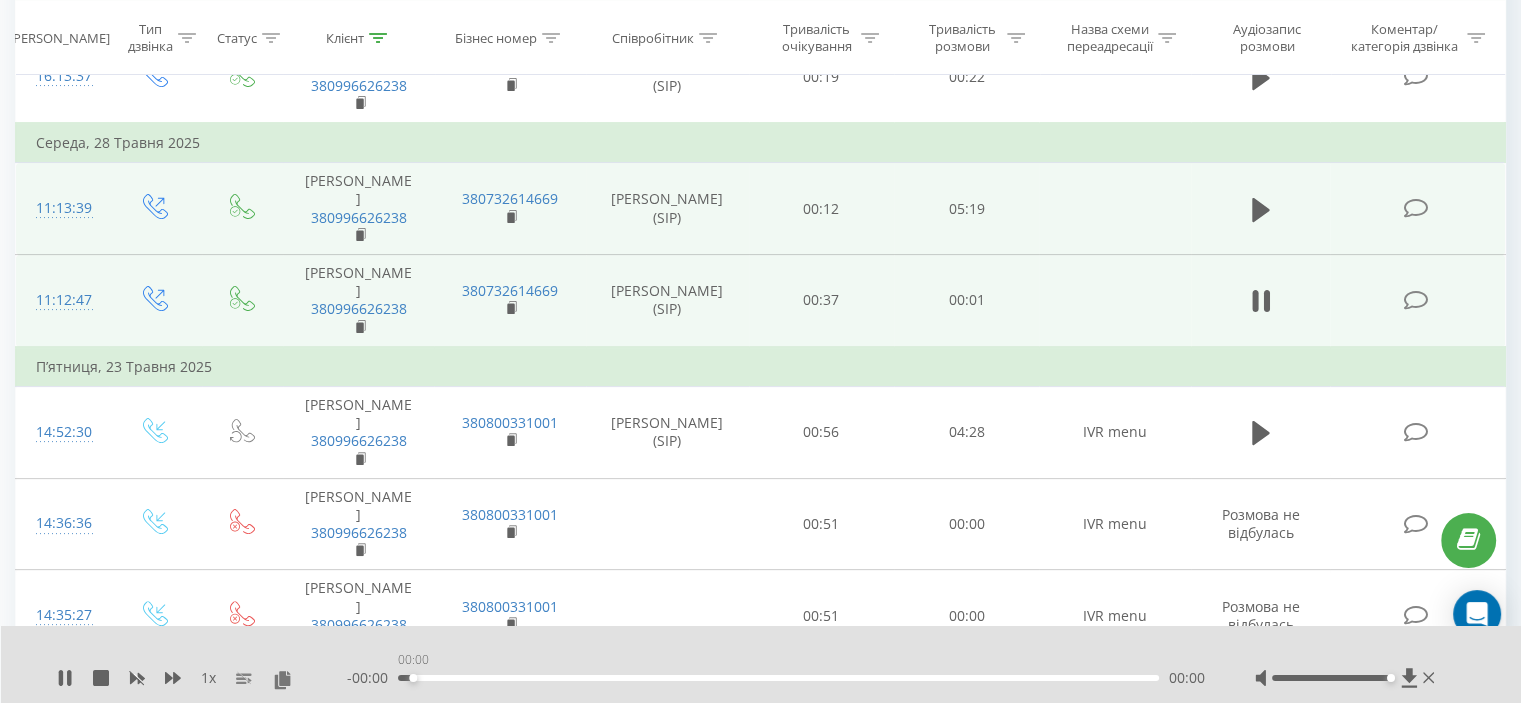 click on "00:00" at bounding box center (778, 678) 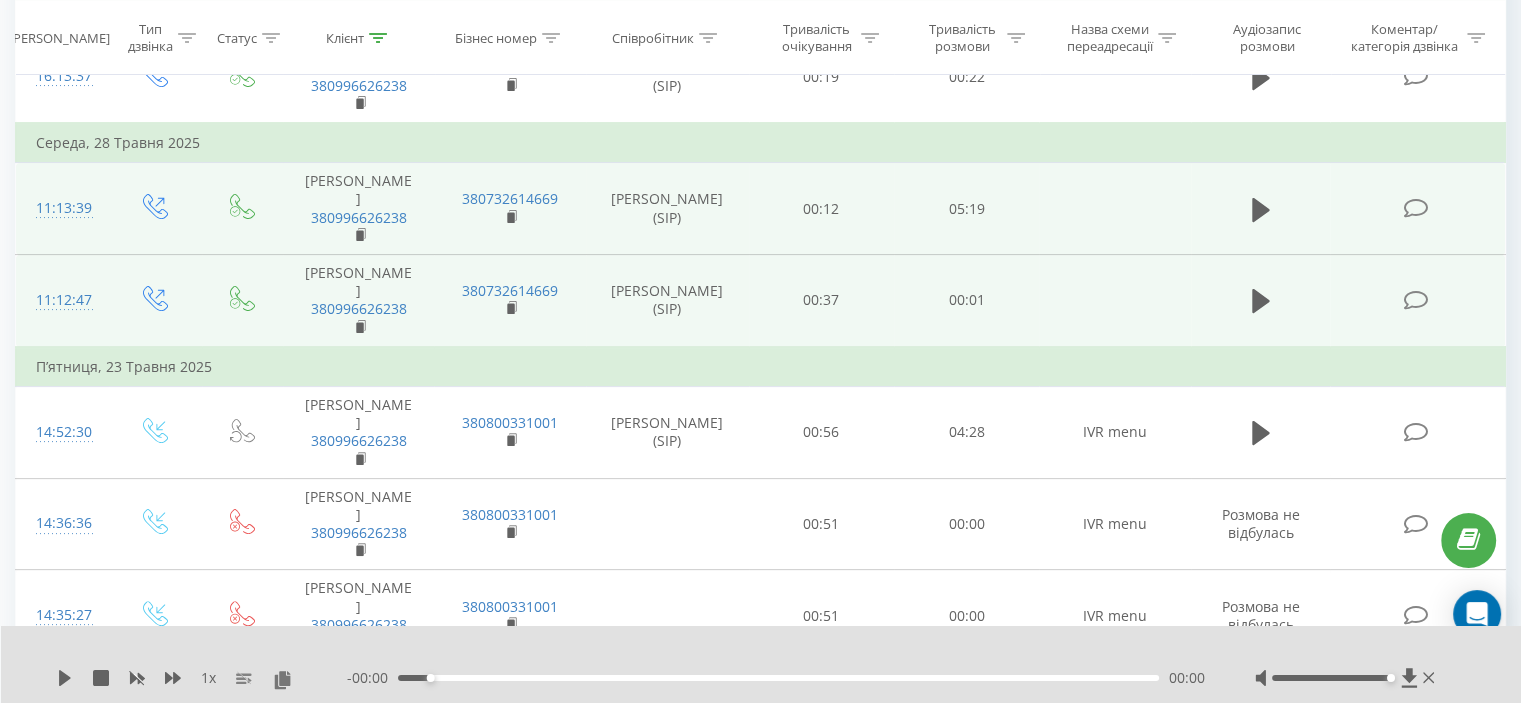 click on "- 00:00 00:00   00:00" at bounding box center (776, 678) 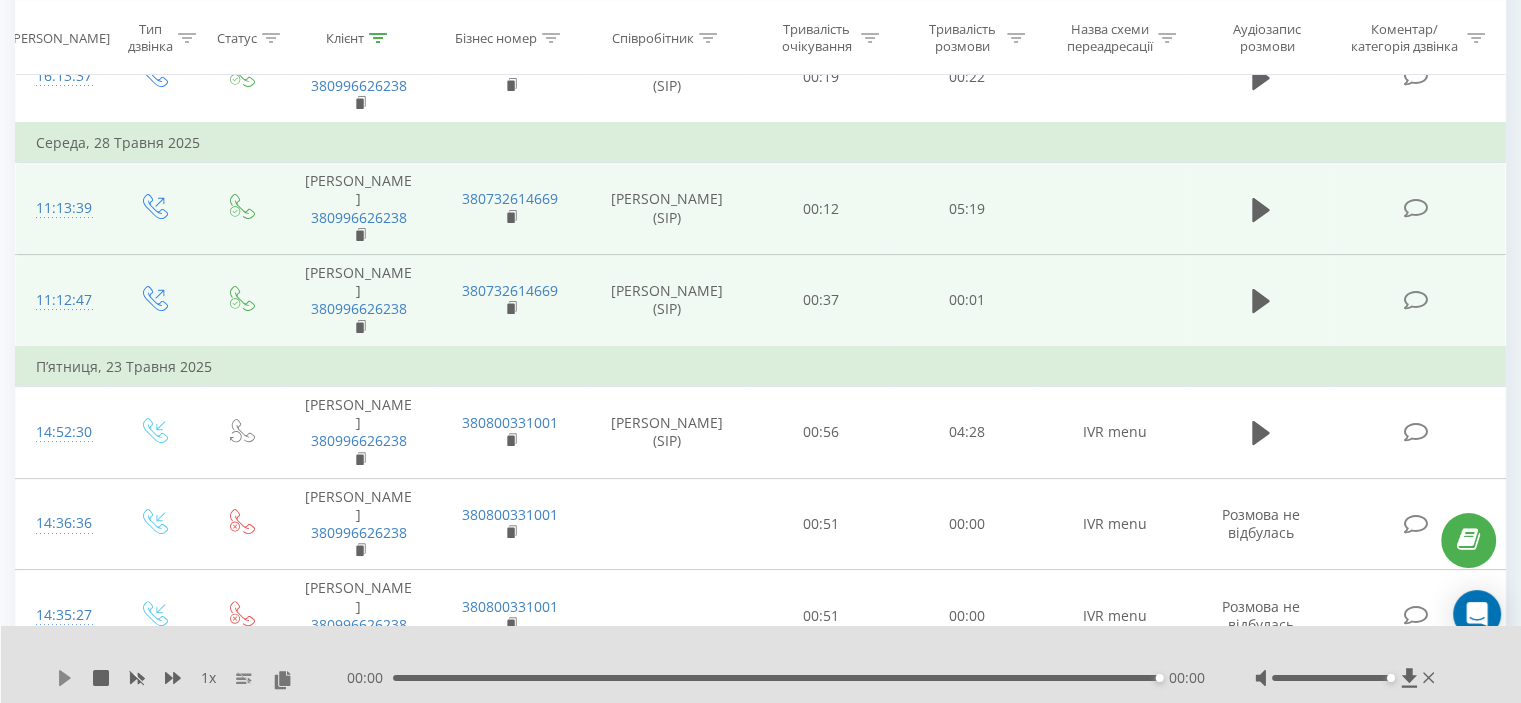 click 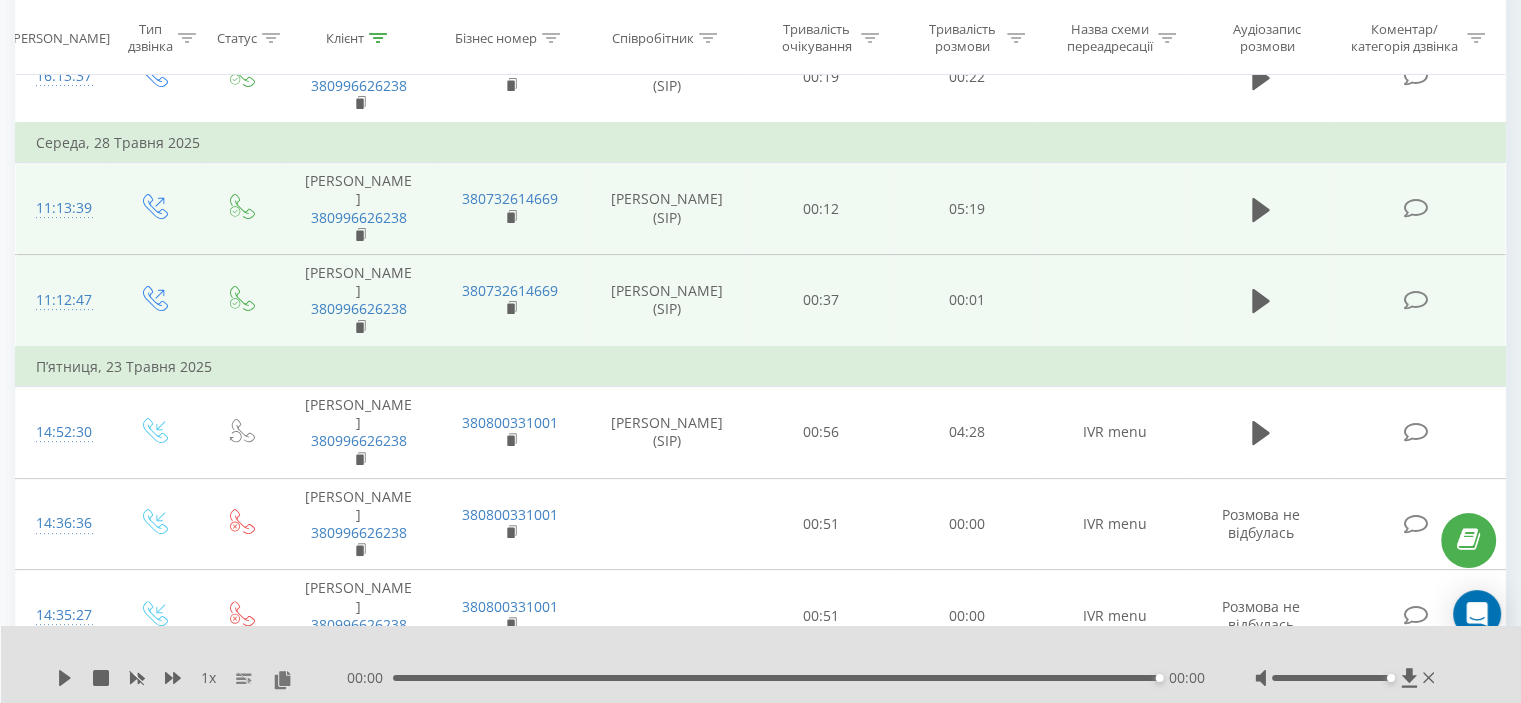 click on "00:00 00:00   00:00" at bounding box center (776, 678) 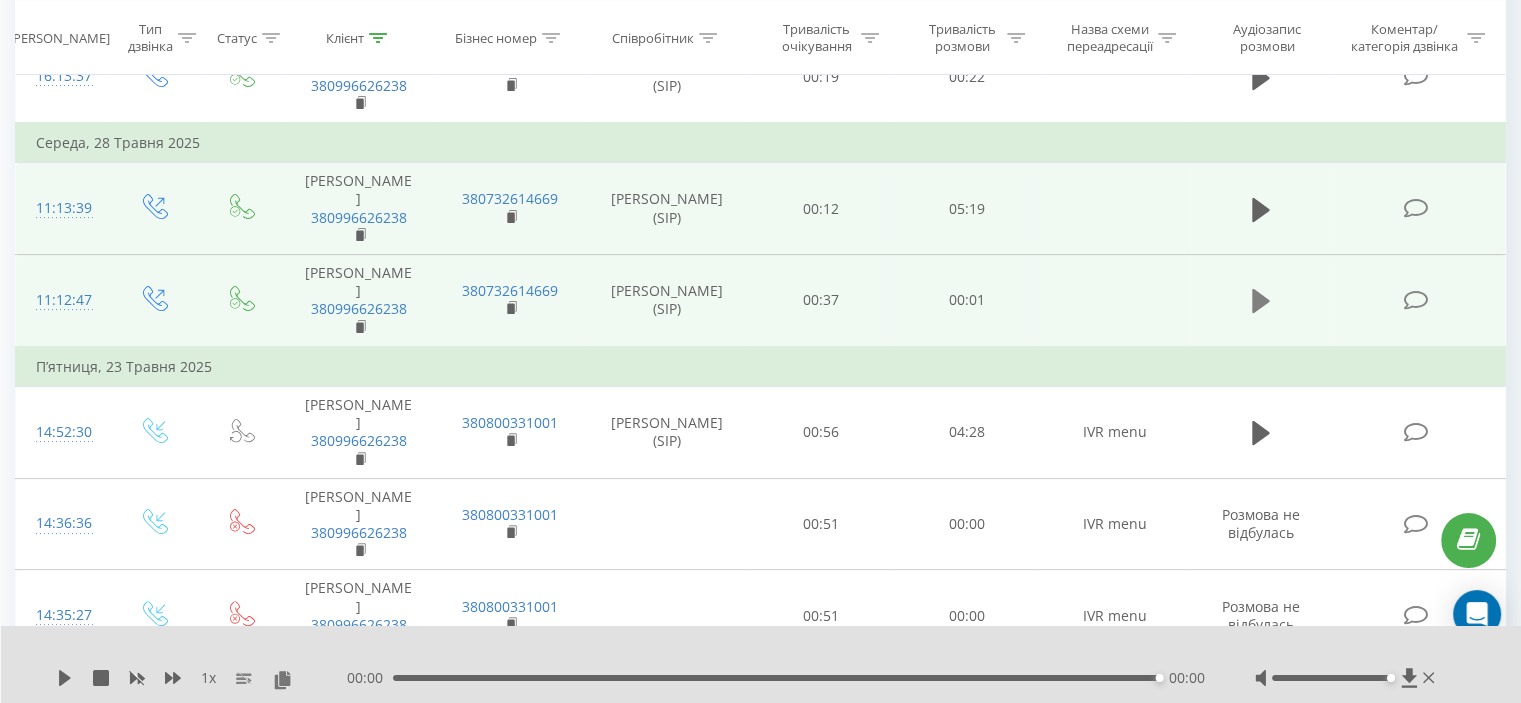 click 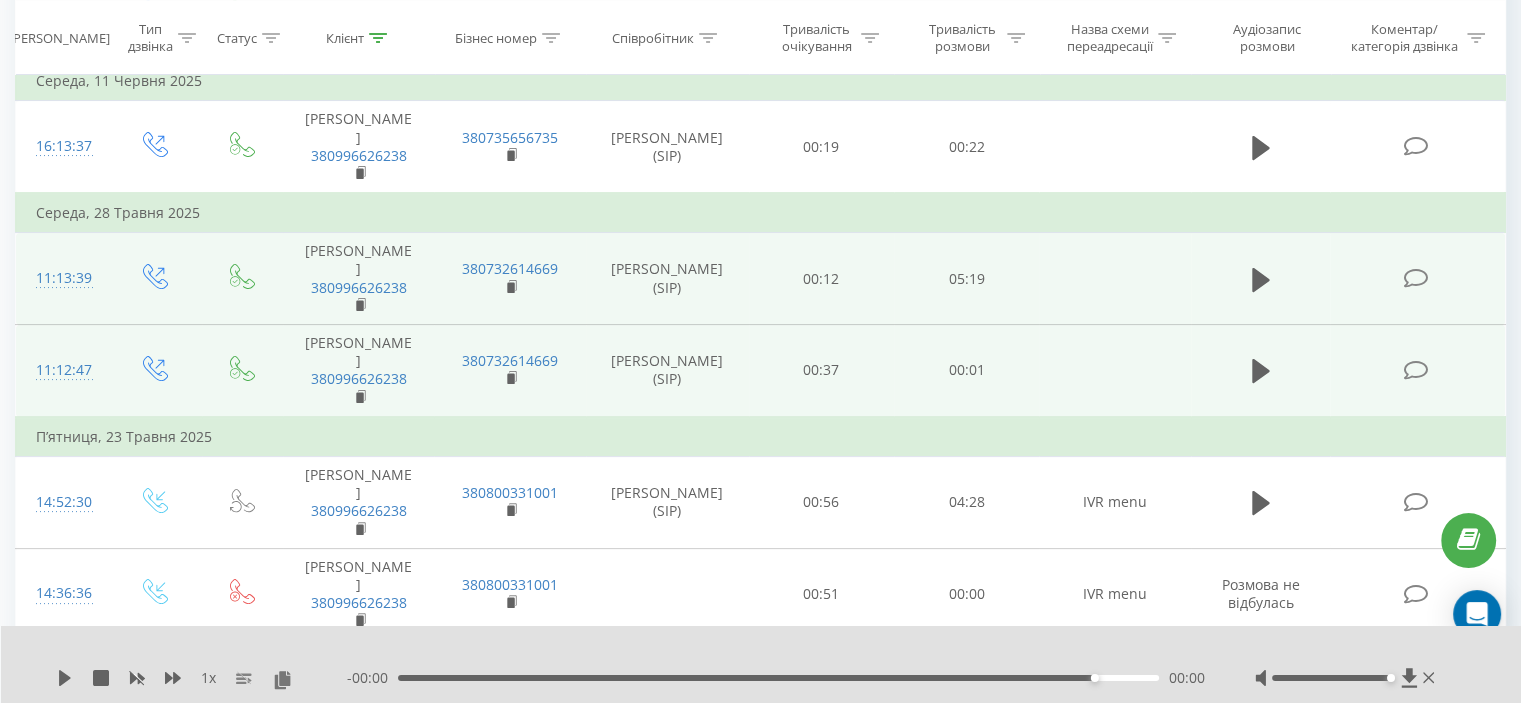 scroll, scrollTop: 300, scrollLeft: 0, axis: vertical 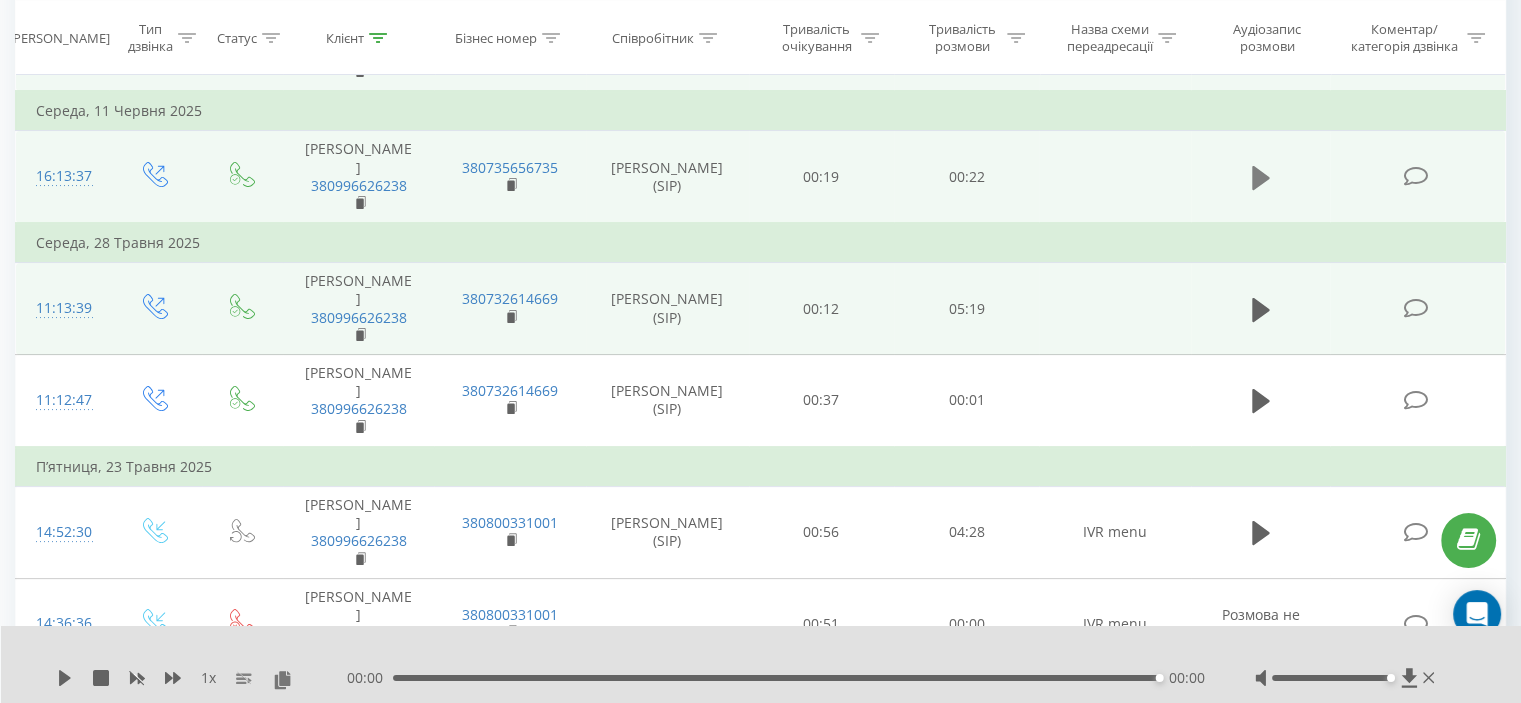 click 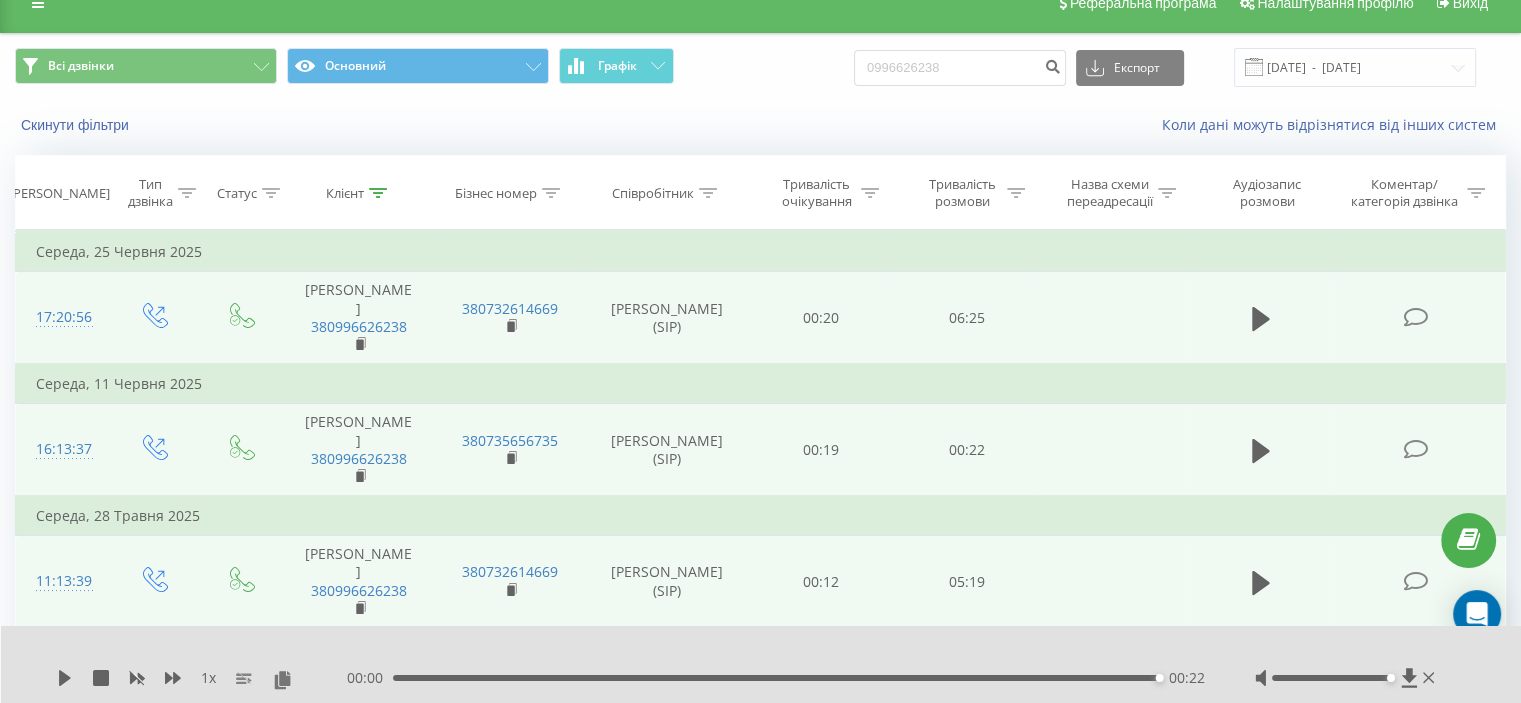 scroll, scrollTop: 0, scrollLeft: 0, axis: both 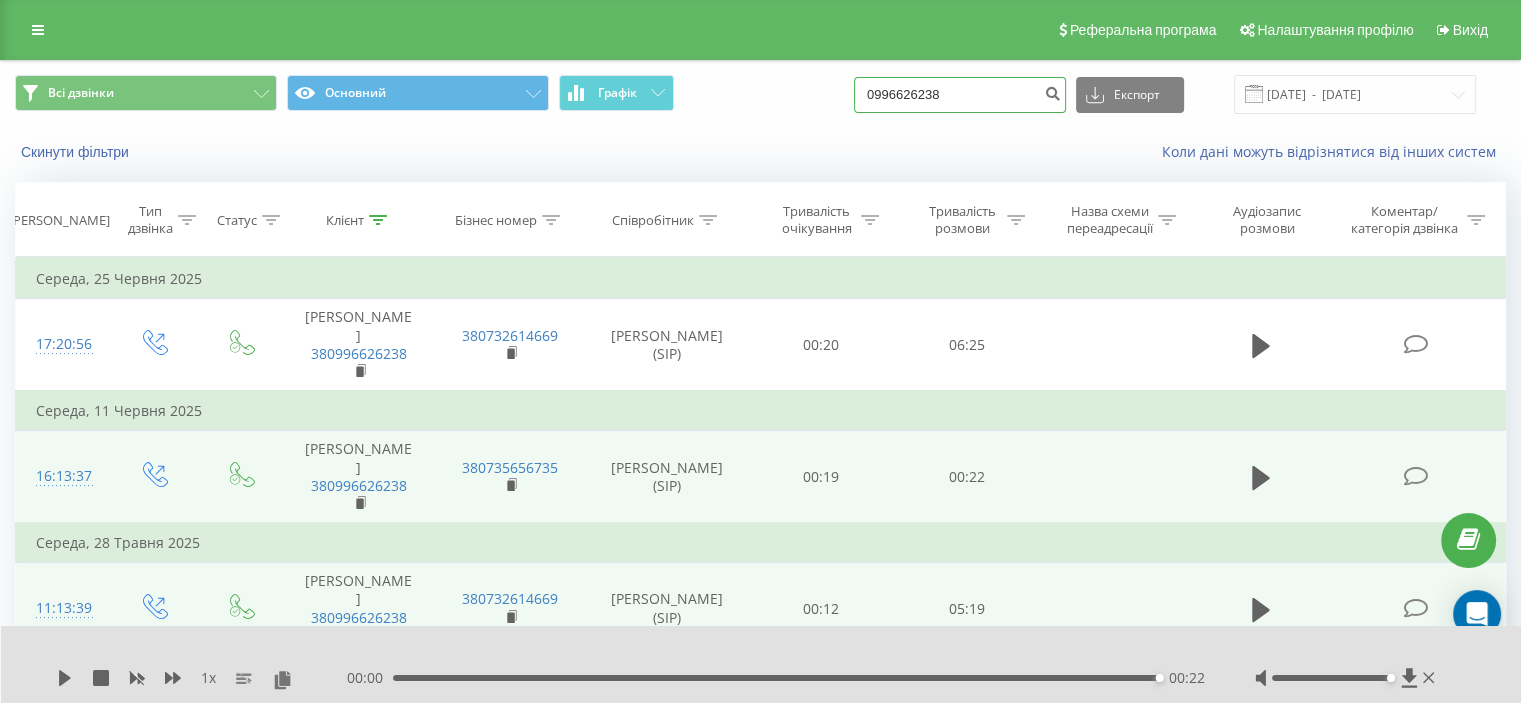 click on "0996626238" at bounding box center (960, 95) 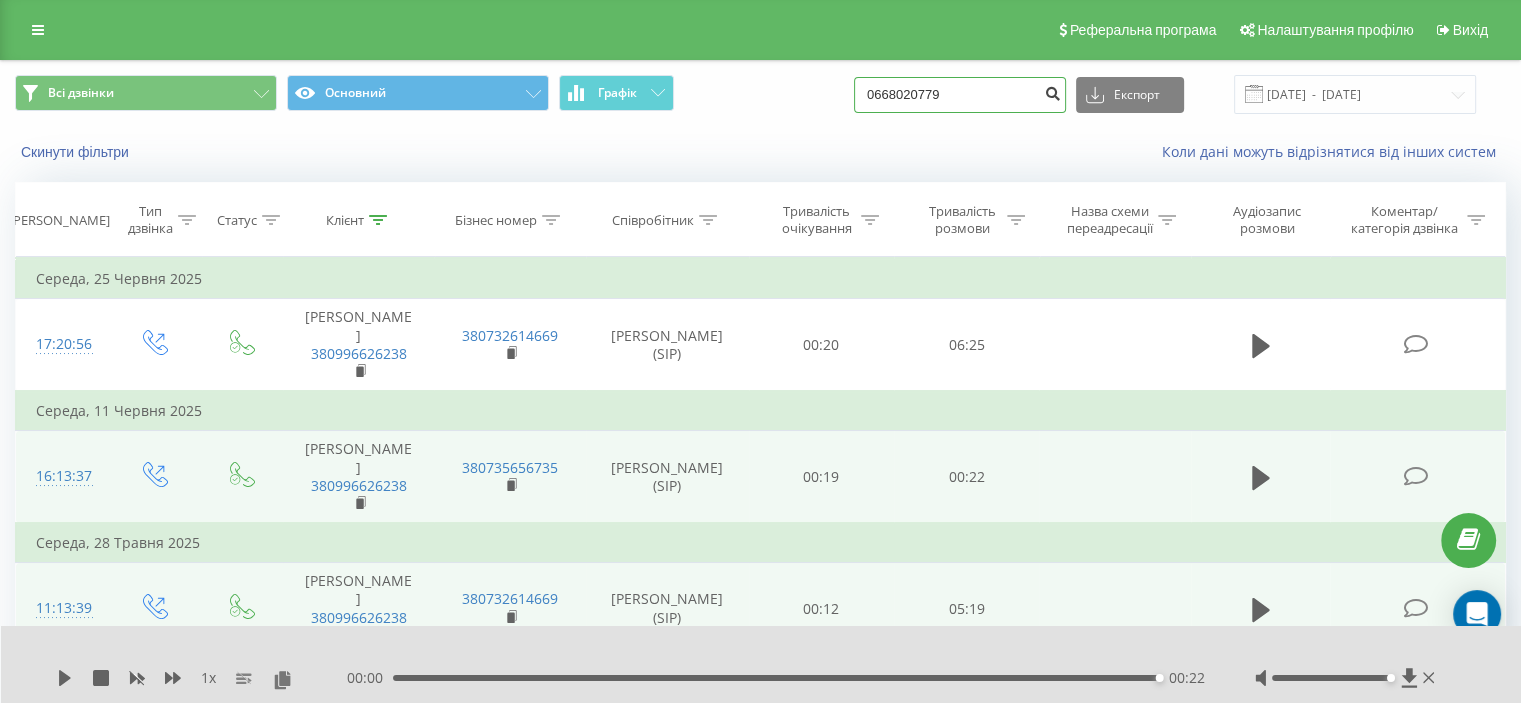 type on "0668020779" 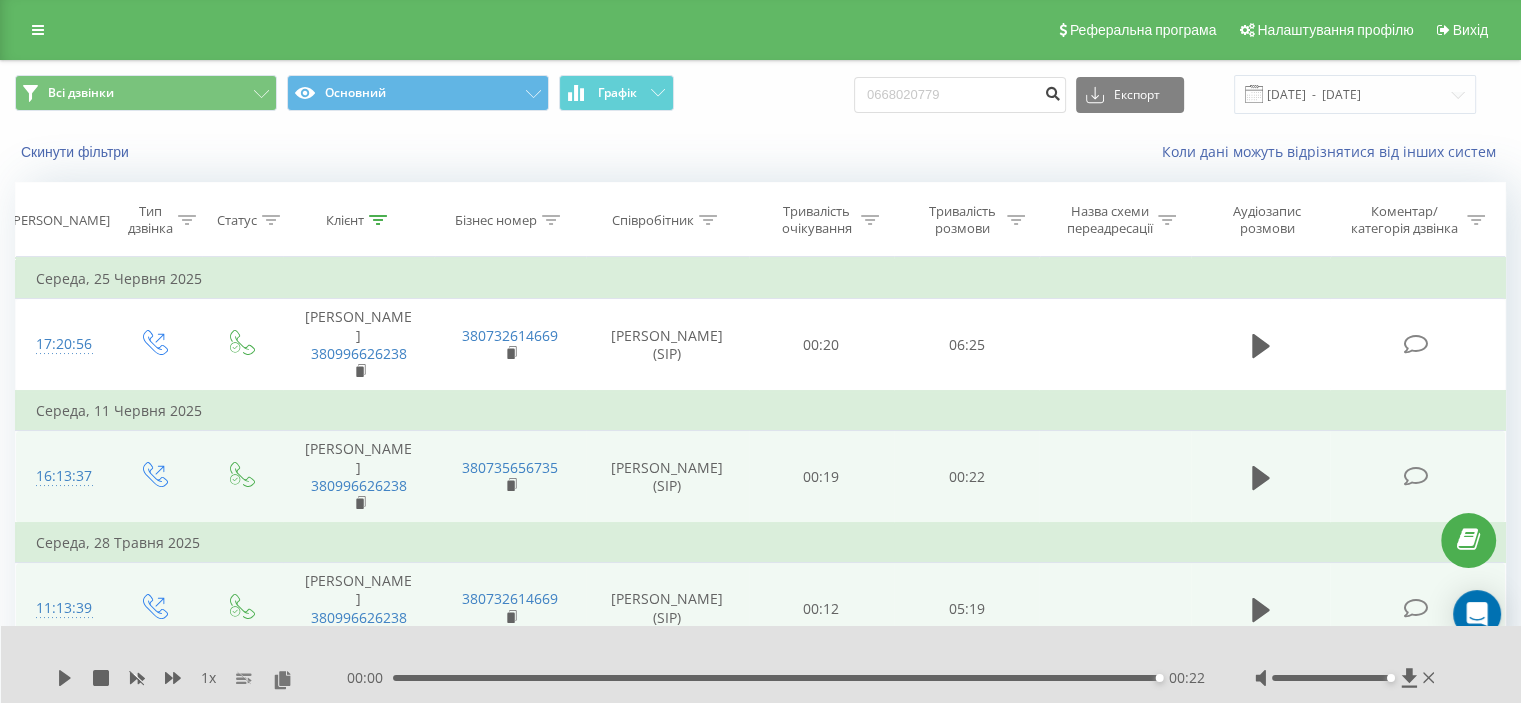 click at bounding box center [1052, 91] 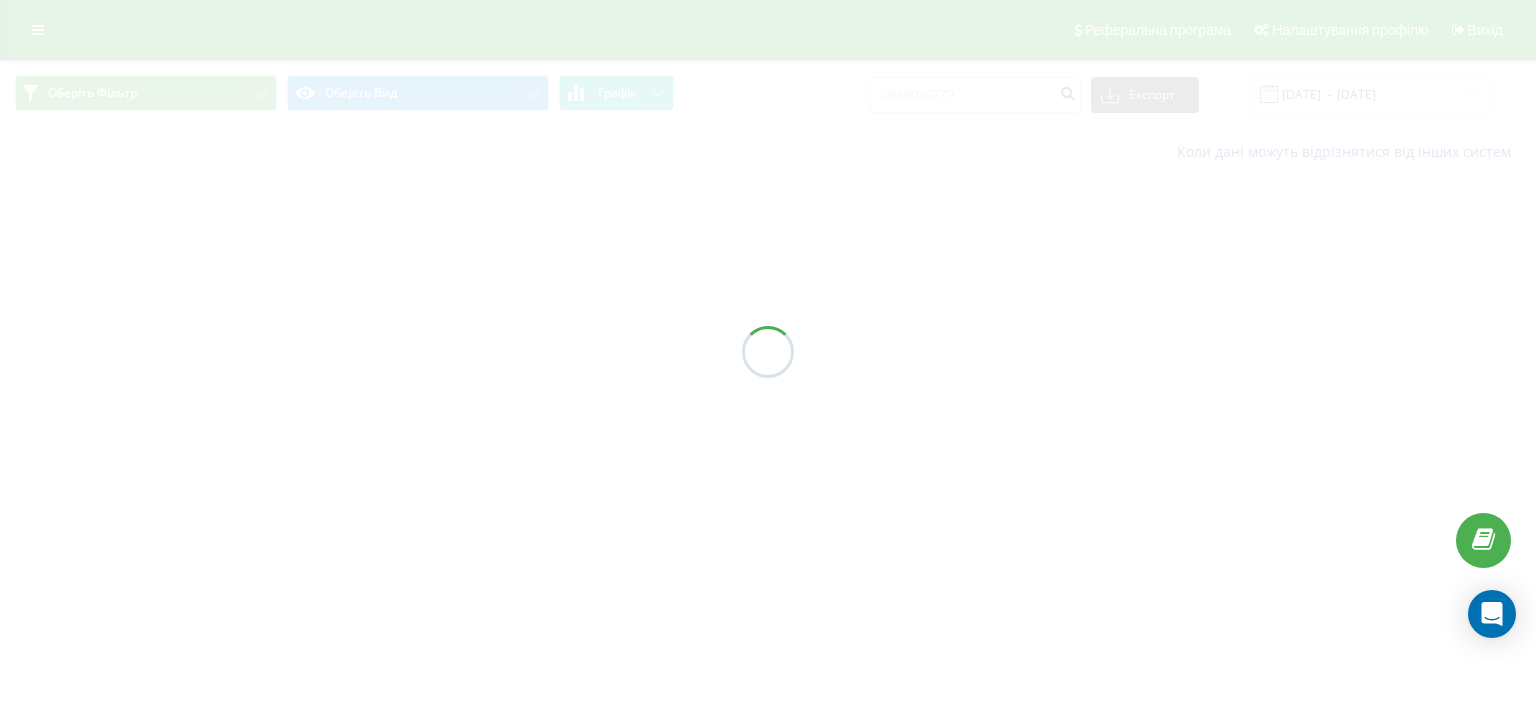 scroll, scrollTop: 0, scrollLeft: 0, axis: both 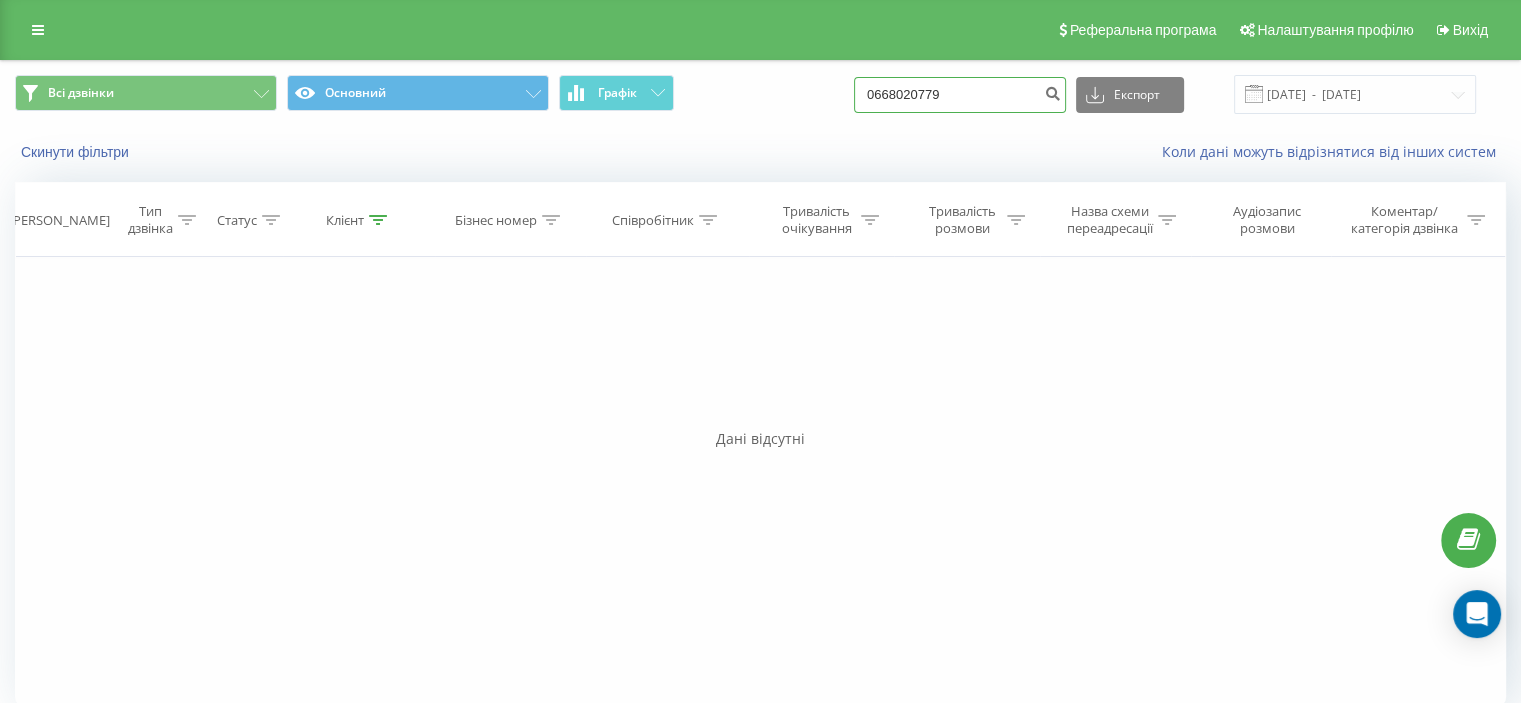 click on "0668020779" at bounding box center (960, 95) 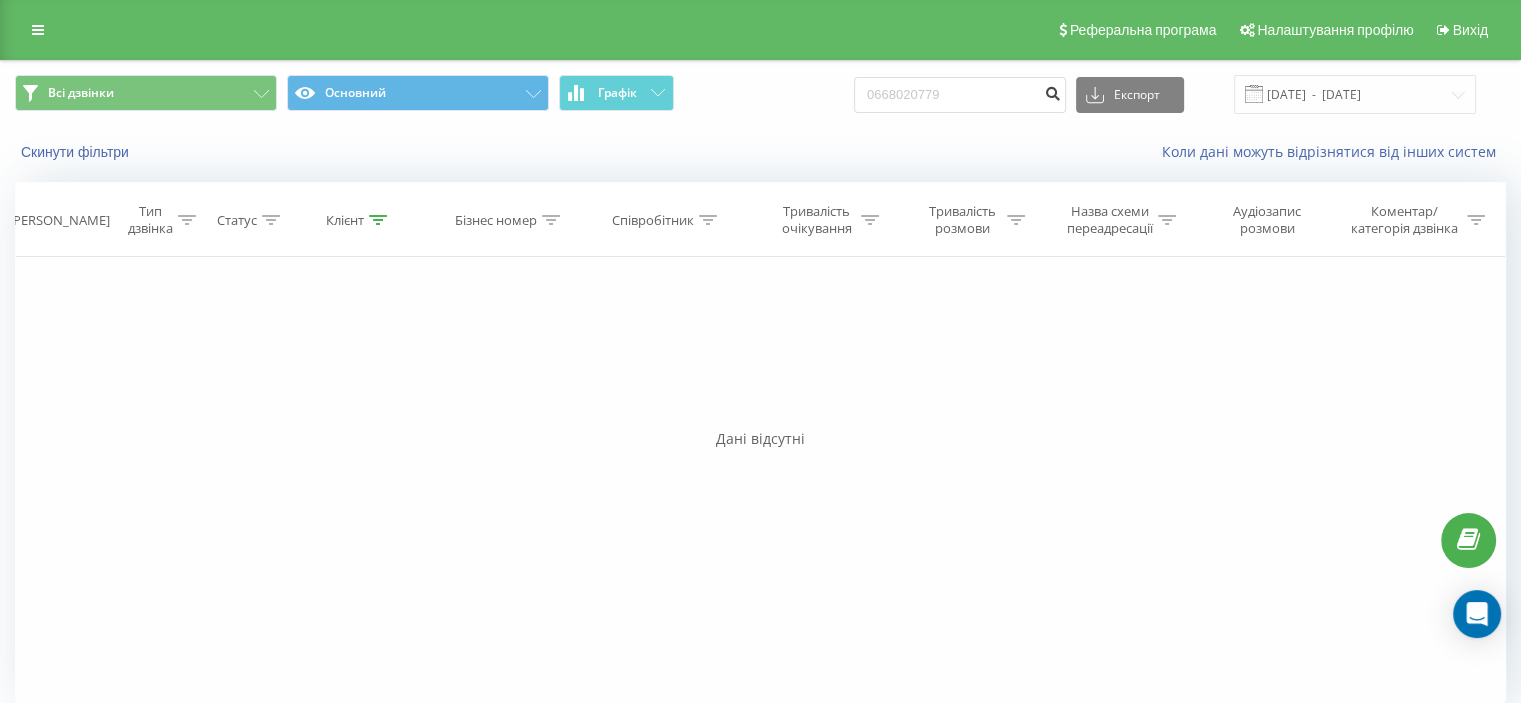 click at bounding box center [1052, 91] 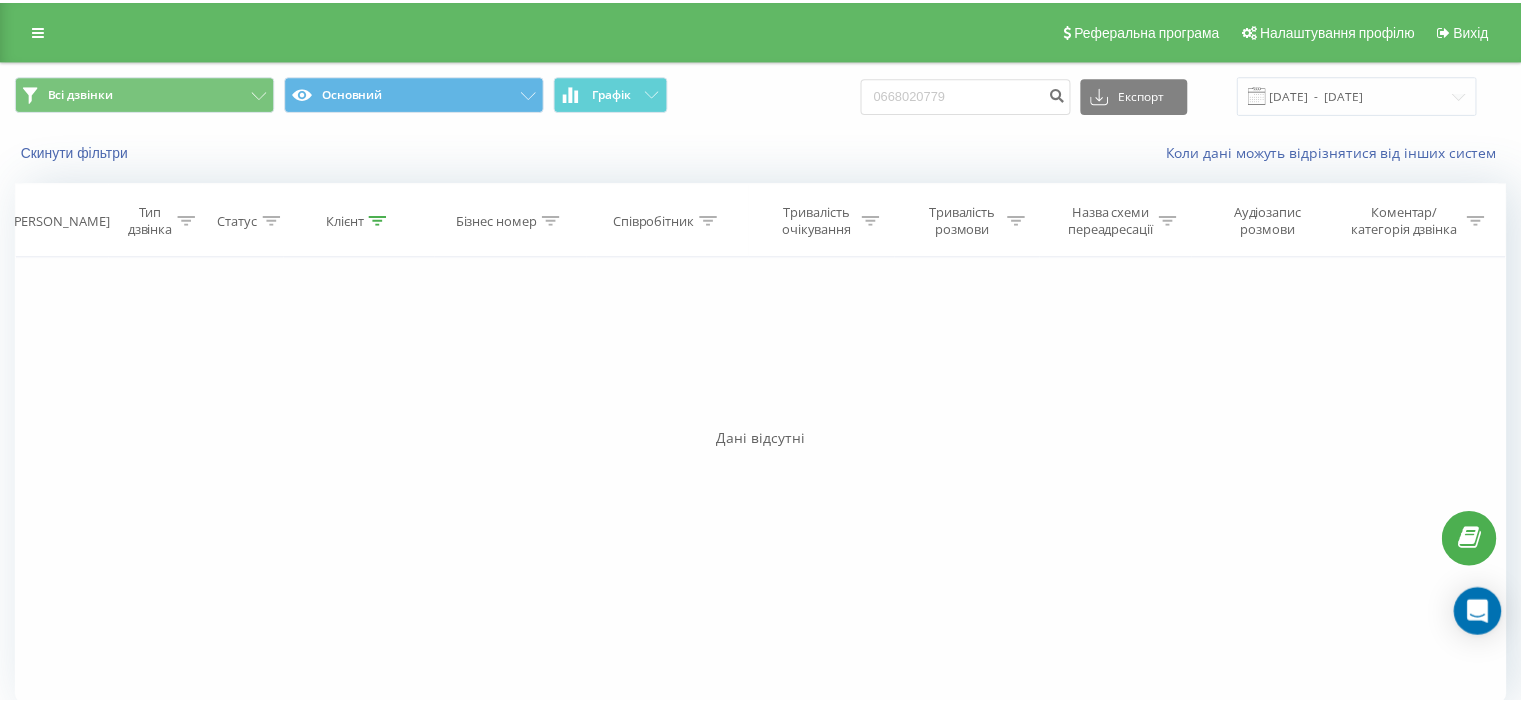 scroll, scrollTop: 0, scrollLeft: 0, axis: both 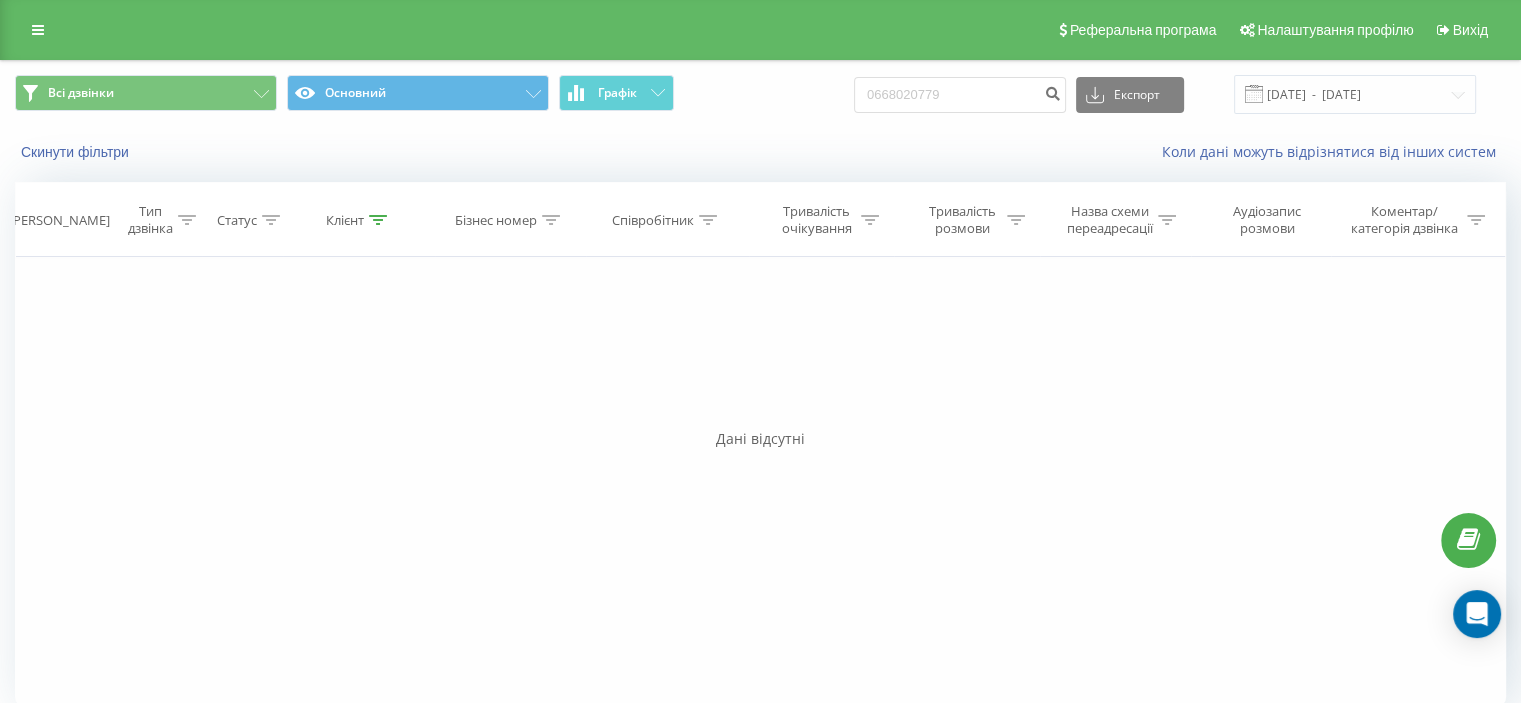 click on "0668020779" at bounding box center (960, 95) 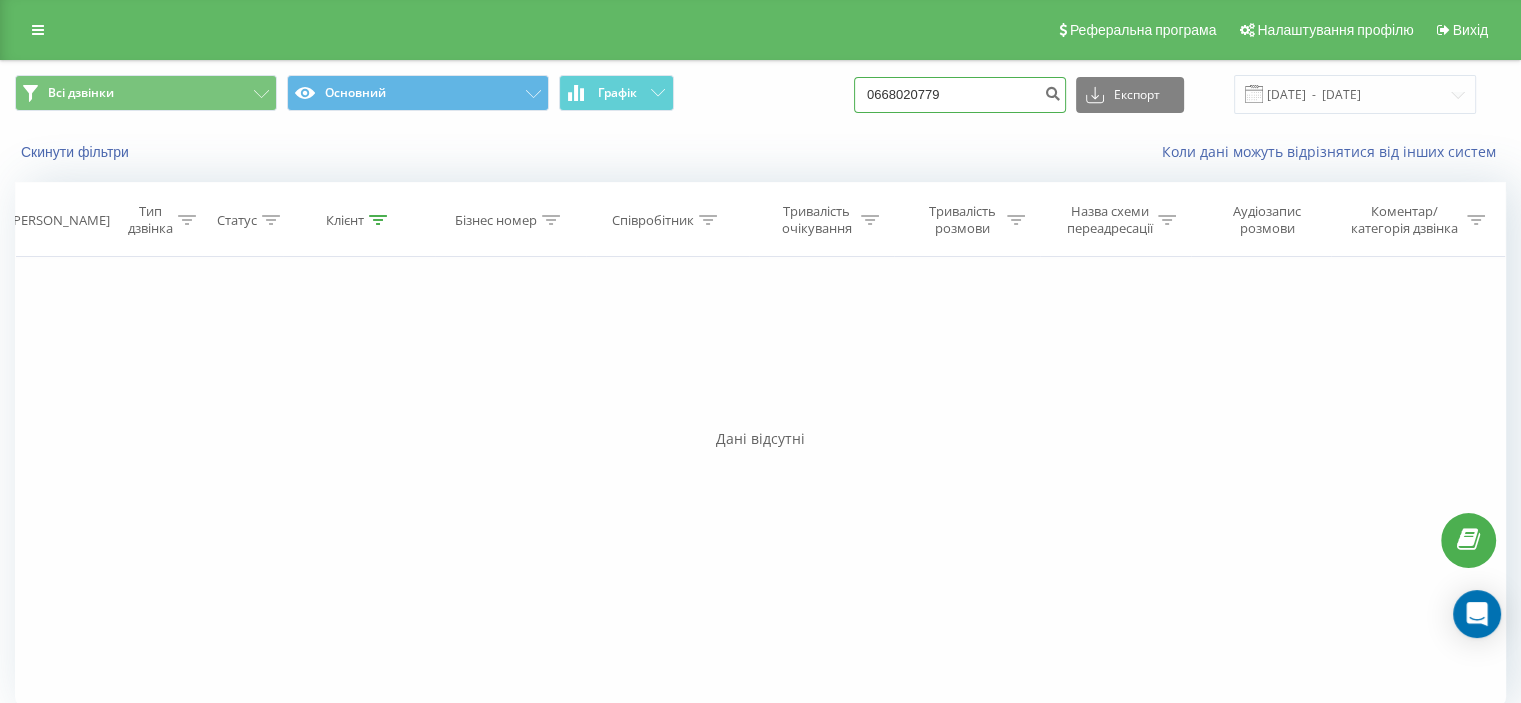 click on "0668020779" at bounding box center [960, 95] 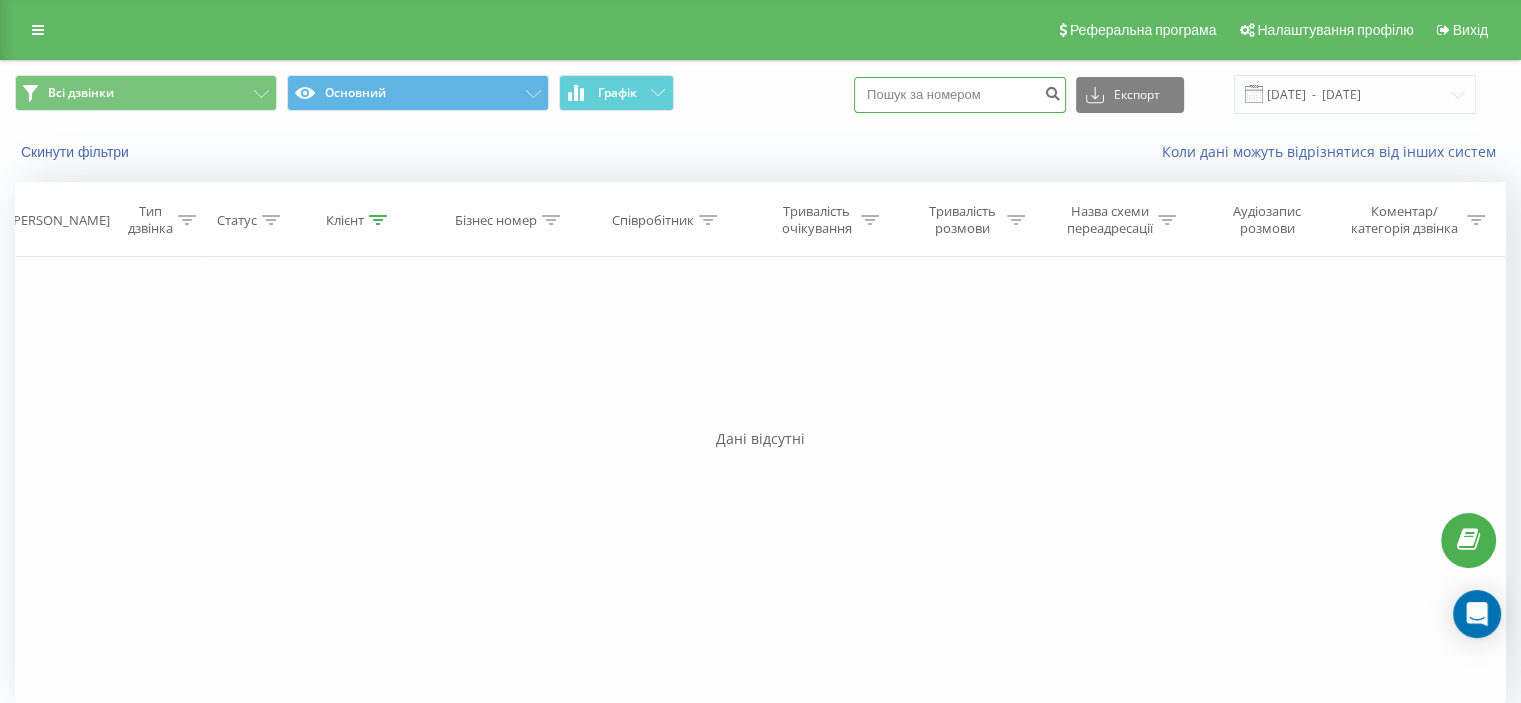 type 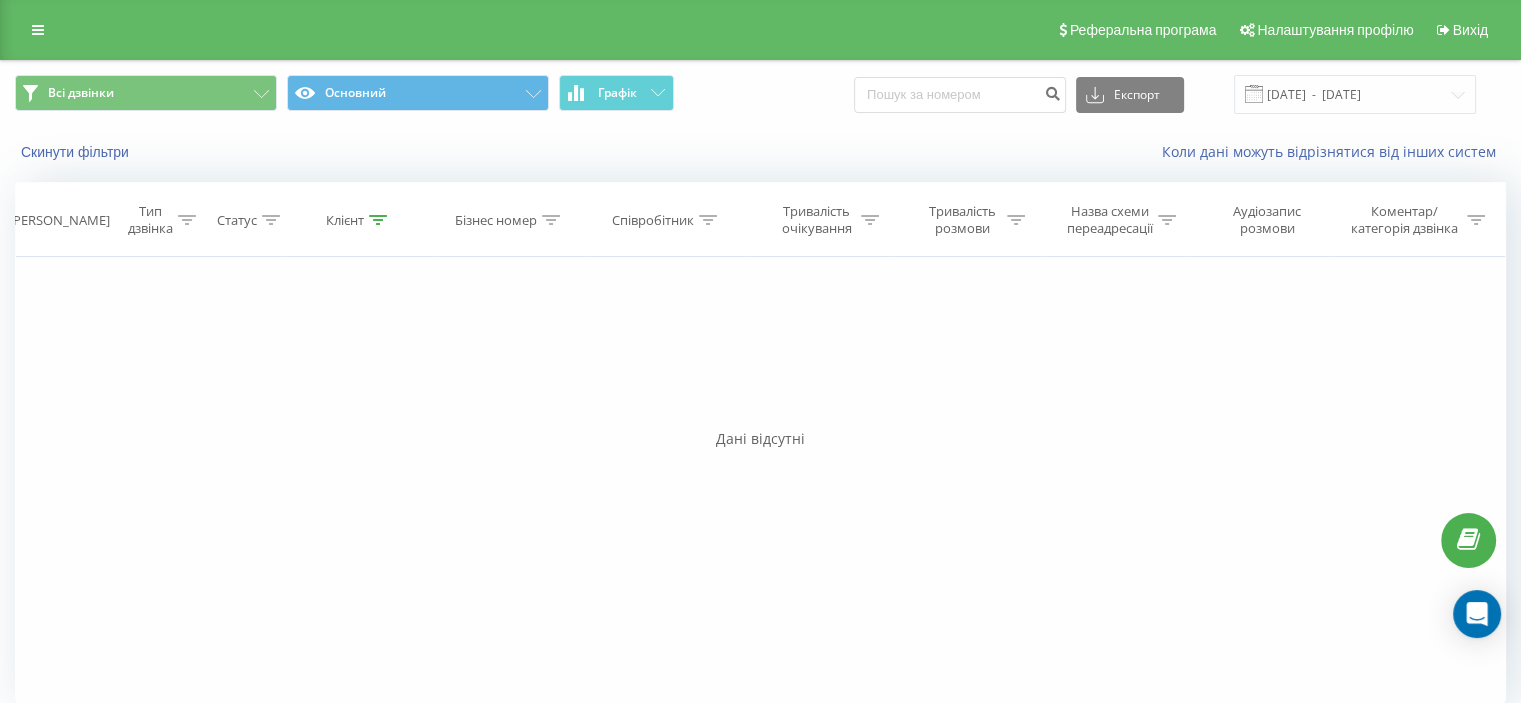 click on "Фільтрувати за умовою Дорівнює Введіть значення Скасувати OK Фільтрувати за умовою Дорівнює Введіть значення Скасувати OK Фільтрувати за умовою Містить Скасувати OK Фільтрувати за умовою Містить Скасувати OK Фільтрувати за умовою Містить Скасувати OK Фільтрувати за умовою Дорівнює Скасувати OK Фільтрувати за умовою Дорівнює Скасувати OK Фільтрувати за умовою Містить Скасувати OK Фільтрувати за умовою Дорівнює Введіть значення Скасувати OK" at bounding box center (760, 482) 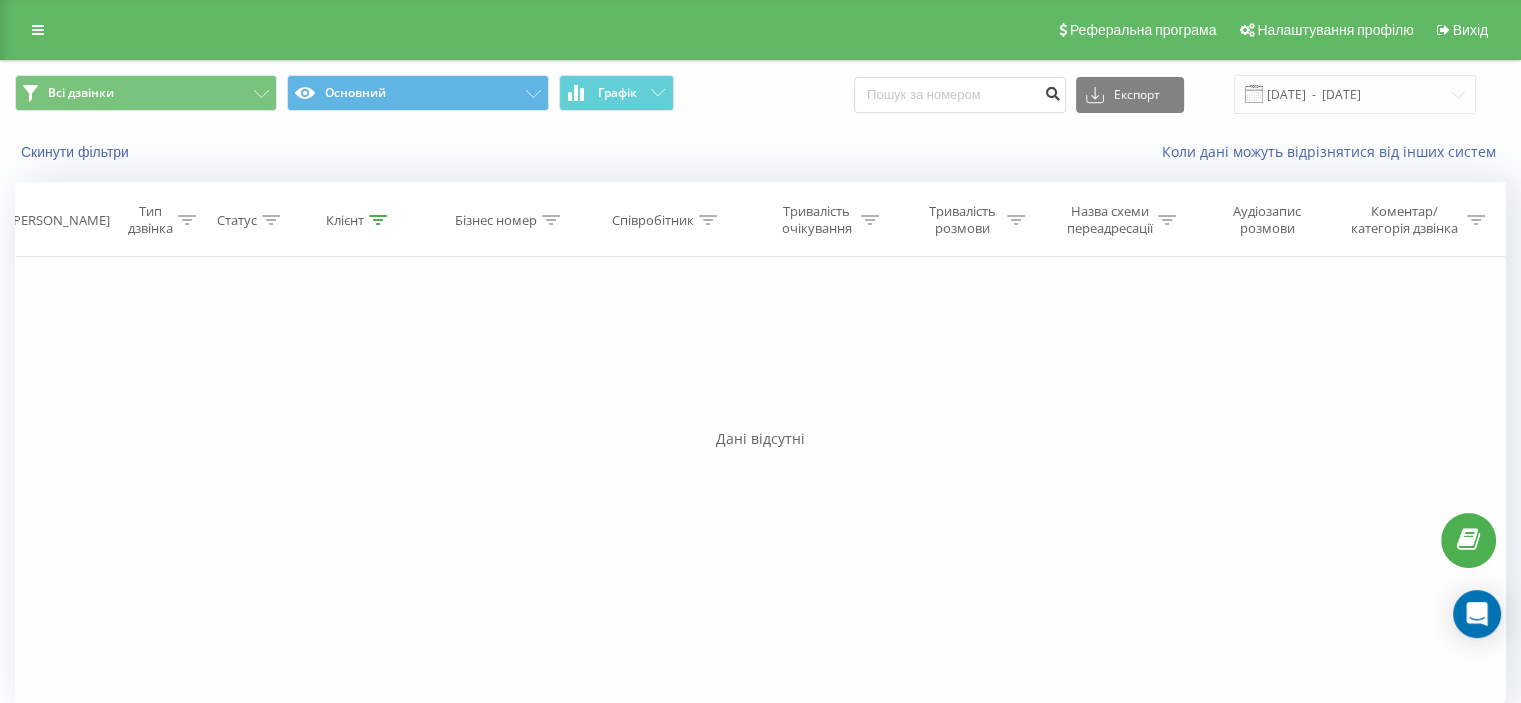 click at bounding box center [1052, 91] 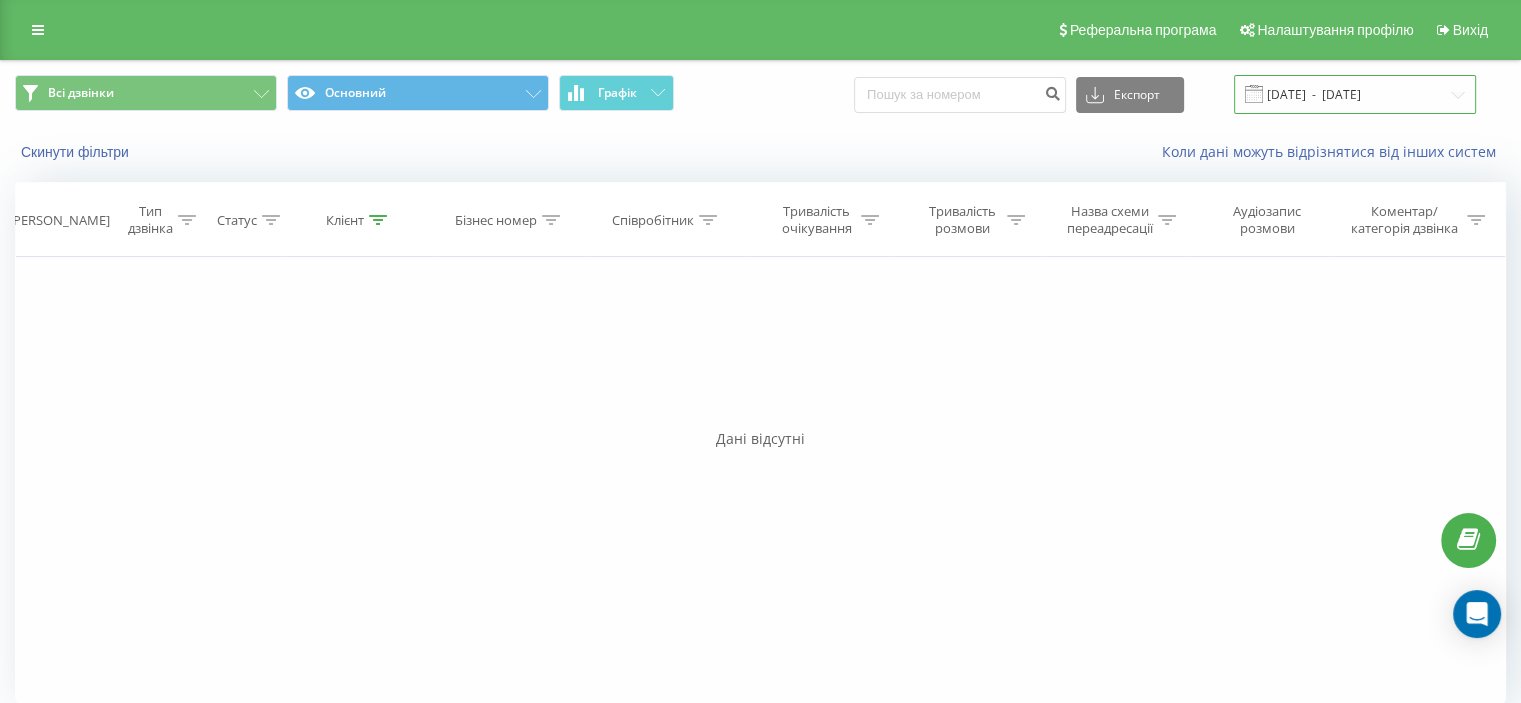 click on "[DATE]  -  [DATE]" at bounding box center (1355, 94) 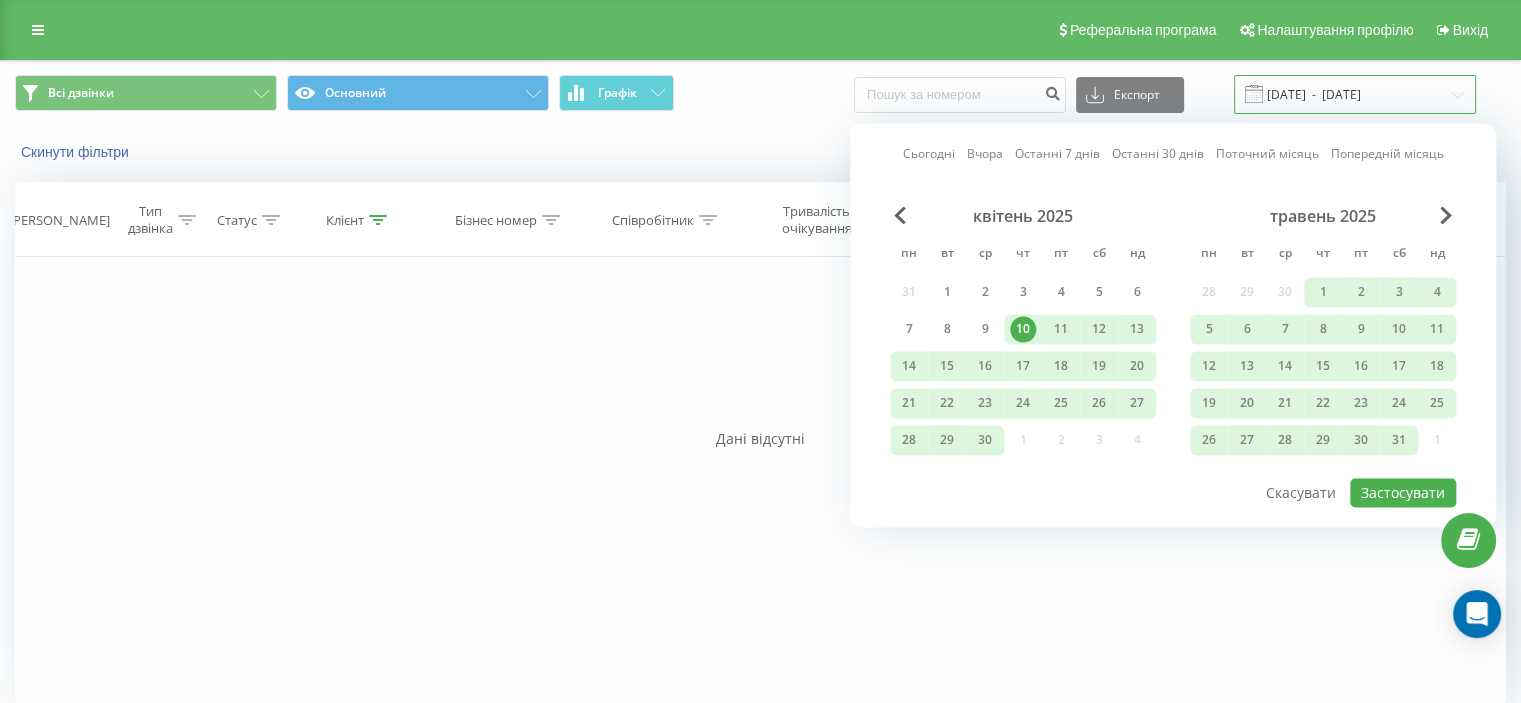click on "[DATE]  -  [DATE]" at bounding box center [1355, 94] 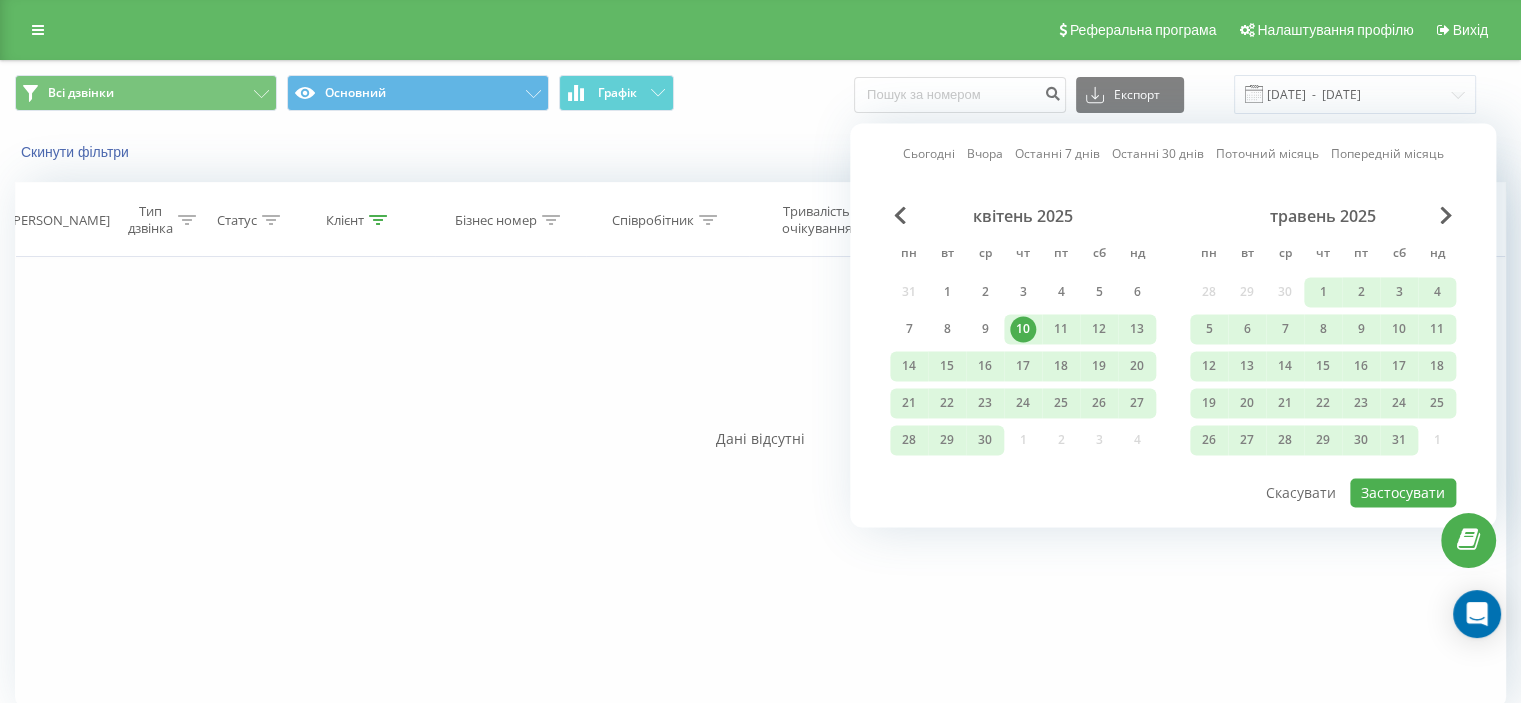 click on "Фільтрувати за умовою Дорівнює Введіть значення Скасувати OK Фільтрувати за умовою Дорівнює Введіть значення Скасувати OK Фільтрувати за умовою Містить Скасувати OK Фільтрувати за умовою Містить Скасувати OK Фільтрувати за умовою Містить Скасувати OK Фільтрувати за умовою Дорівнює Скасувати OK Фільтрувати за умовою Дорівнює Скасувати OK Фільтрувати за умовою Містить Скасувати OK Фільтрувати за умовою Дорівнює Введіть значення Скасувати OK" at bounding box center [760, 482] 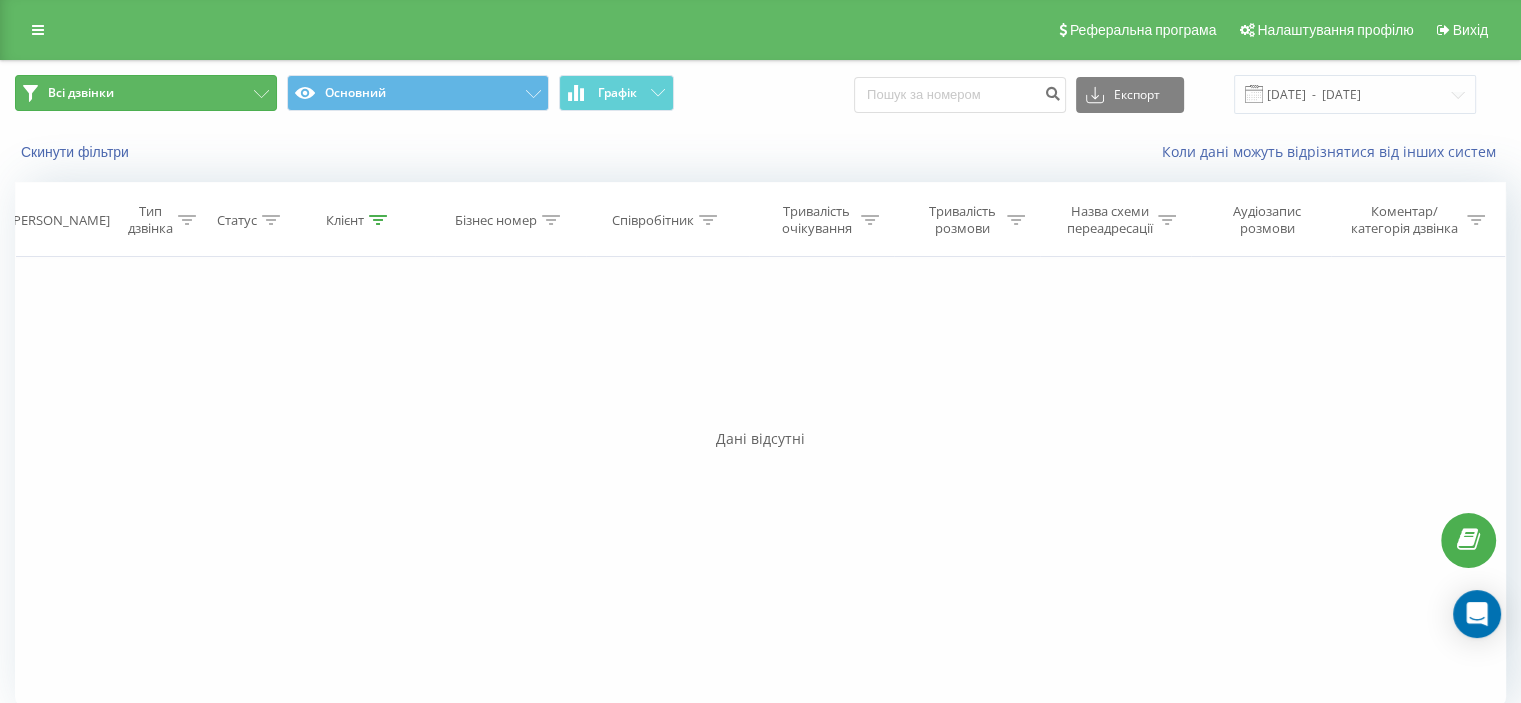 click on "Всі дзвінки" at bounding box center [146, 93] 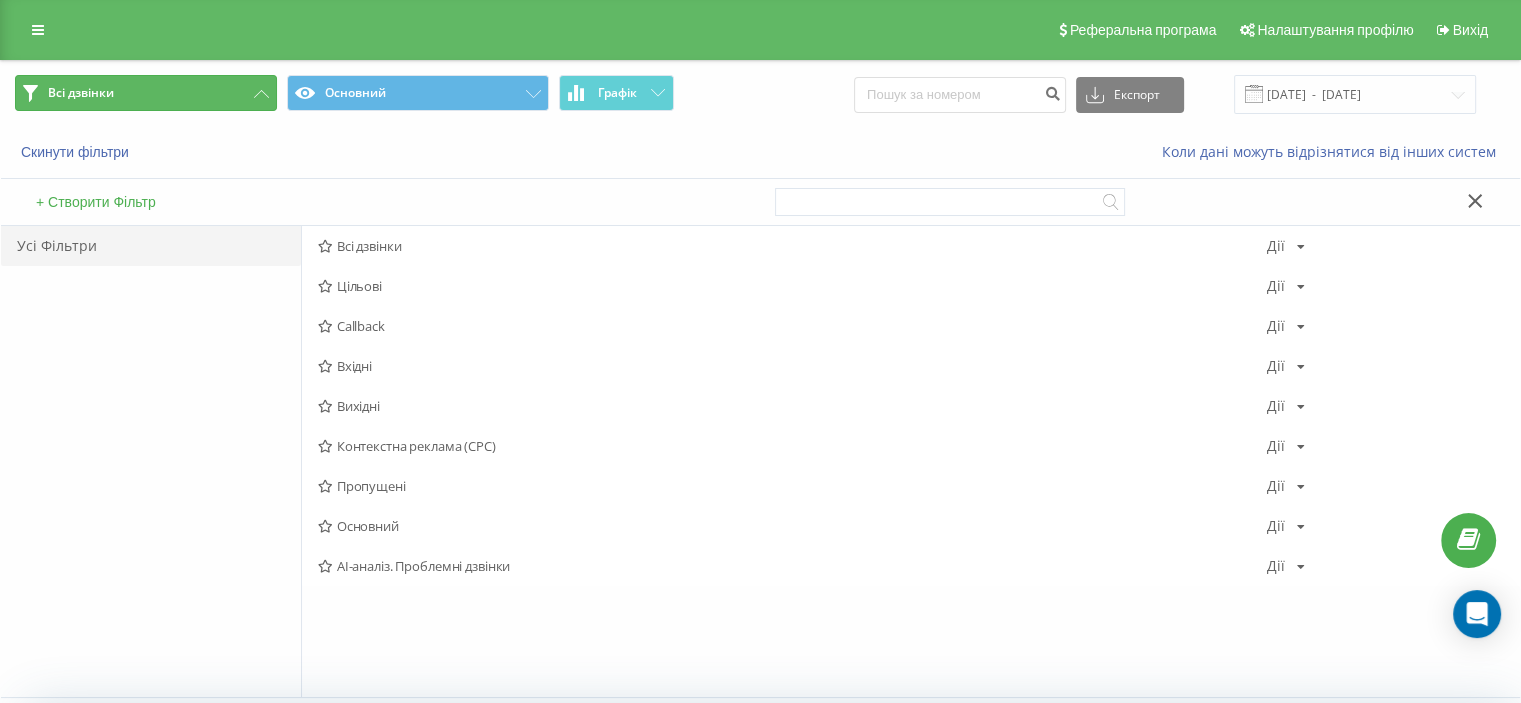 type 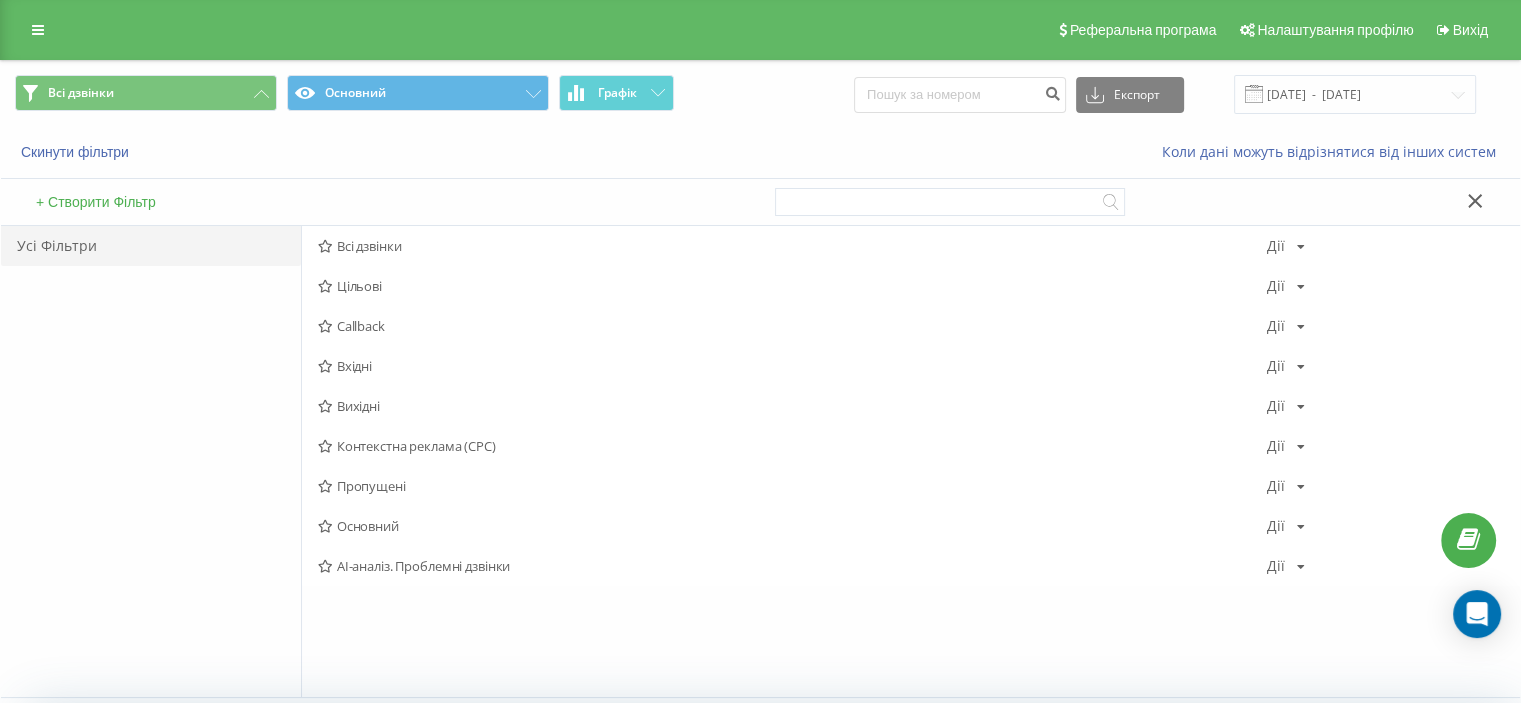 click on "Скинути фільтри Коли дані можуть відрізнятися вiд інших систем" at bounding box center [760, 152] 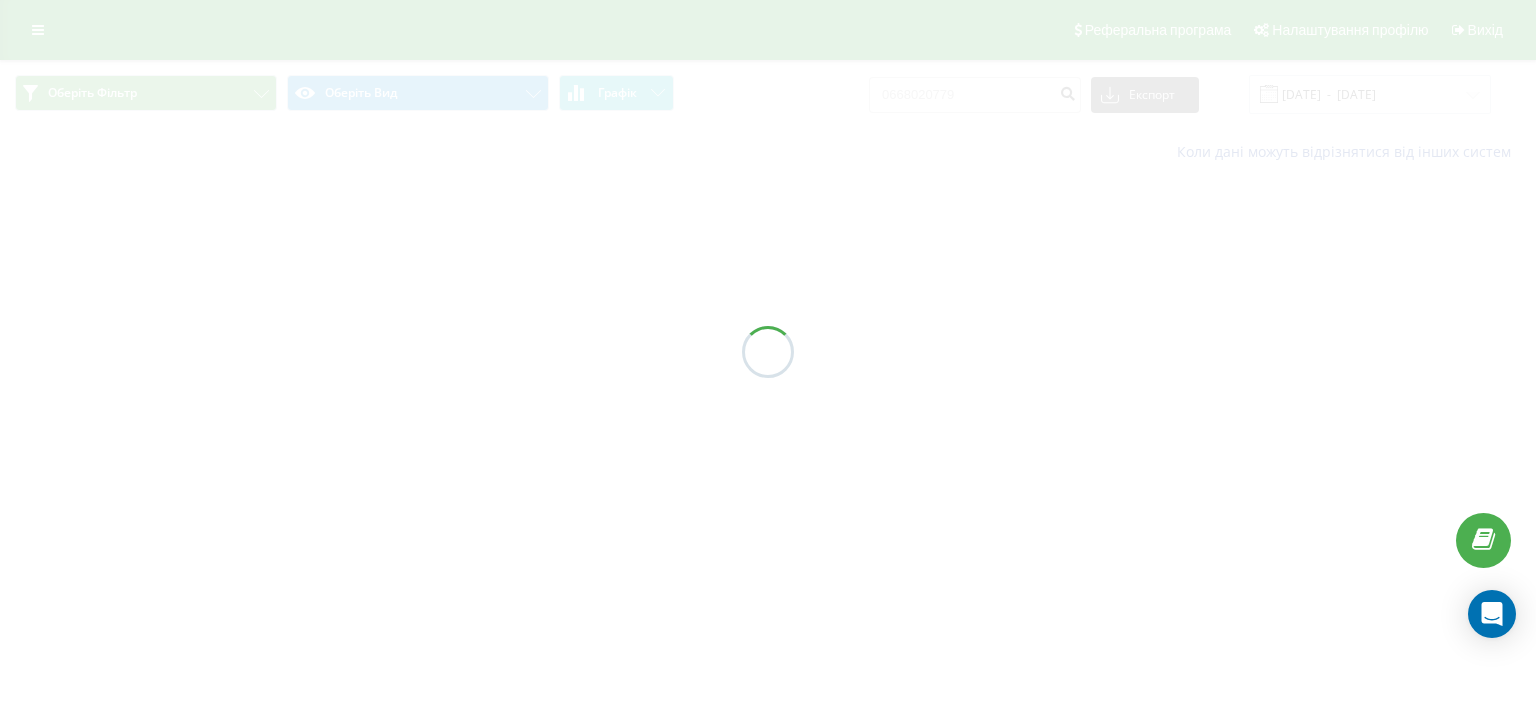 scroll, scrollTop: 0, scrollLeft: 0, axis: both 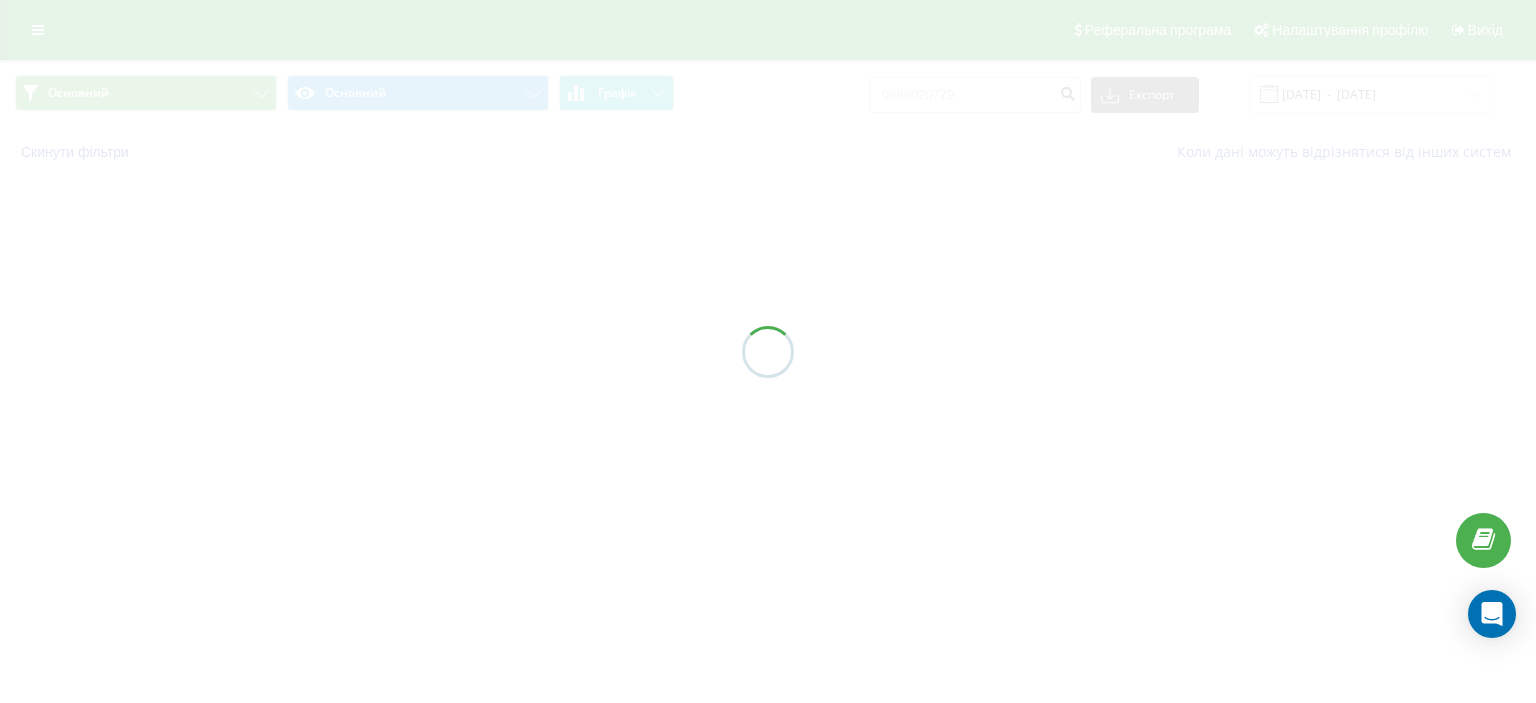 click at bounding box center (768, 351) 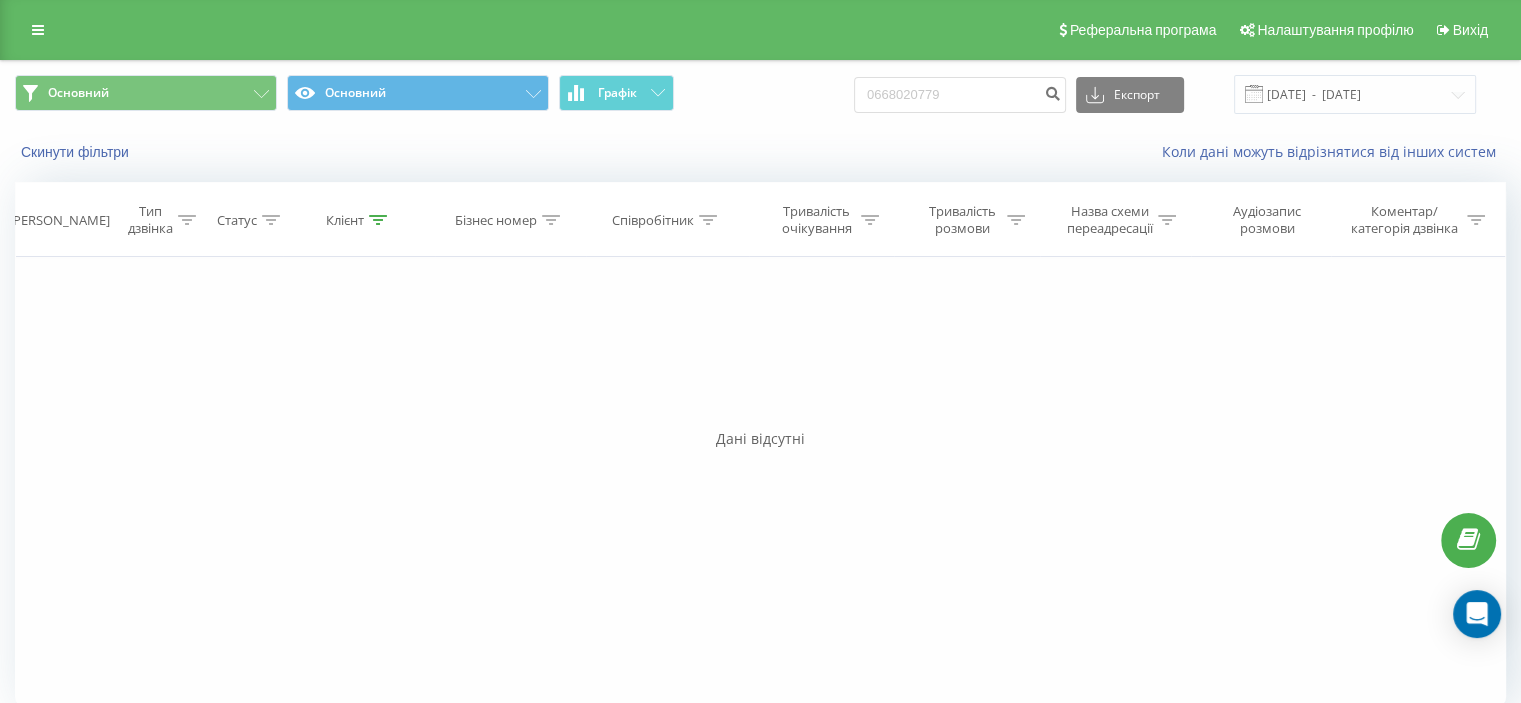 click at bounding box center [38, 30] 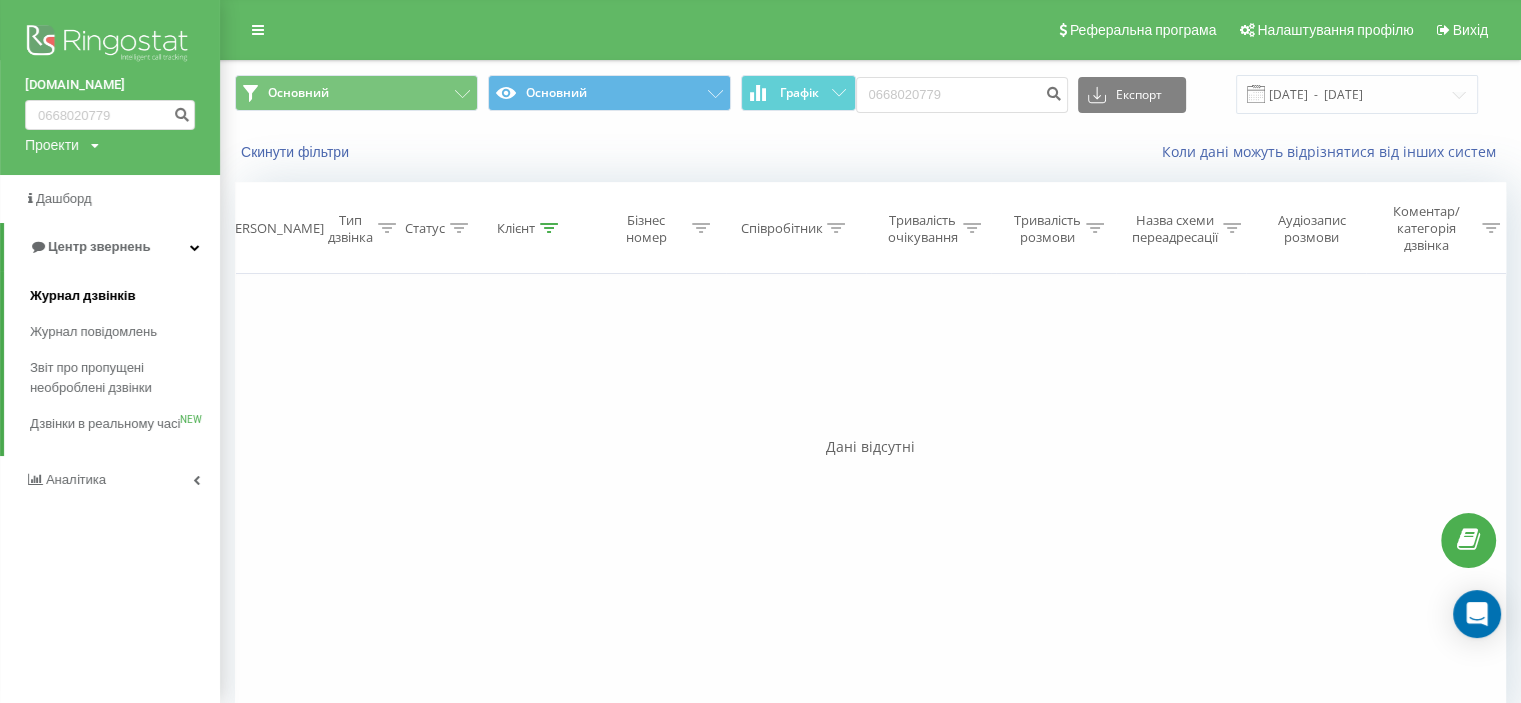 click on "Журнал дзвінків" at bounding box center [83, 296] 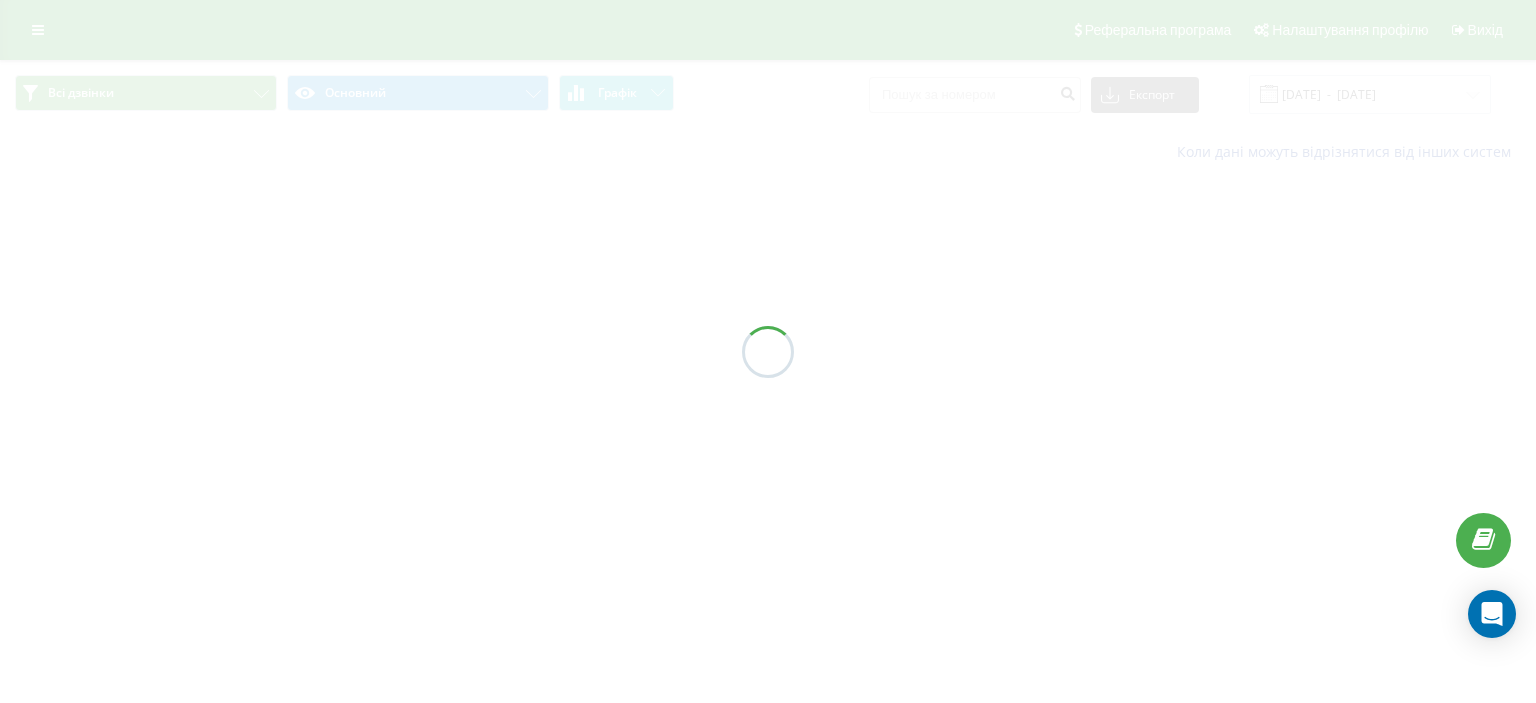 scroll, scrollTop: 0, scrollLeft: 0, axis: both 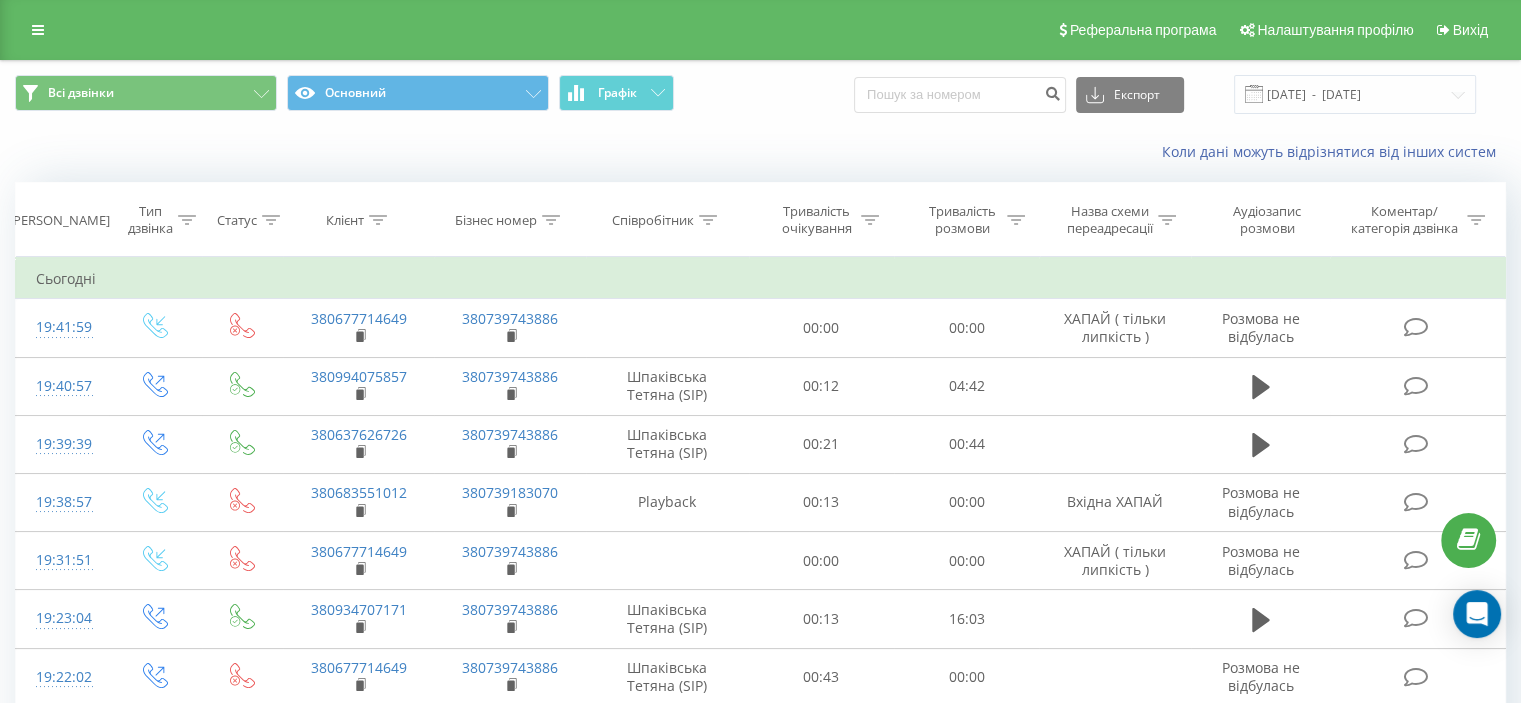 click on "Співробітник" at bounding box center (653, 220) 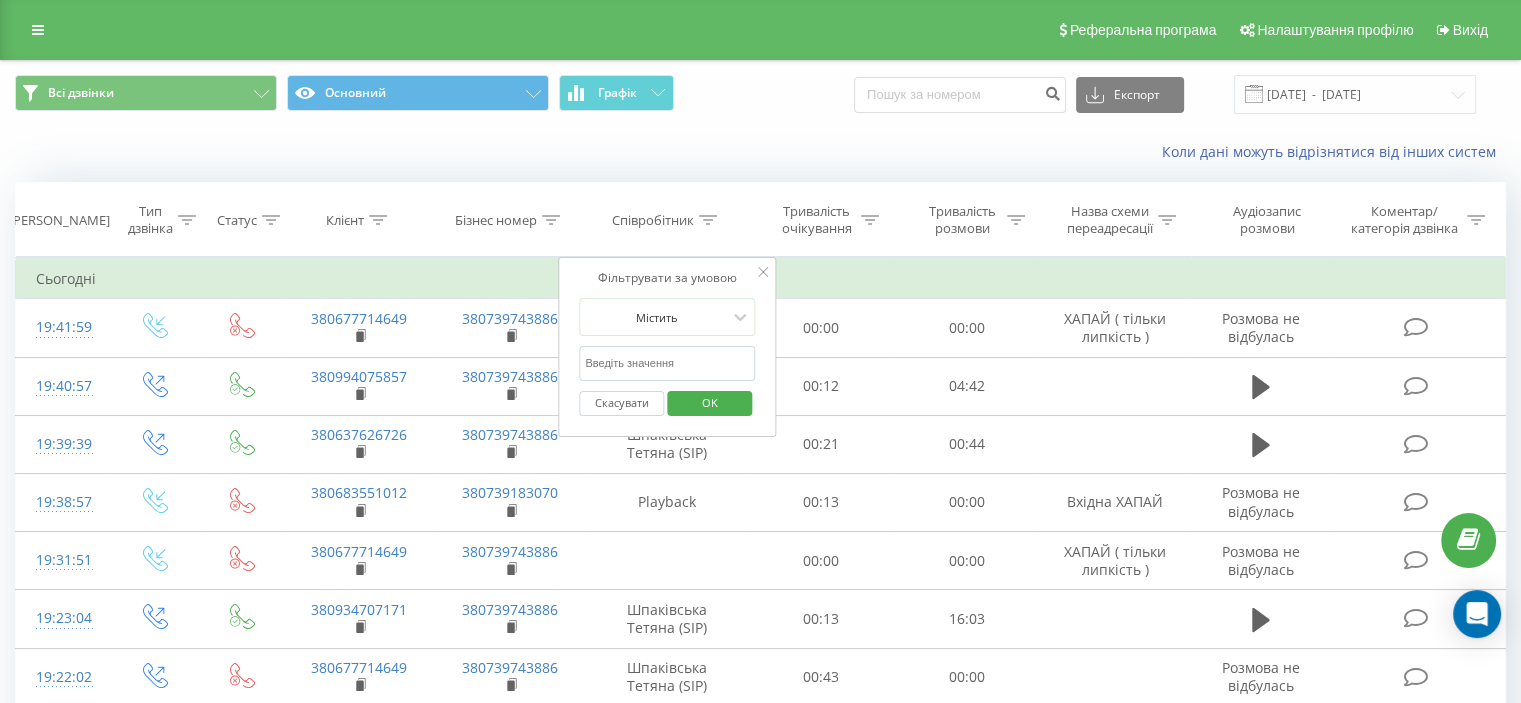 click at bounding box center [667, 363] 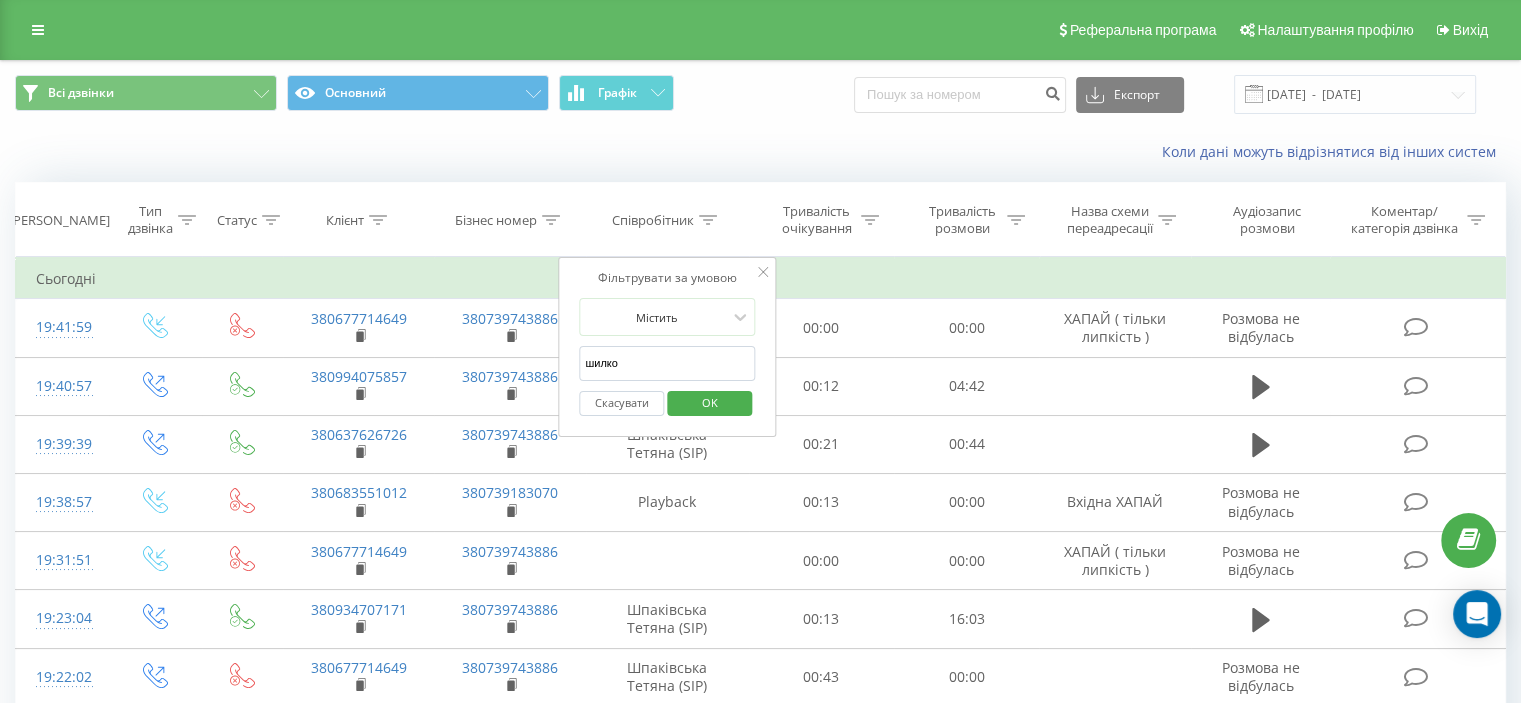 type on "шилко" 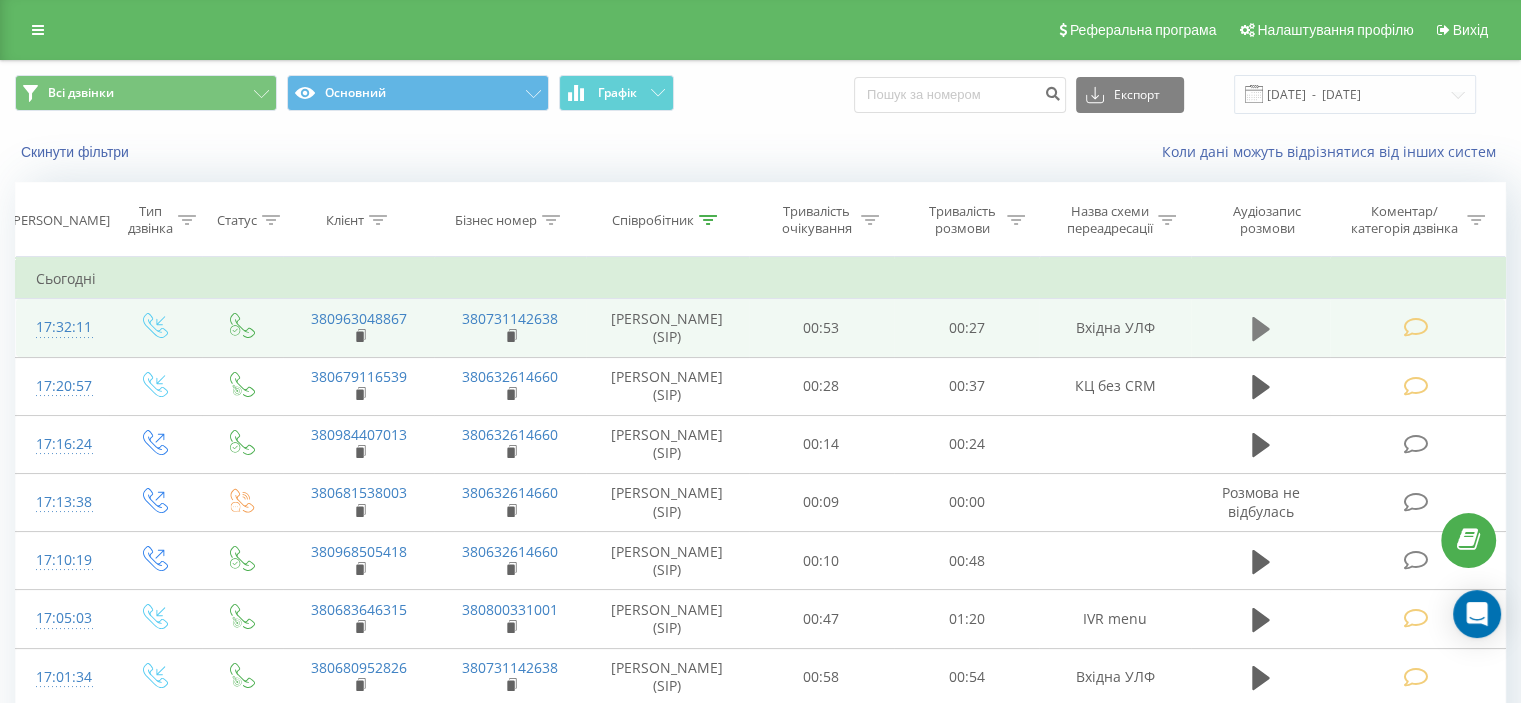 click at bounding box center (1261, 329) 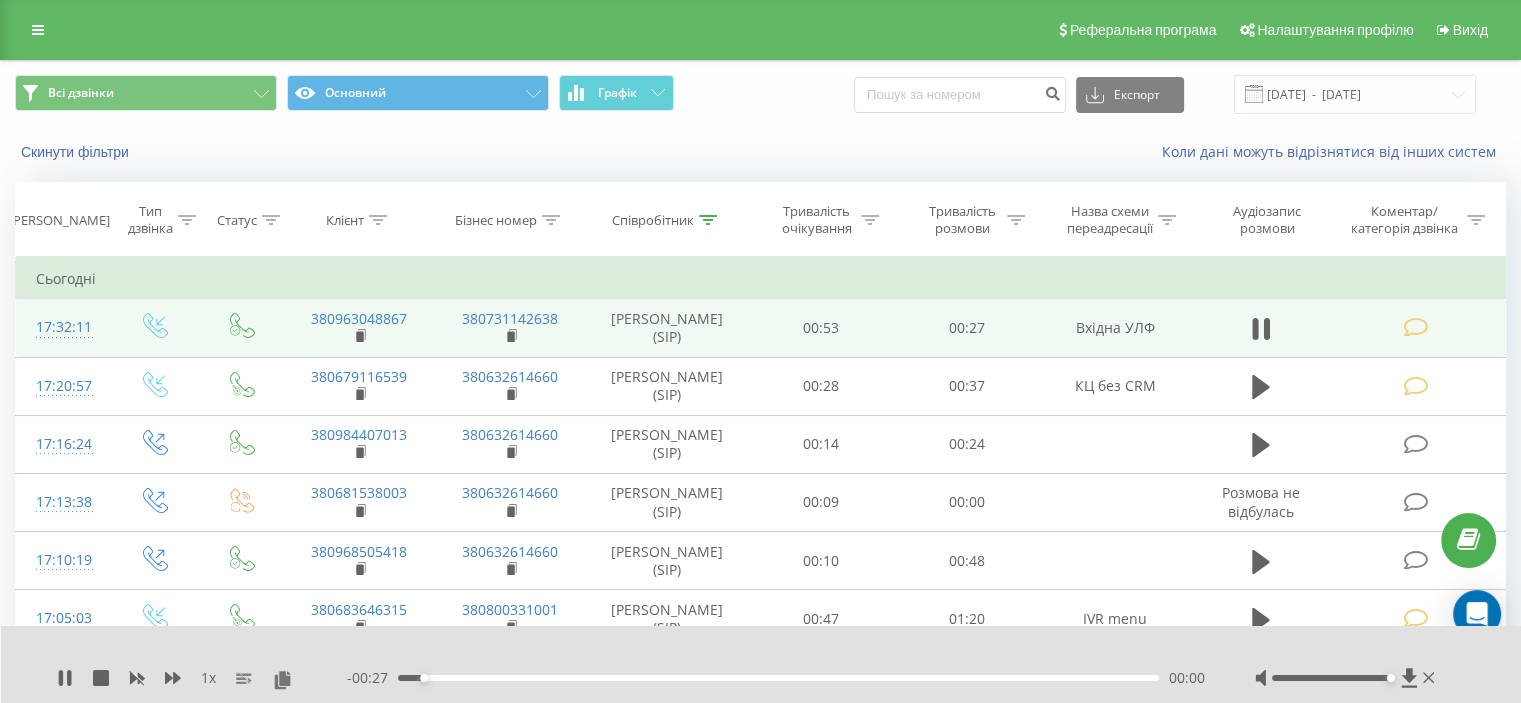 click on "- 00:27 00:00   00:00" at bounding box center [776, 678] 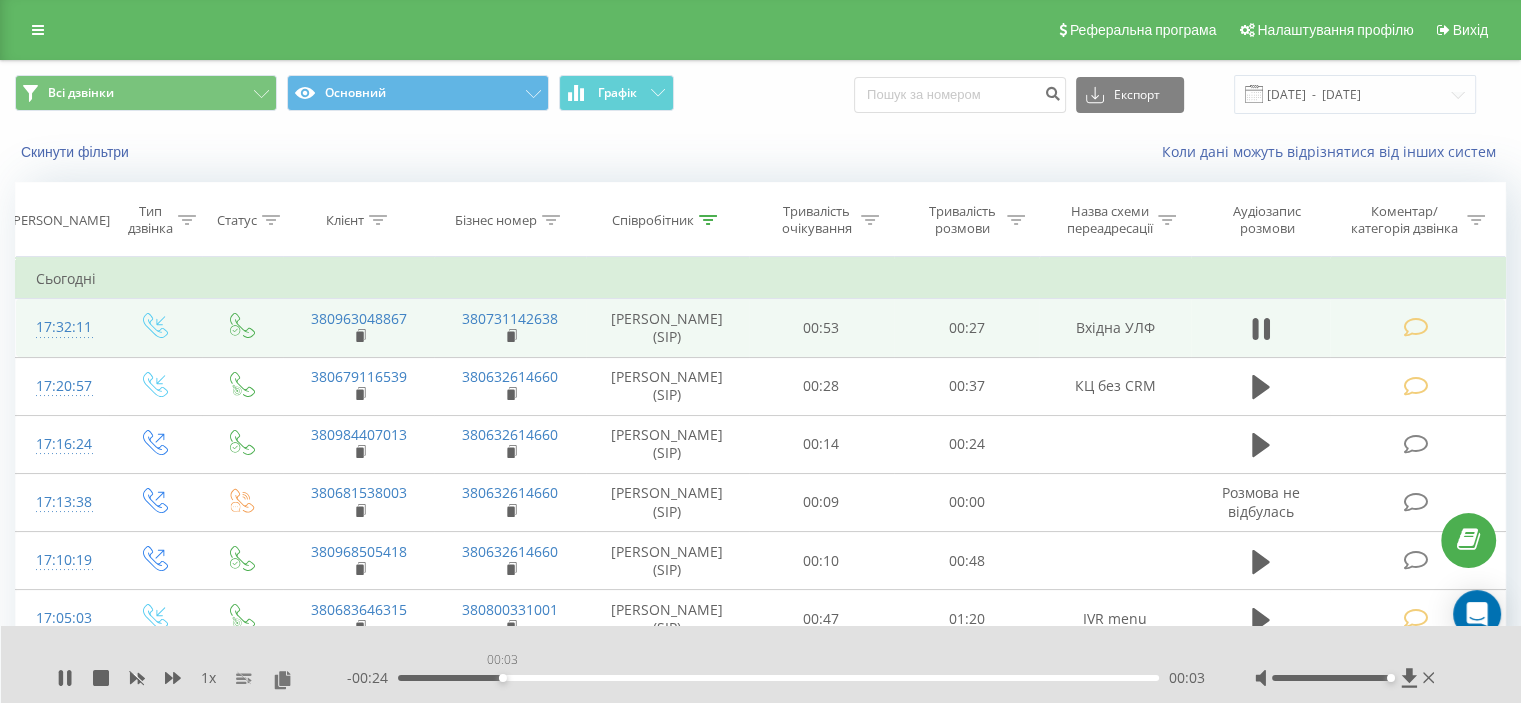 click on "00:03" at bounding box center (778, 678) 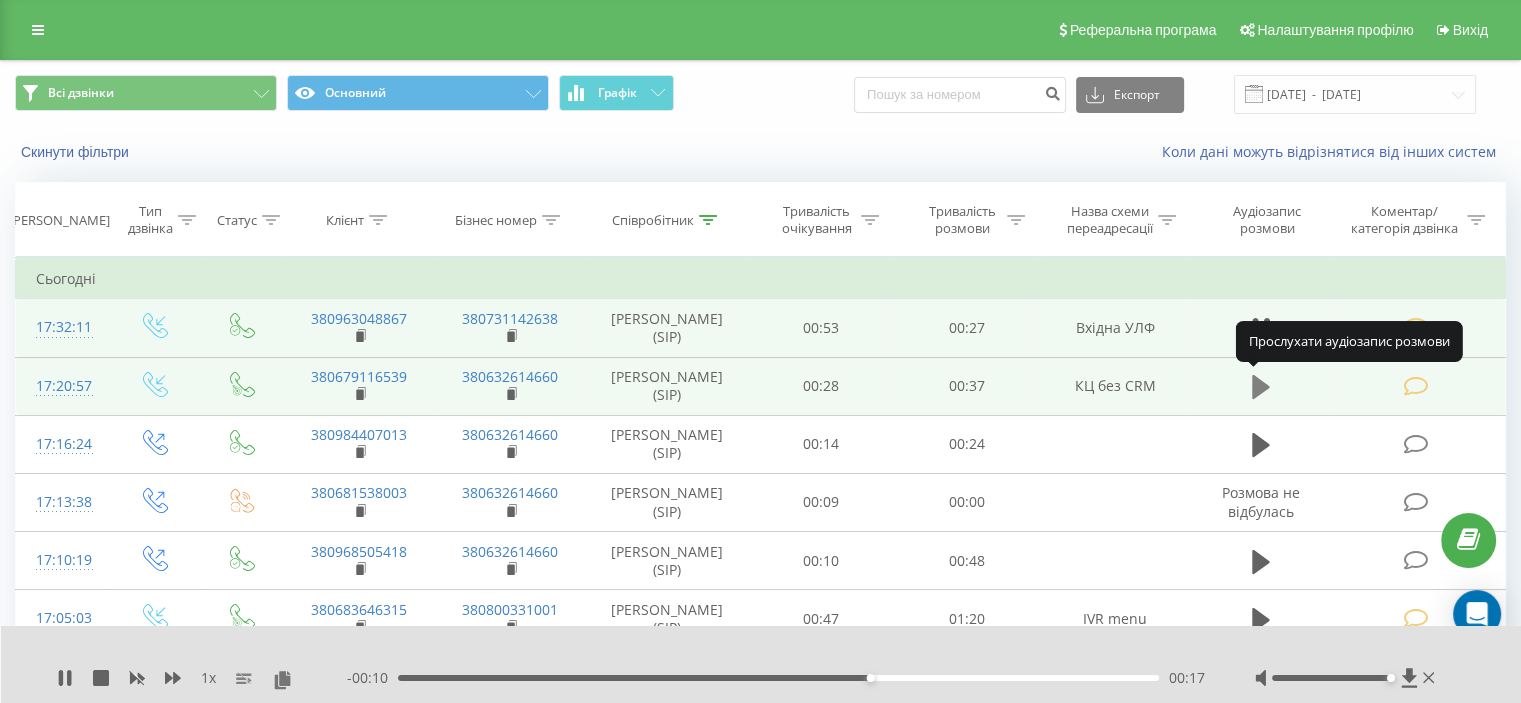 click 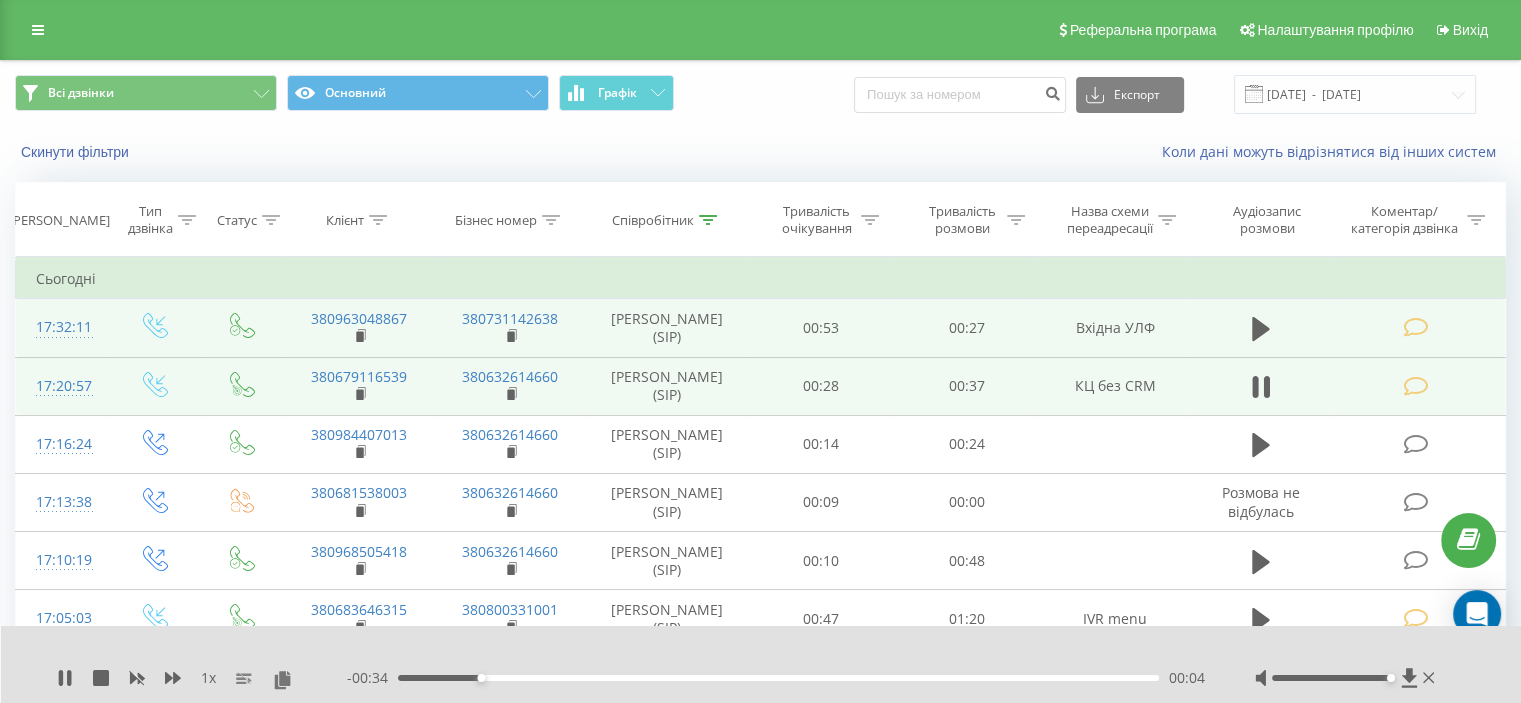 click on "00:04" at bounding box center (778, 678) 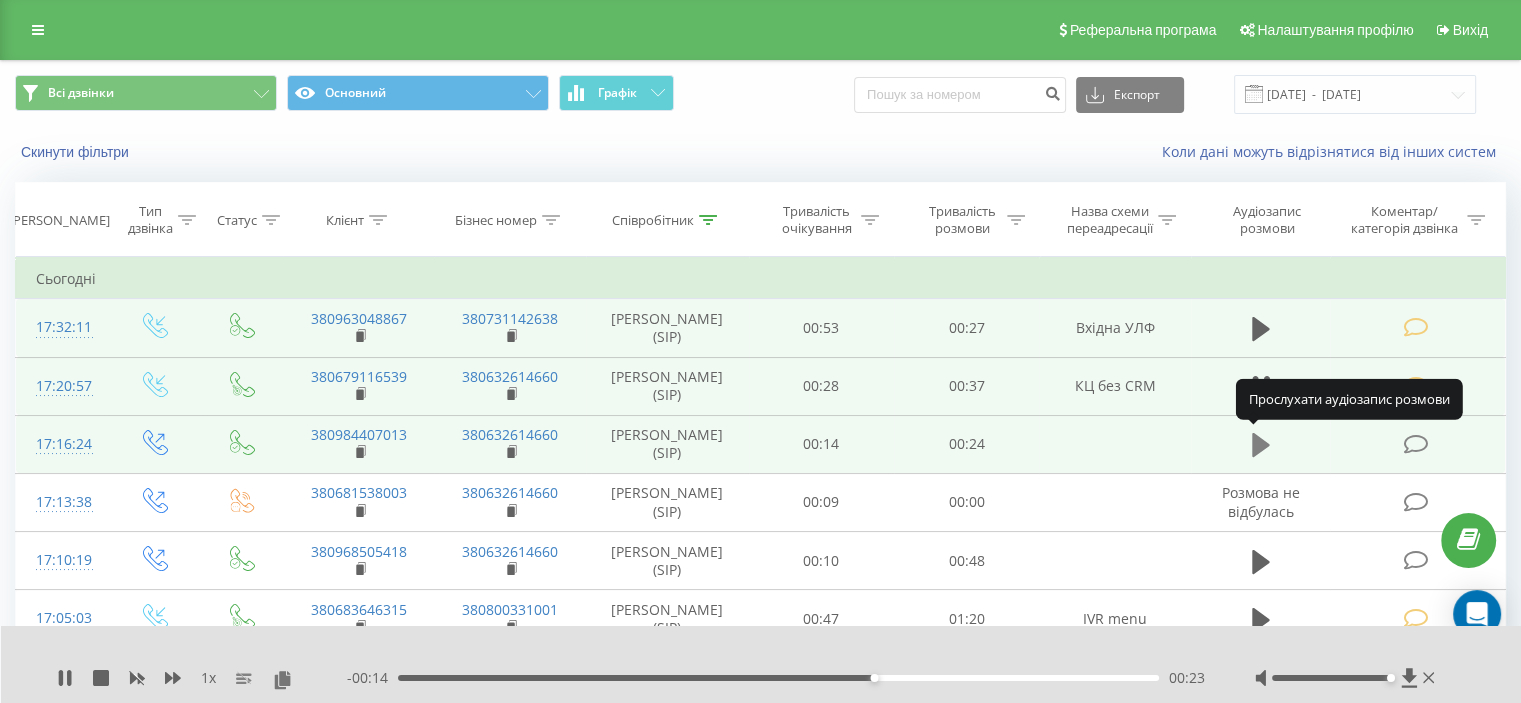 click 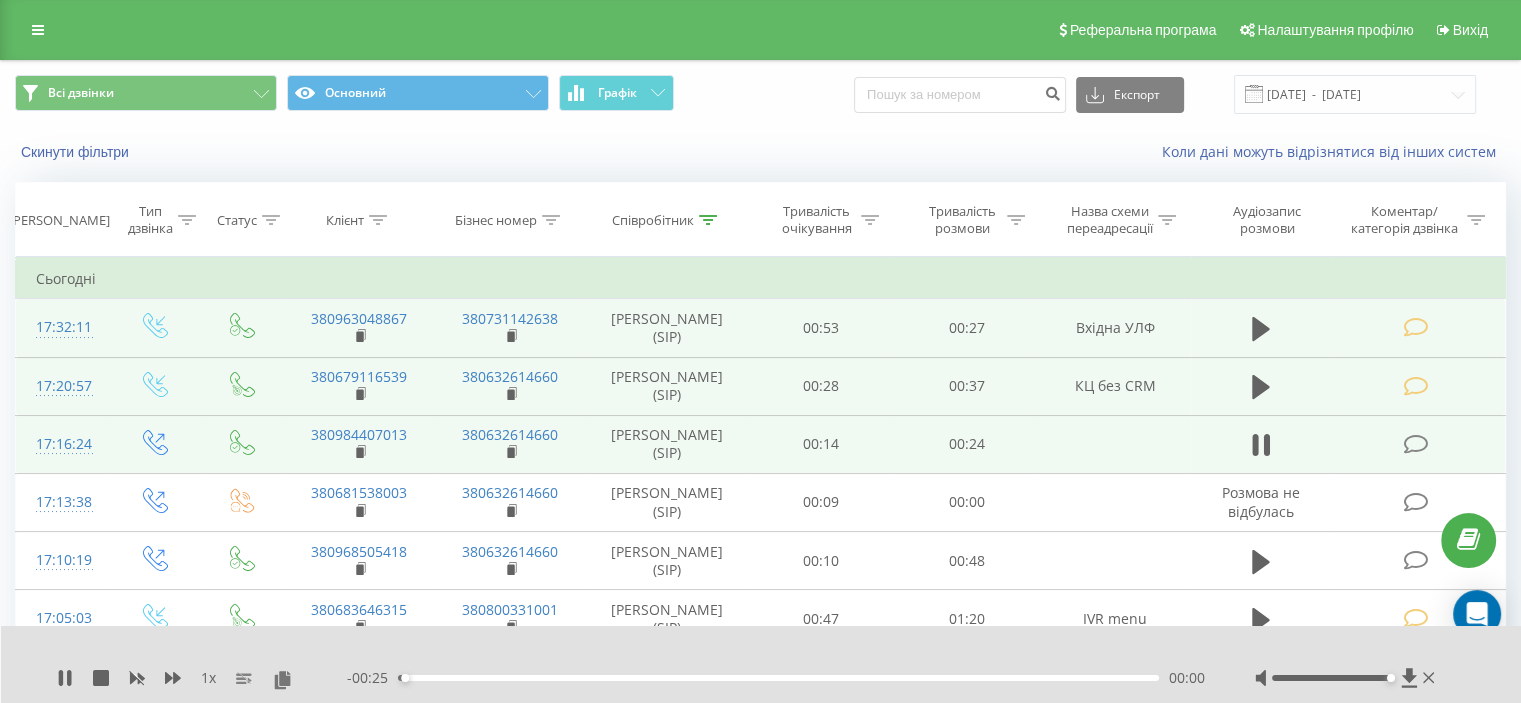 click on "- 00:25 00:00   00:00" at bounding box center (776, 678) 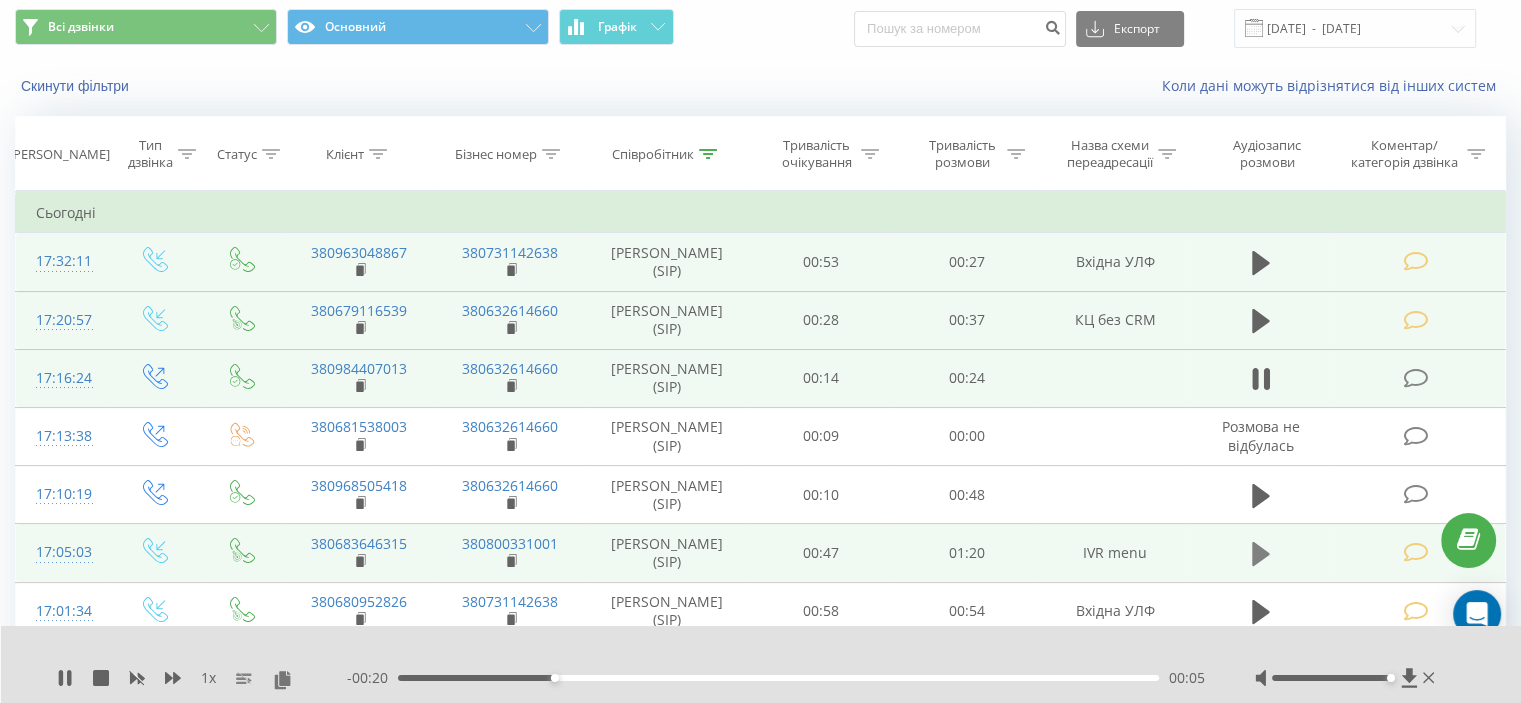 scroll, scrollTop: 100, scrollLeft: 0, axis: vertical 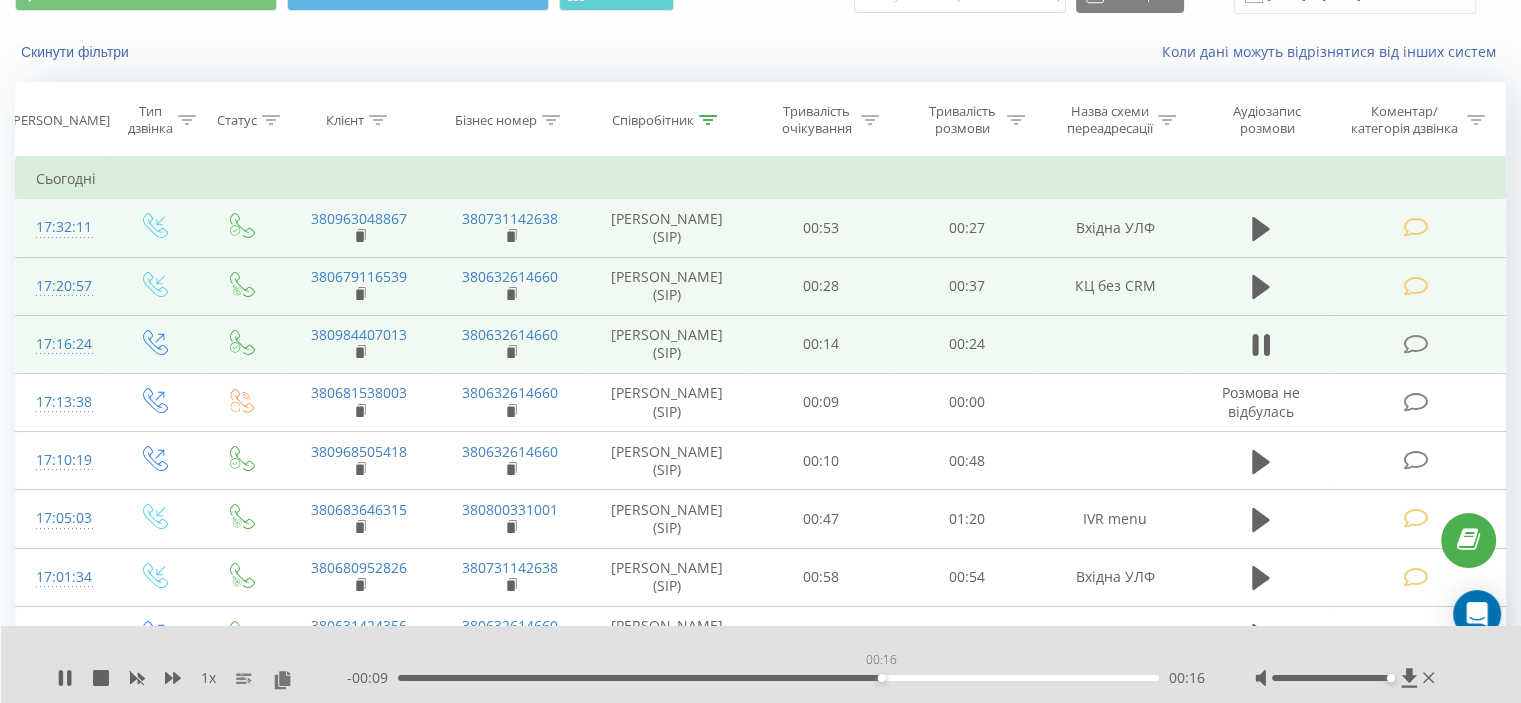 click on "00:16" at bounding box center [778, 678] 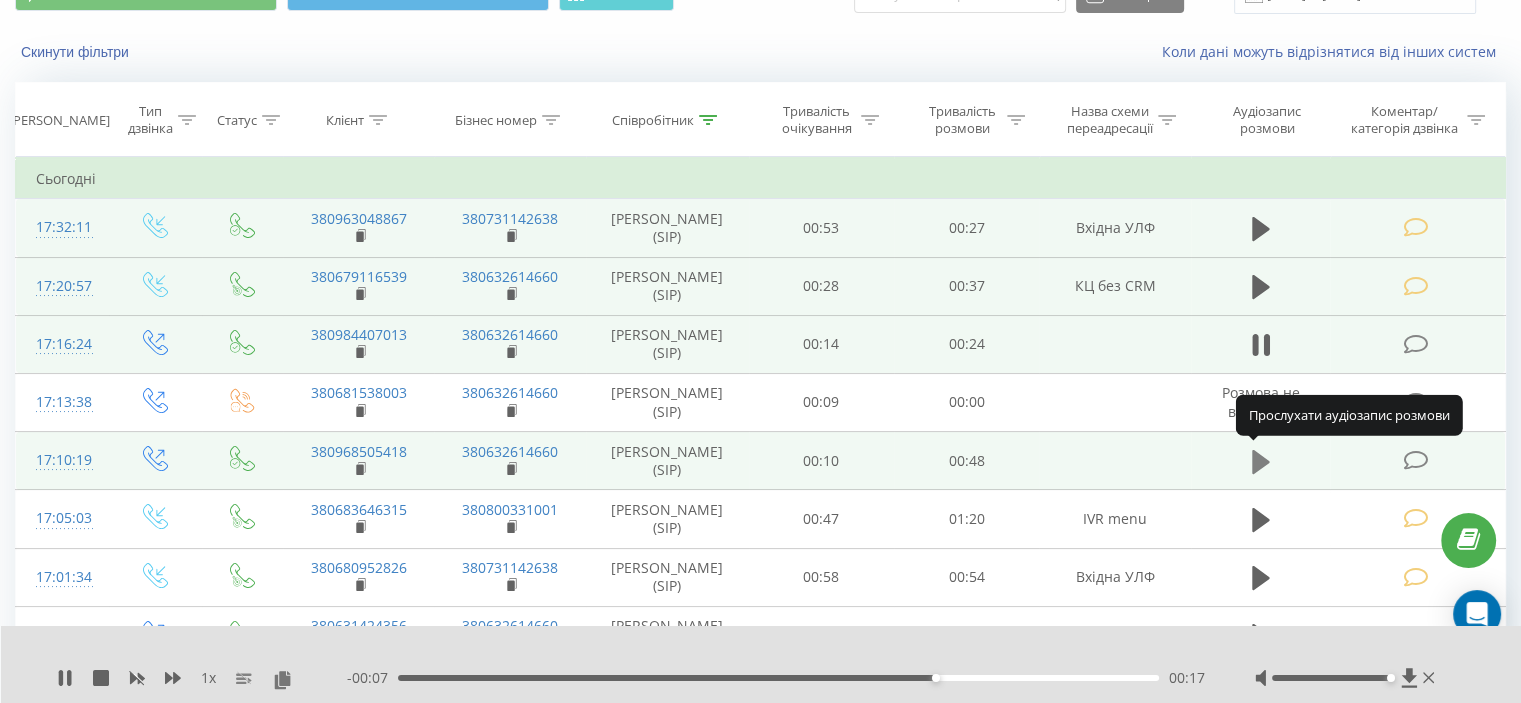 click 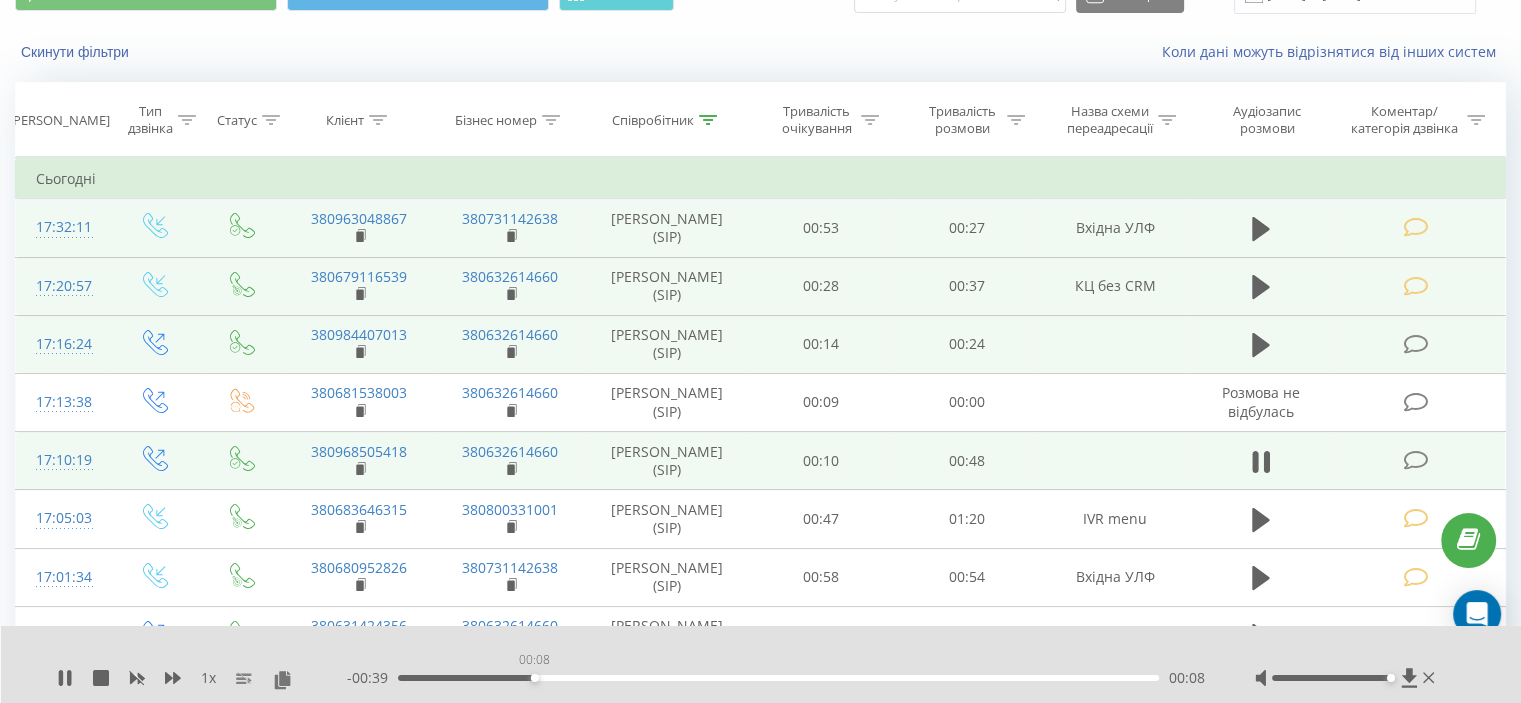 click on "00:08" at bounding box center [778, 678] 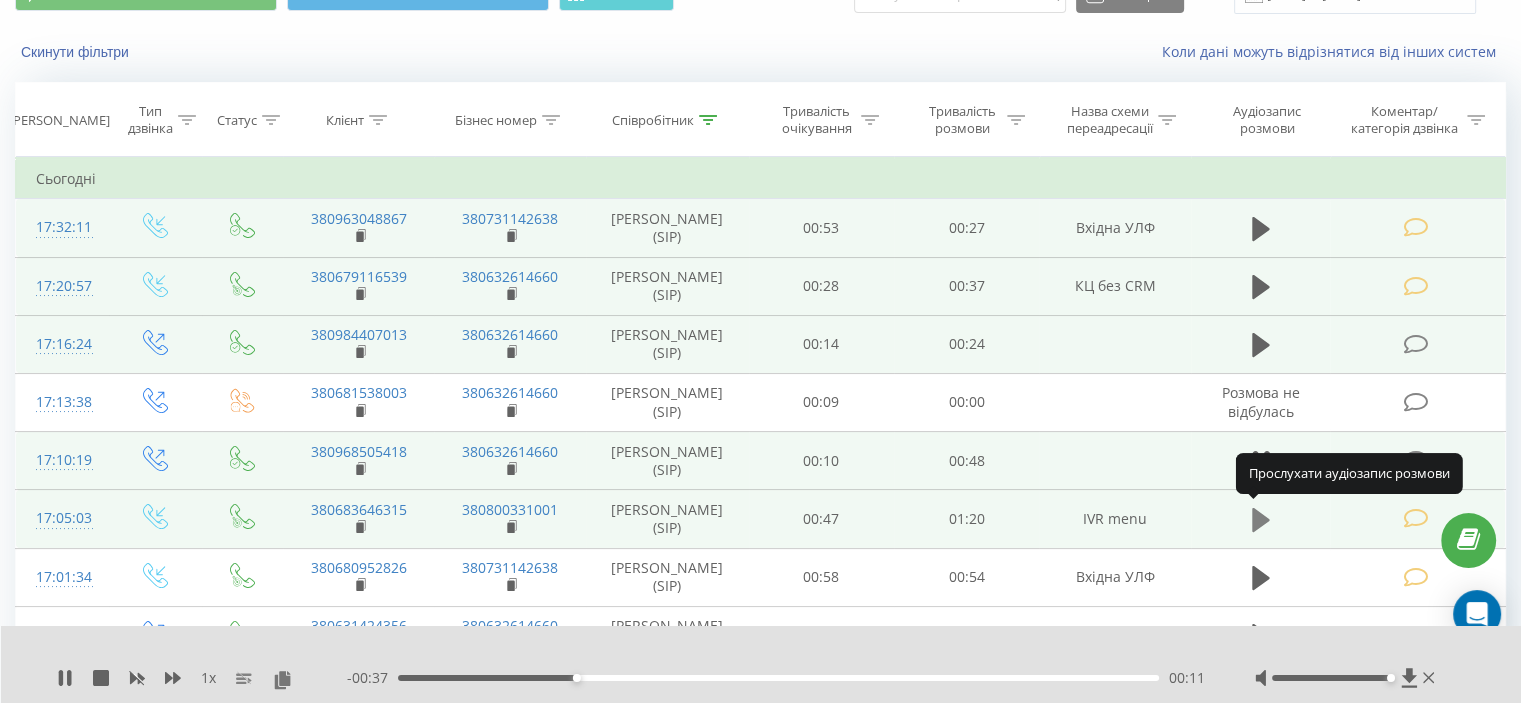 click 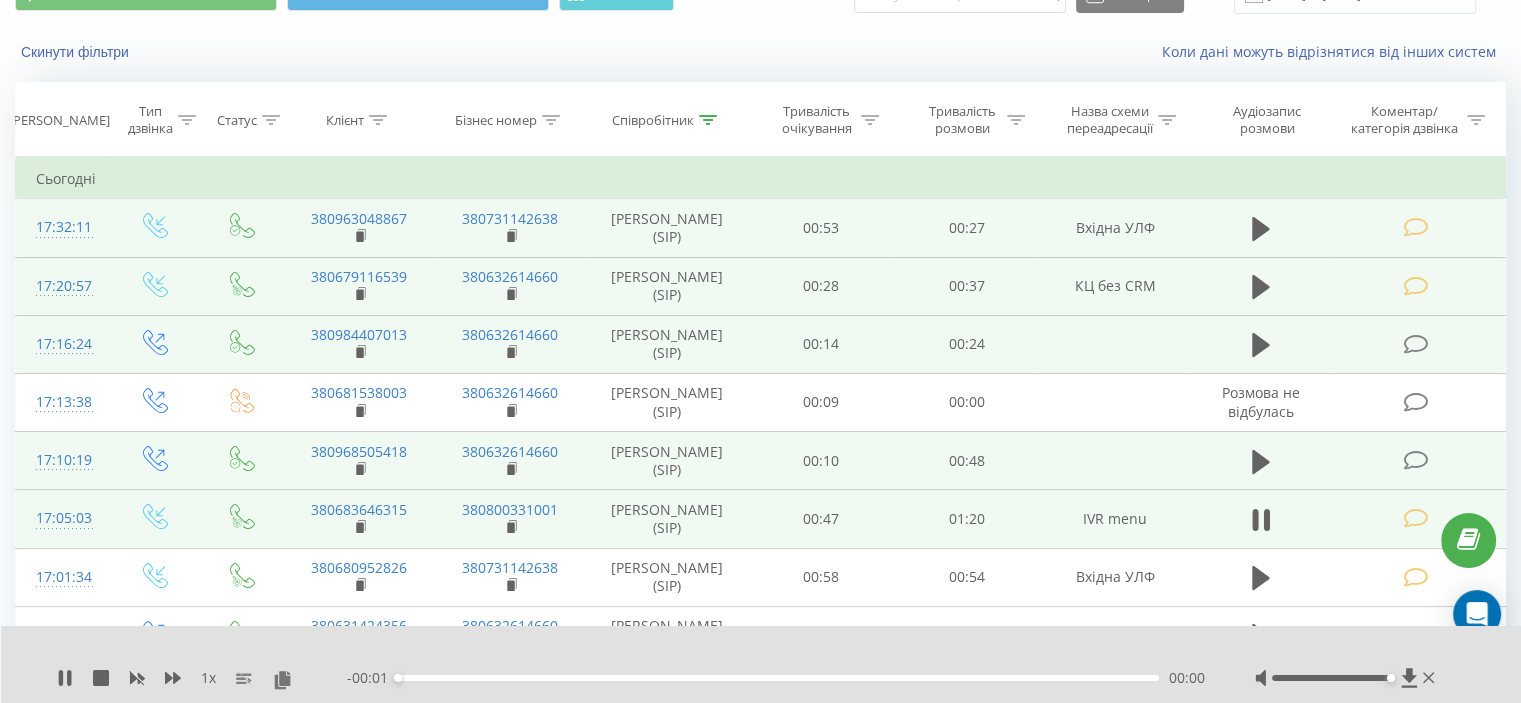 click on "00:00" at bounding box center (778, 678) 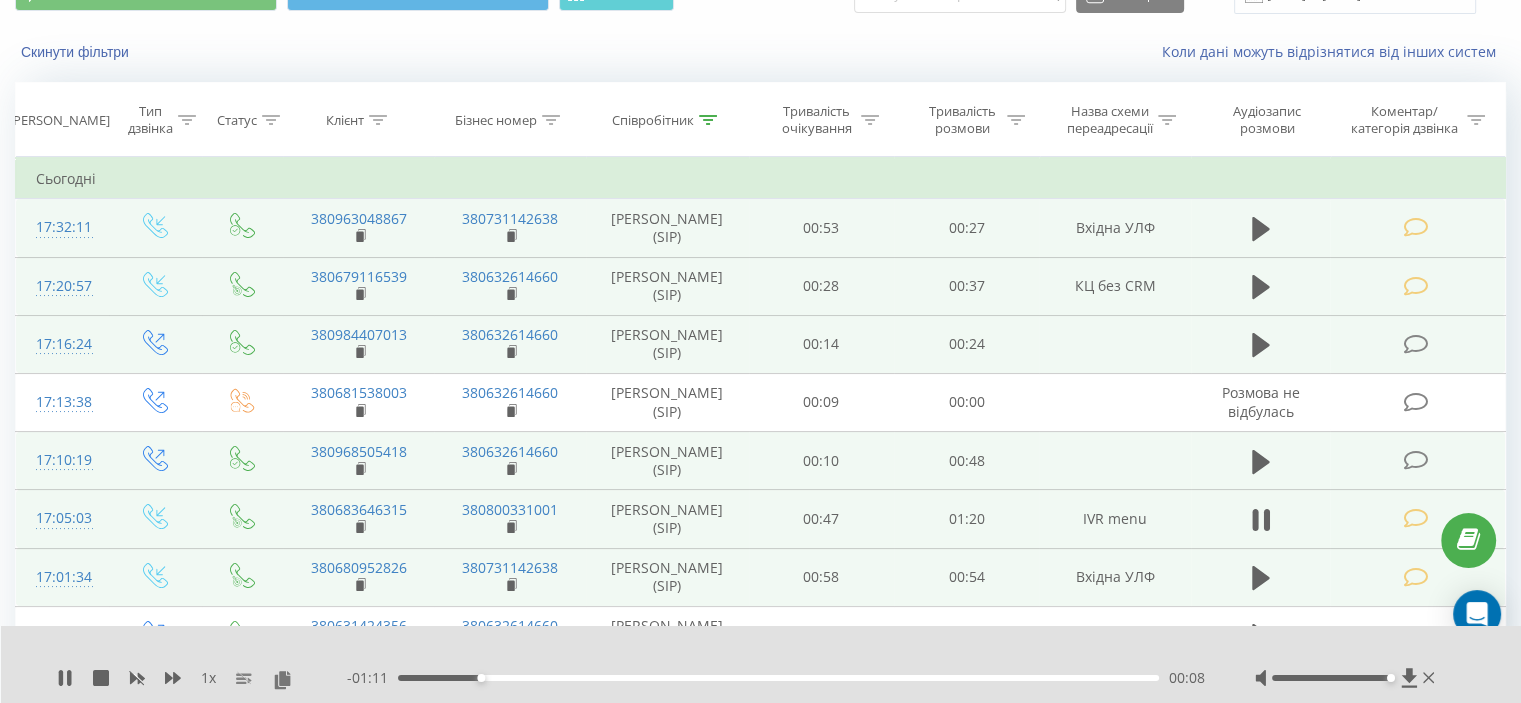 scroll, scrollTop: 200, scrollLeft: 0, axis: vertical 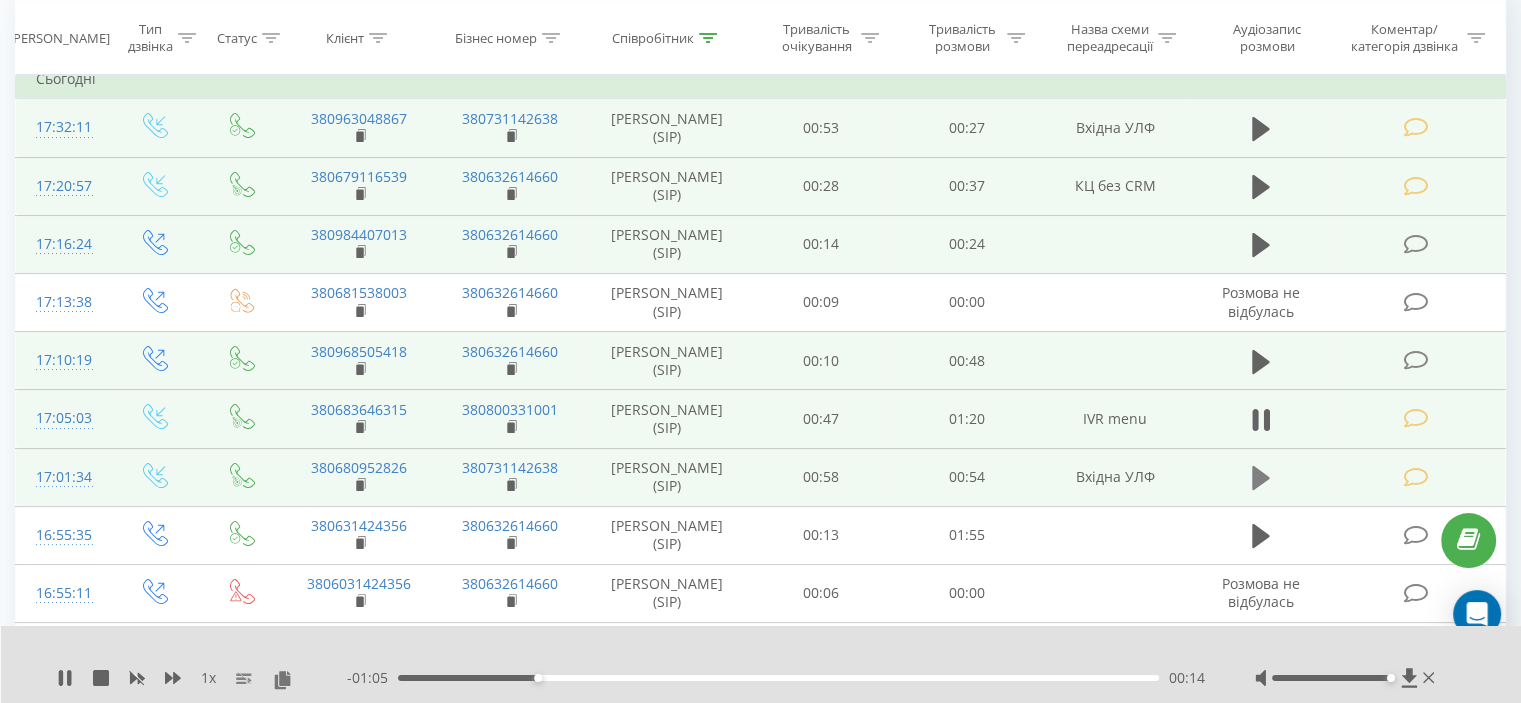 click 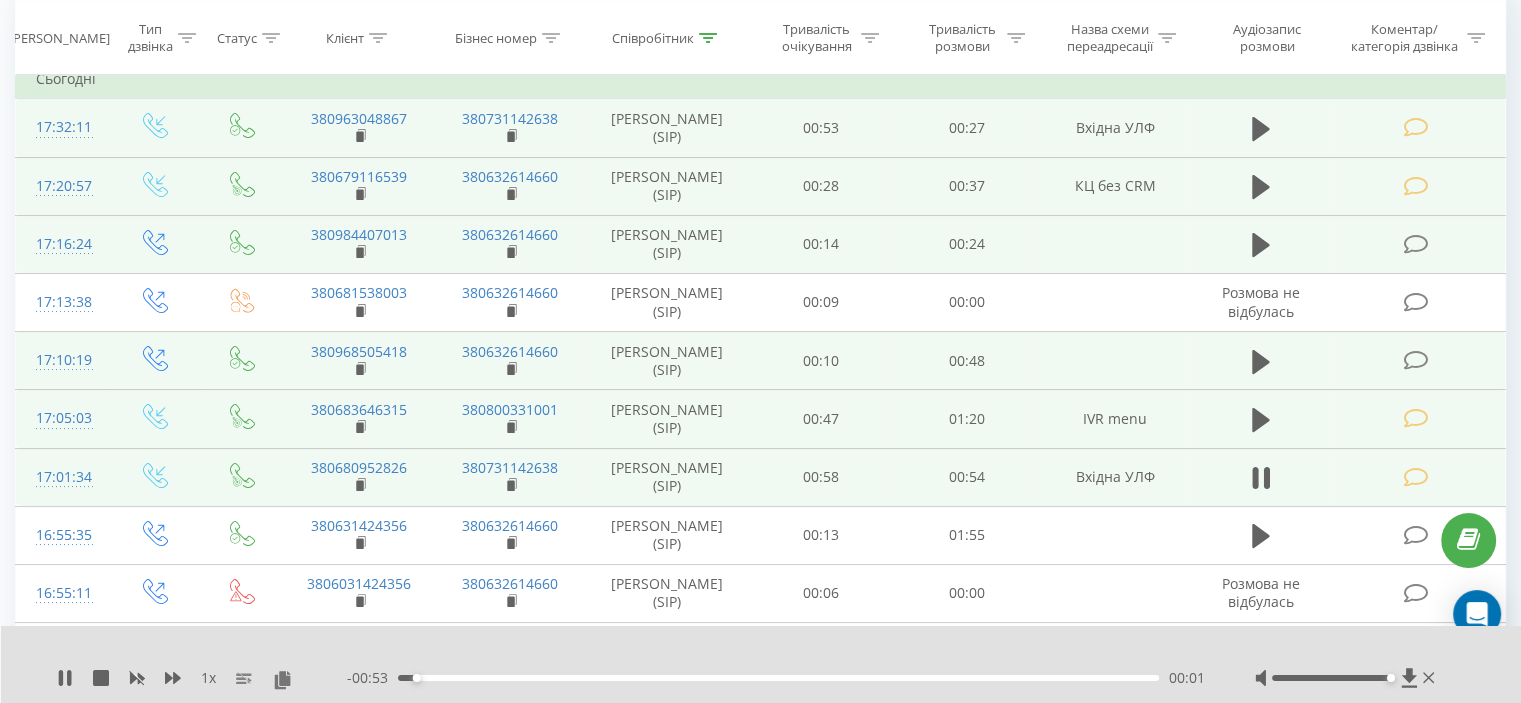 click on "- 00:53 00:01   00:01" at bounding box center [776, 678] 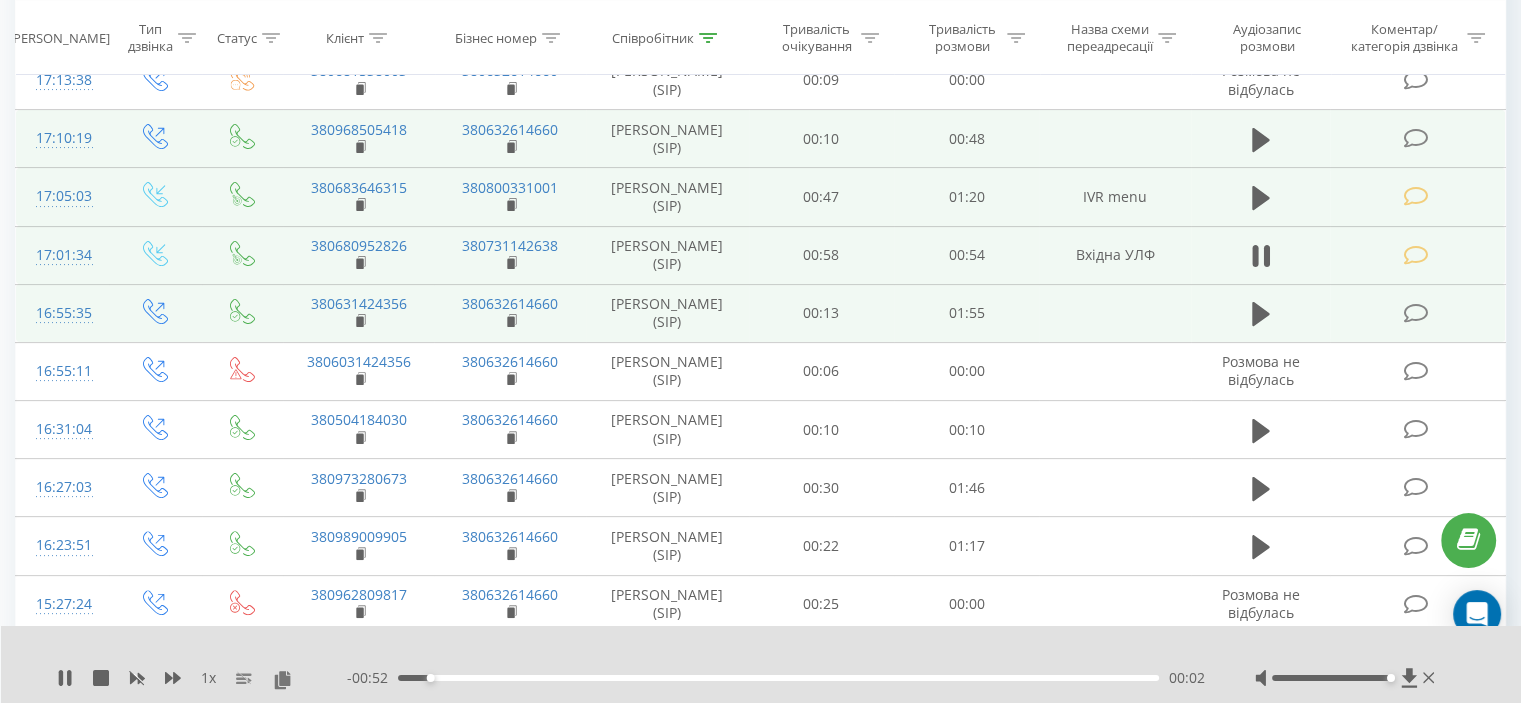scroll, scrollTop: 500, scrollLeft: 0, axis: vertical 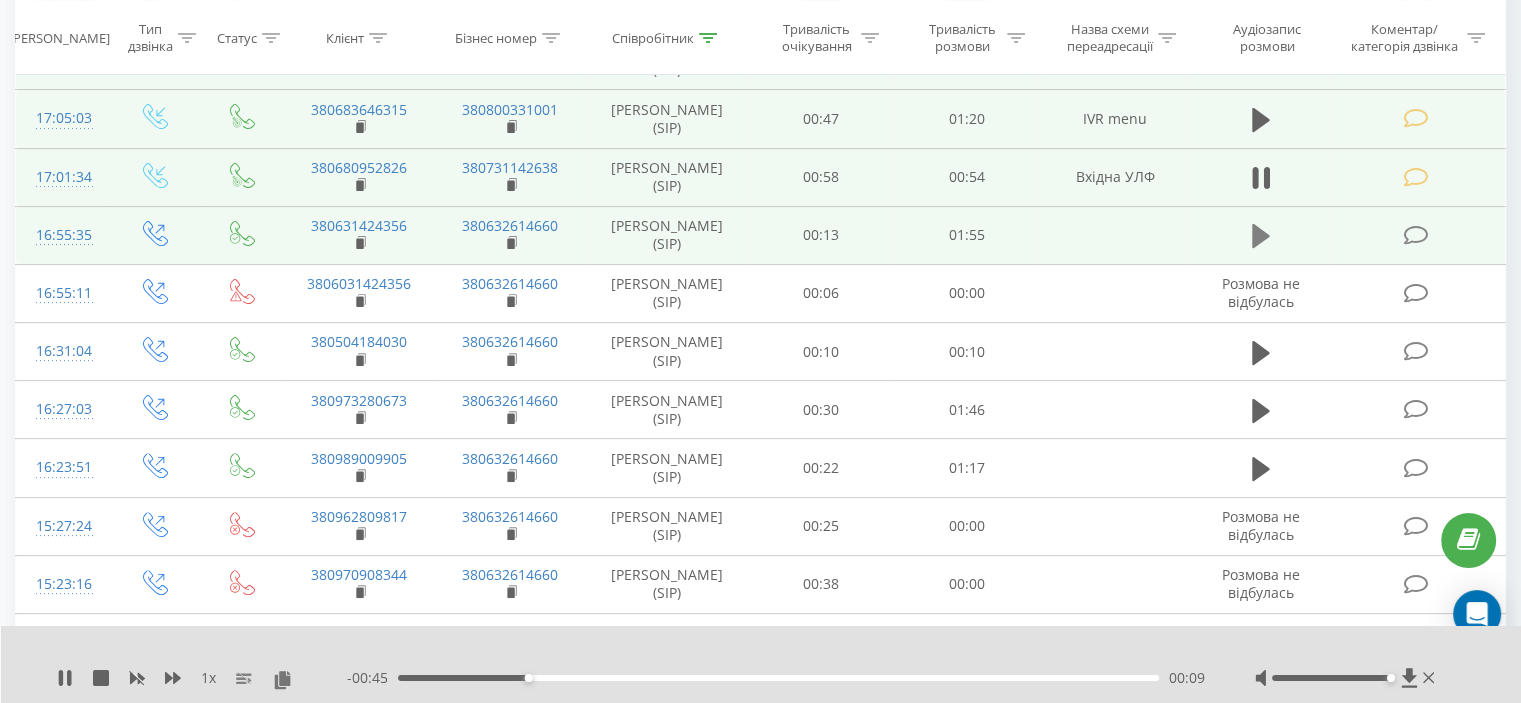 click 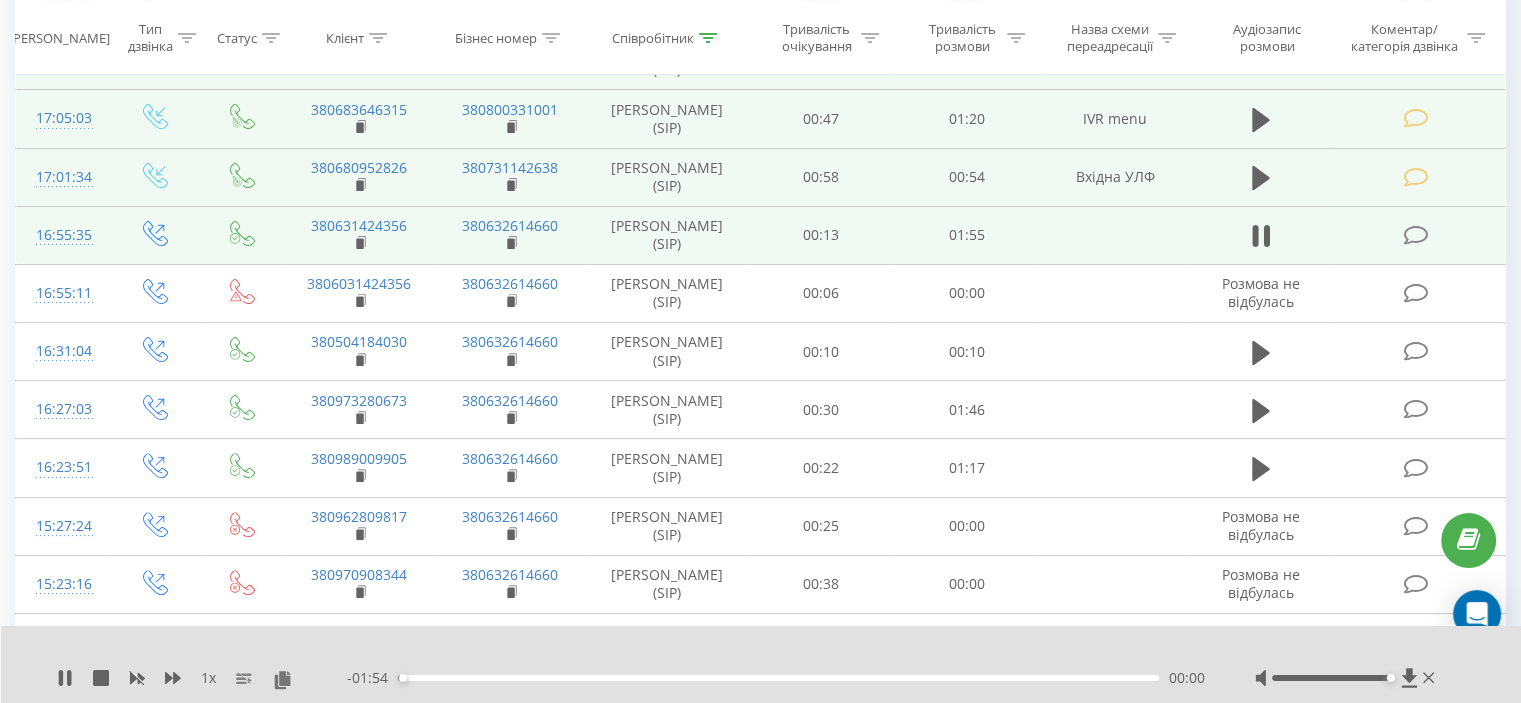 click on "- 01:54 00:00   00:00" at bounding box center [776, 678] 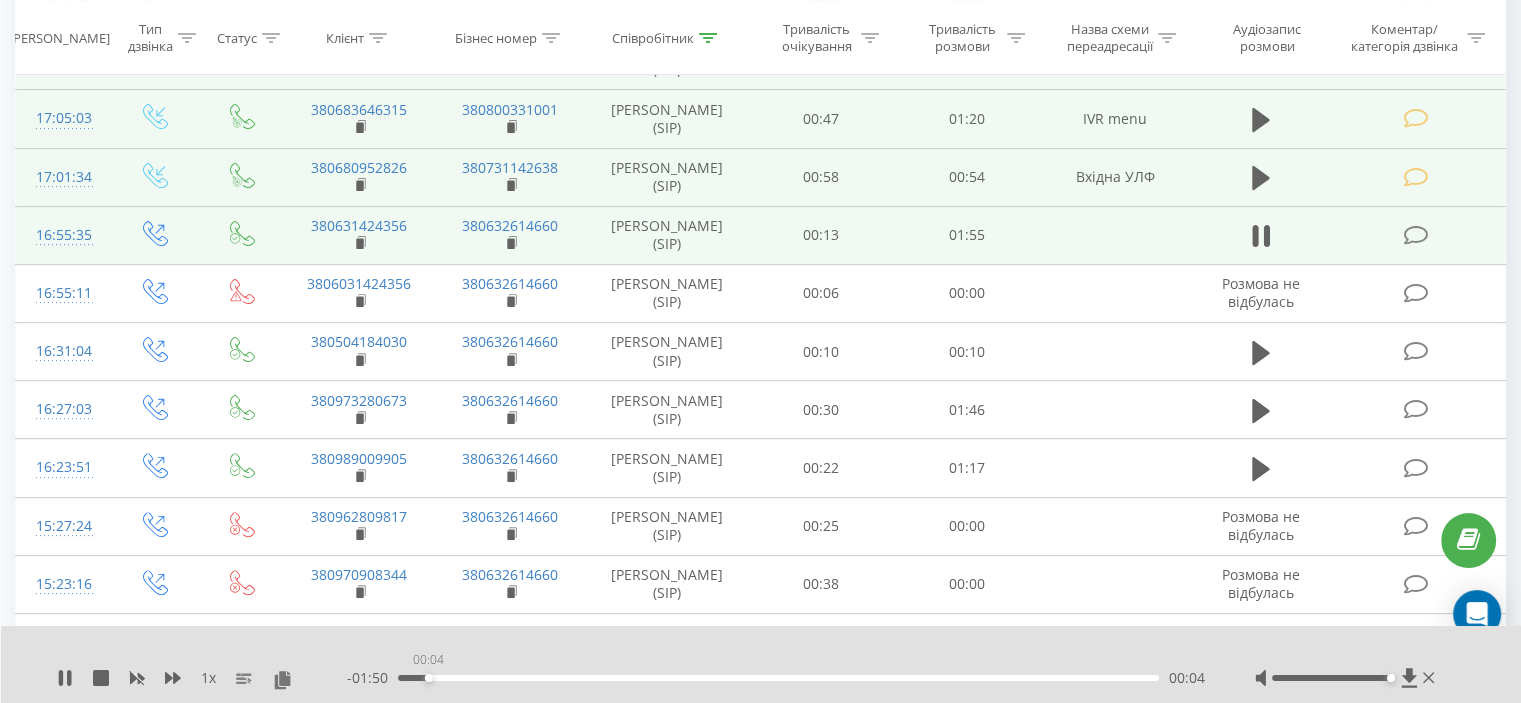 click on "00:04" at bounding box center [778, 678] 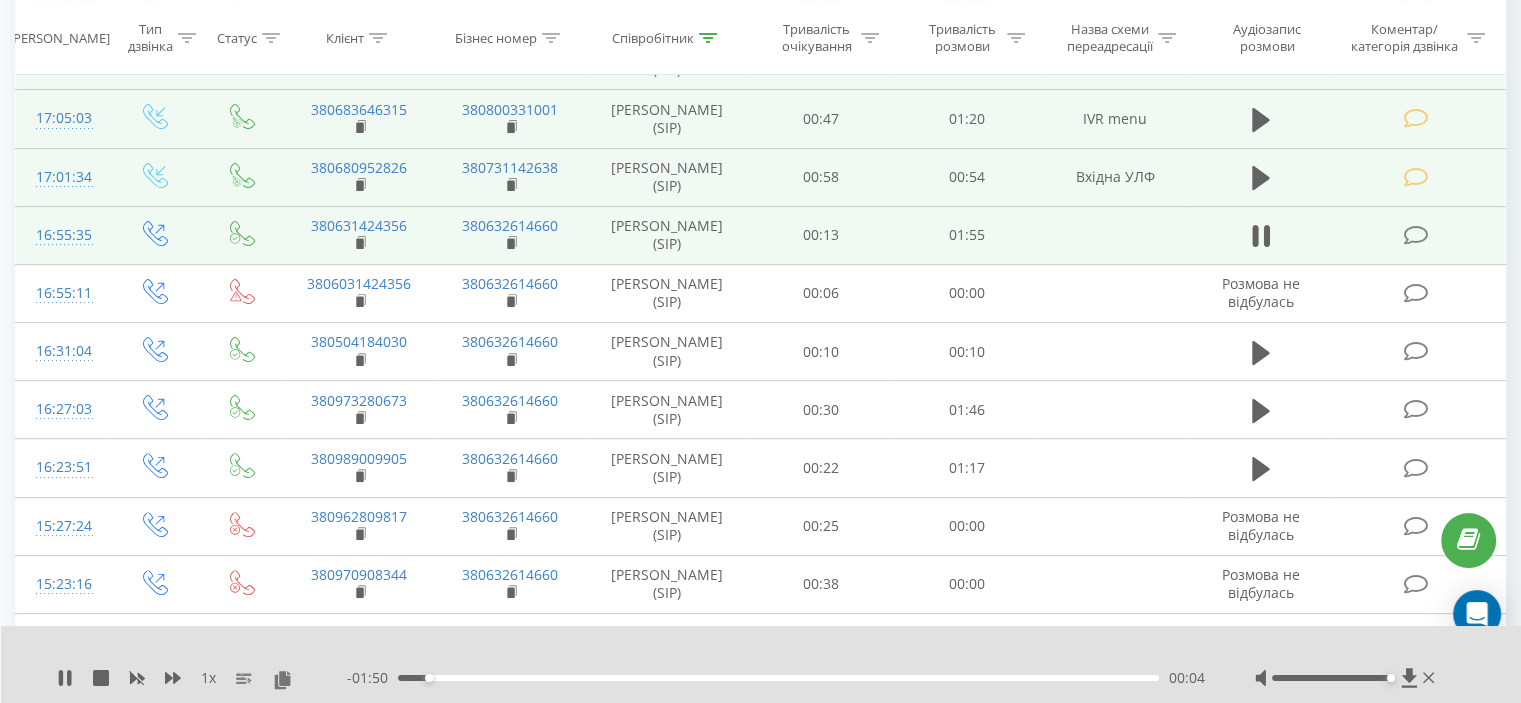 click on "00:04" at bounding box center [778, 678] 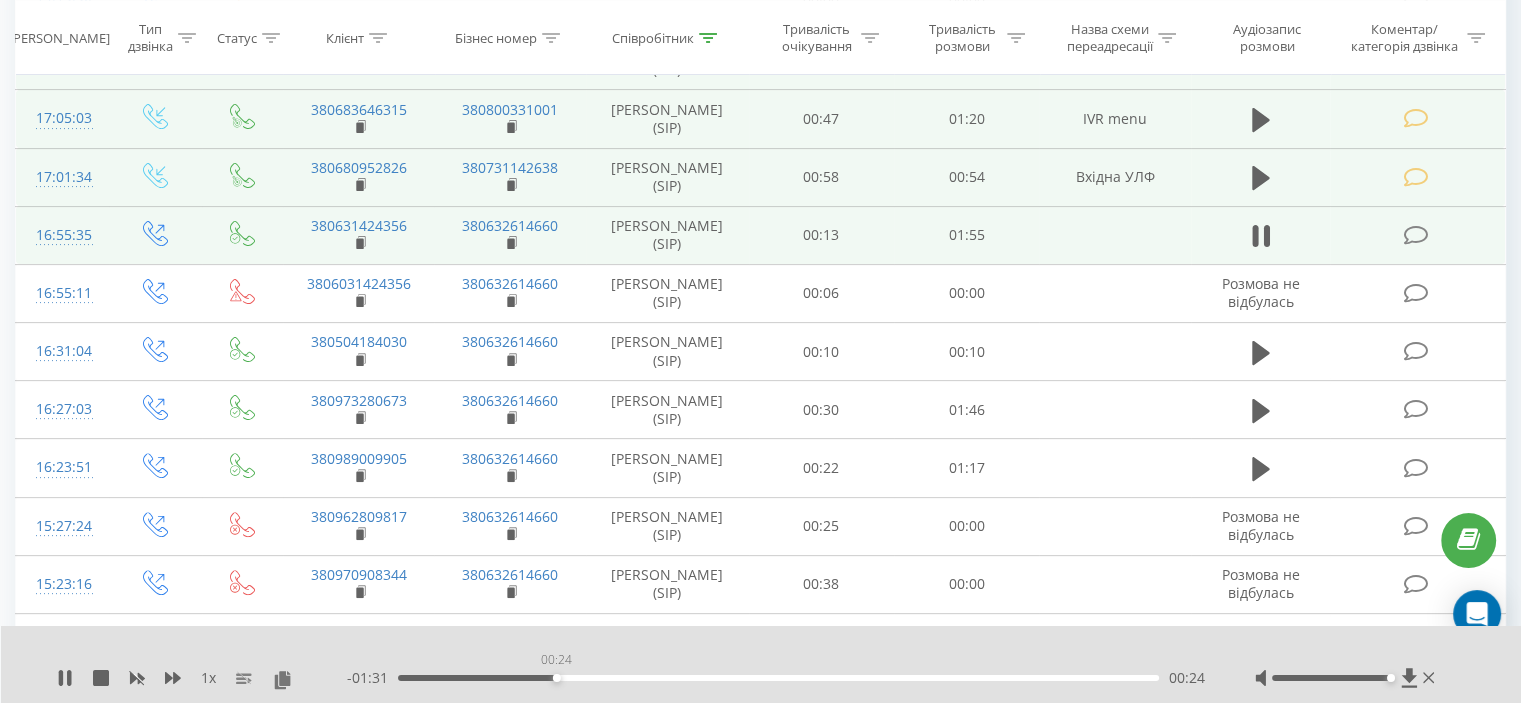 click on "00:24" at bounding box center (778, 678) 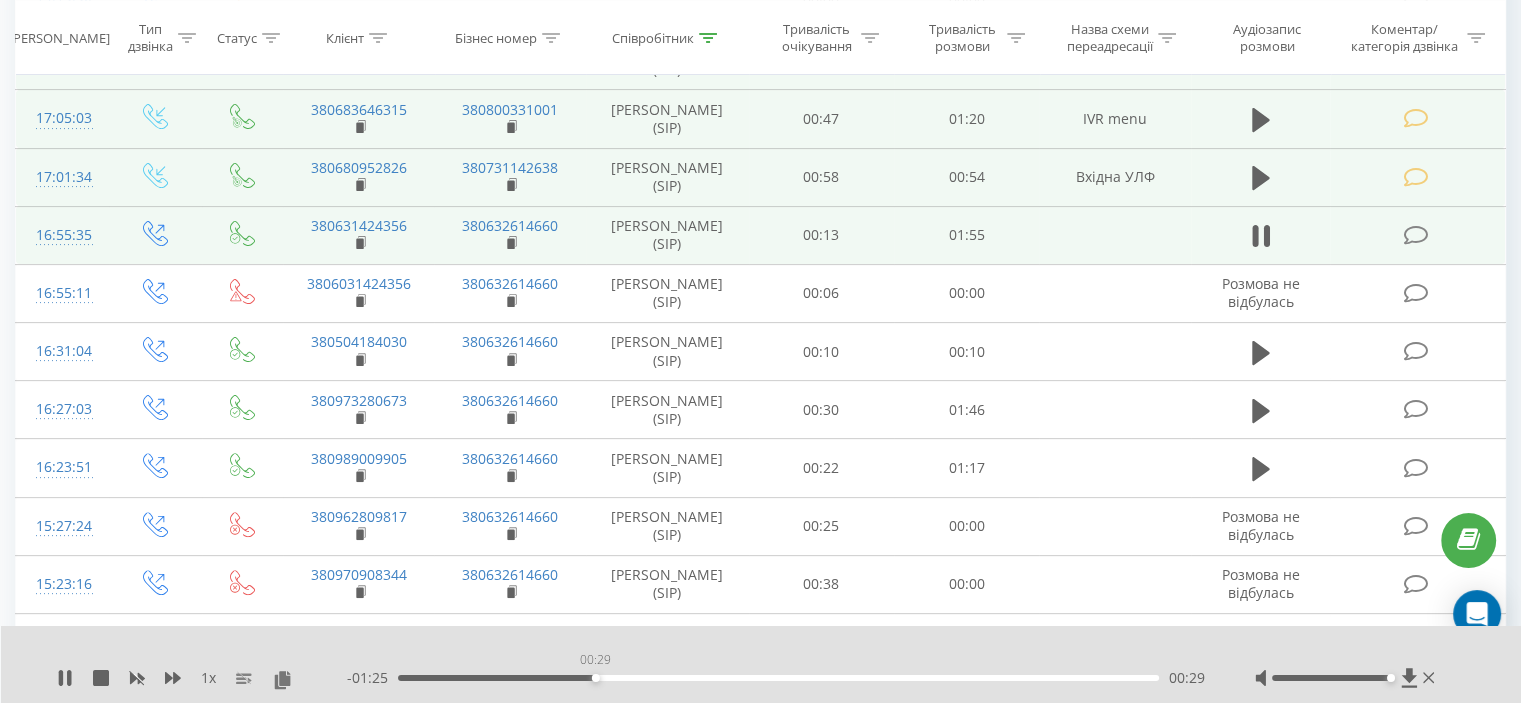 click on "00:29" at bounding box center [778, 678] 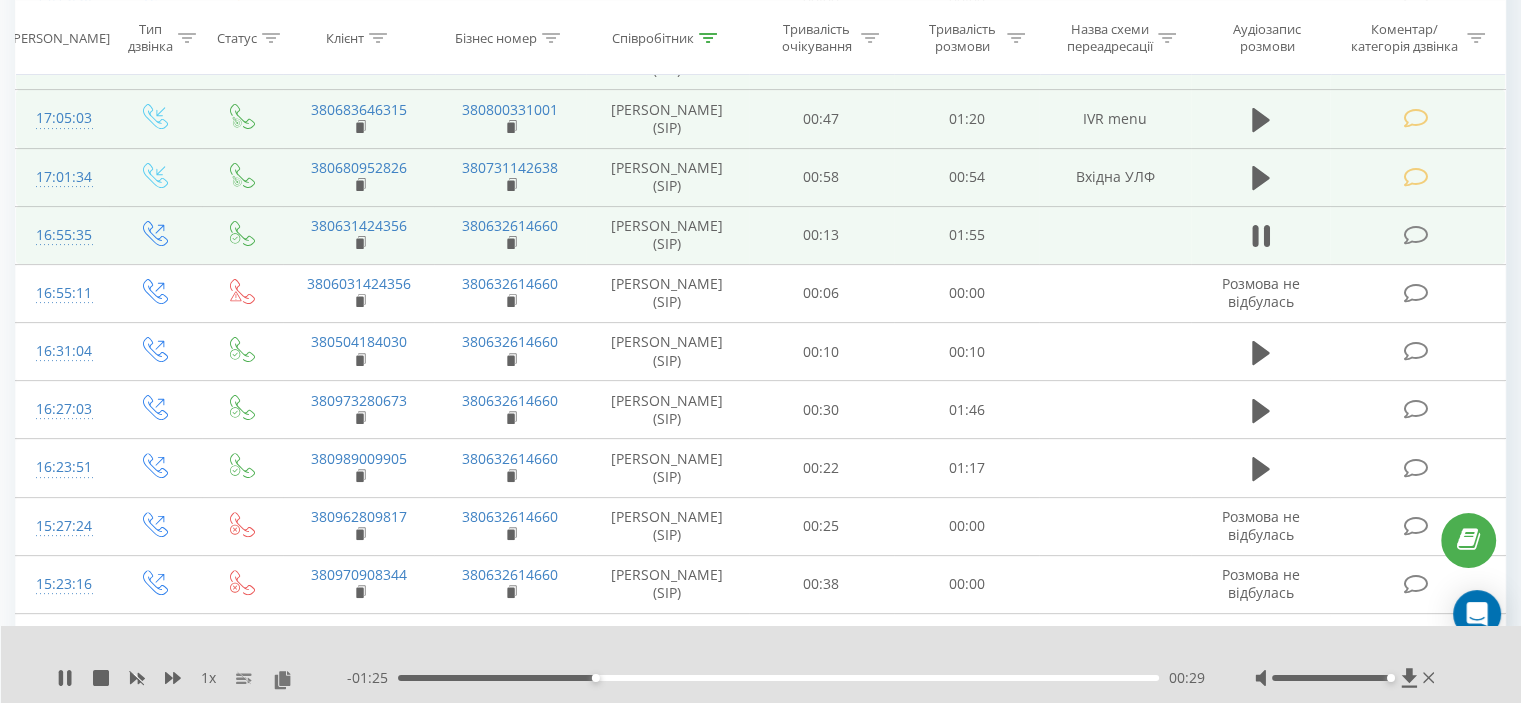 click on "- 01:25 00:29   00:29" at bounding box center (776, 678) 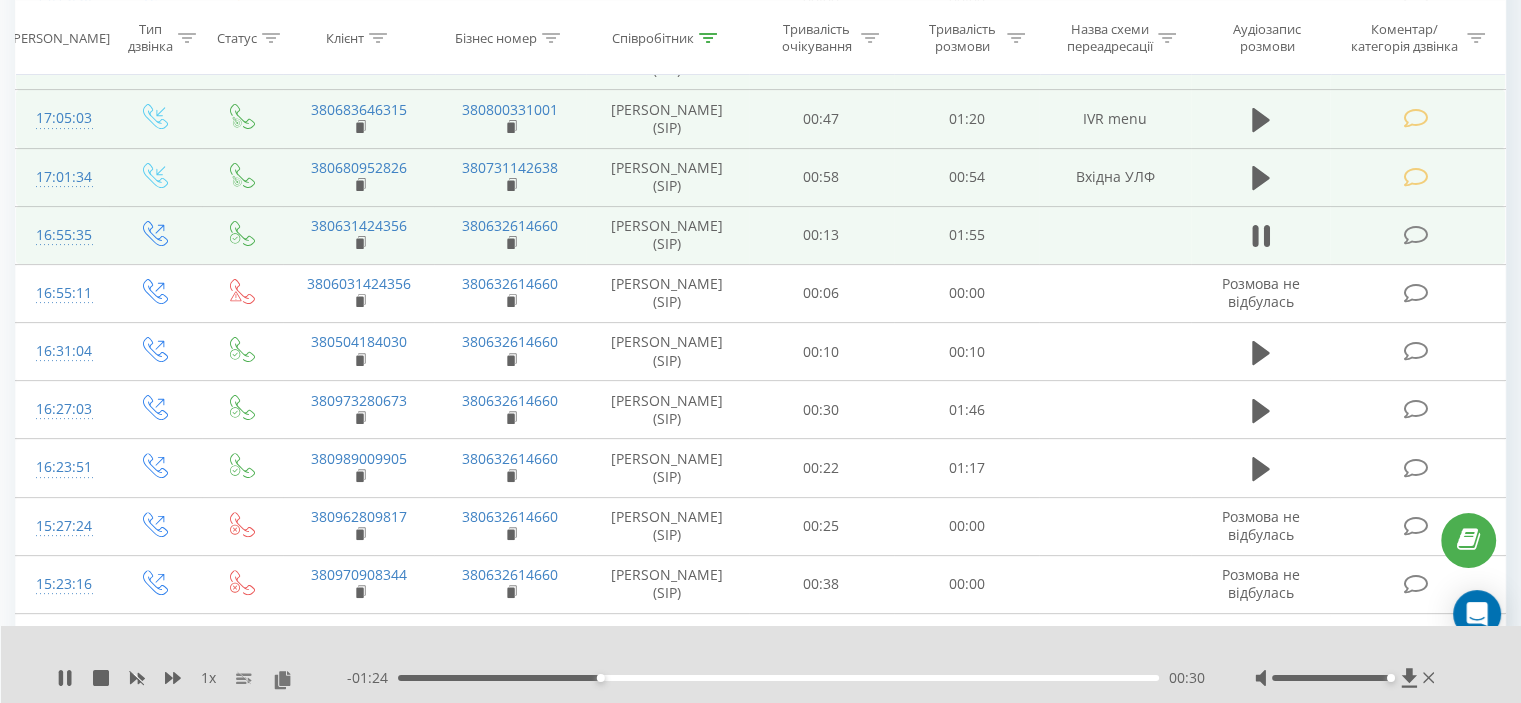 click on "- 01:24 00:30   00:30" at bounding box center [776, 678] 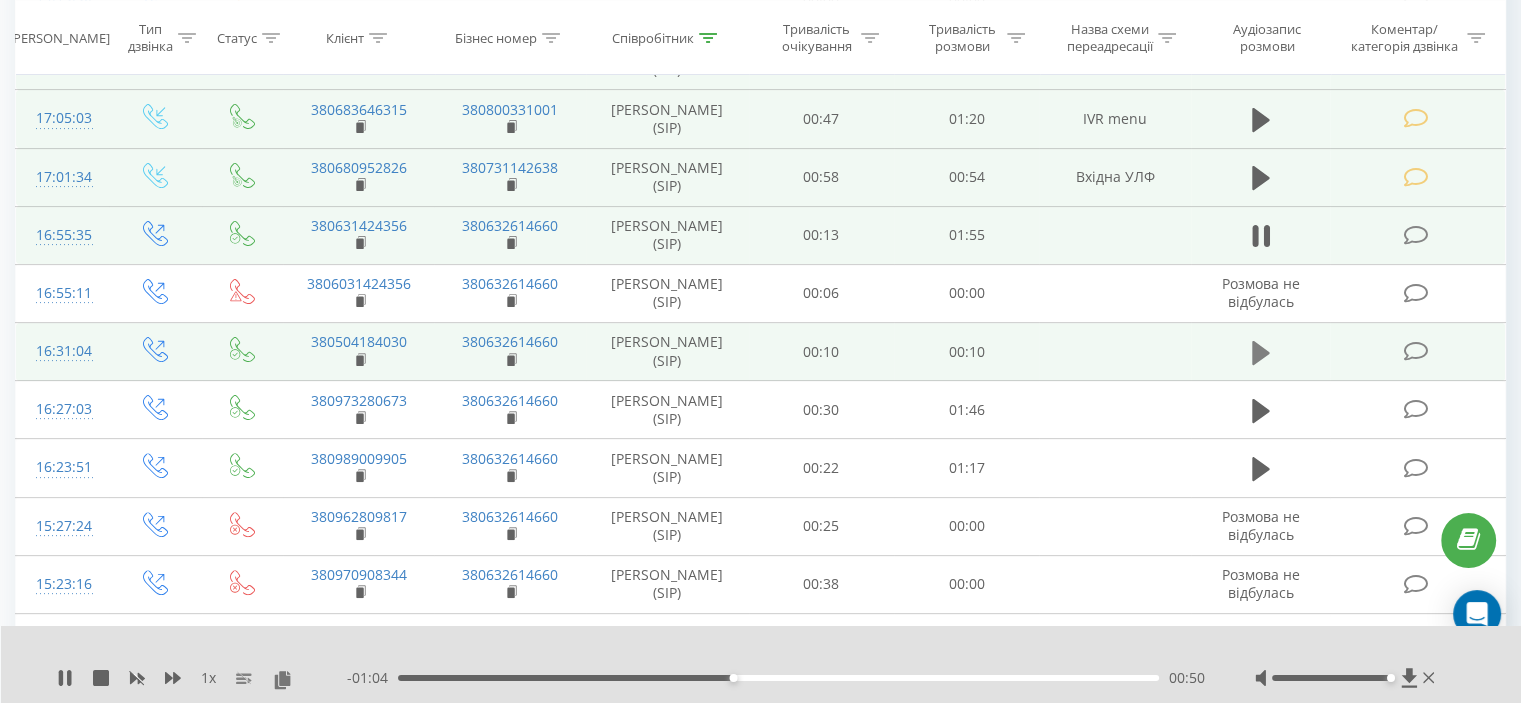 click 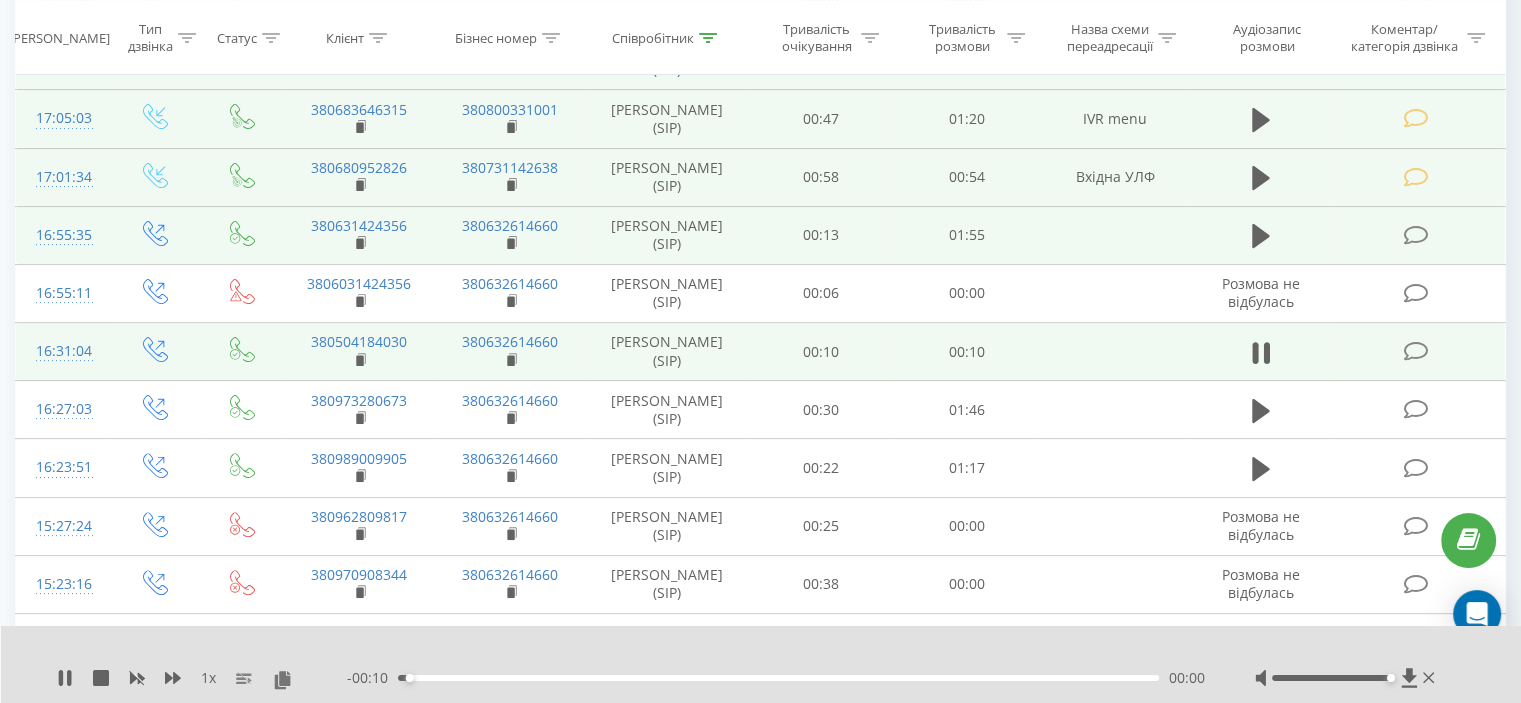 click on "- 00:10 00:00   00:00" at bounding box center [776, 678] 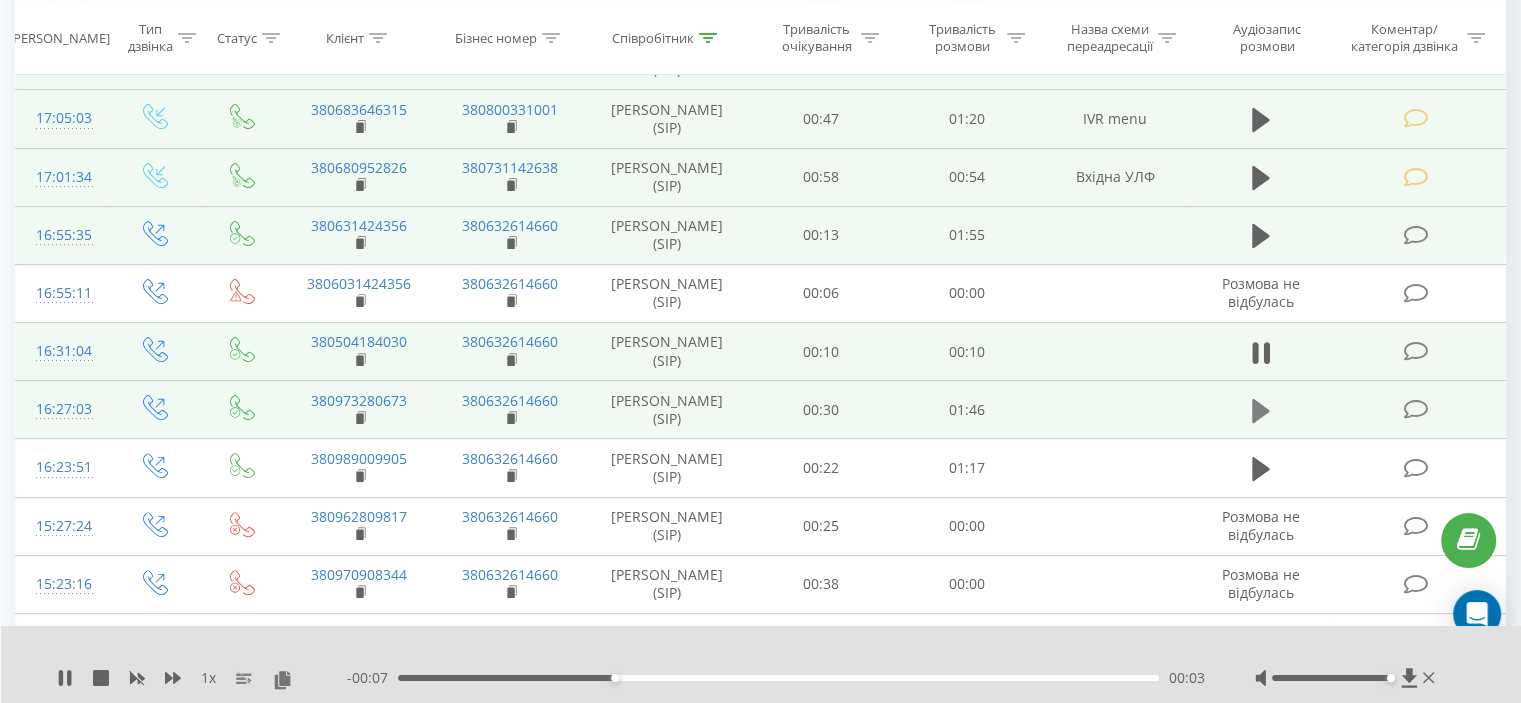 click 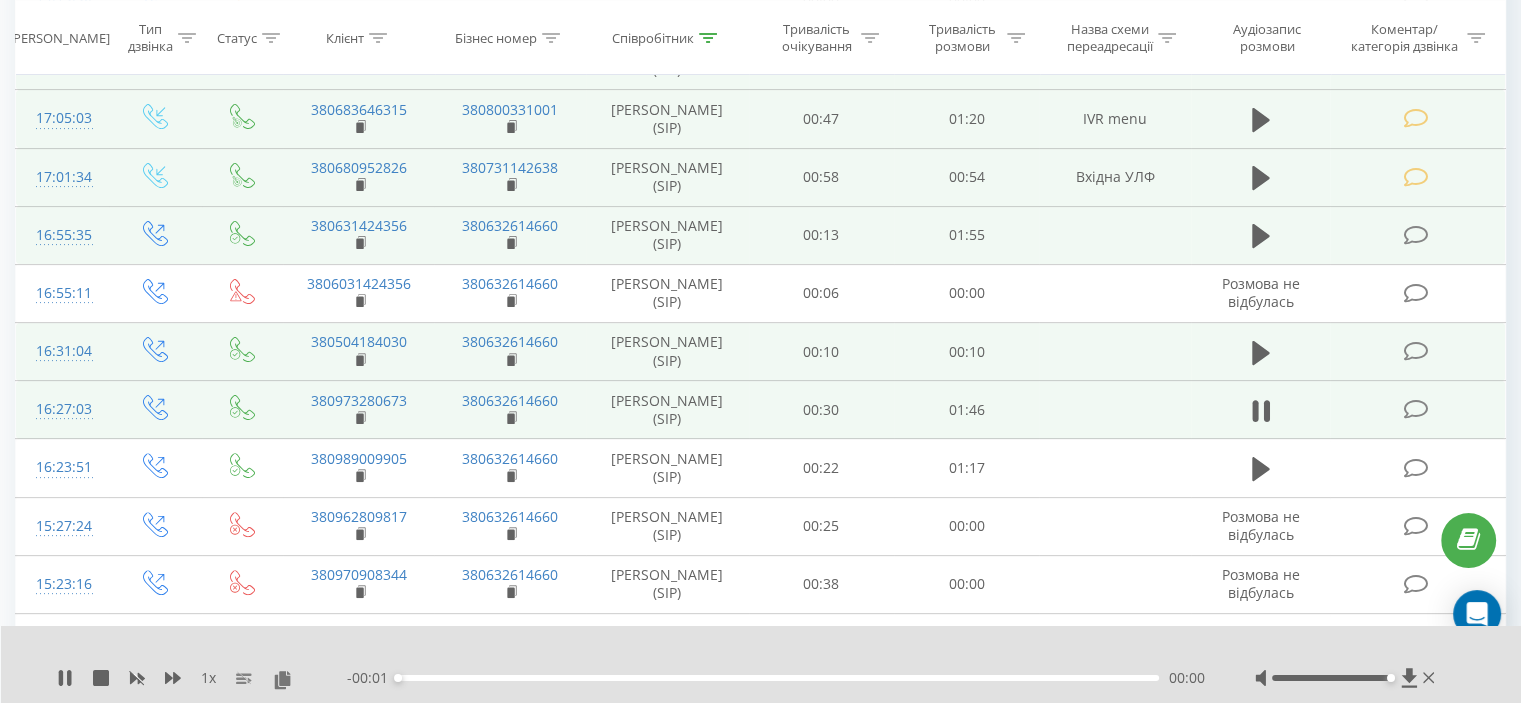 click on "00:00" at bounding box center [778, 678] 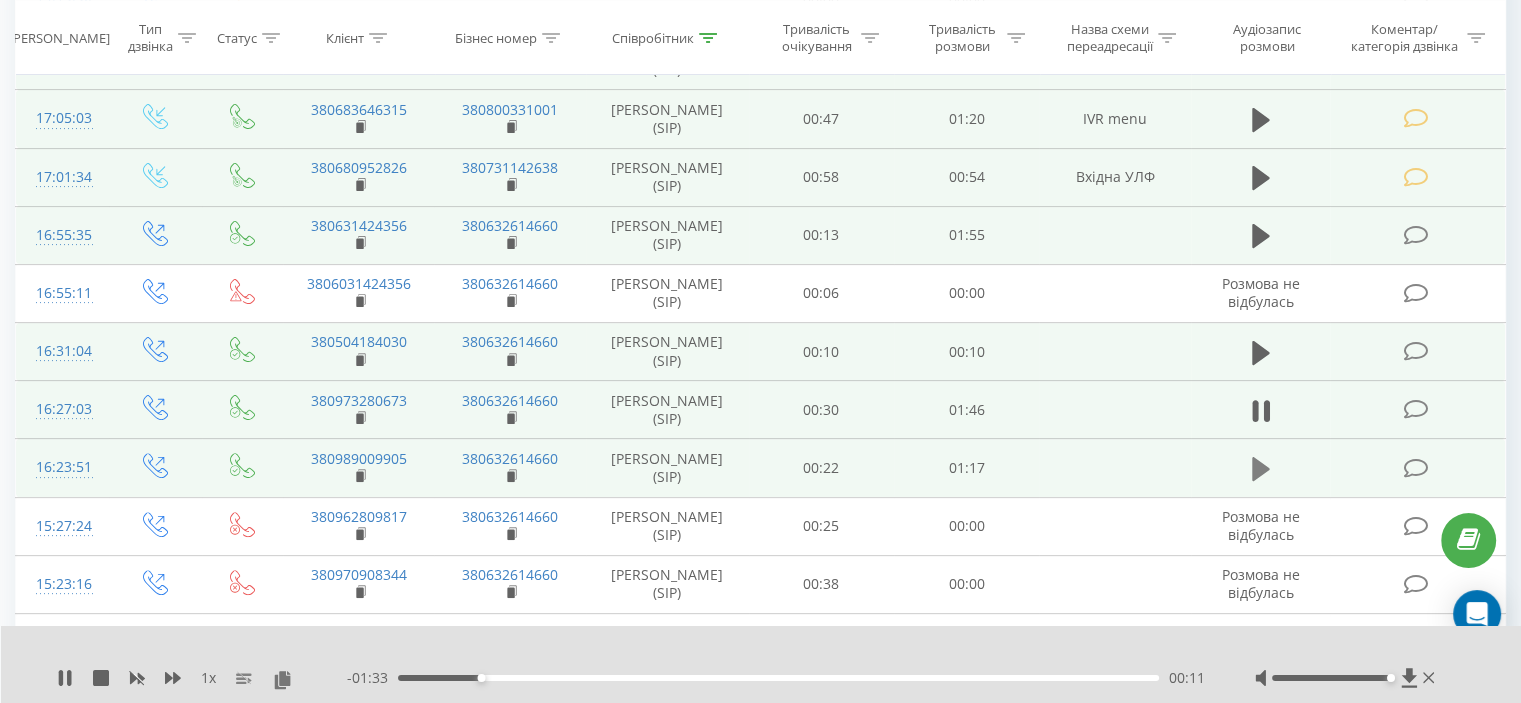 click 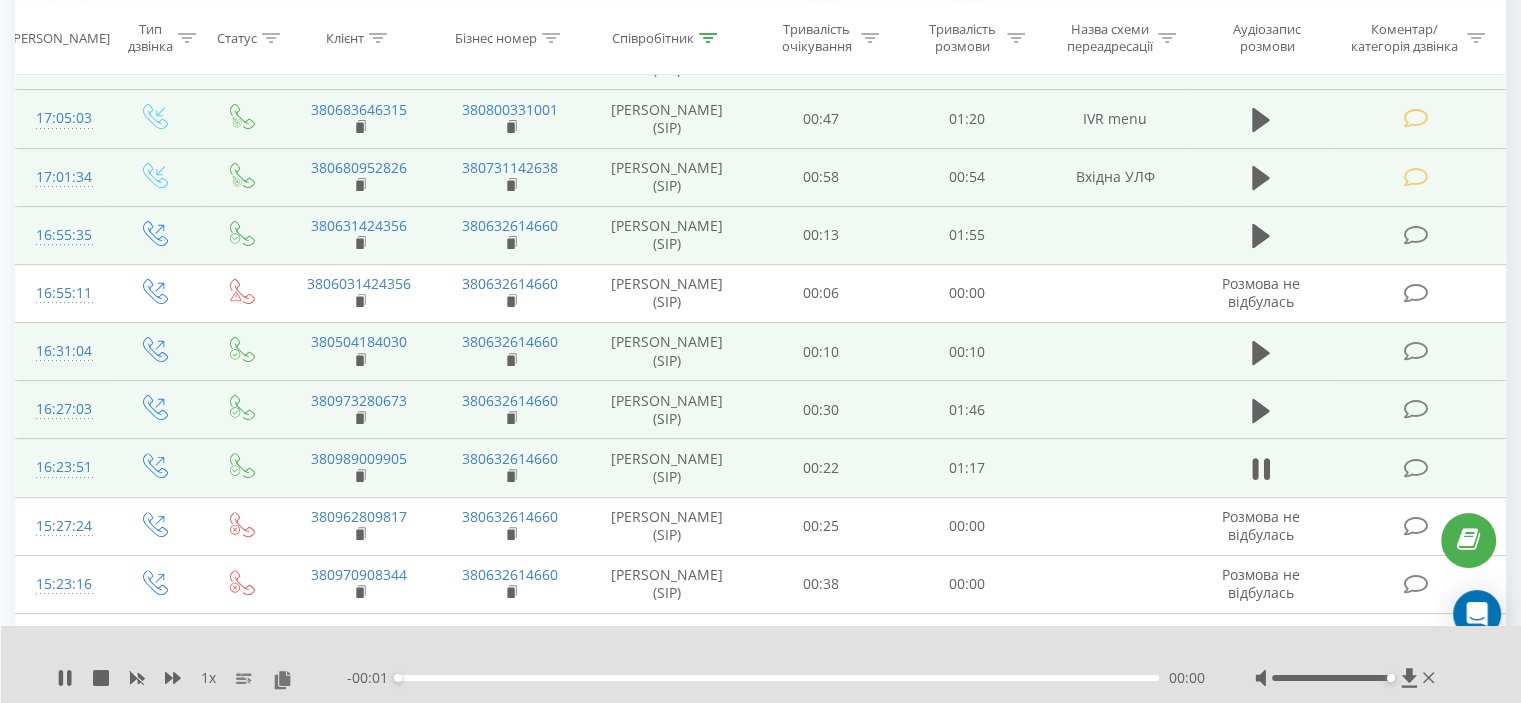 click on "- 00:01 00:00   00:00" at bounding box center (776, 678) 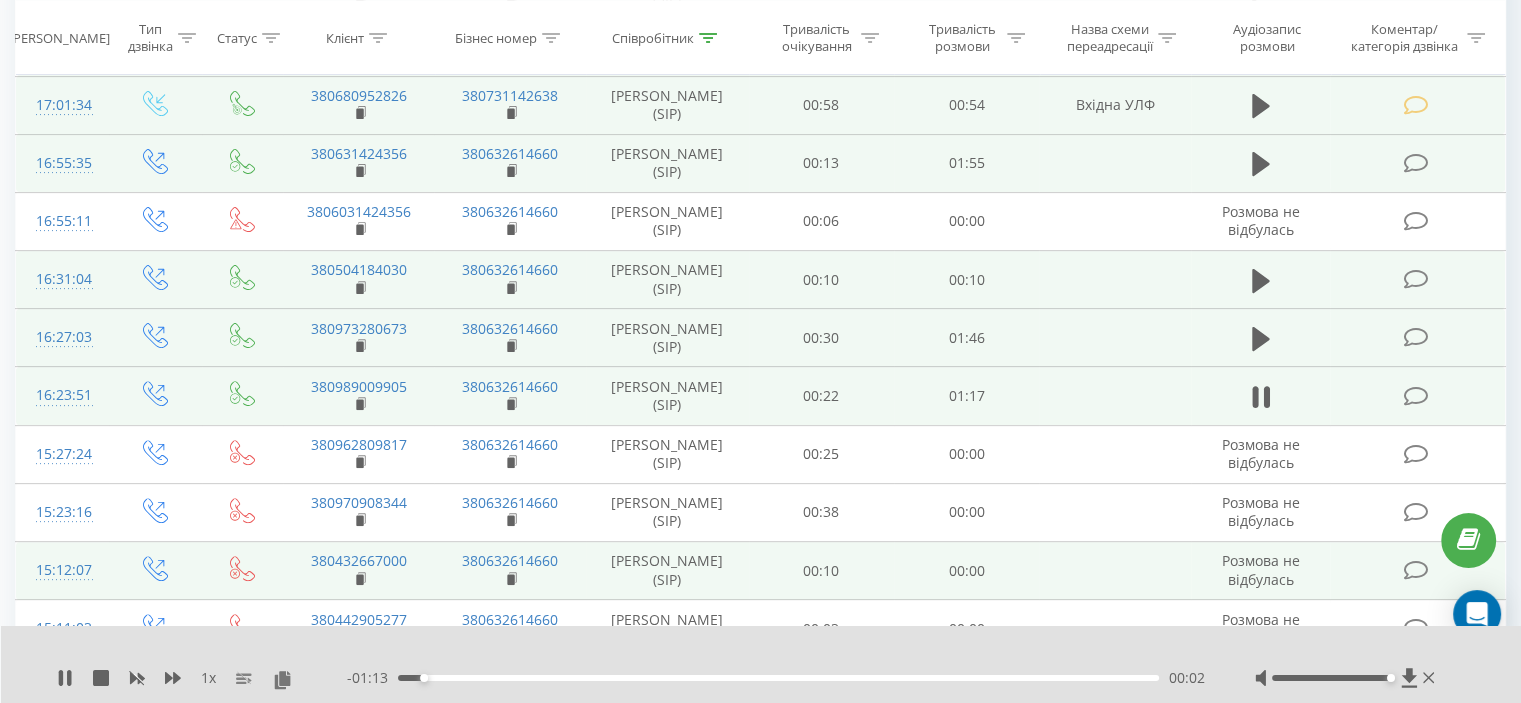 scroll, scrollTop: 600, scrollLeft: 0, axis: vertical 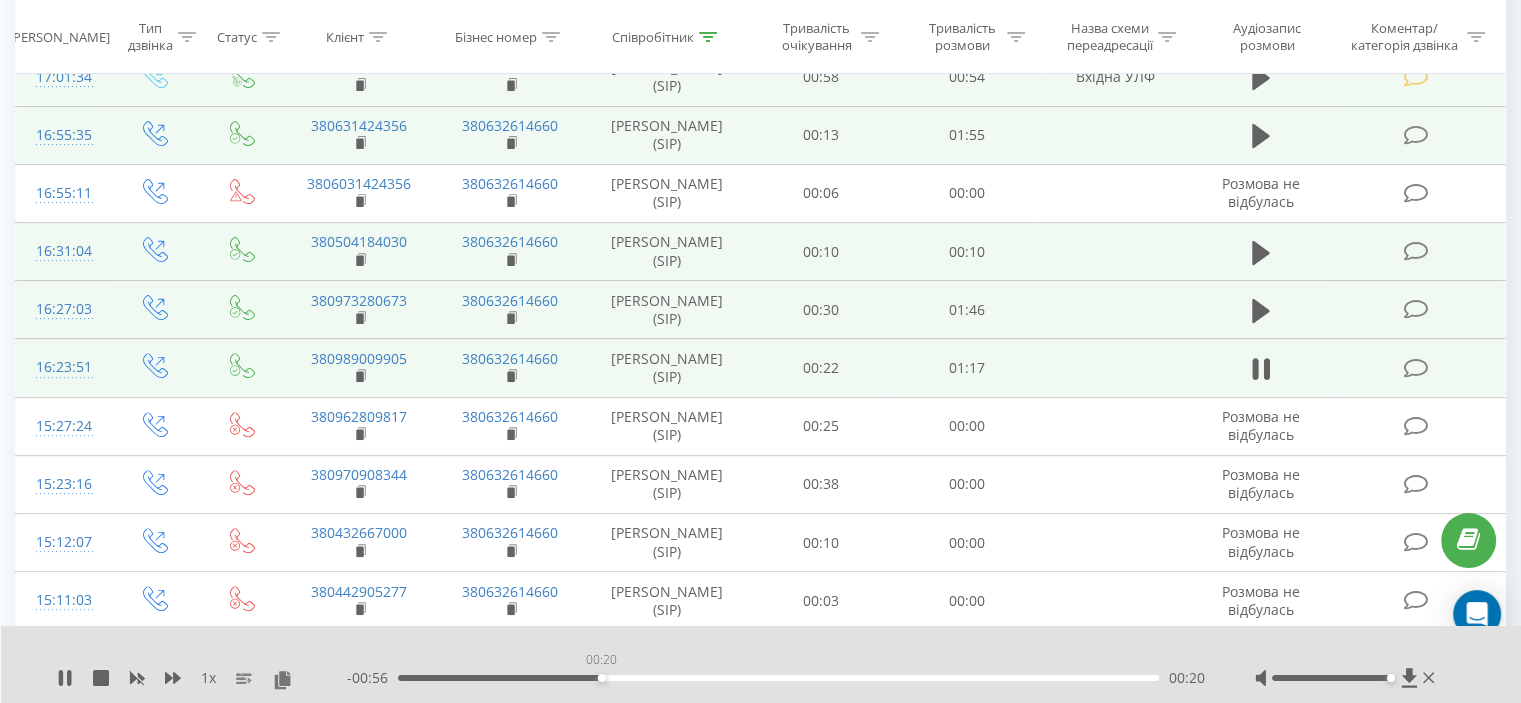 click on "00:20" at bounding box center [778, 678] 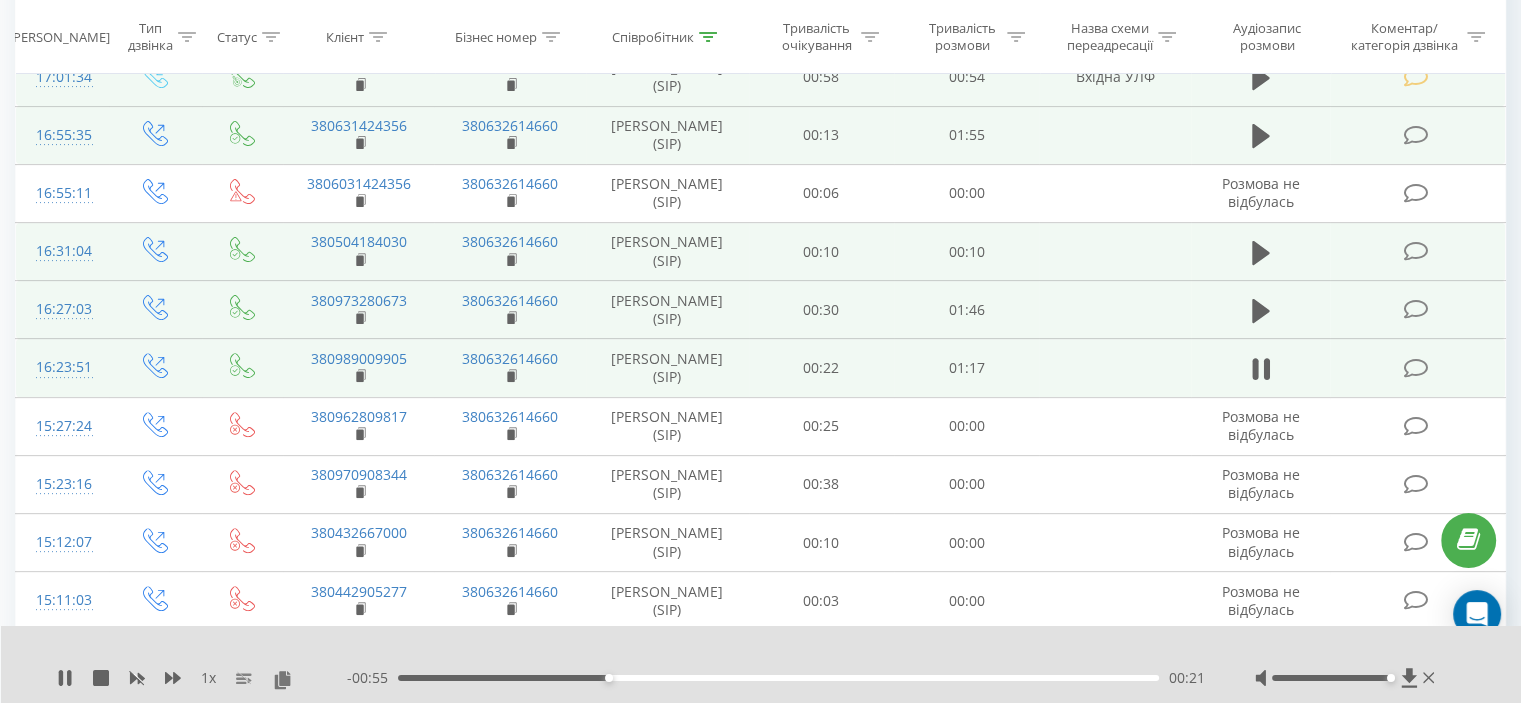 click on "- 00:55 00:21   00:21" at bounding box center (776, 678) 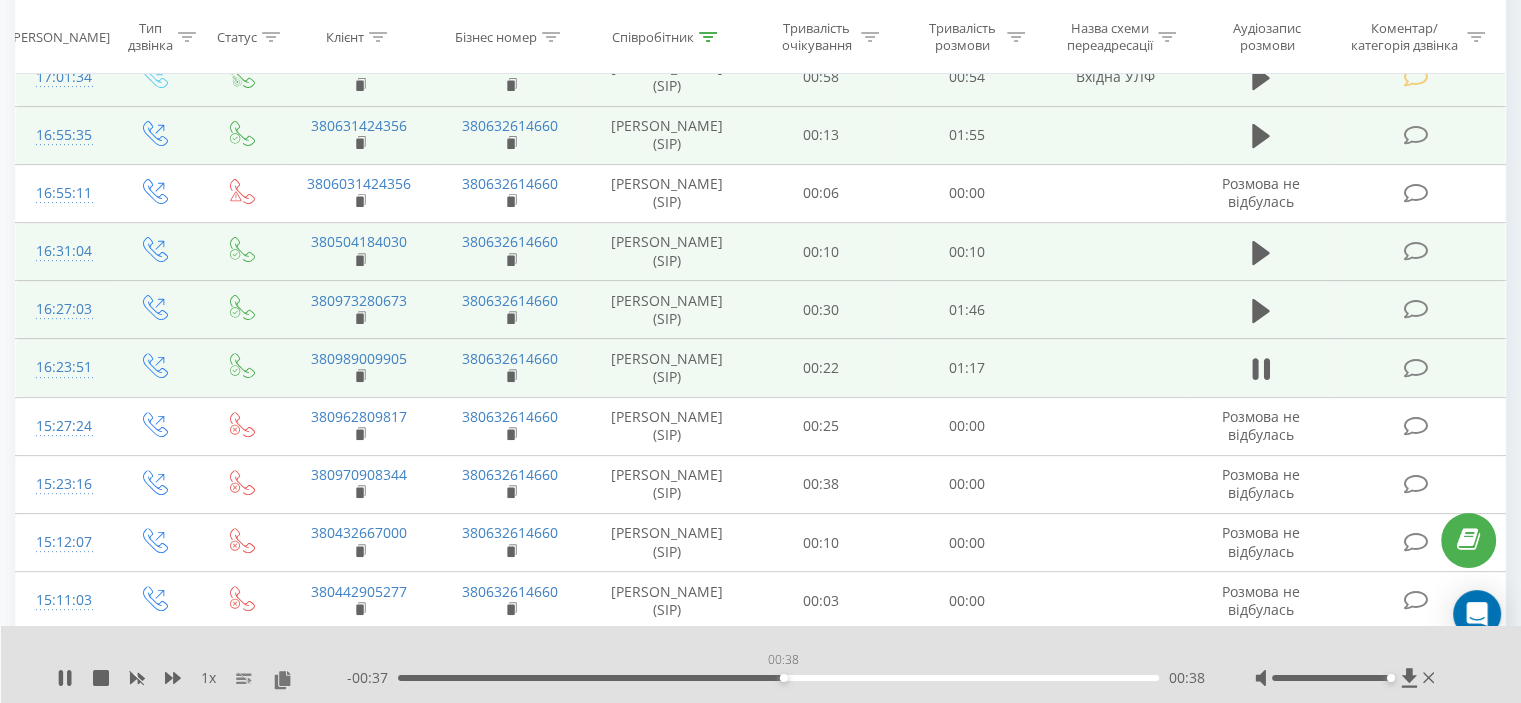 click on "00:38" at bounding box center [778, 678] 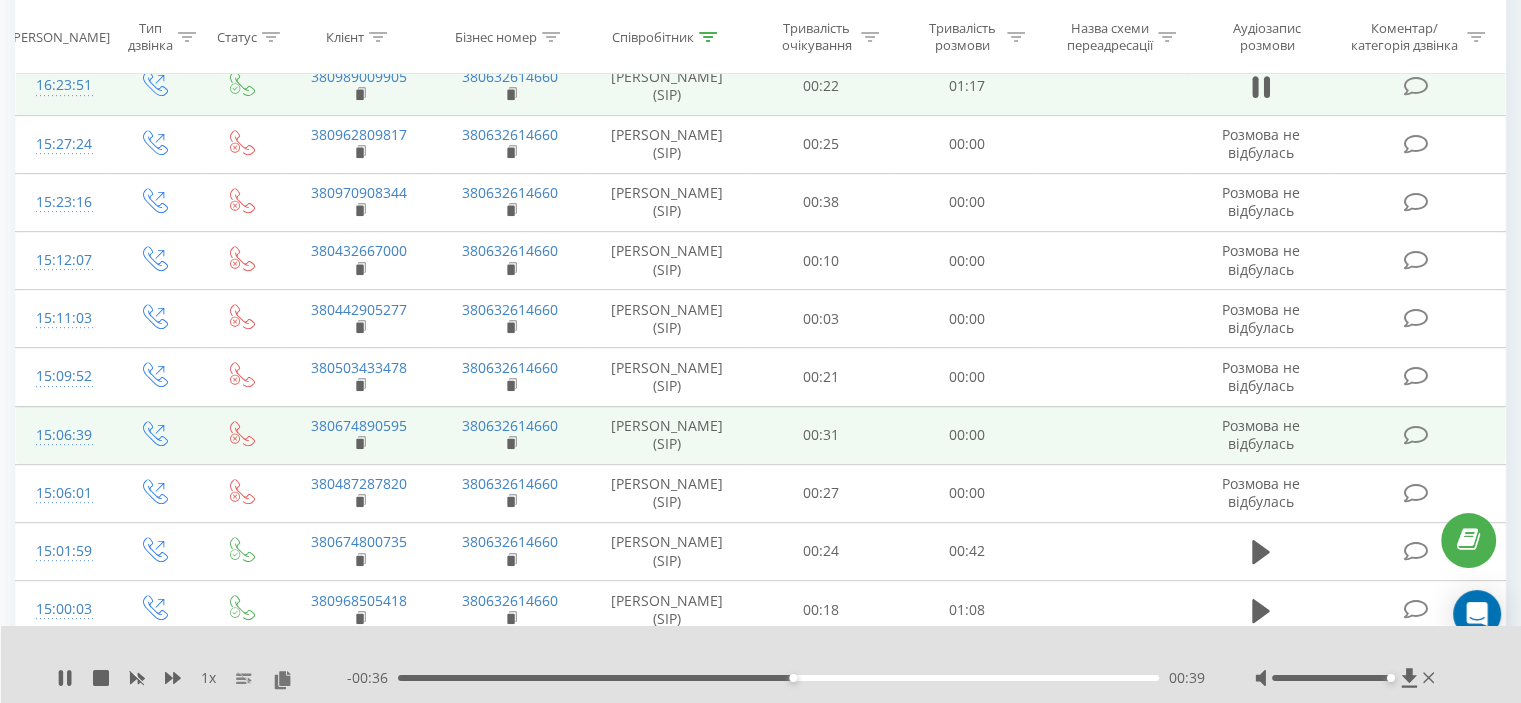 scroll, scrollTop: 900, scrollLeft: 0, axis: vertical 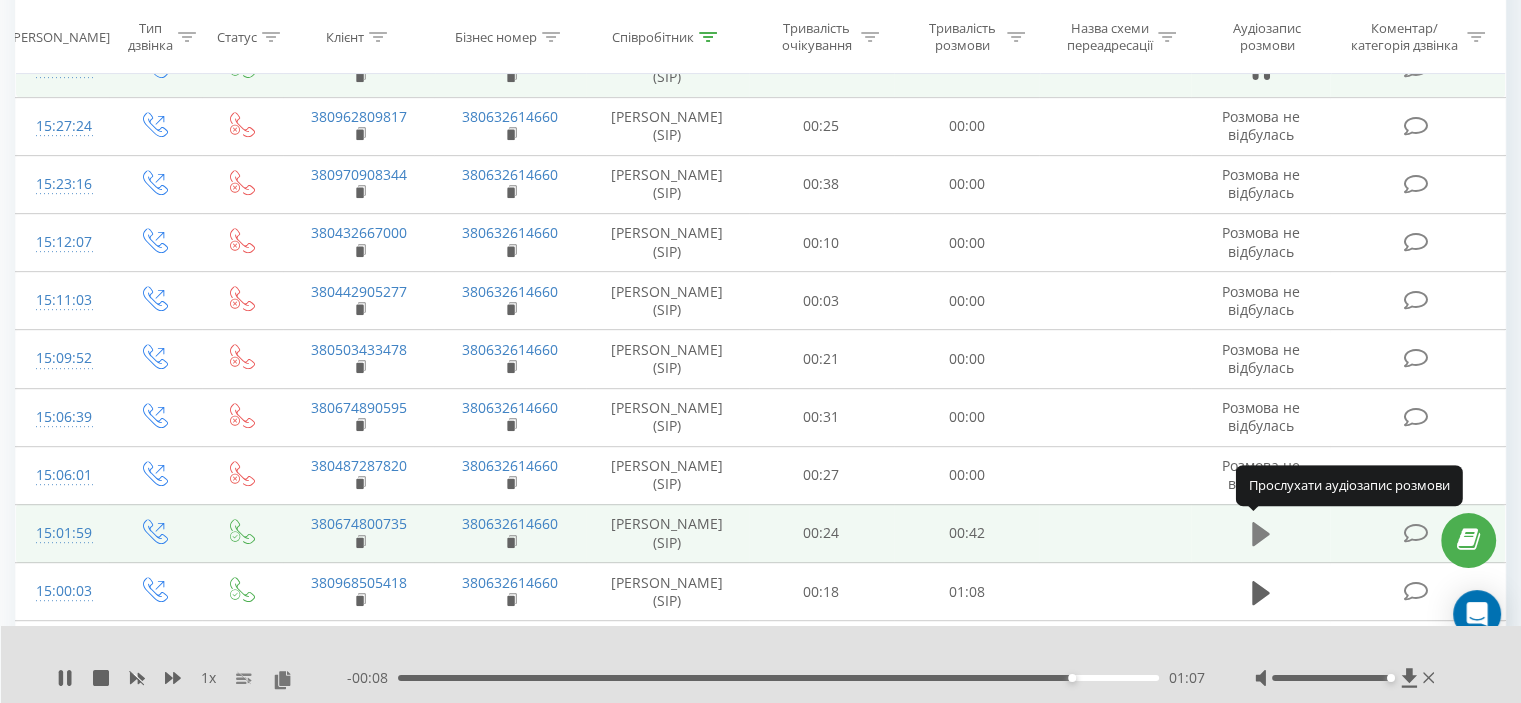 click 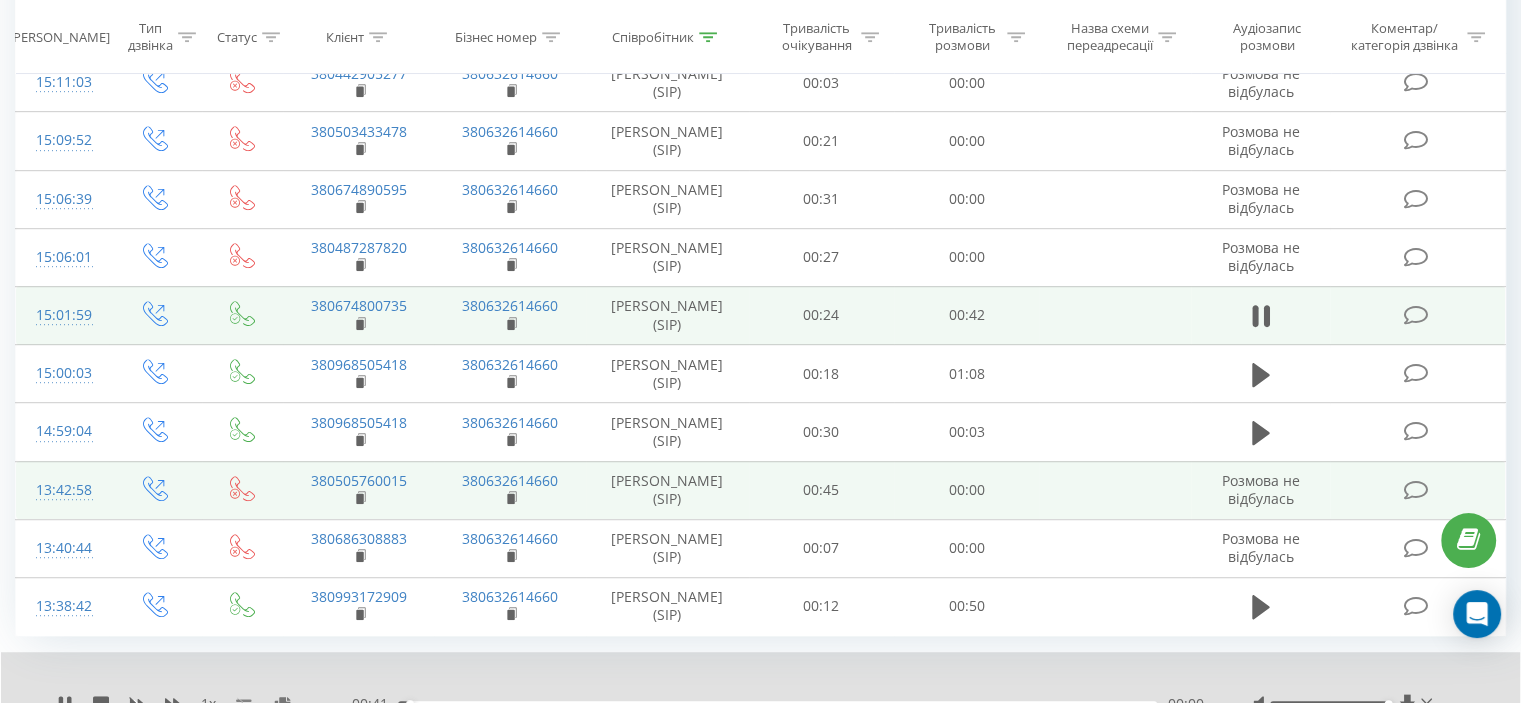 scroll, scrollTop: 1120, scrollLeft: 0, axis: vertical 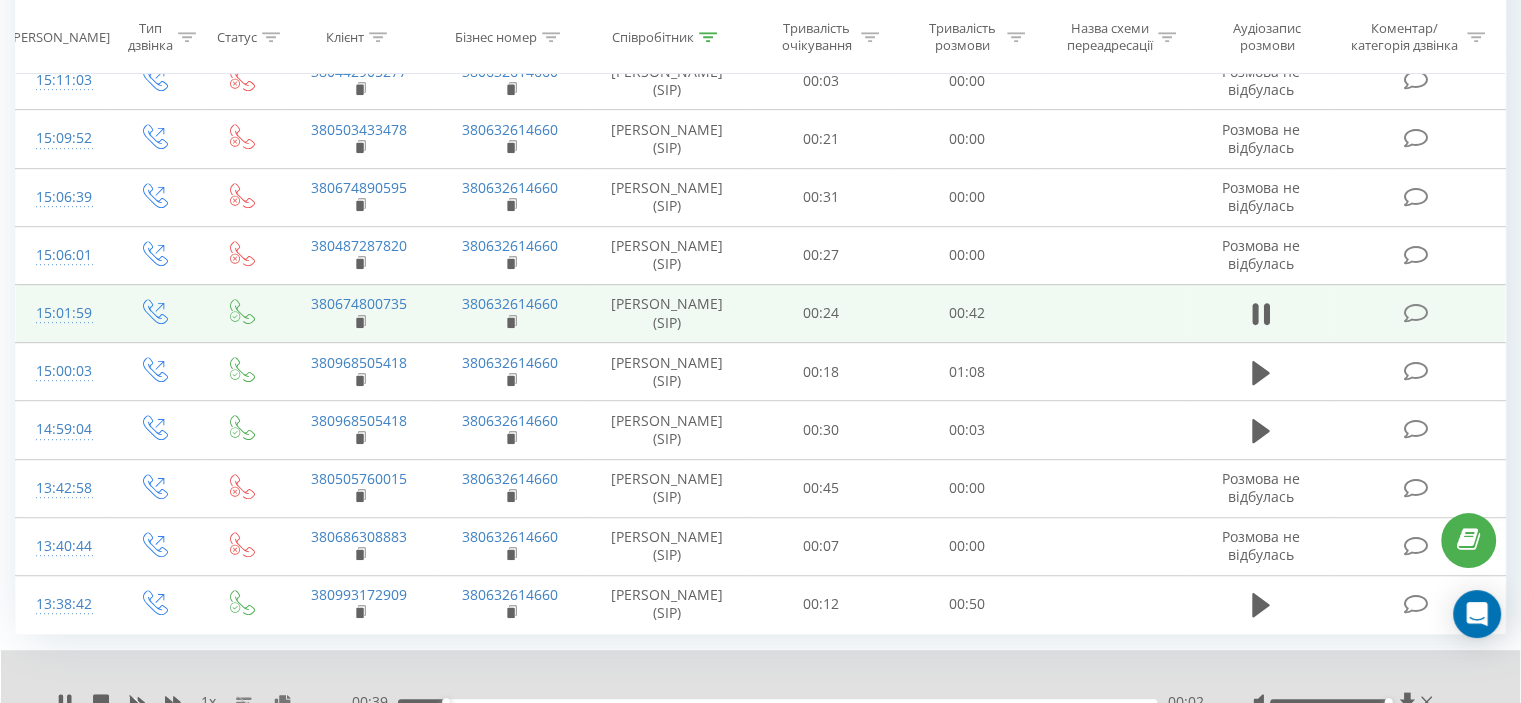 click on "00:02" at bounding box center [777, 702] 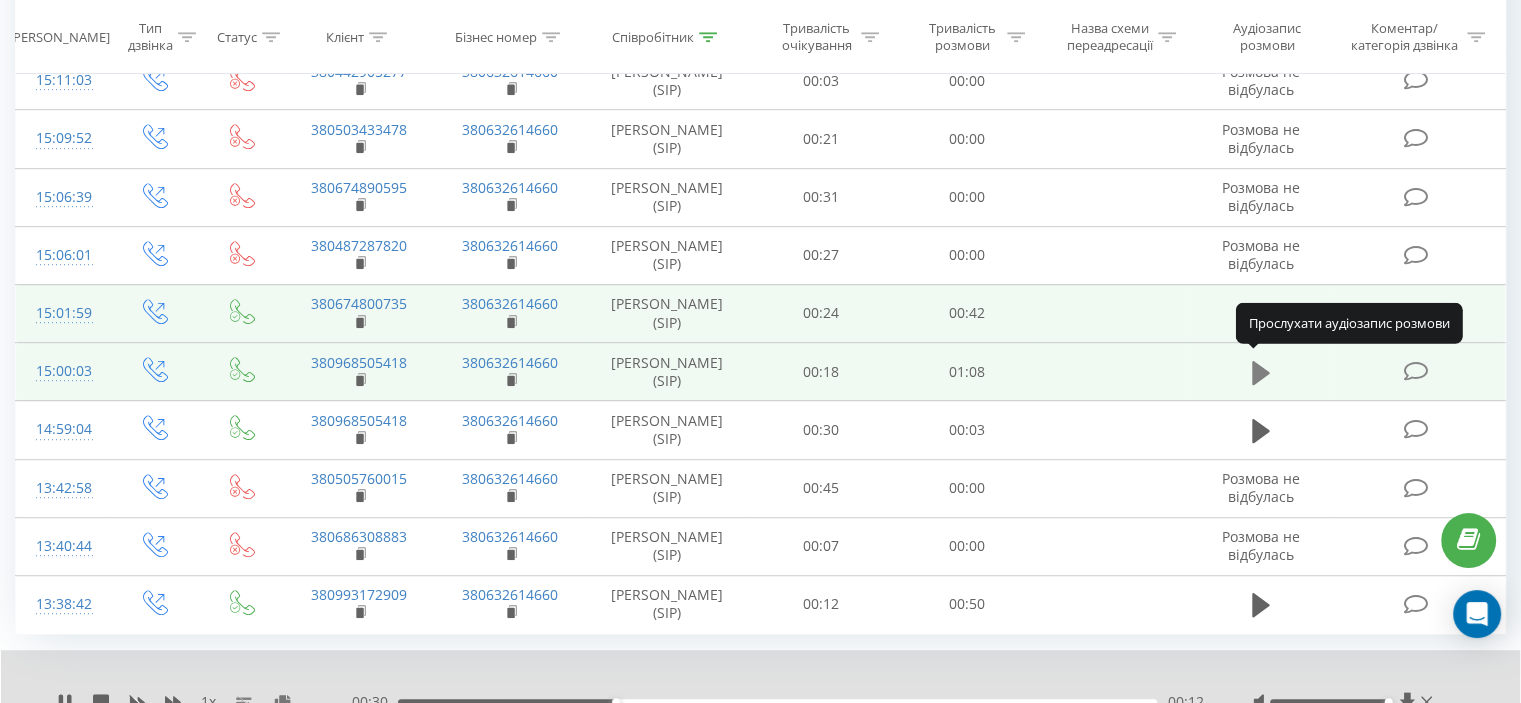 click 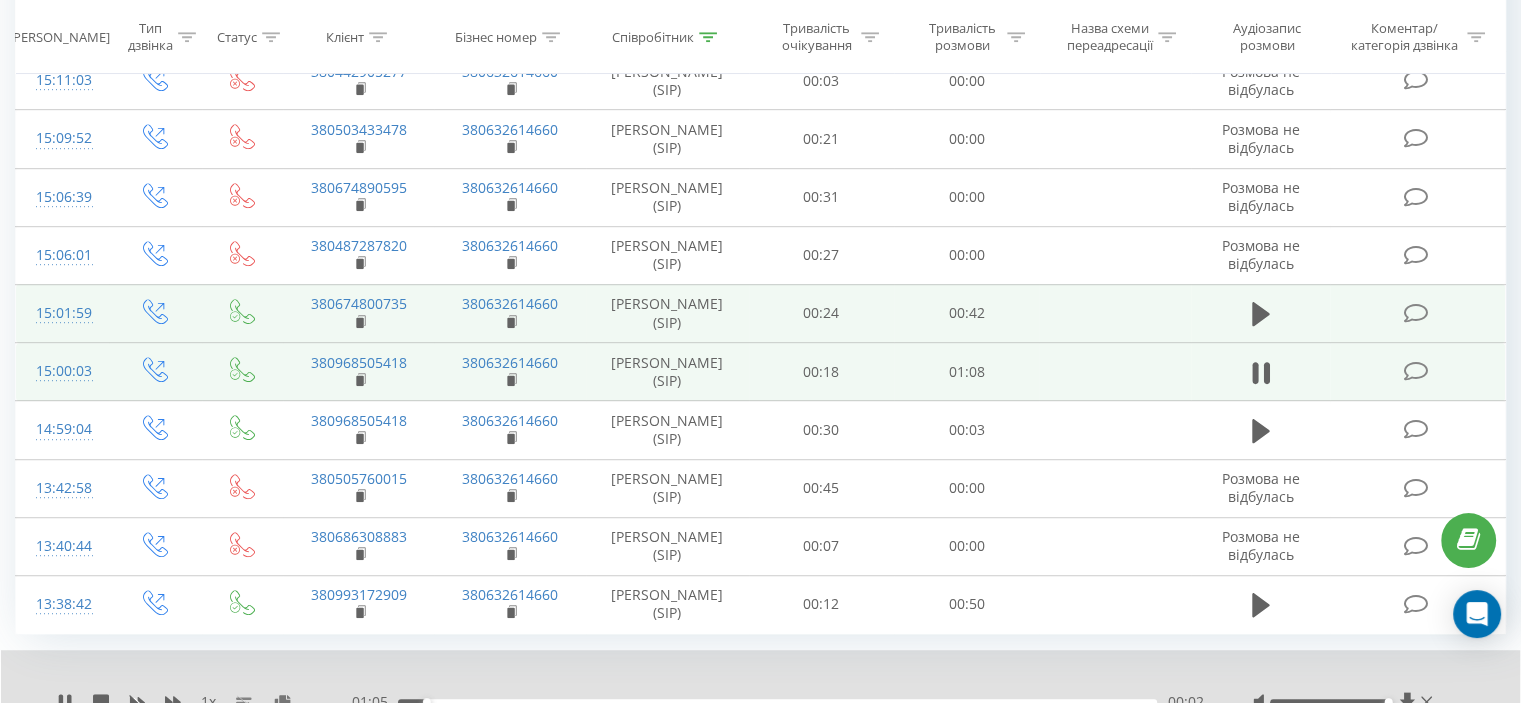 click on "00:02" at bounding box center [777, 702] 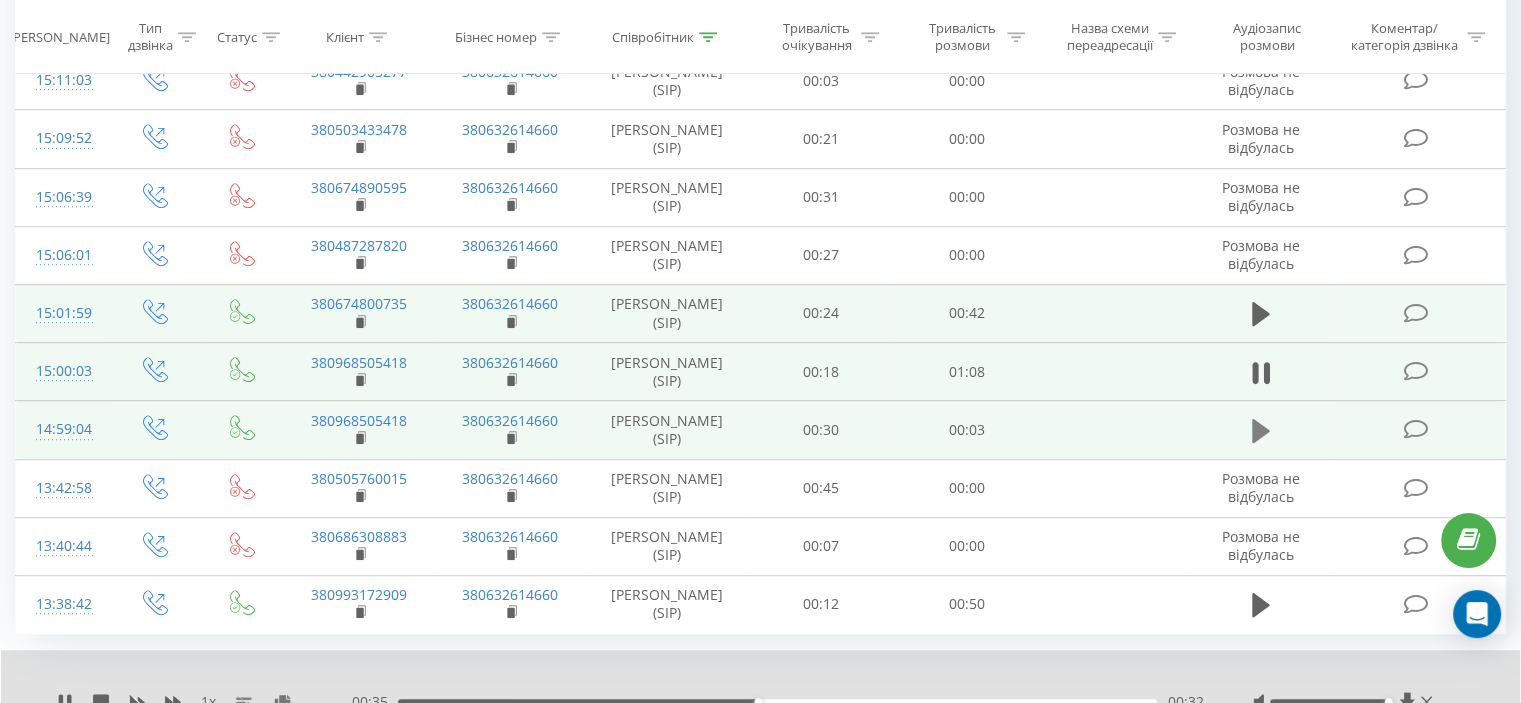 click 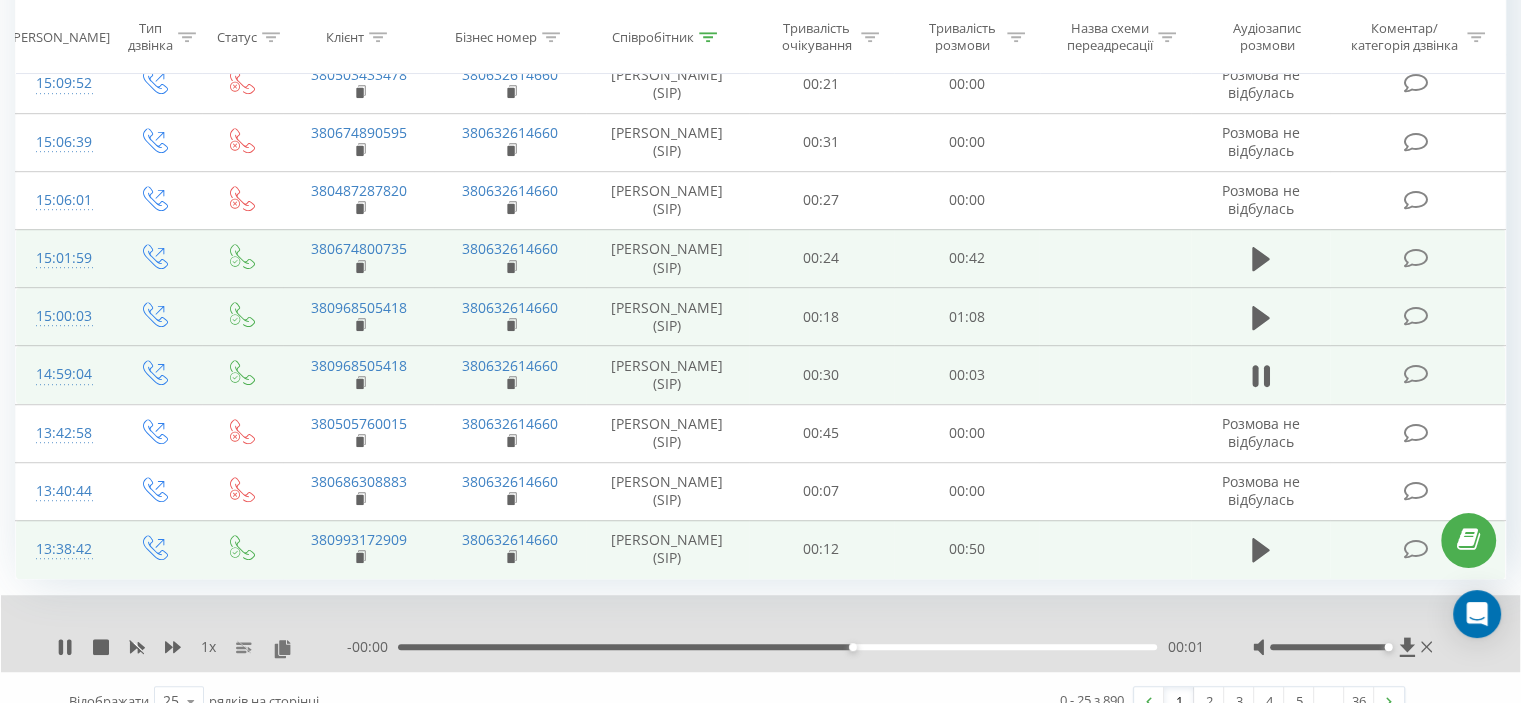 scroll, scrollTop: 1196, scrollLeft: 0, axis: vertical 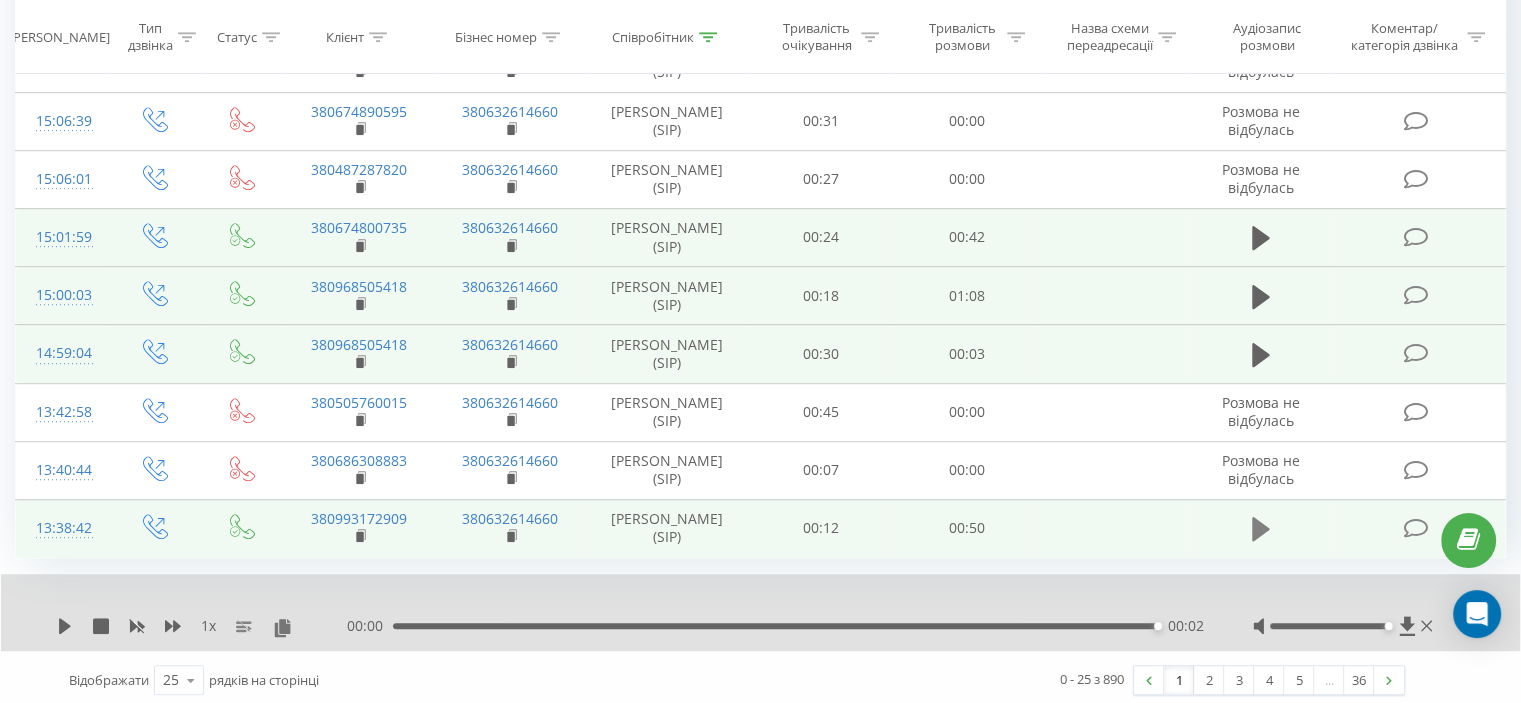 click 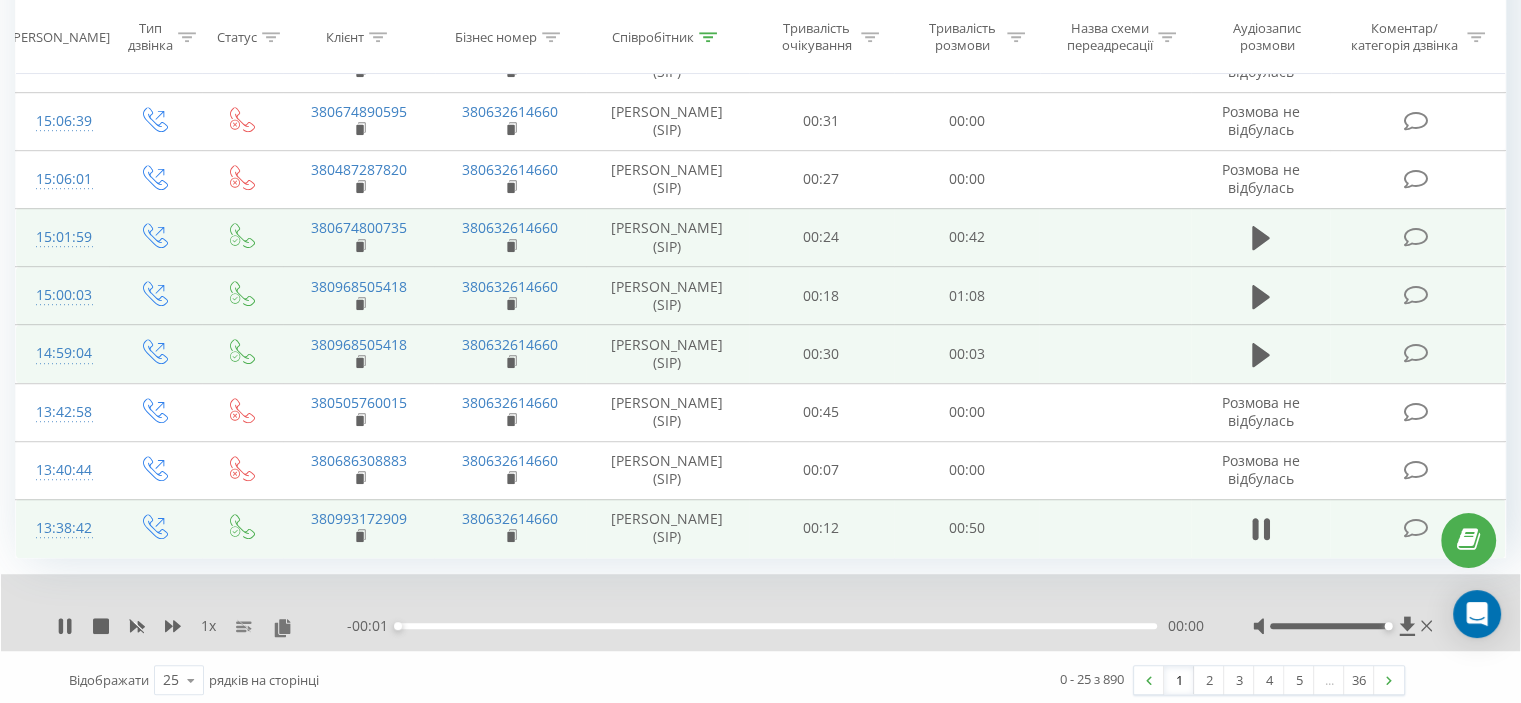 click on "00:00" at bounding box center [777, 626] 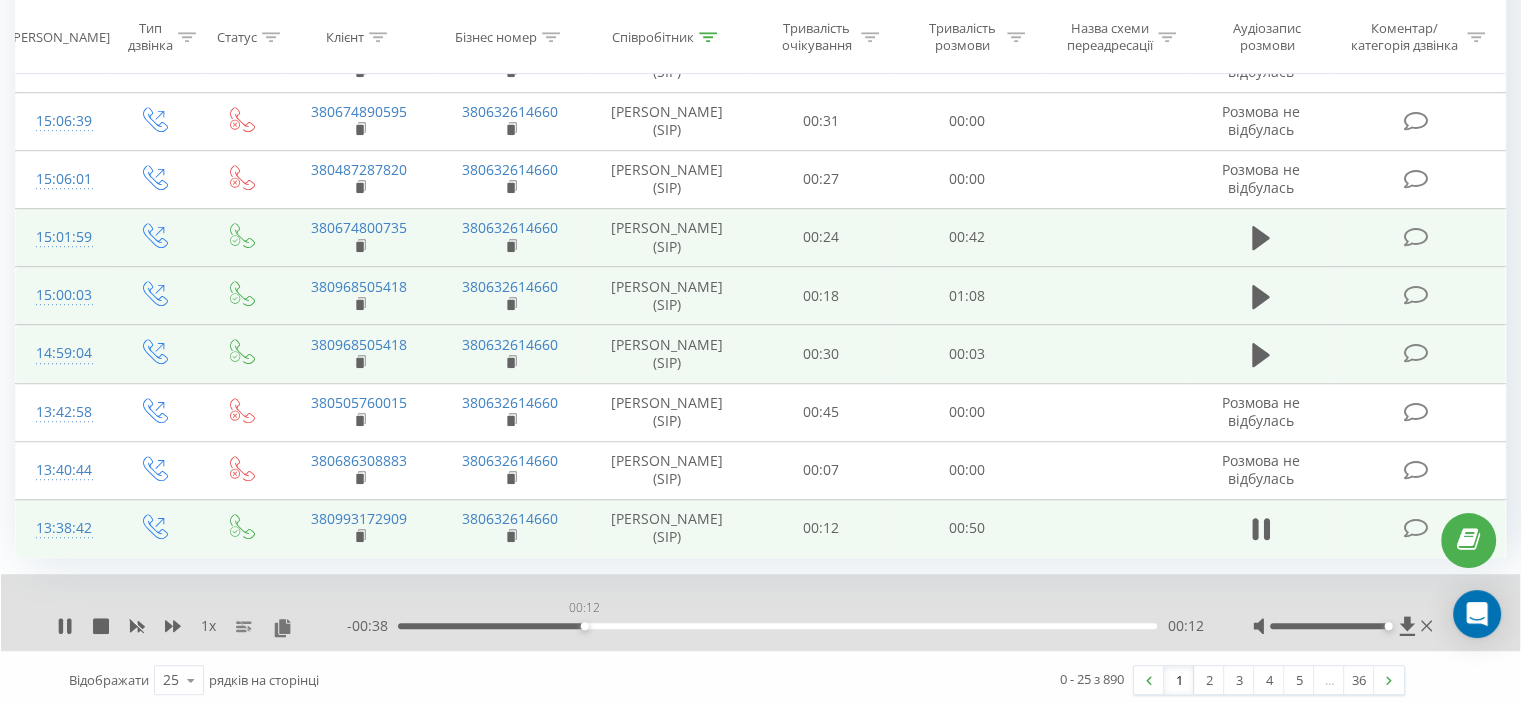 click on "00:12" at bounding box center [777, 626] 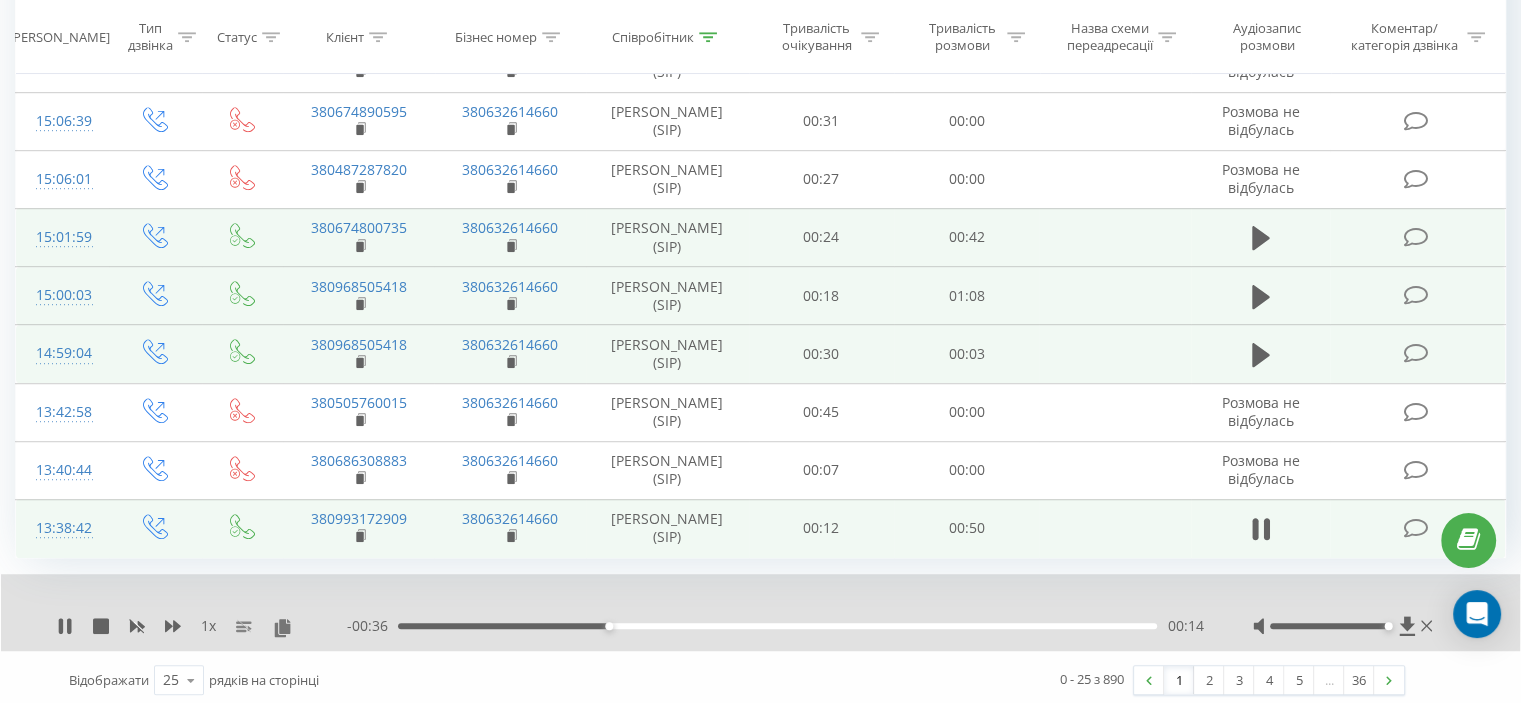 click on "00:14" at bounding box center [777, 626] 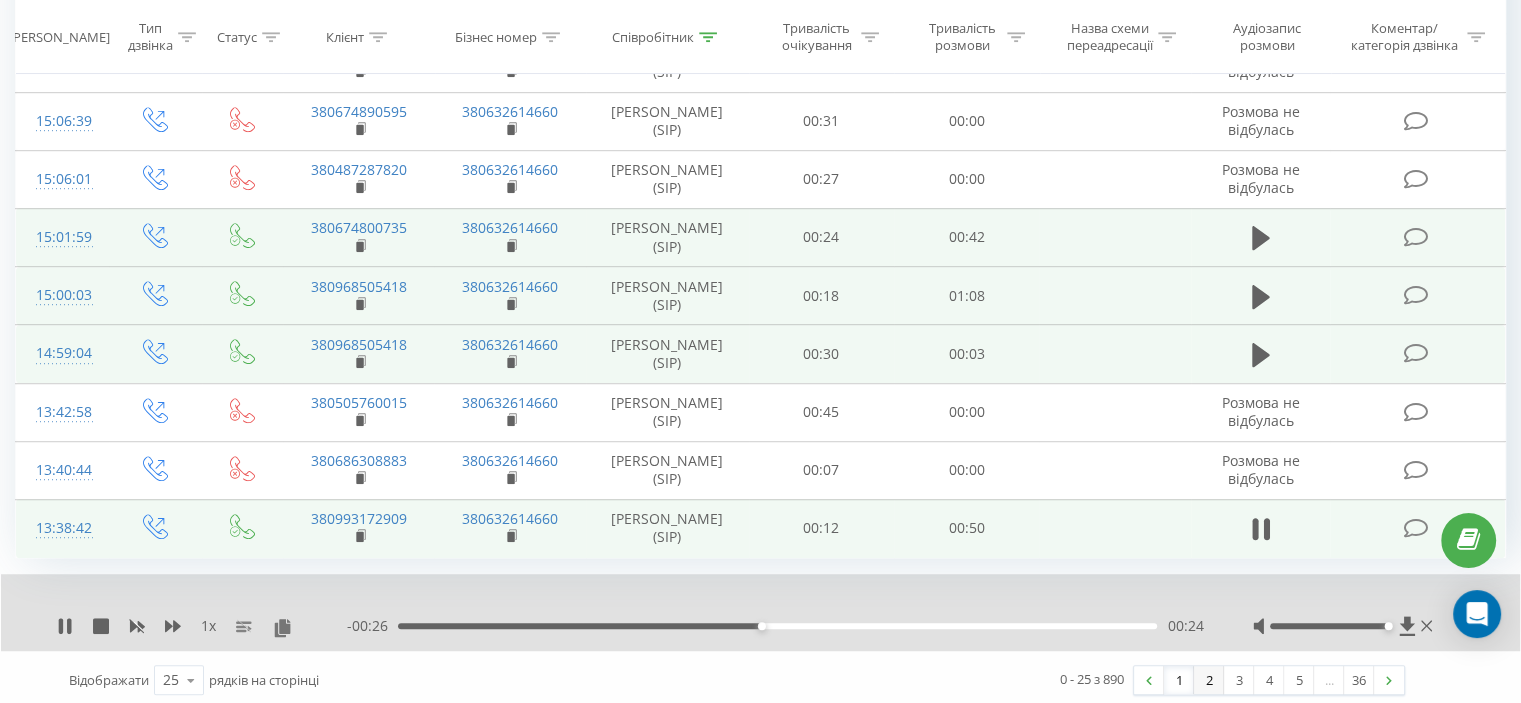 click on "2" at bounding box center [1209, 680] 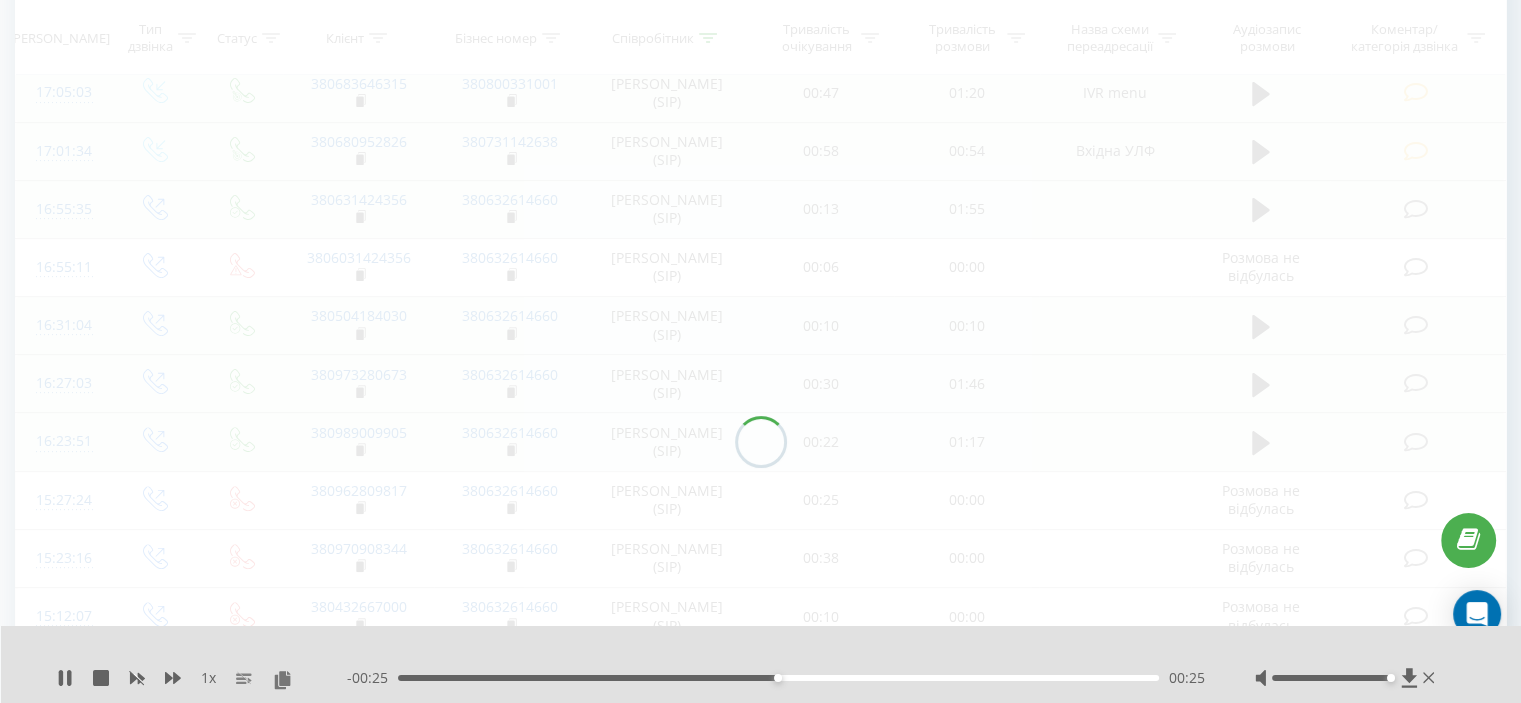 scroll, scrollTop: 132, scrollLeft: 0, axis: vertical 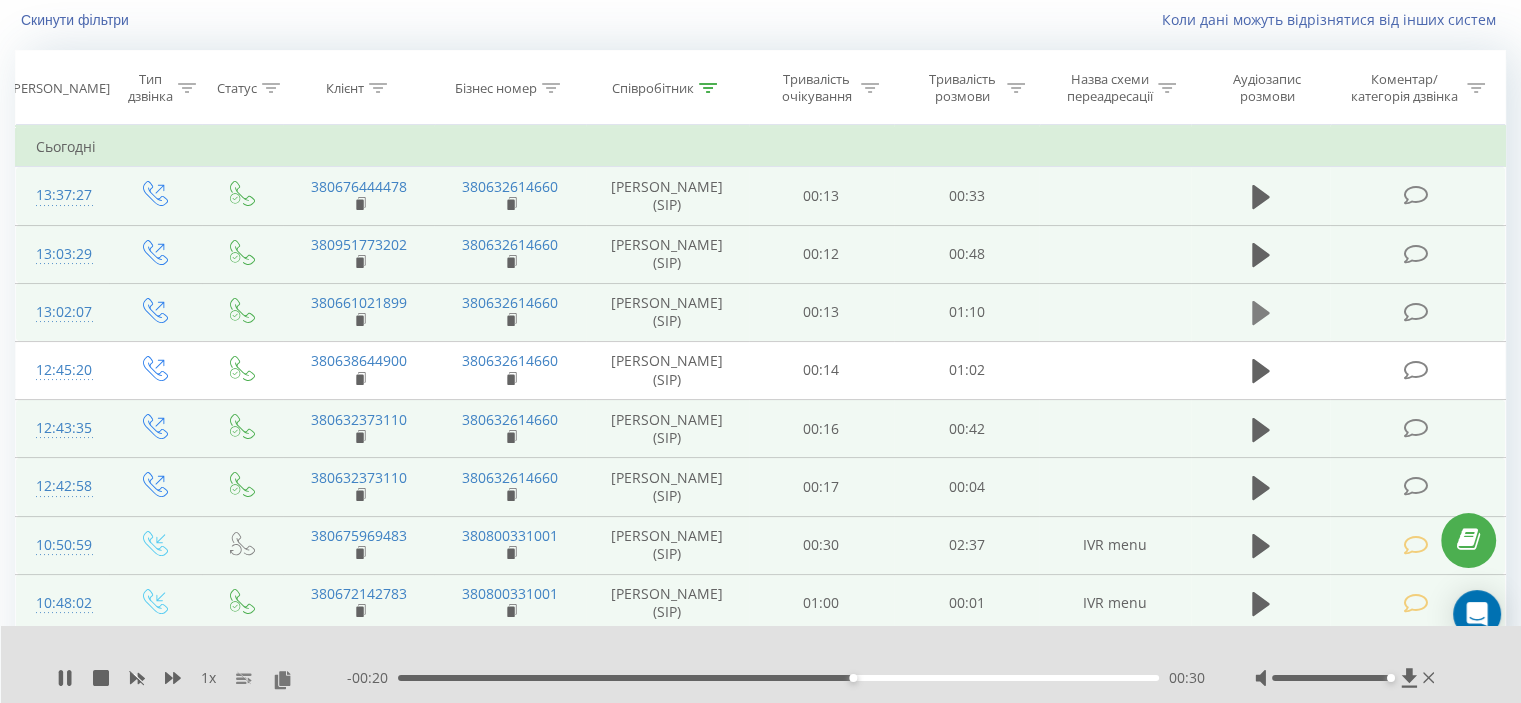 click 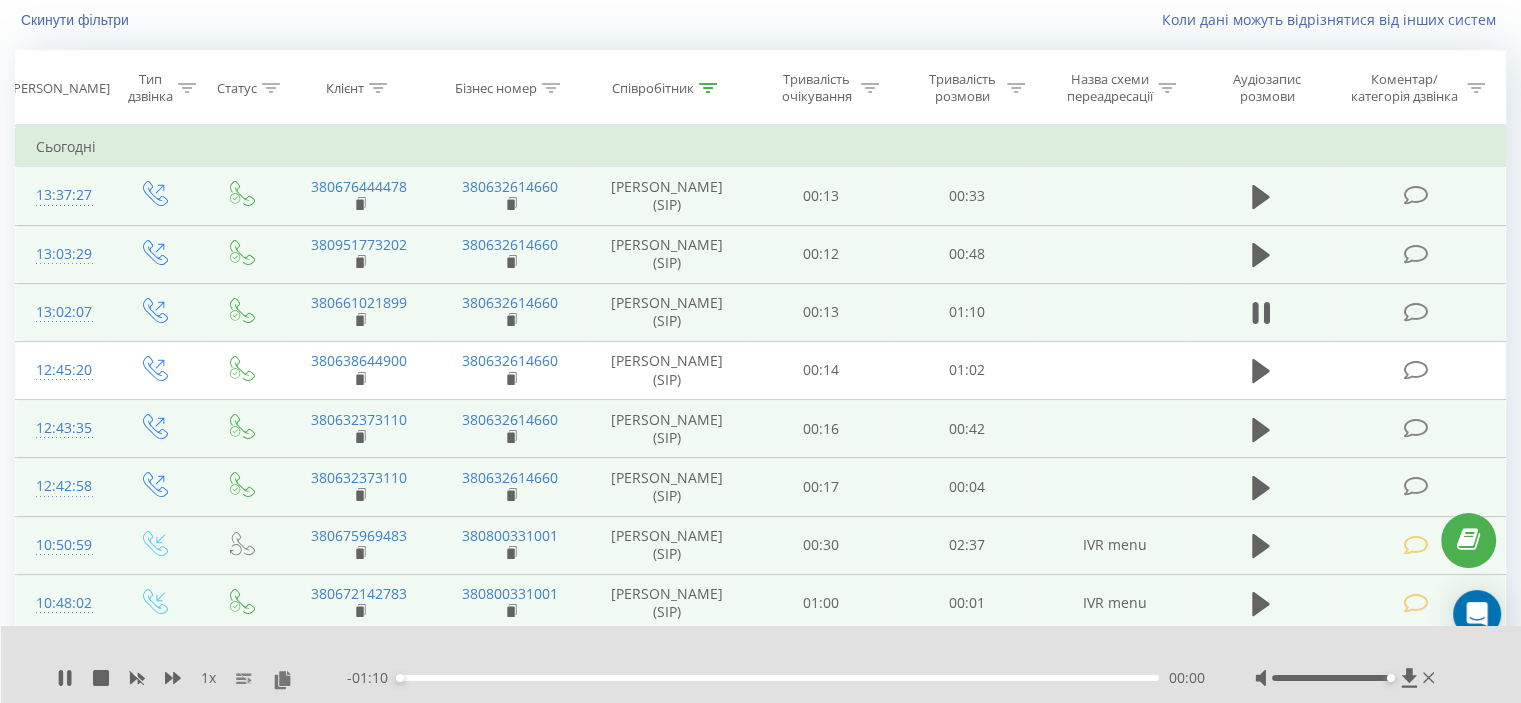 click on "00:00" at bounding box center [778, 678] 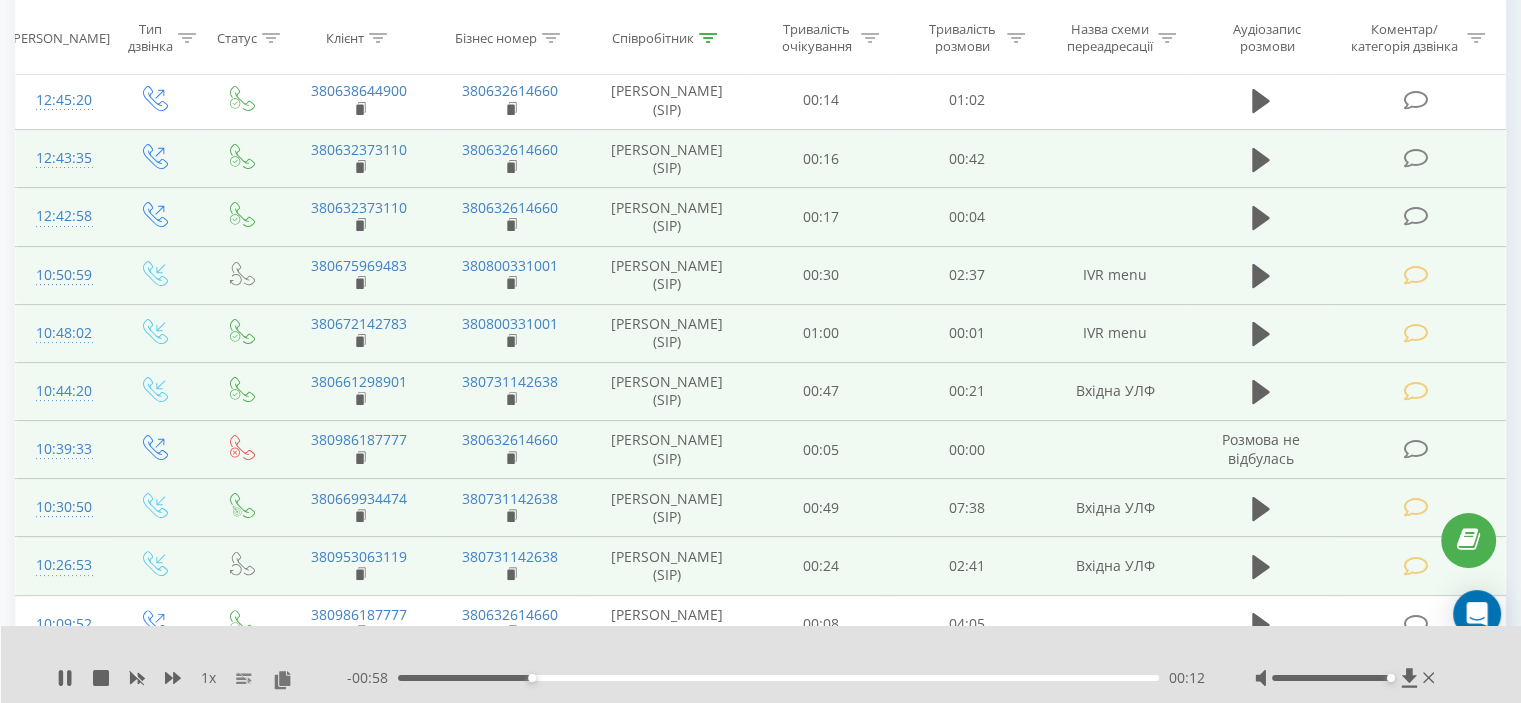 scroll, scrollTop: 432, scrollLeft: 0, axis: vertical 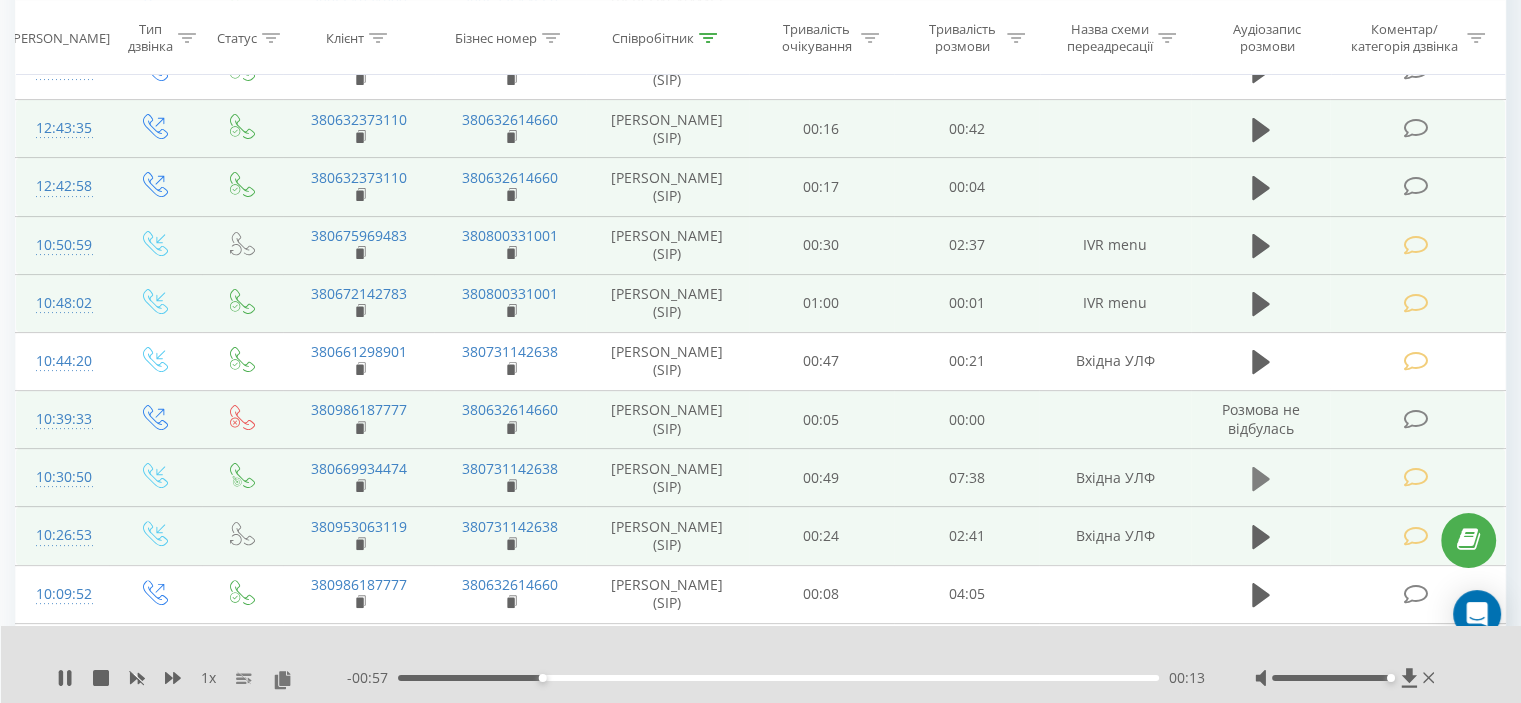 click 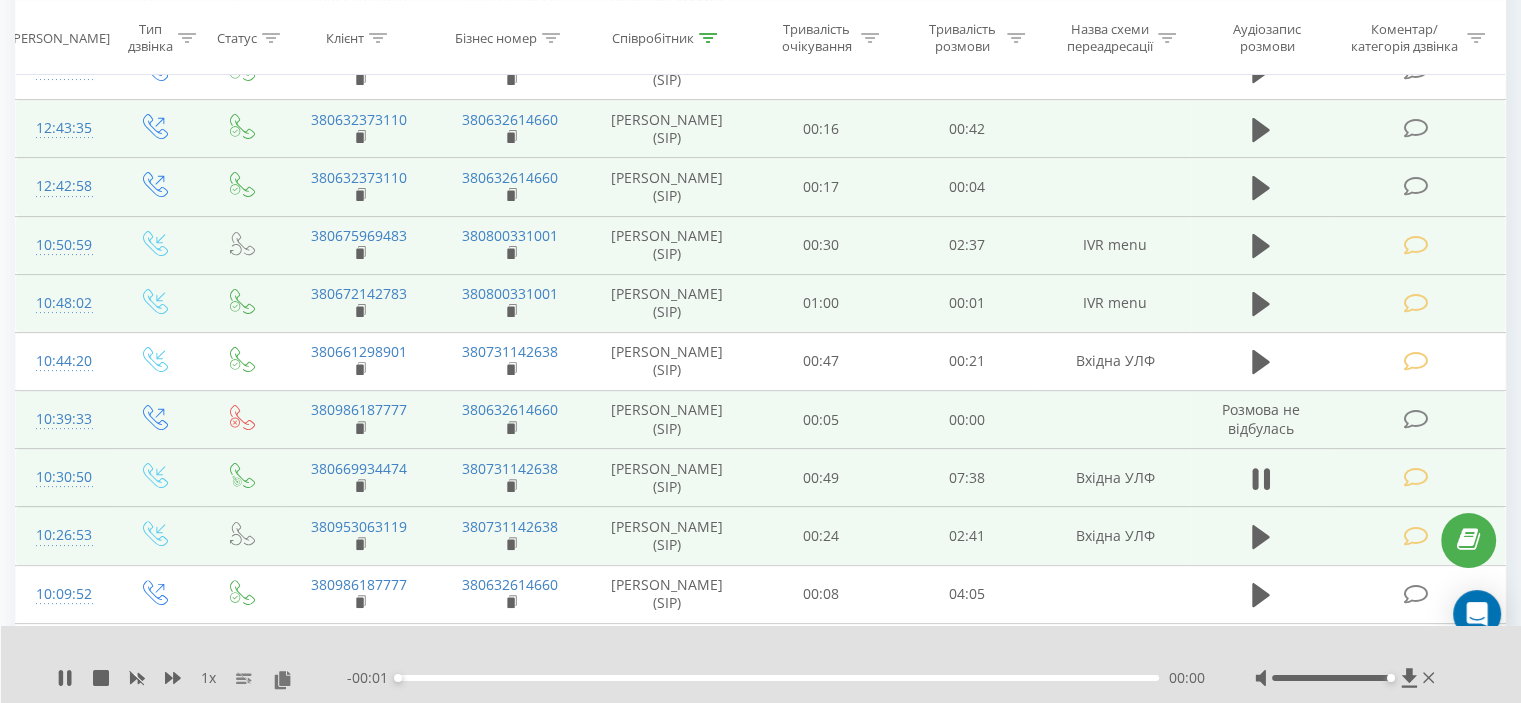 click on "00:00" at bounding box center (778, 678) 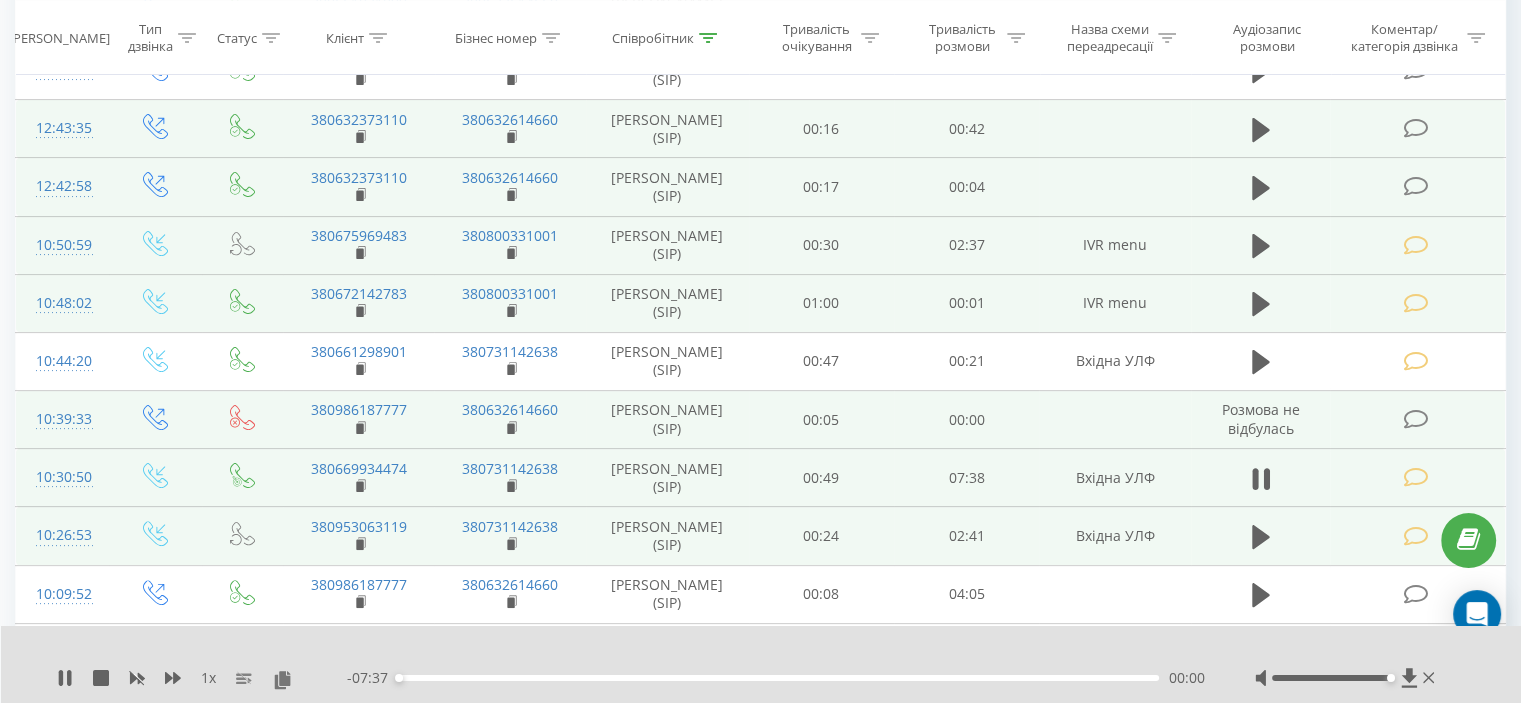 click on "- 07:37 00:00   00:00" at bounding box center [776, 678] 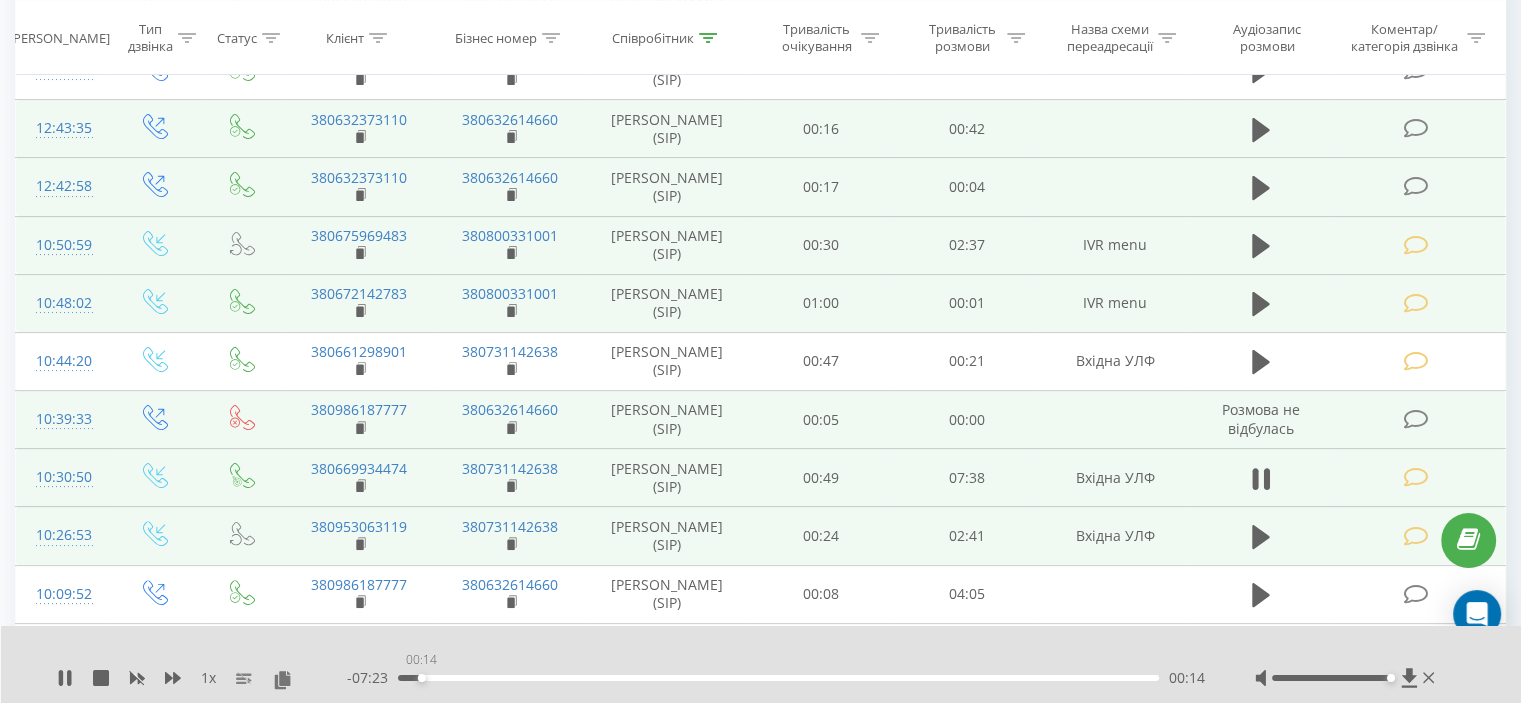 click on "00:14" at bounding box center (778, 678) 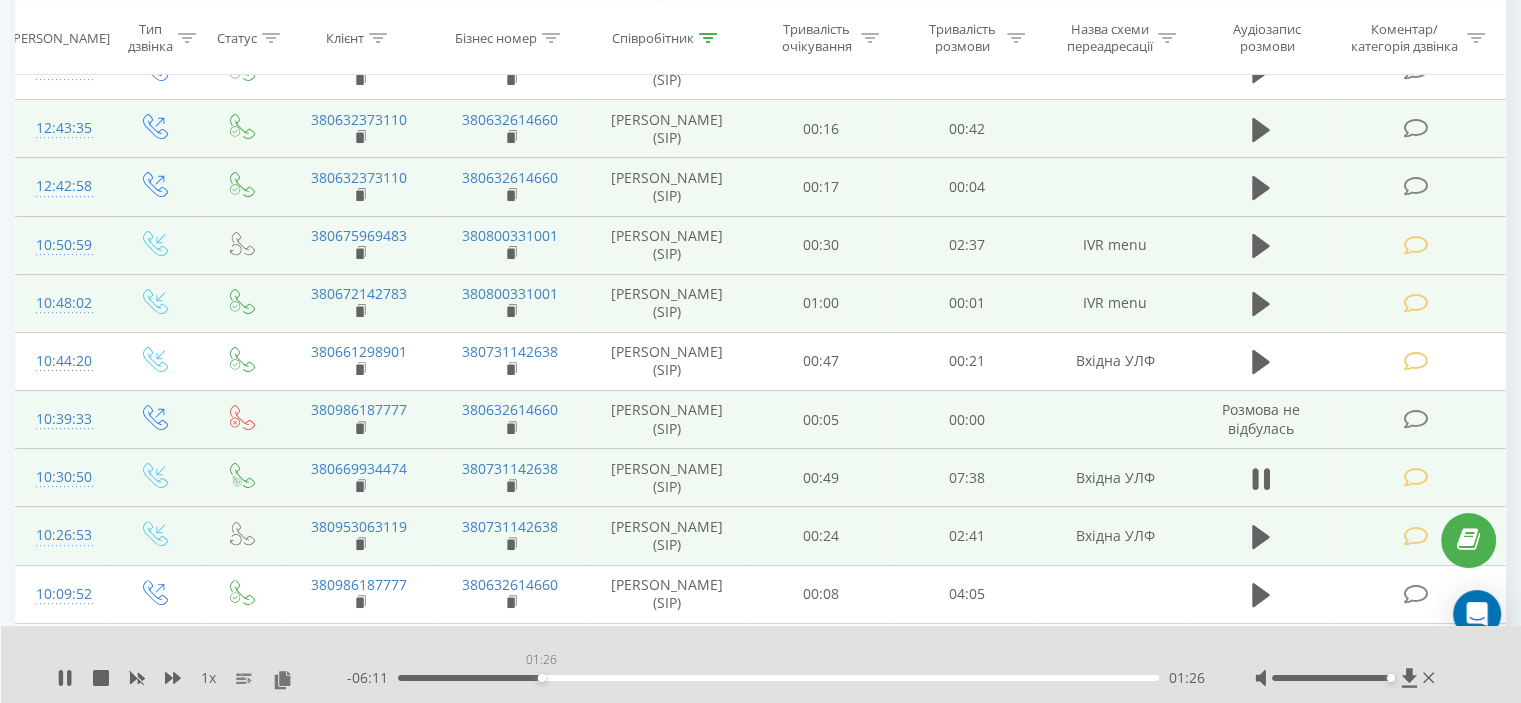 click on "01:26" at bounding box center (778, 678) 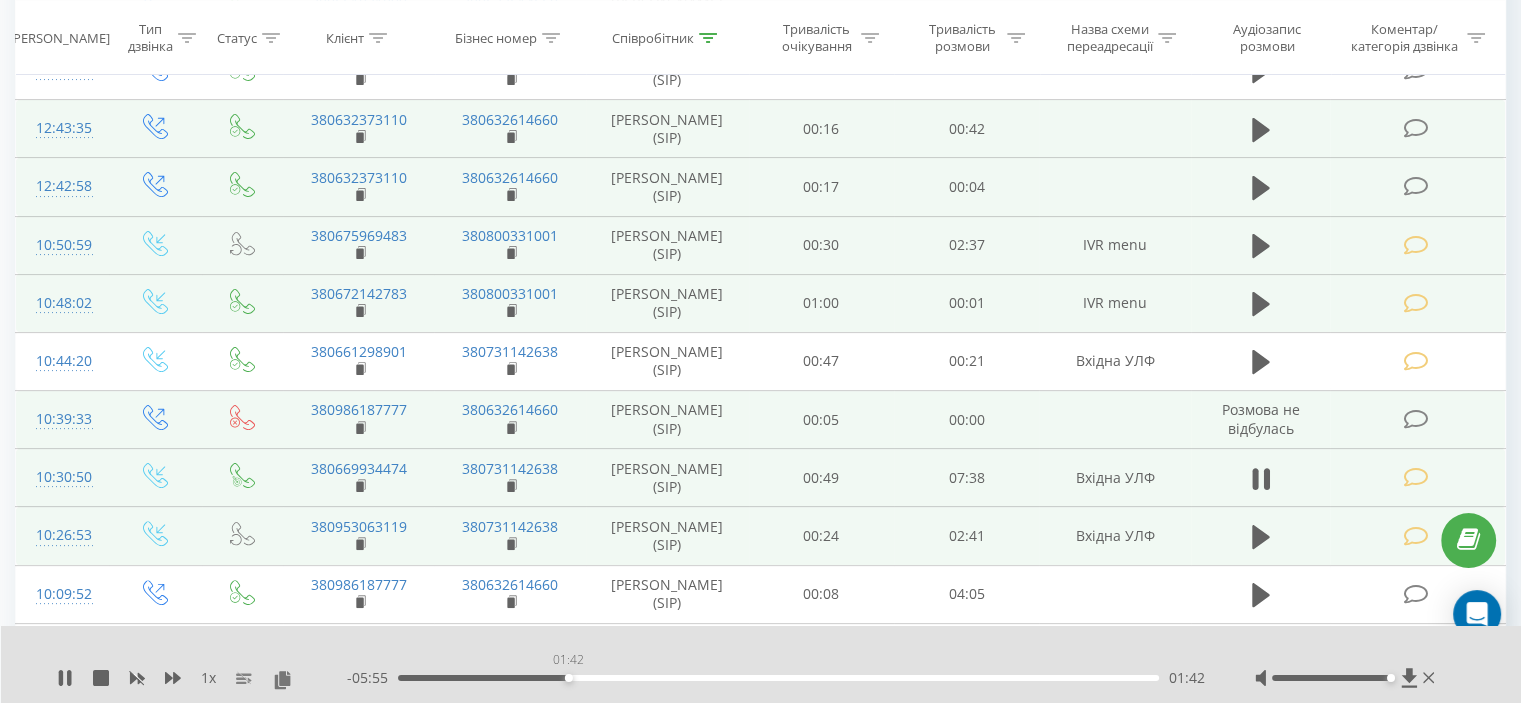 click on "01:42" at bounding box center (778, 678) 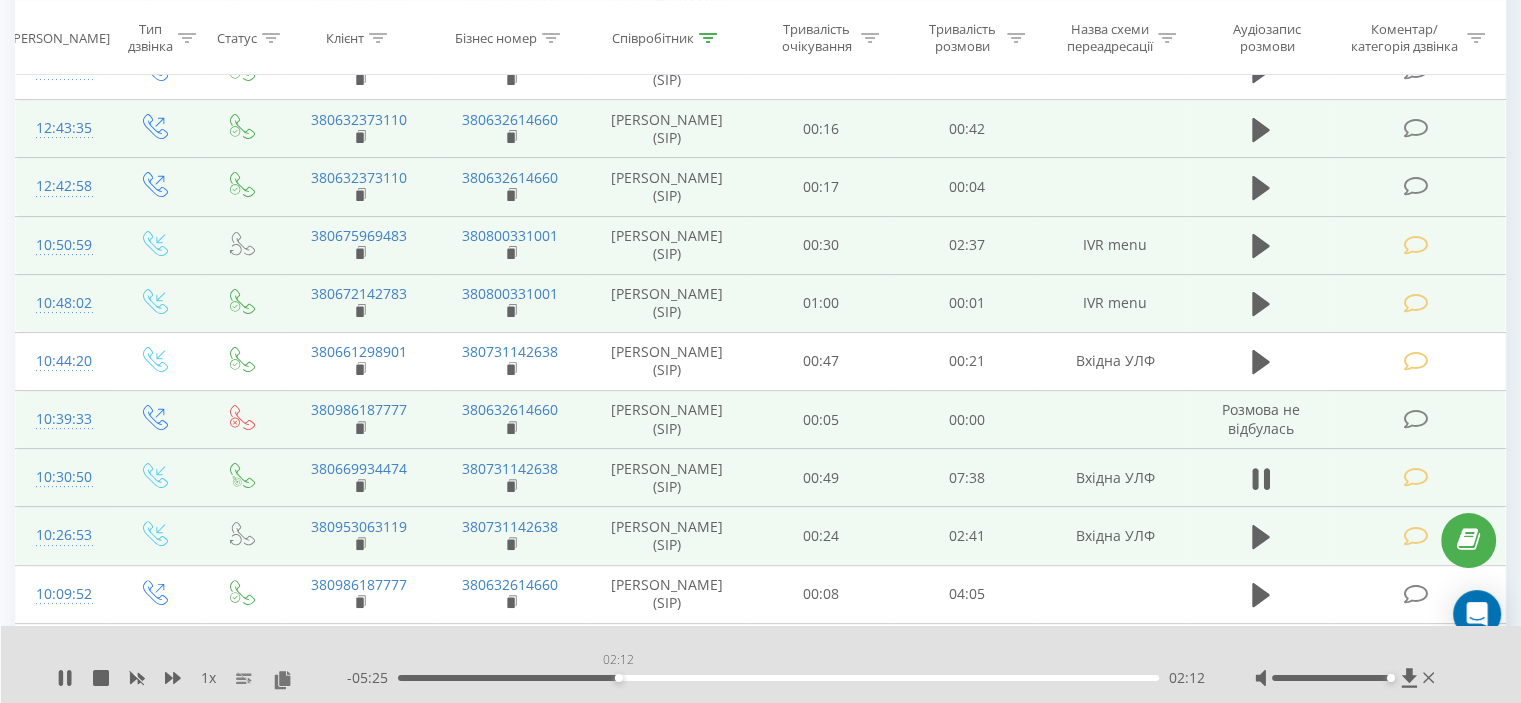 click on "02:12" at bounding box center [778, 678] 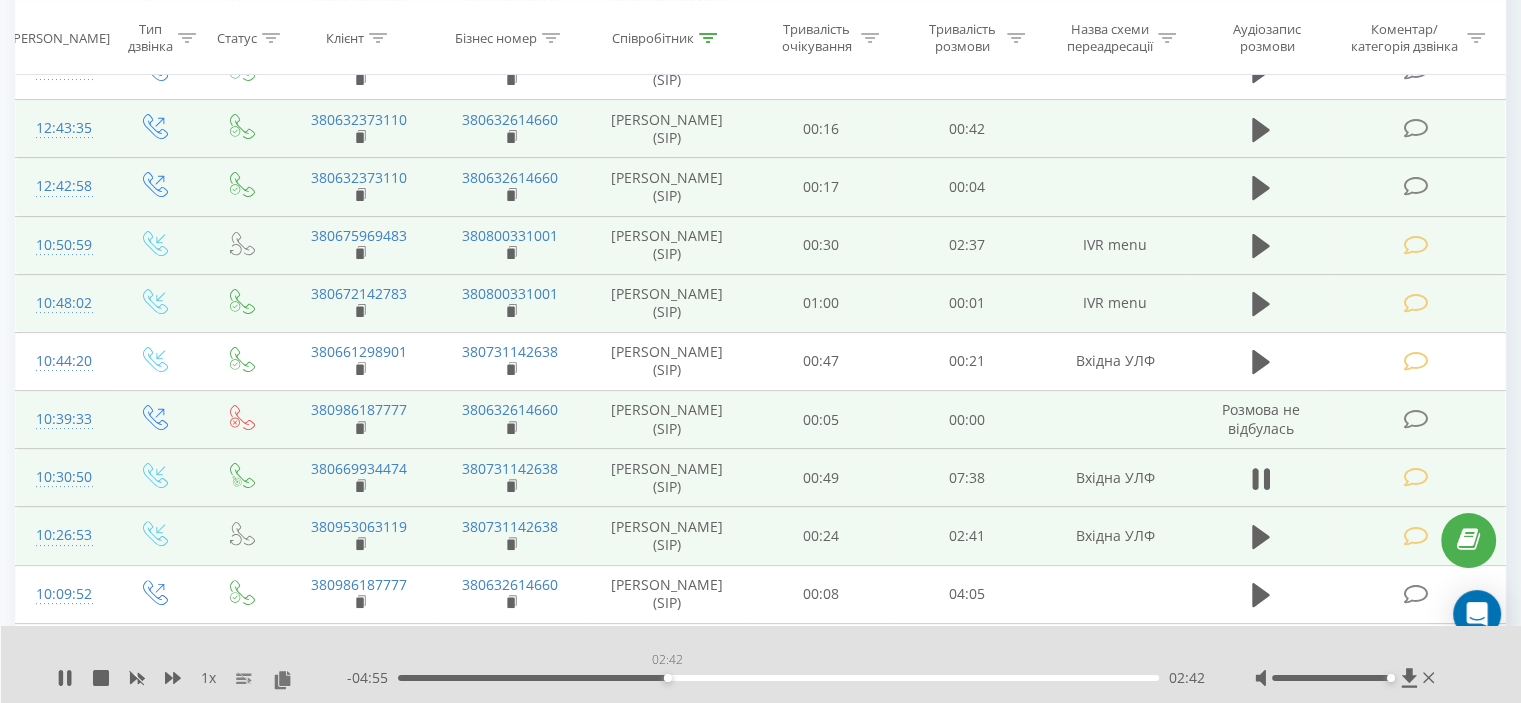 click on "02:42" at bounding box center [778, 678] 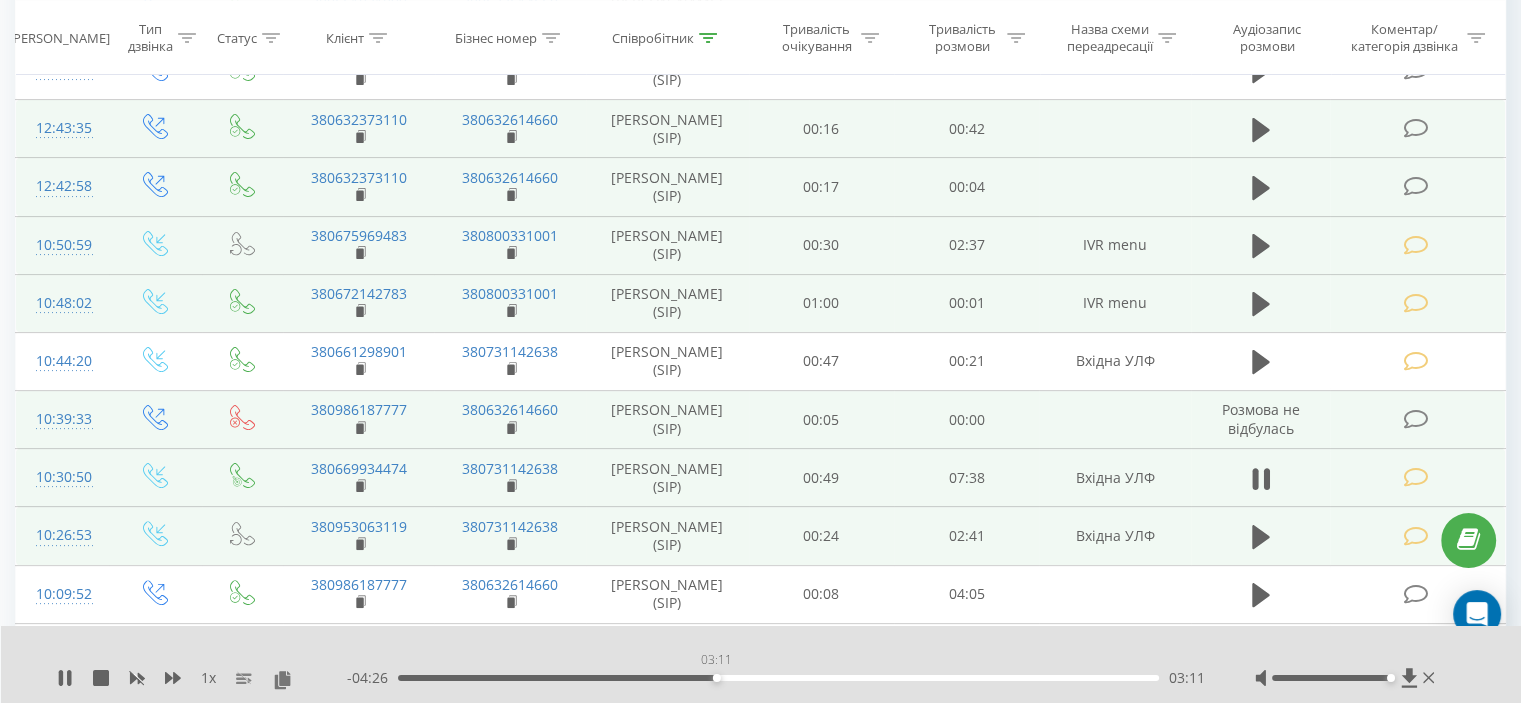 click on "03:11" at bounding box center [778, 678] 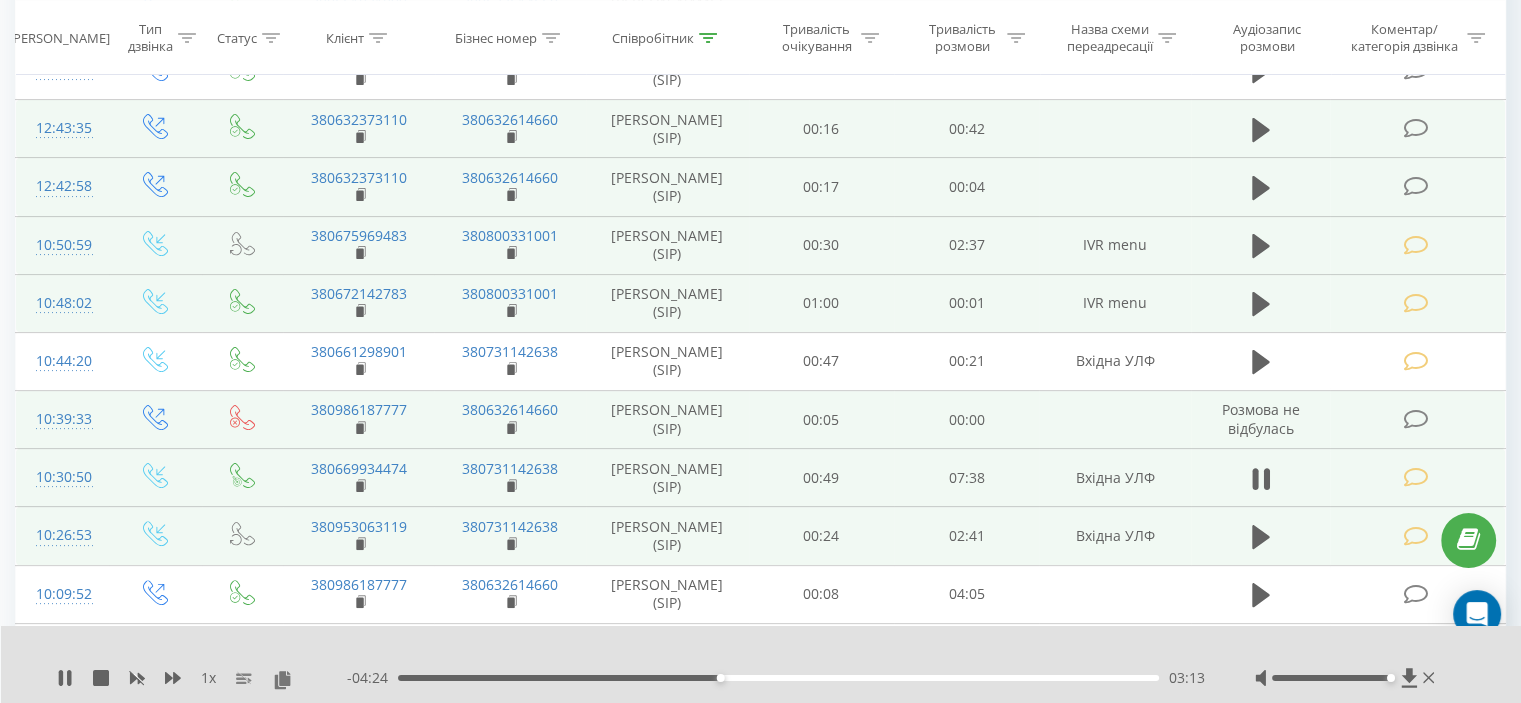 click on "03:13" at bounding box center [778, 678] 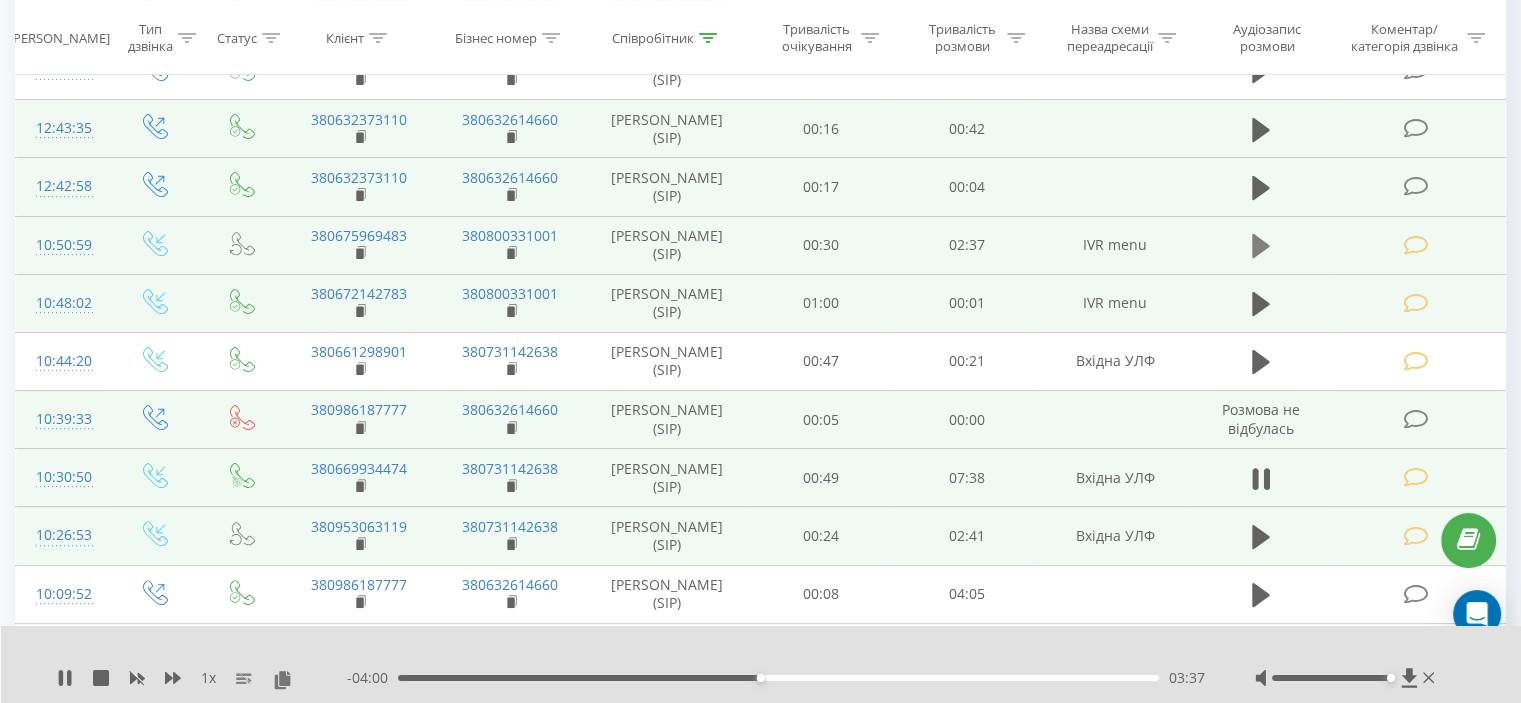 click 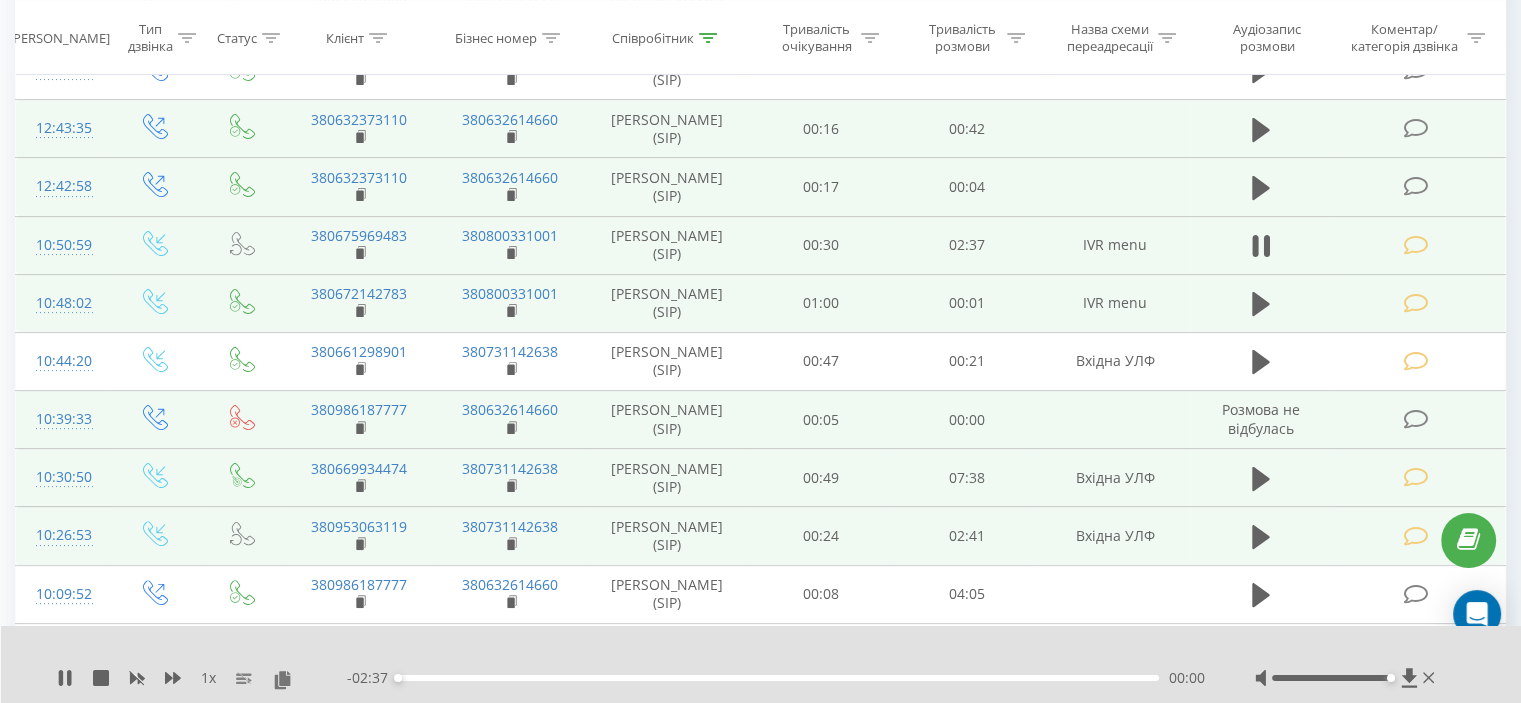 click on "00:00" at bounding box center (778, 678) 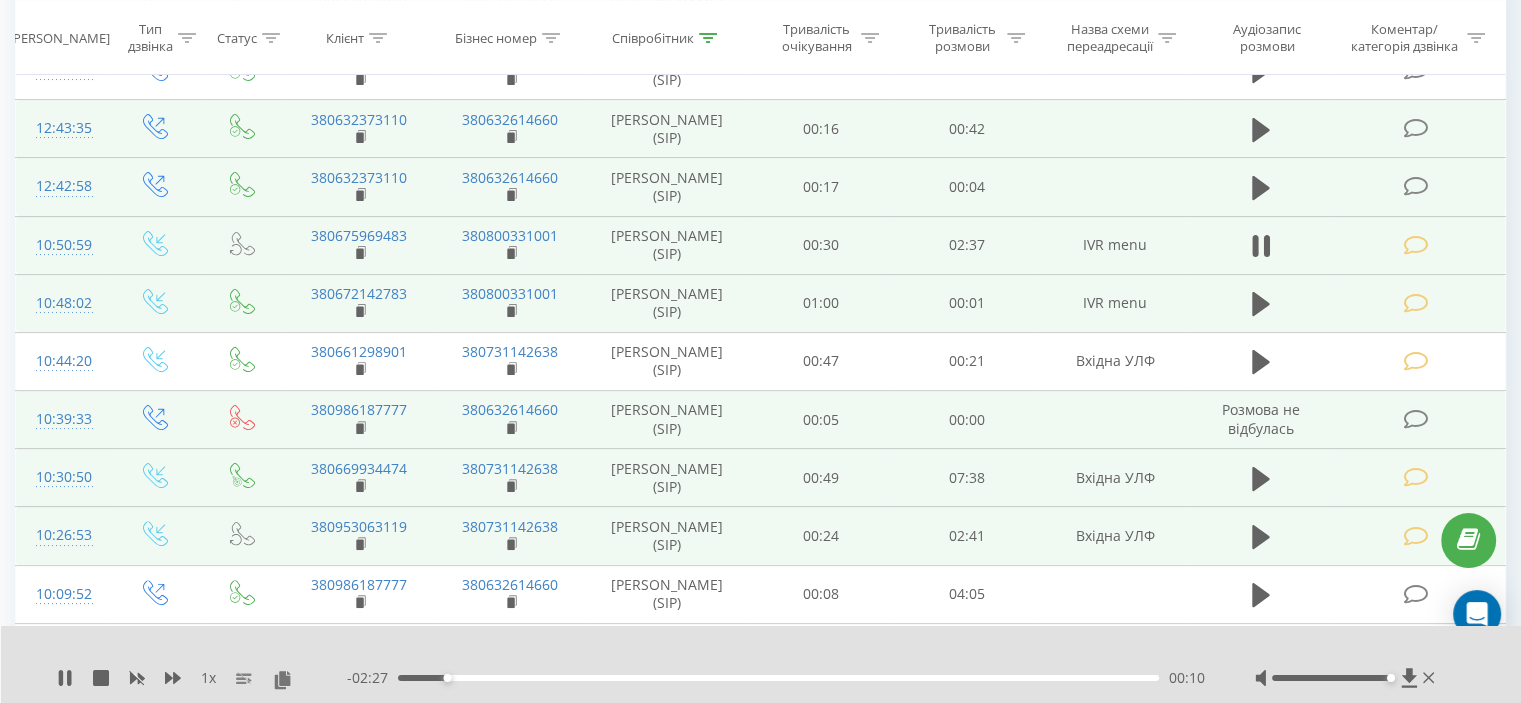 click on "00:10" at bounding box center [778, 678] 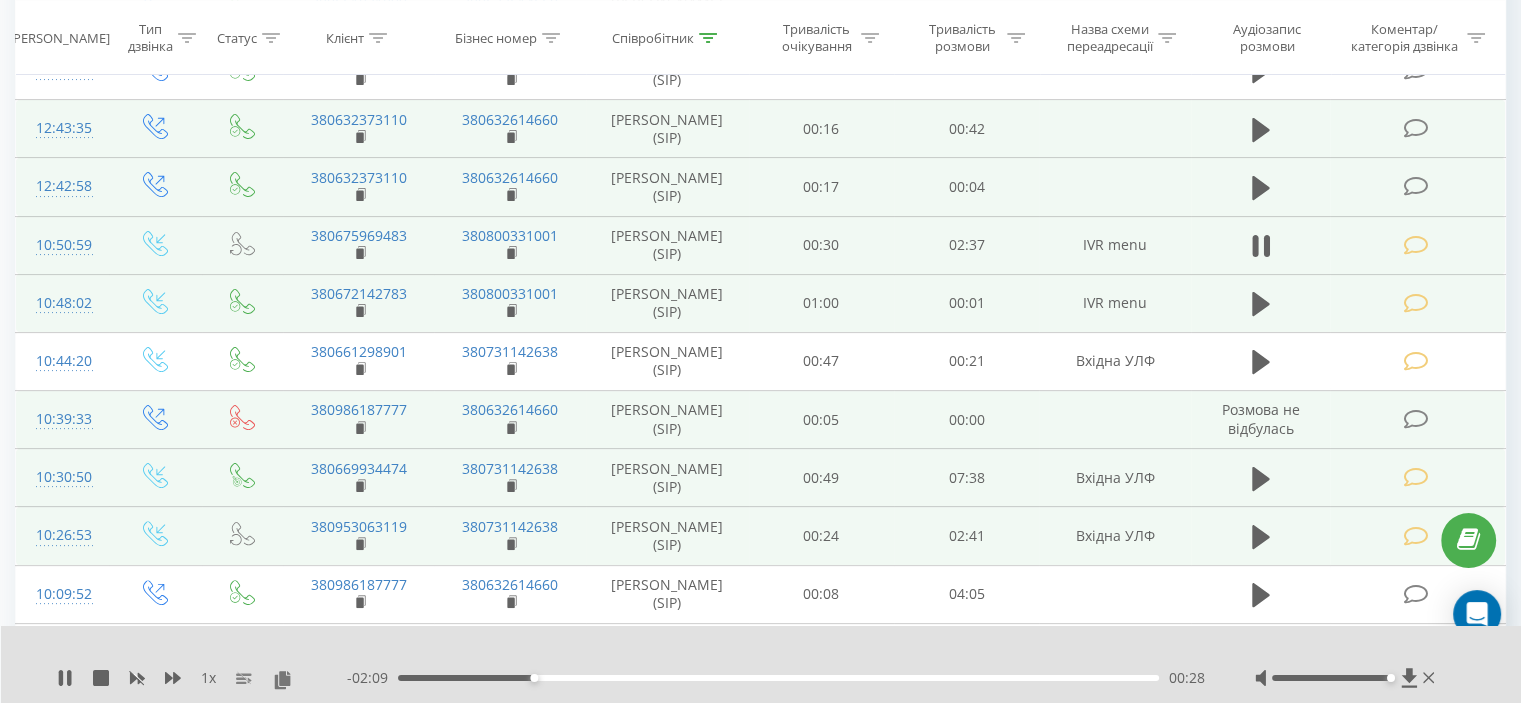 click on "- 02:09 00:28   00:28" at bounding box center [776, 678] 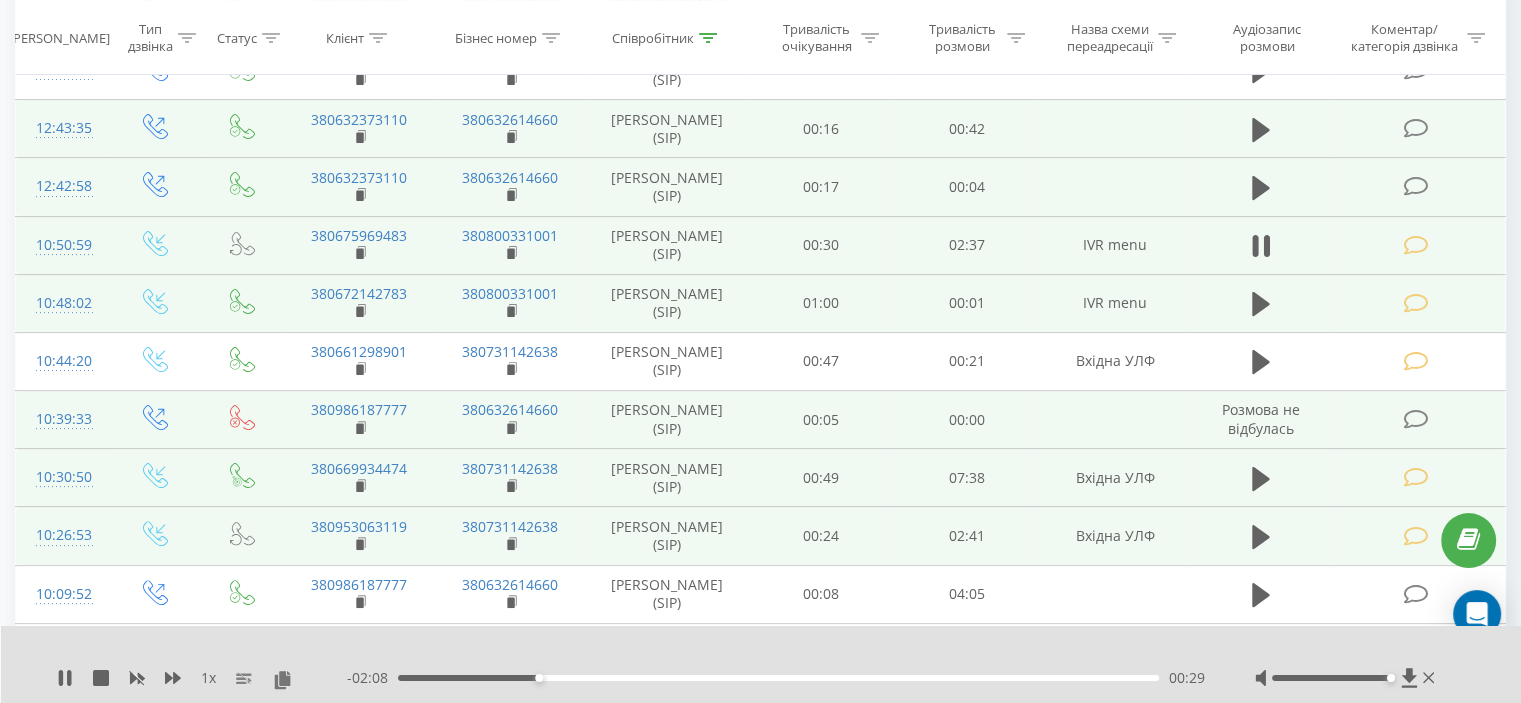 click on "00:29" at bounding box center [778, 678] 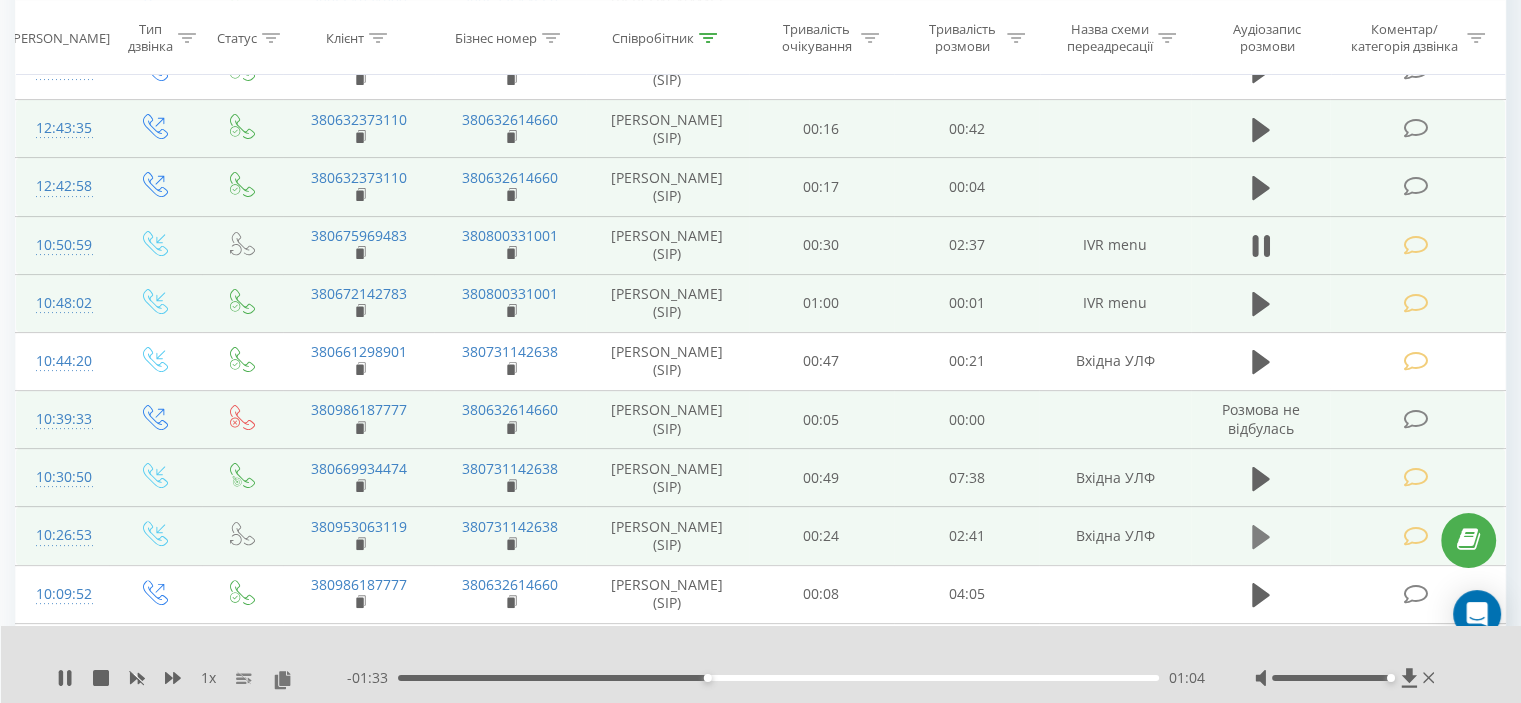 click 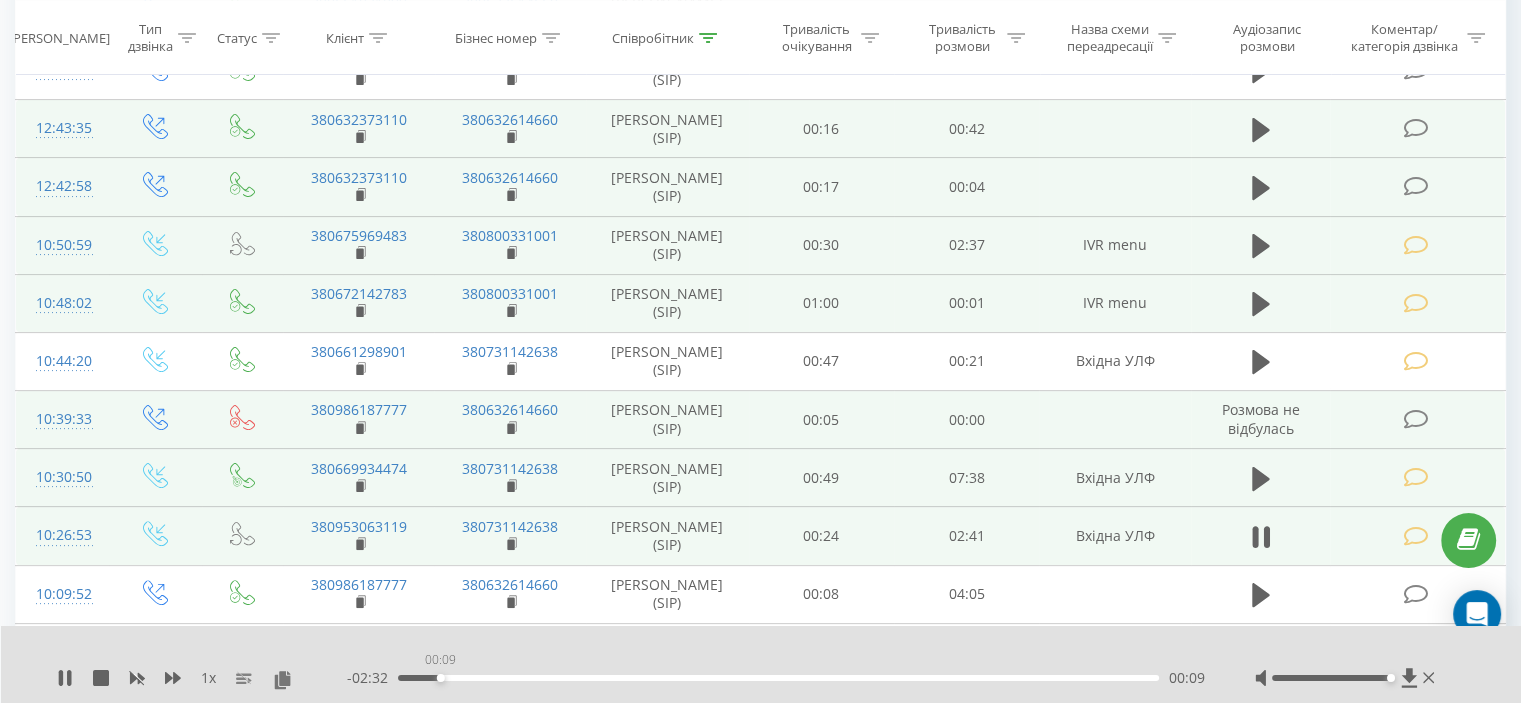 click on "00:09" at bounding box center (778, 678) 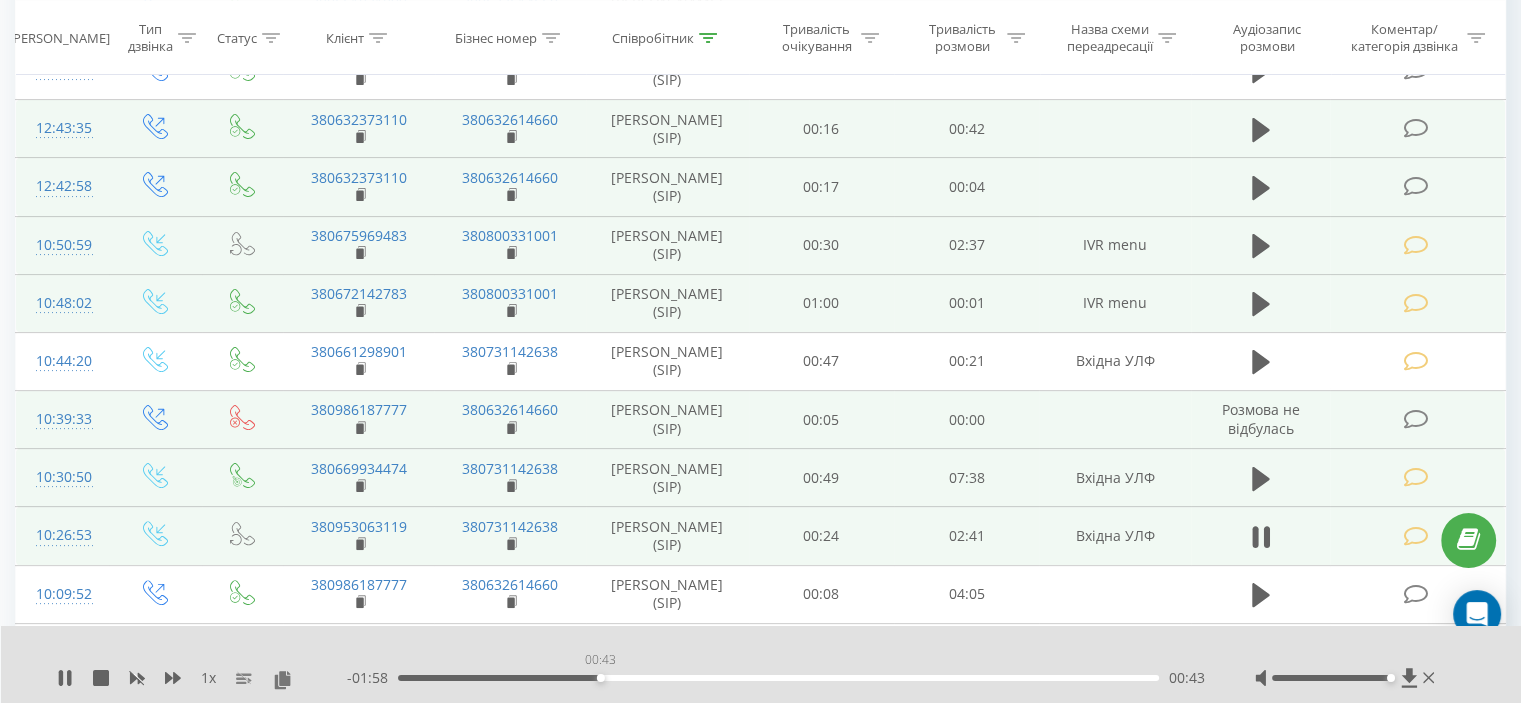 click on "00:43" at bounding box center [778, 678] 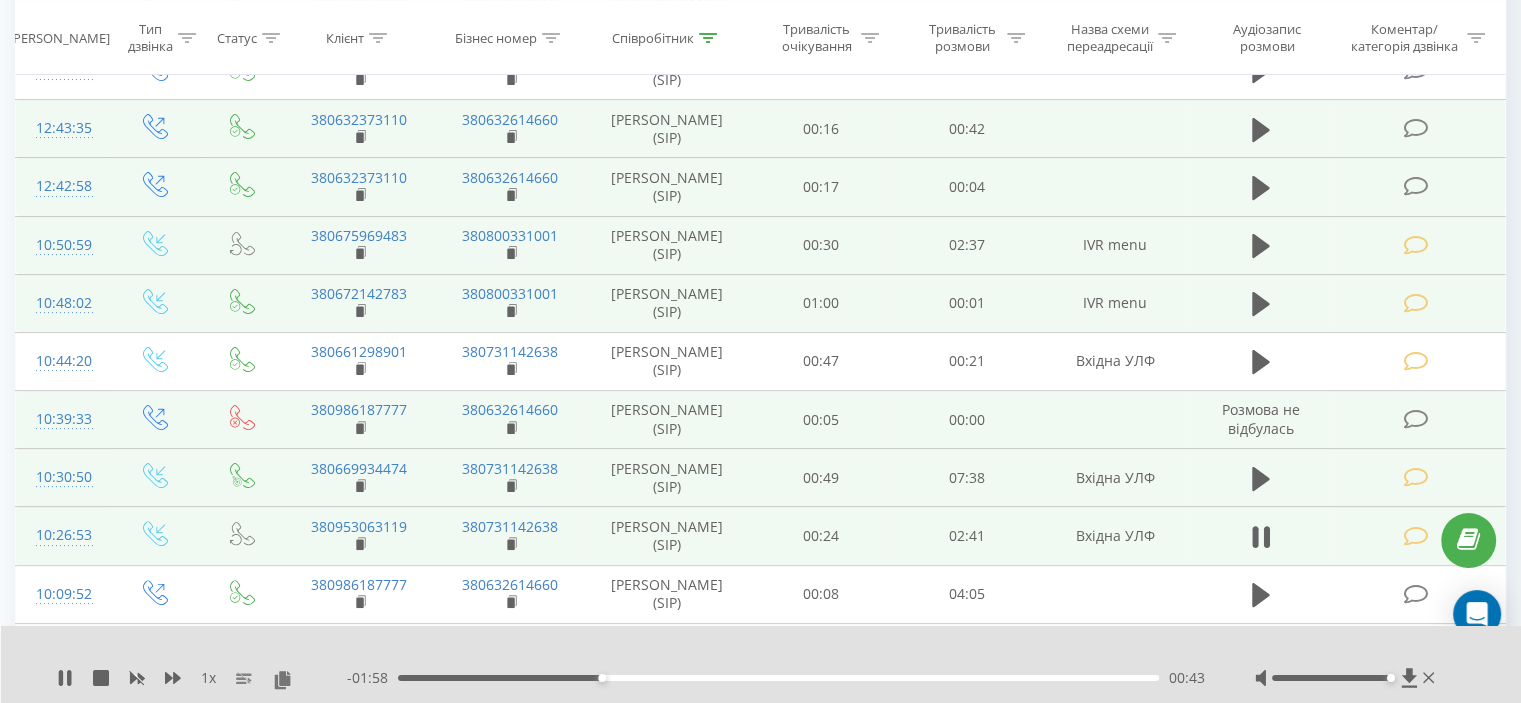 drag, startPoint x: 731, startPoint y: 675, endPoint x: 843, endPoint y: 639, distance: 117.64353 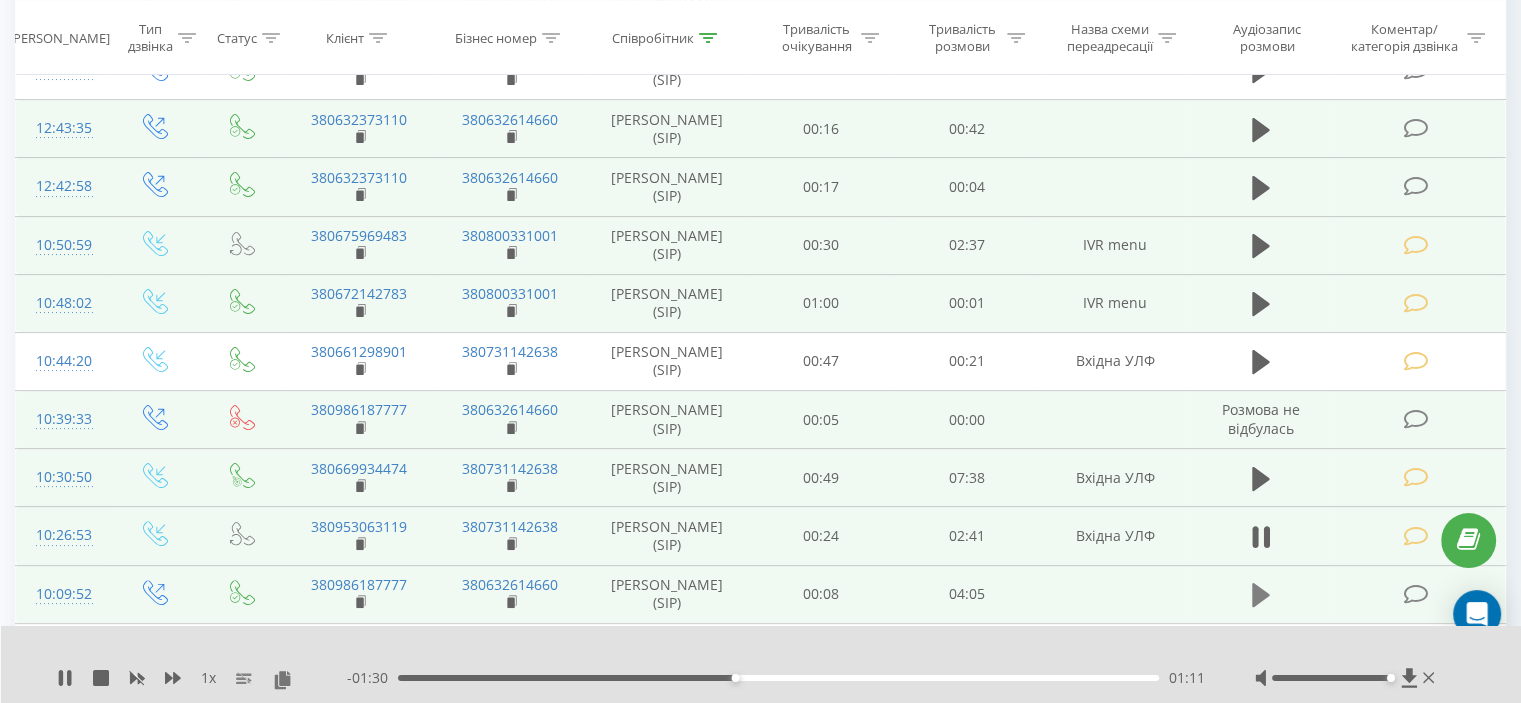 click 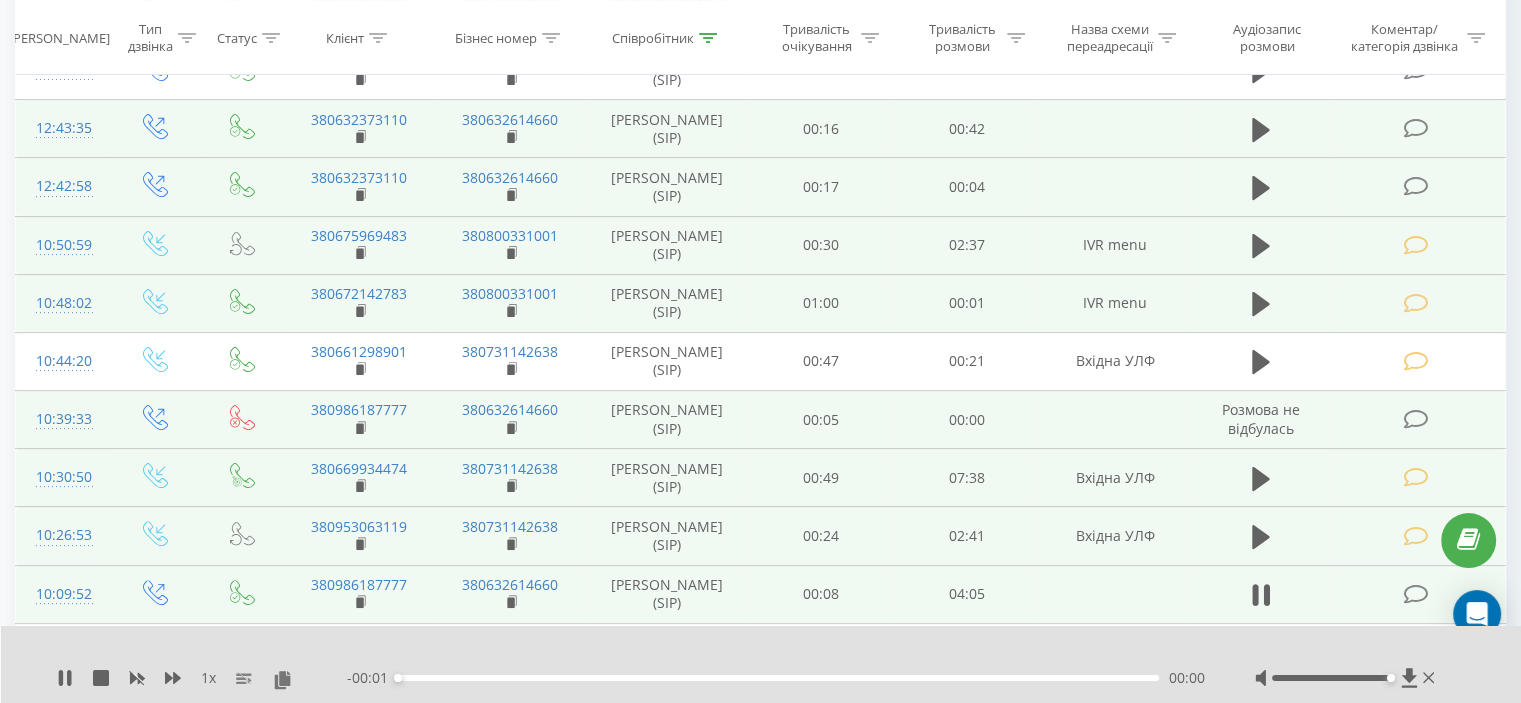click on "00:00" at bounding box center [778, 678] 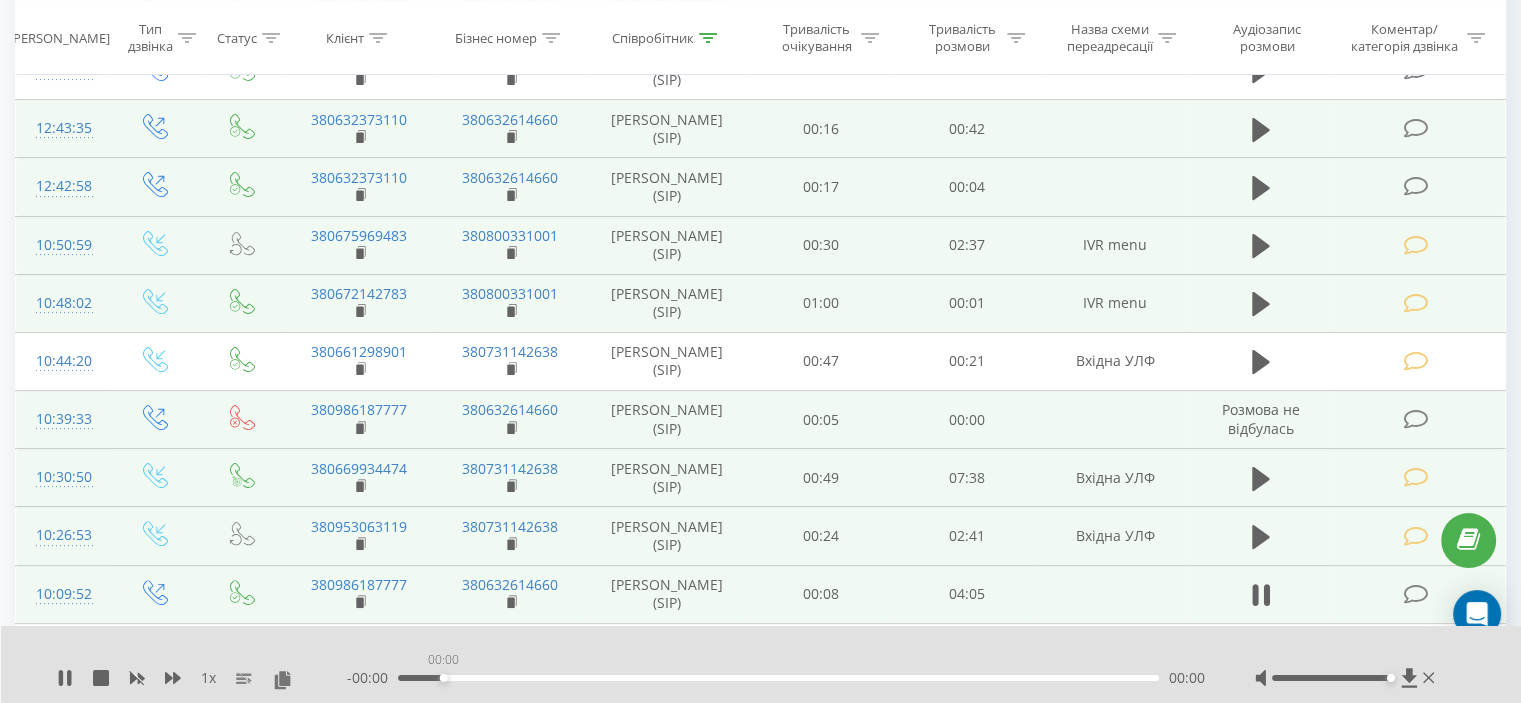 click on "00:00" at bounding box center (778, 678) 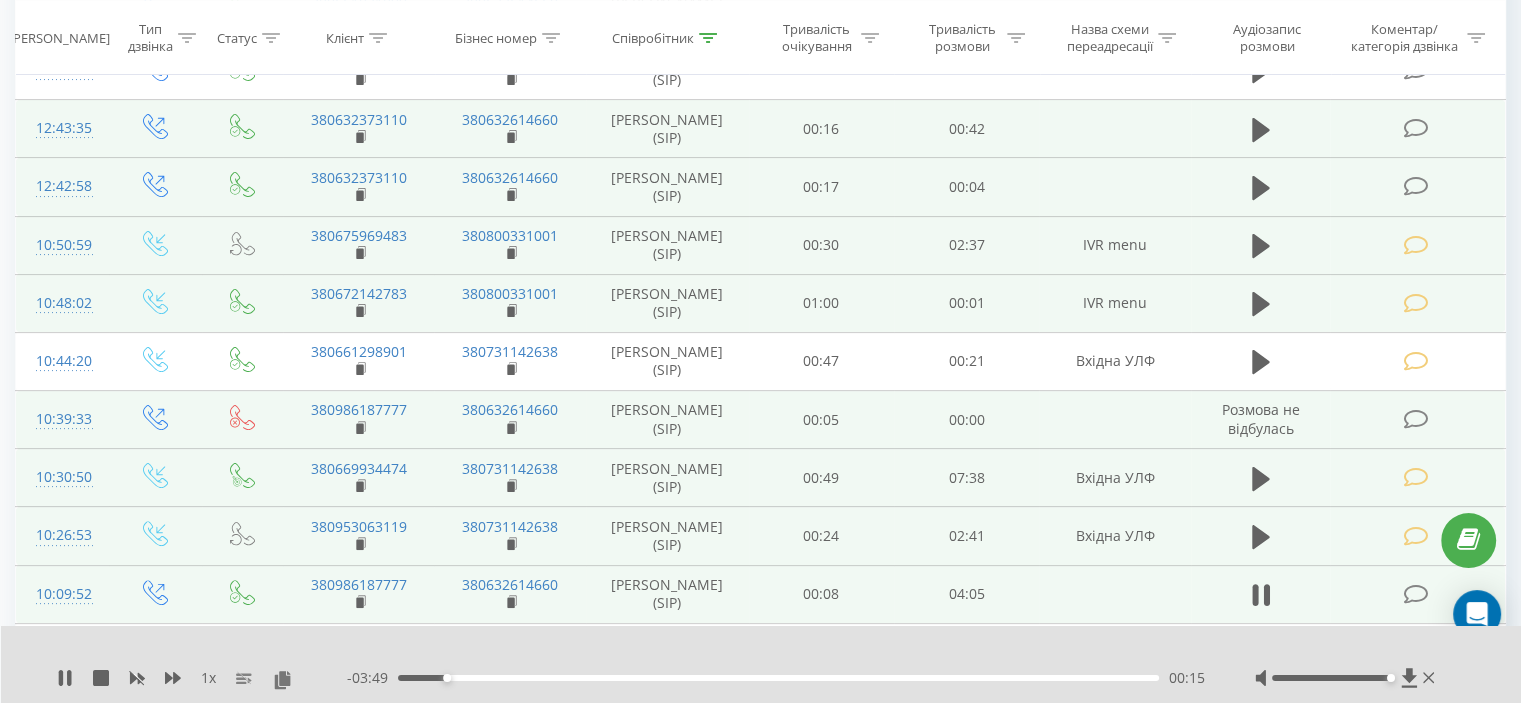 click on "- 03:49 00:15   00:15" at bounding box center (776, 678) 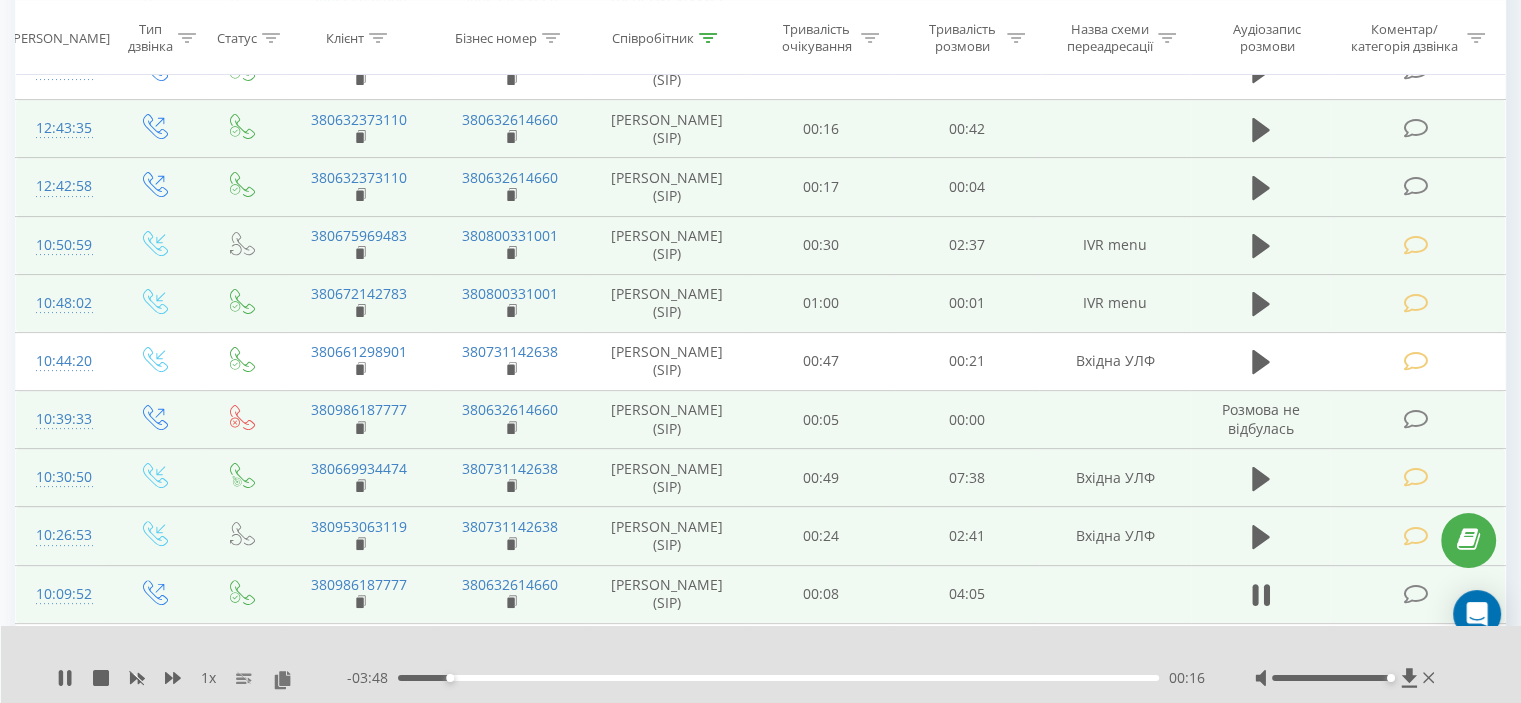click on "- 03:48 00:16   00:16" at bounding box center [776, 678] 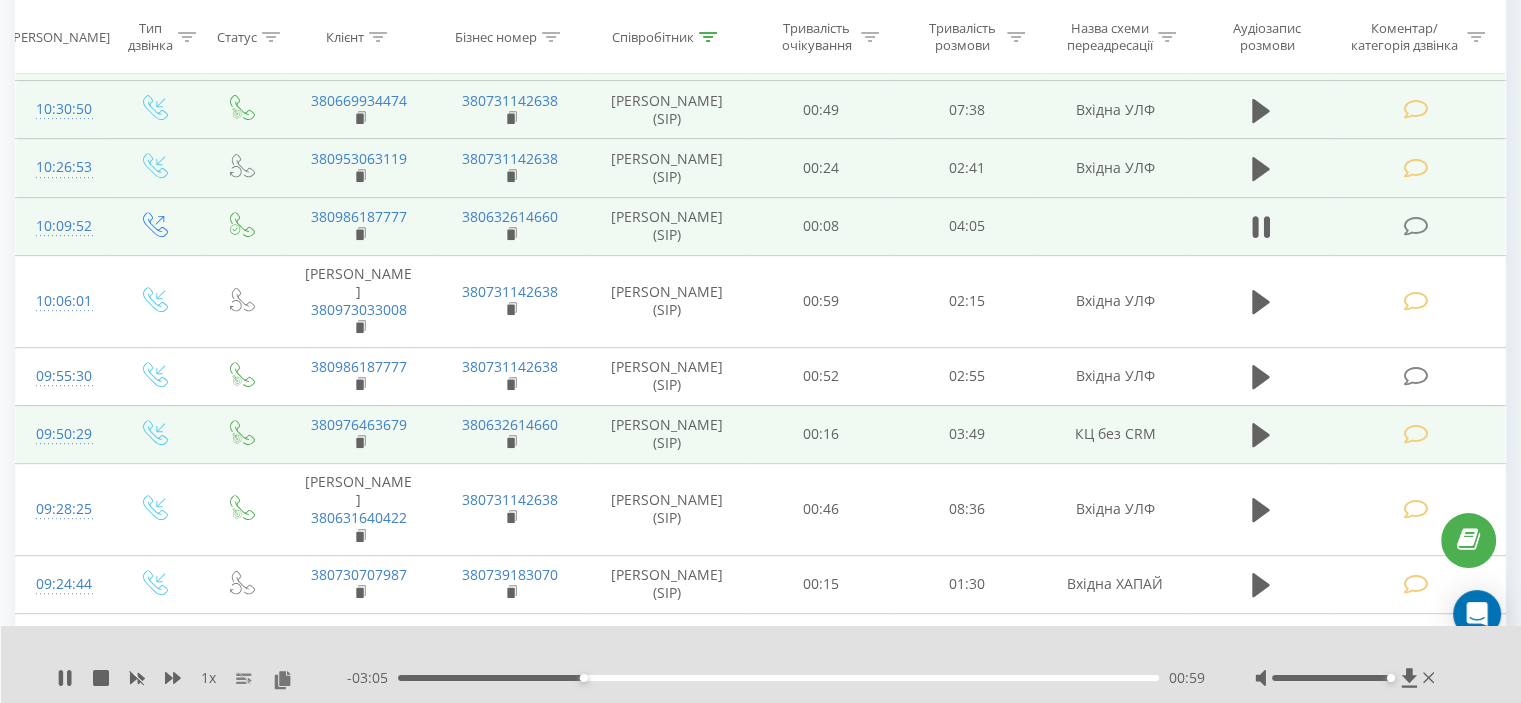 scroll, scrollTop: 832, scrollLeft: 0, axis: vertical 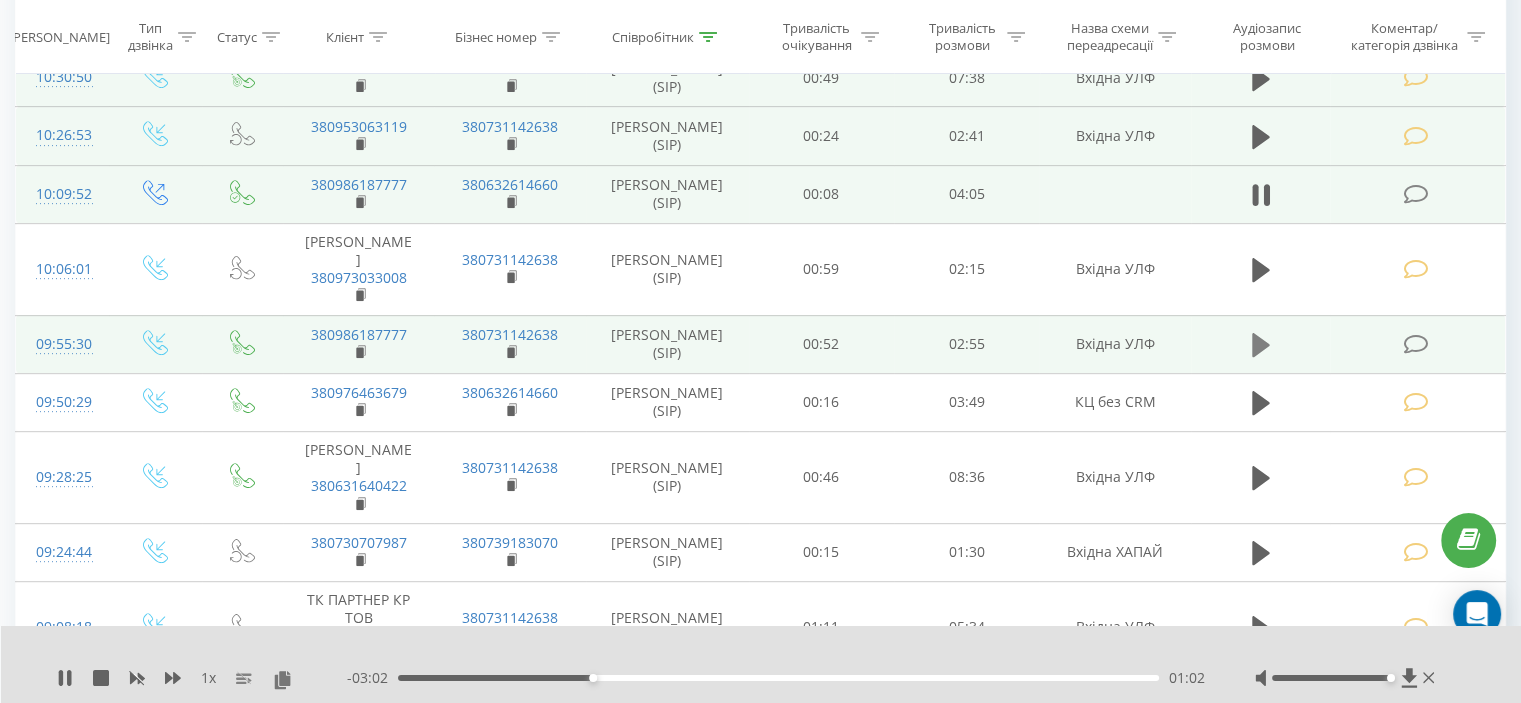 click at bounding box center (1261, 345) 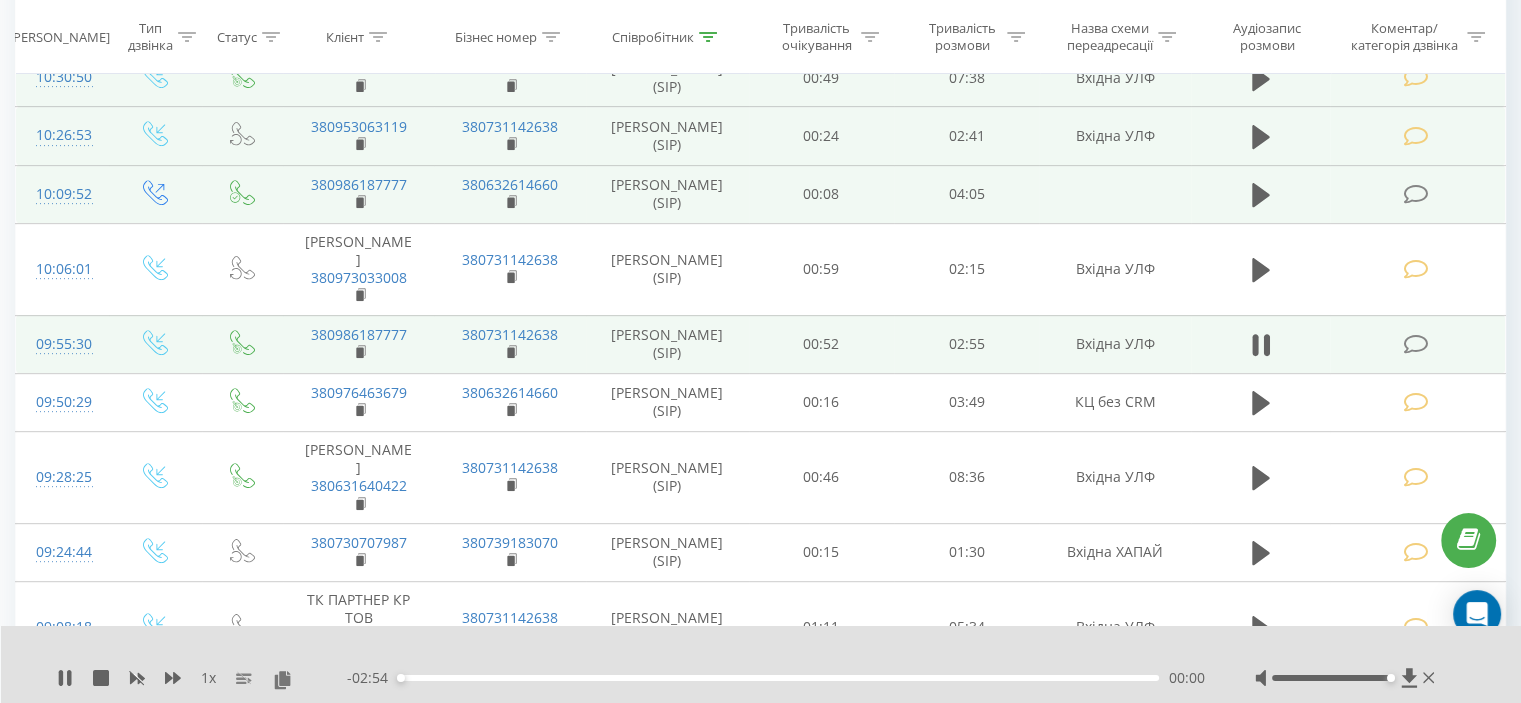 click on "- 02:54 00:00   00:00" at bounding box center (776, 678) 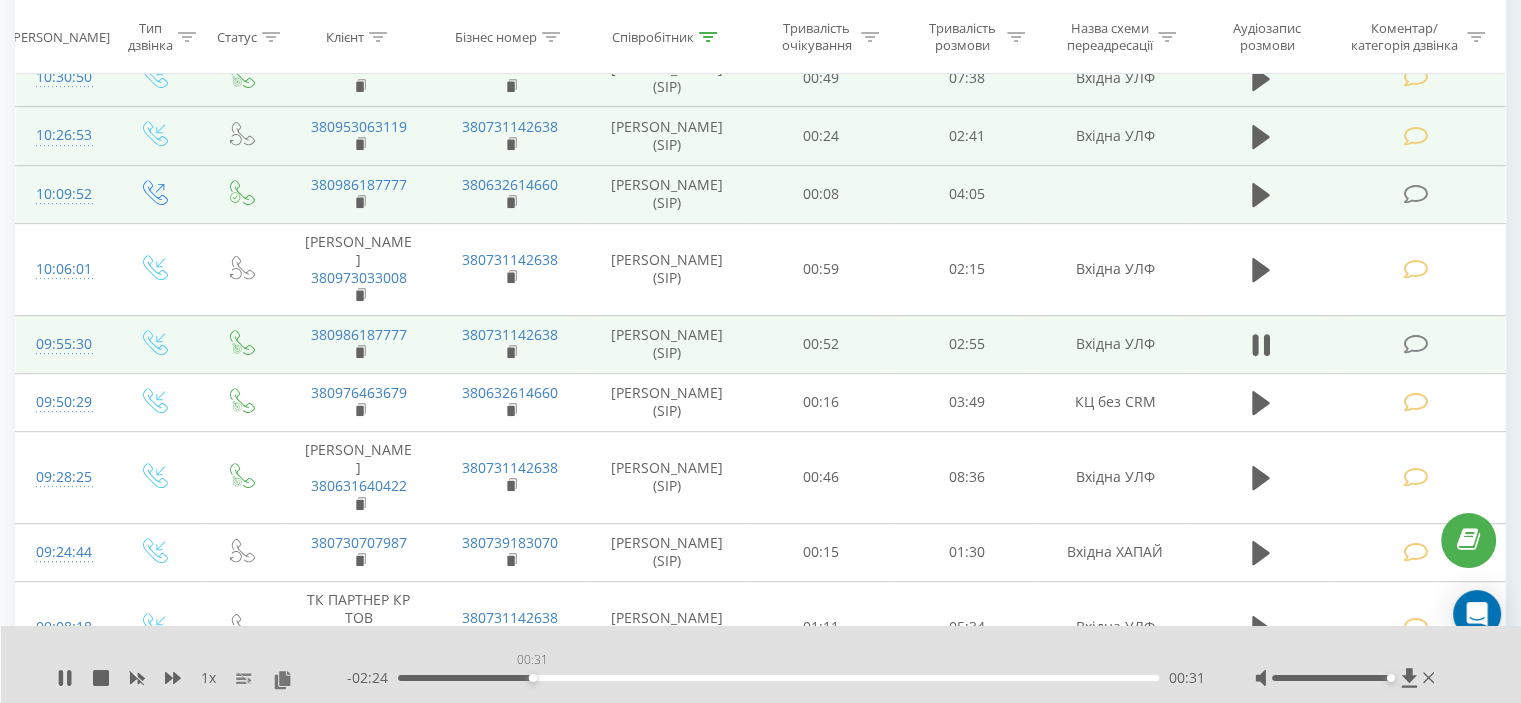 click on "00:31" at bounding box center [778, 678] 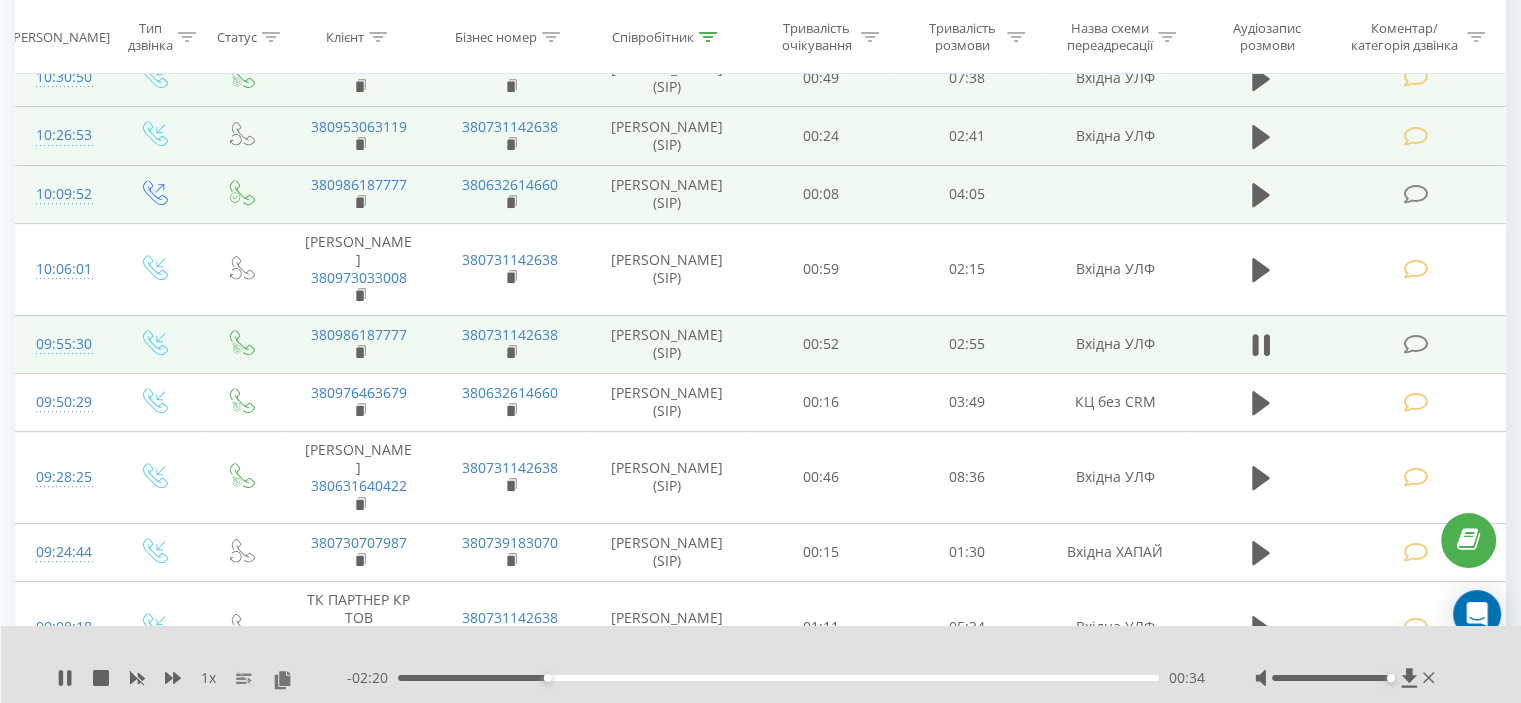 click at bounding box center [748, 652] 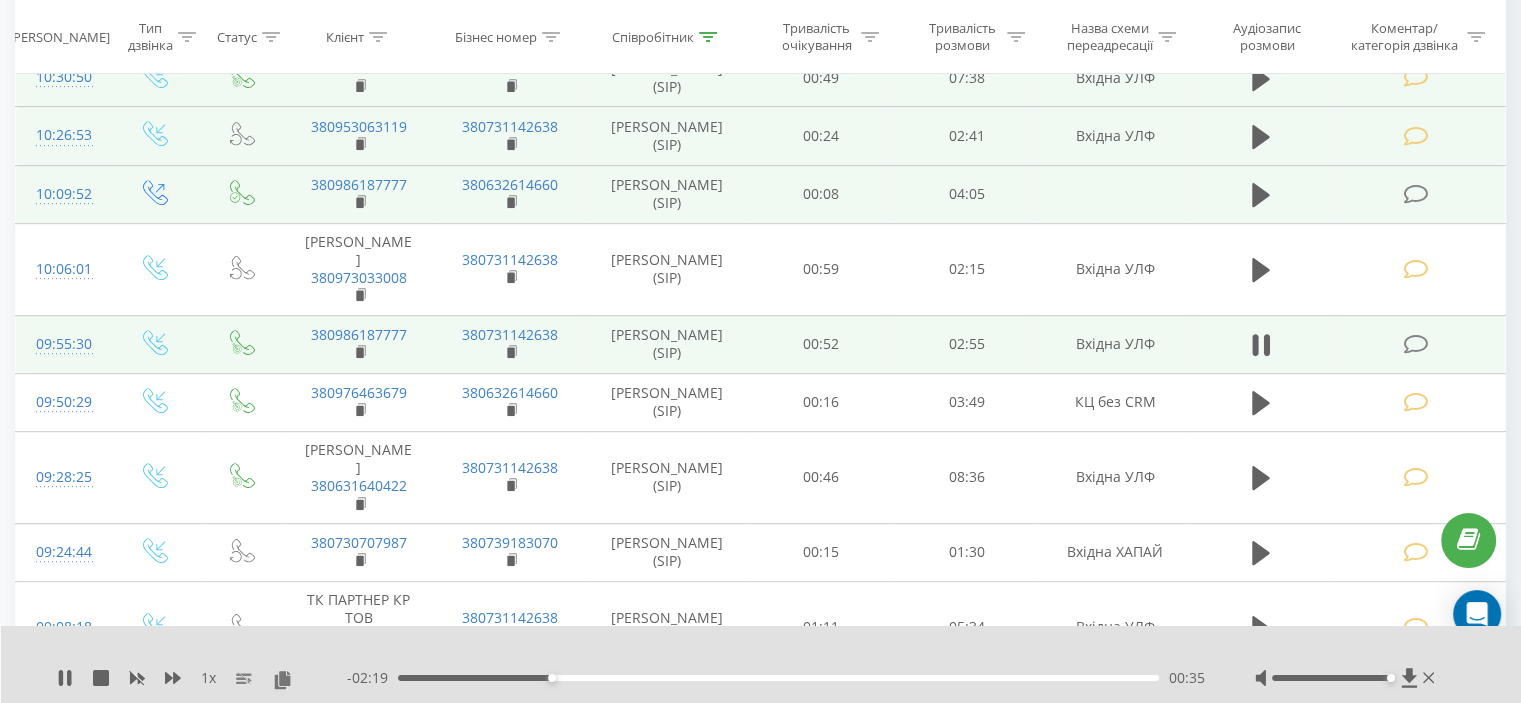 click on "00:35" at bounding box center (778, 678) 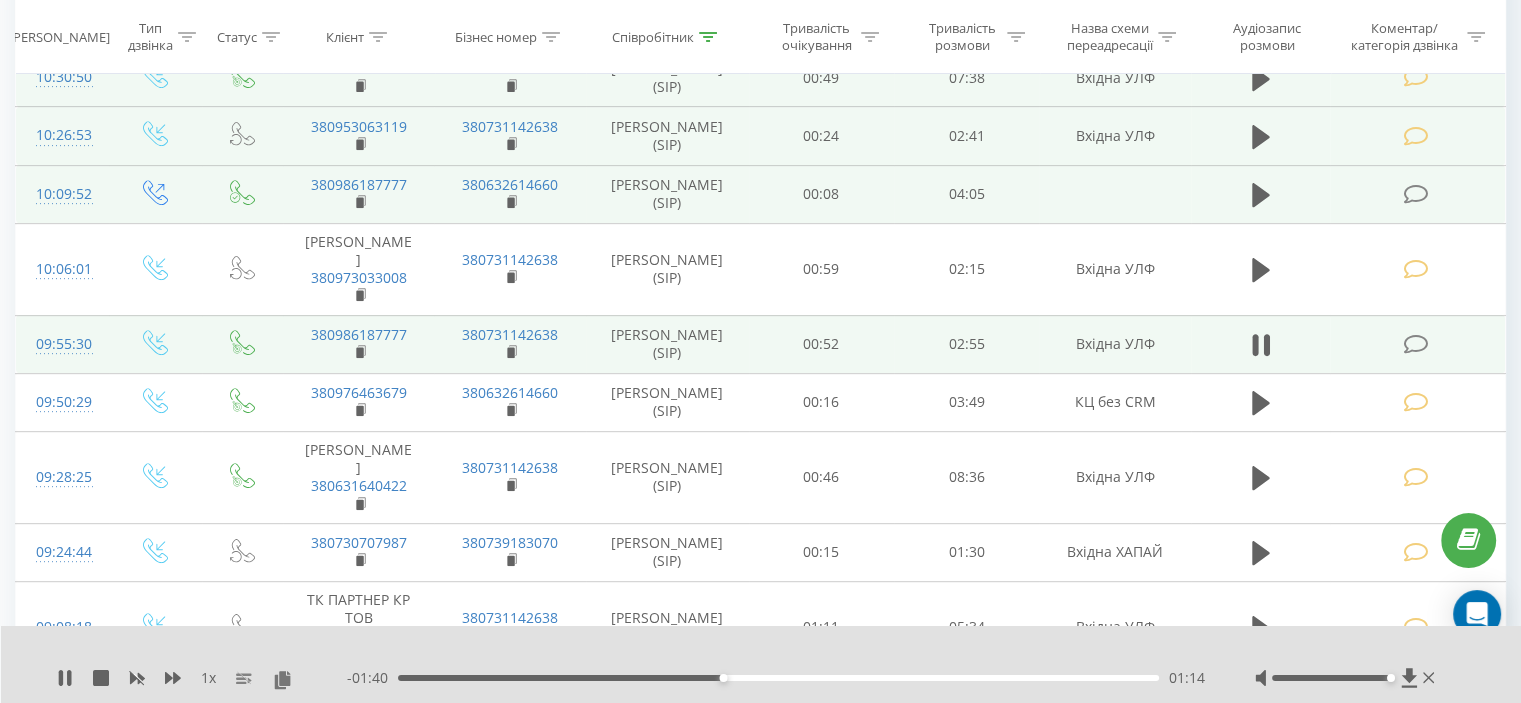 click on "01:14" at bounding box center [778, 678] 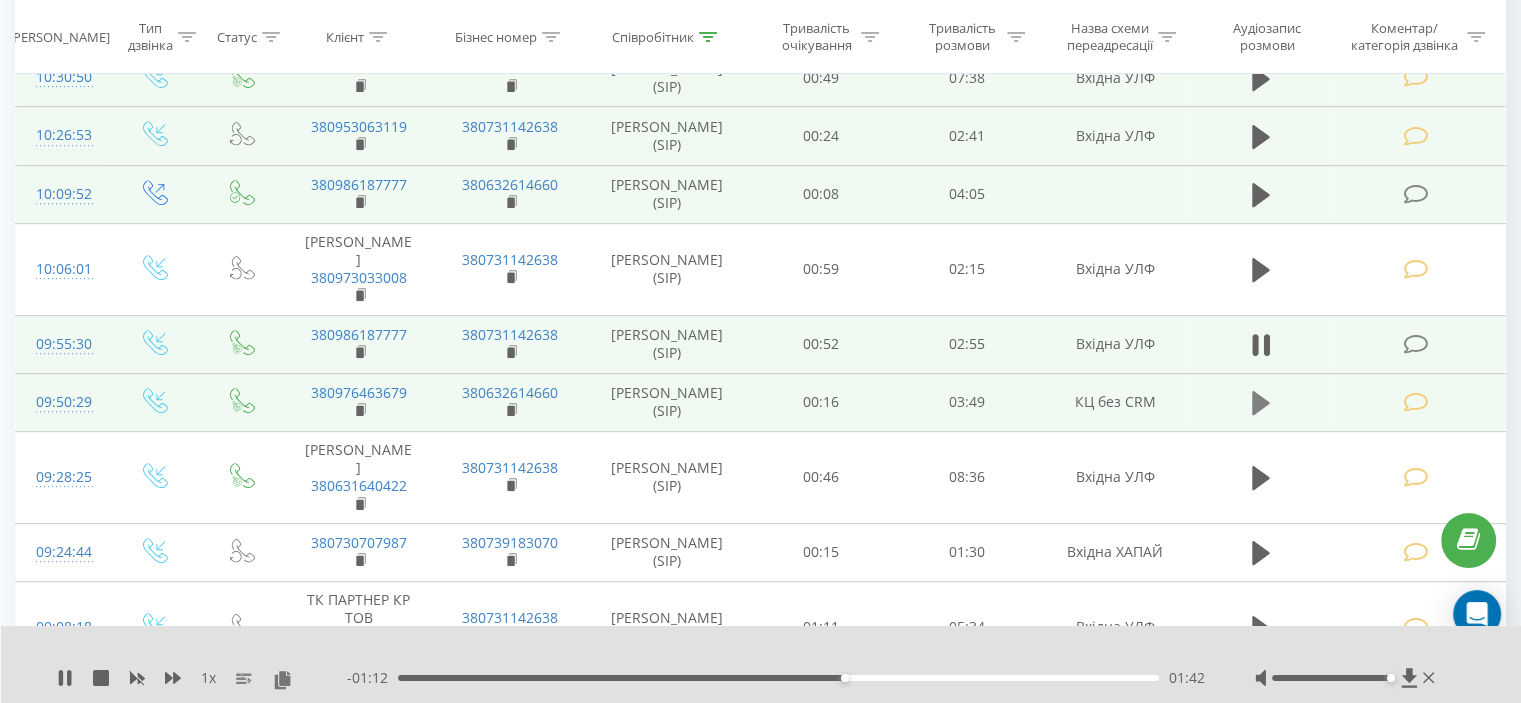 click at bounding box center (1261, 403) 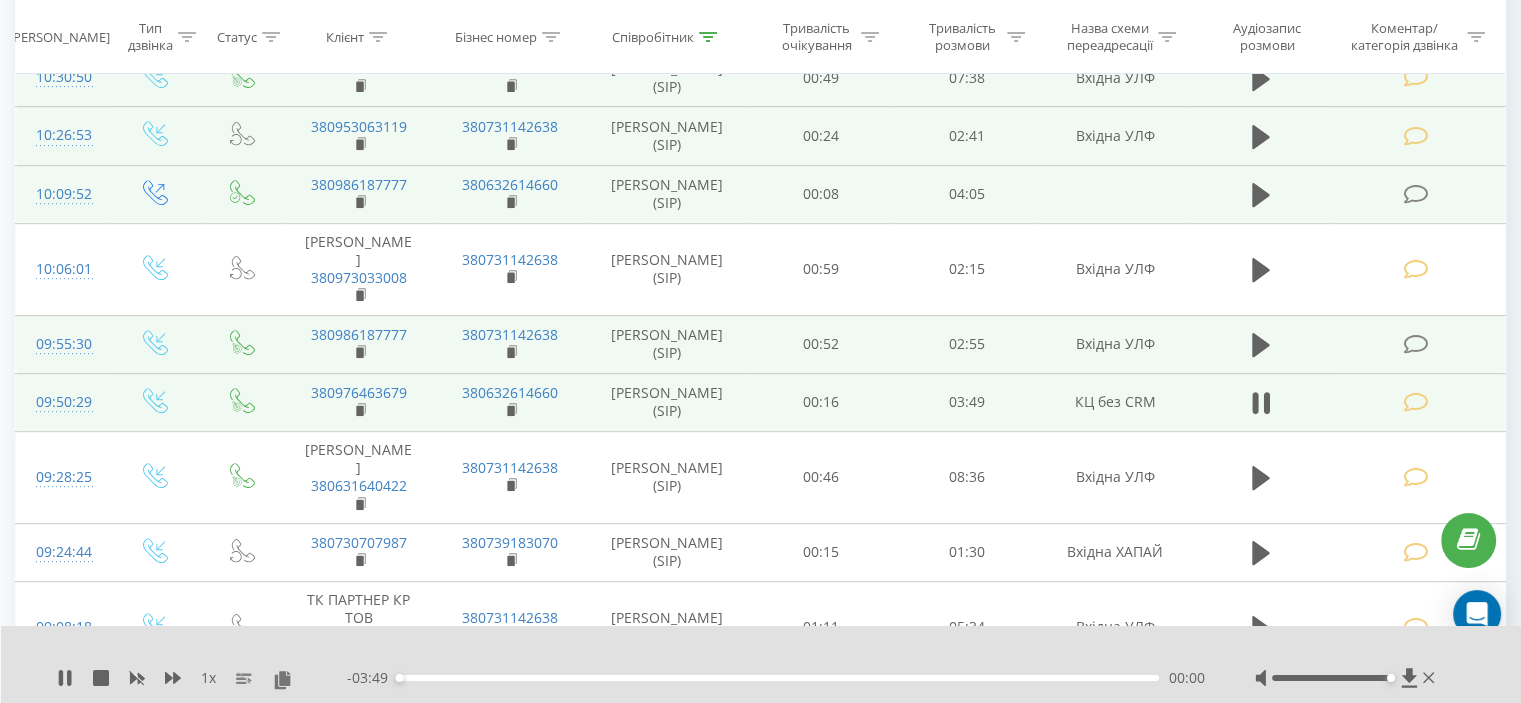 drag, startPoint x: 438, startPoint y: 676, endPoint x: 468, endPoint y: 675, distance: 30.016663 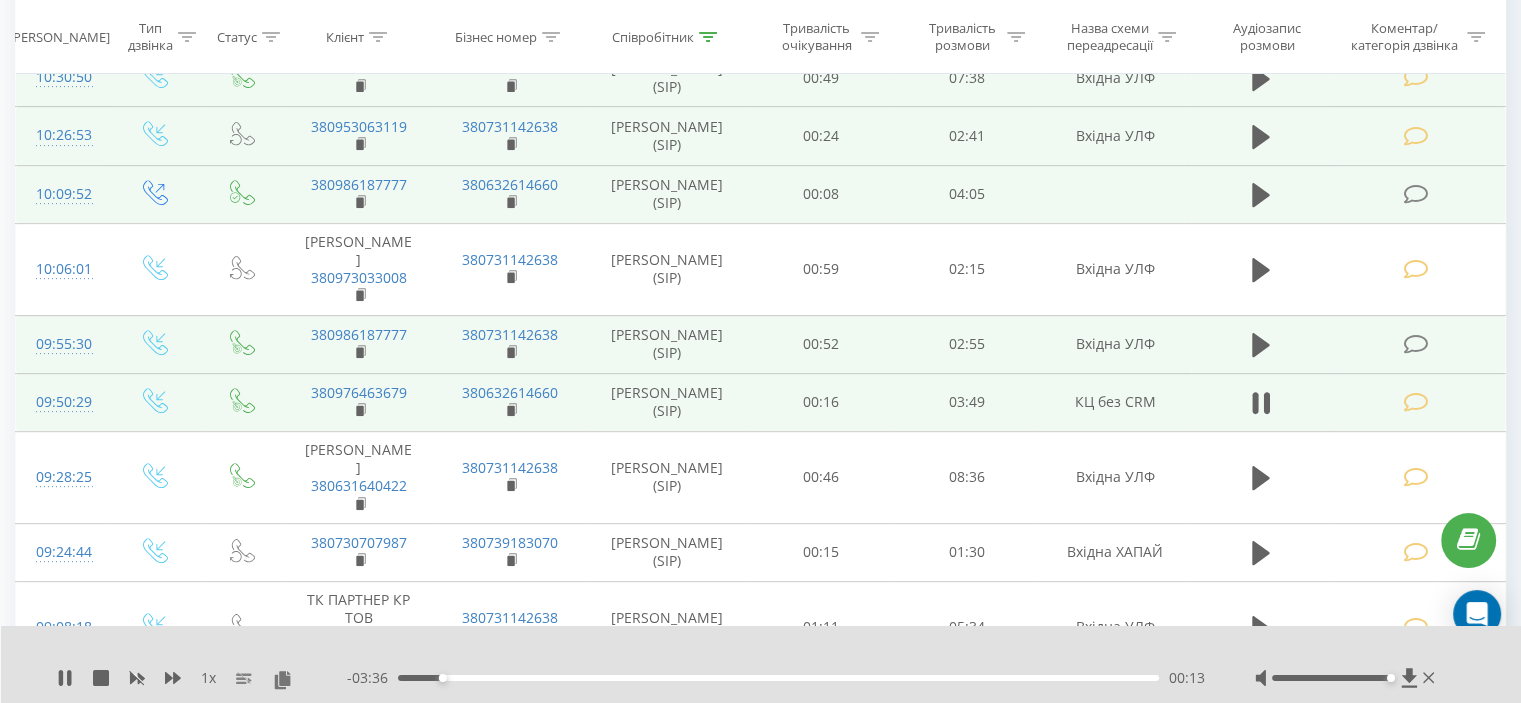 click on "00:13" at bounding box center [778, 678] 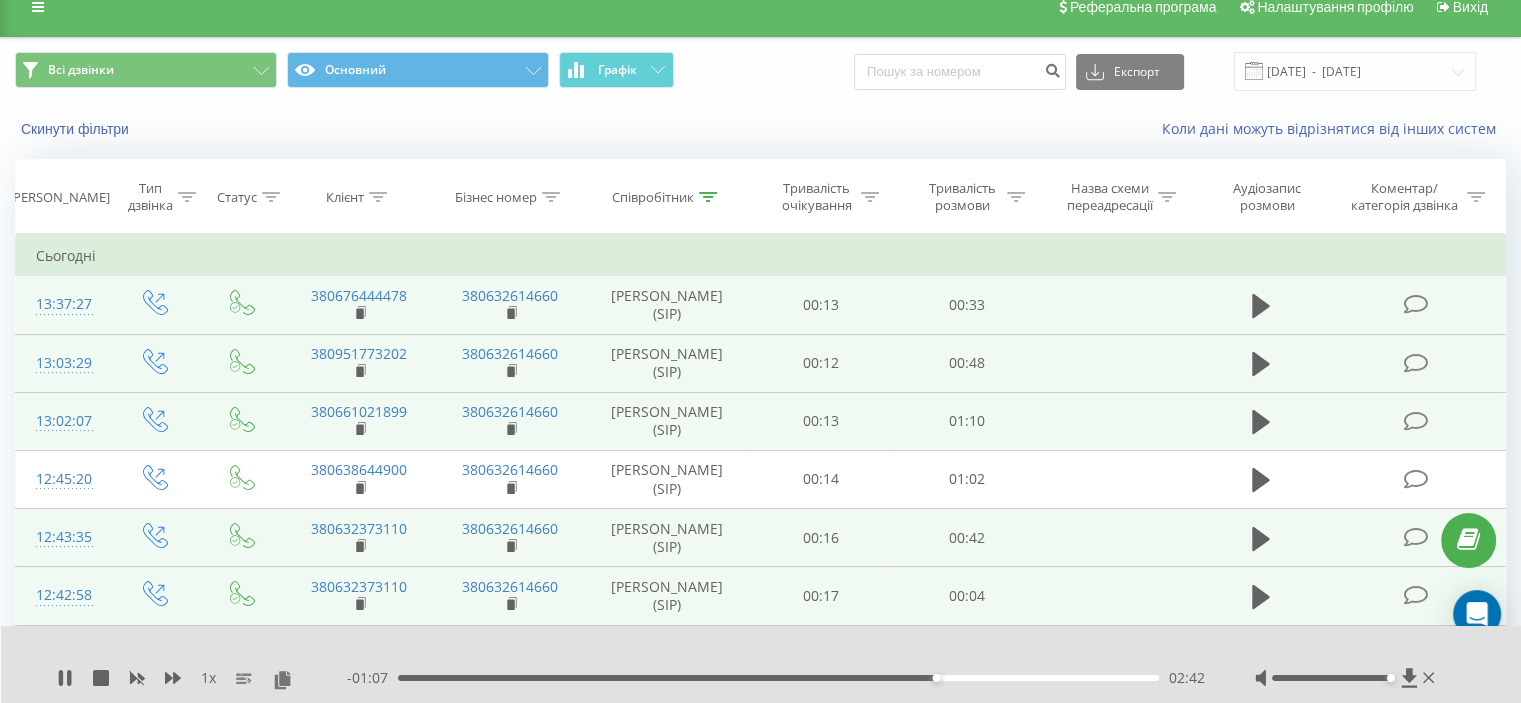 scroll, scrollTop: 0, scrollLeft: 0, axis: both 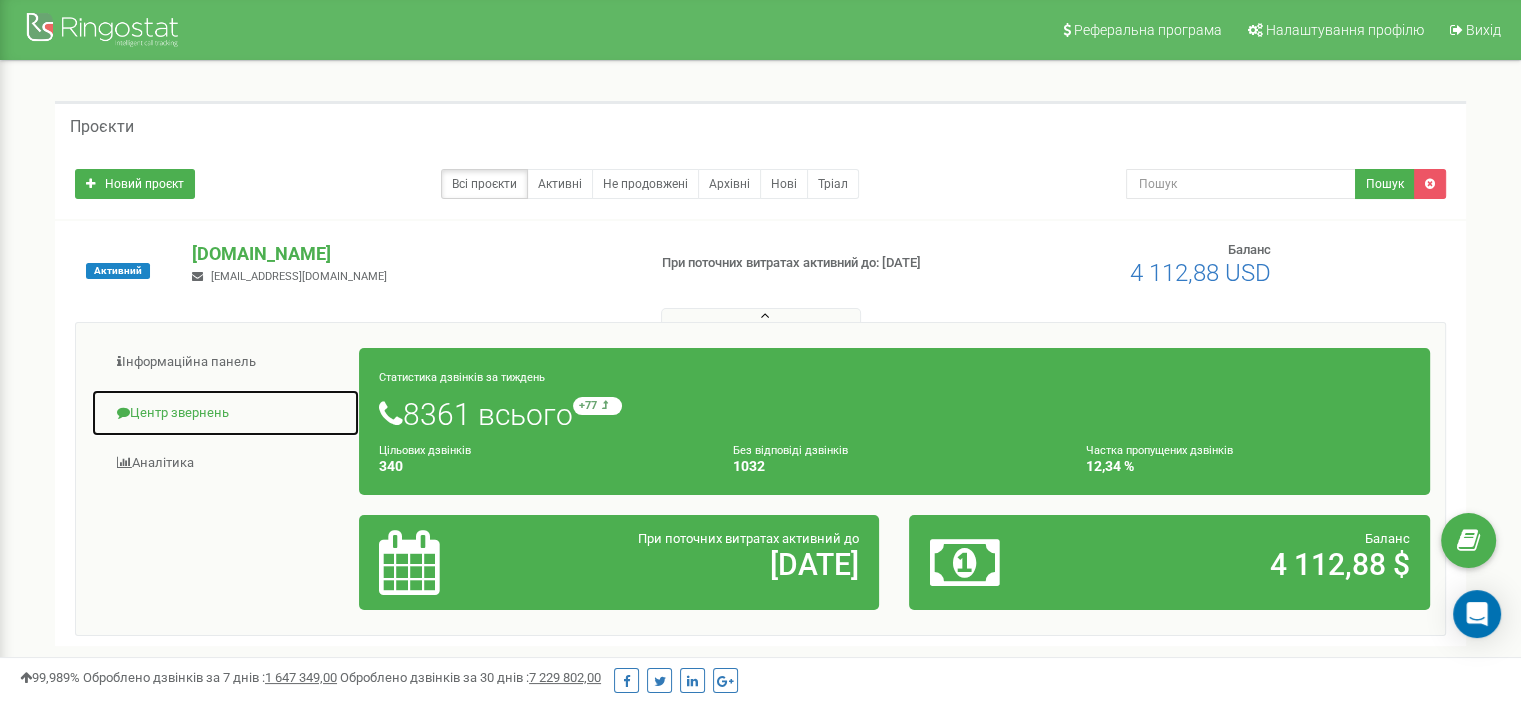 click on "Центр звернень" at bounding box center [225, 413] 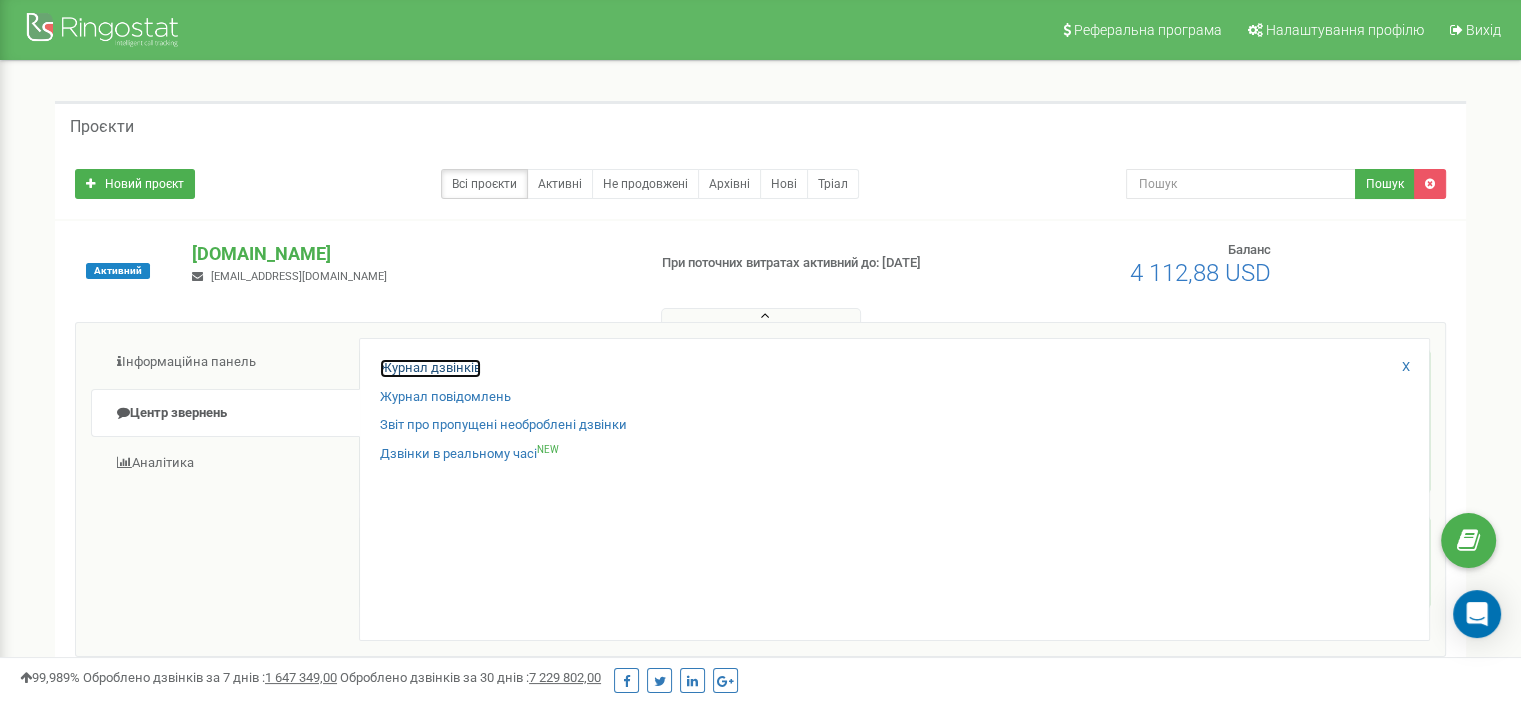 click on "Журнал дзвінків" at bounding box center [430, 368] 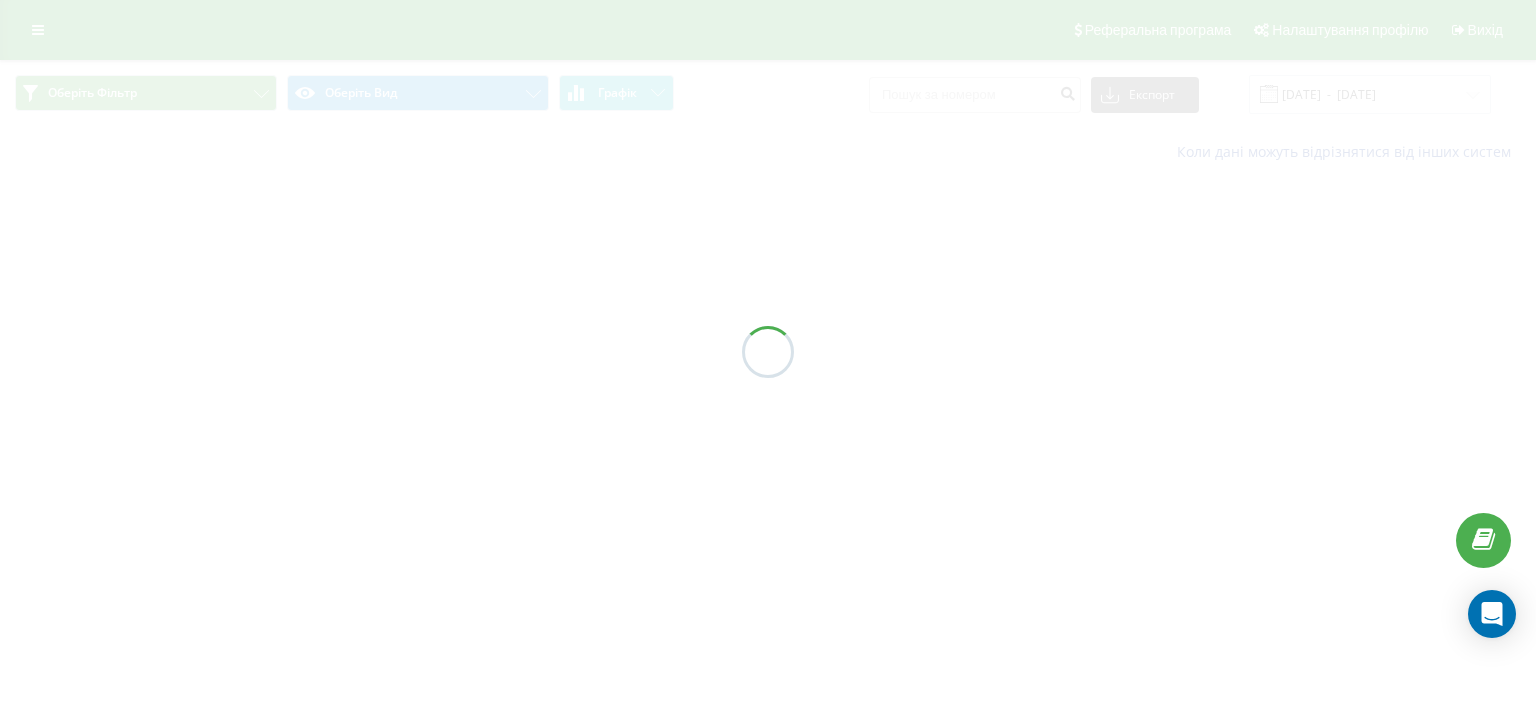 scroll, scrollTop: 0, scrollLeft: 0, axis: both 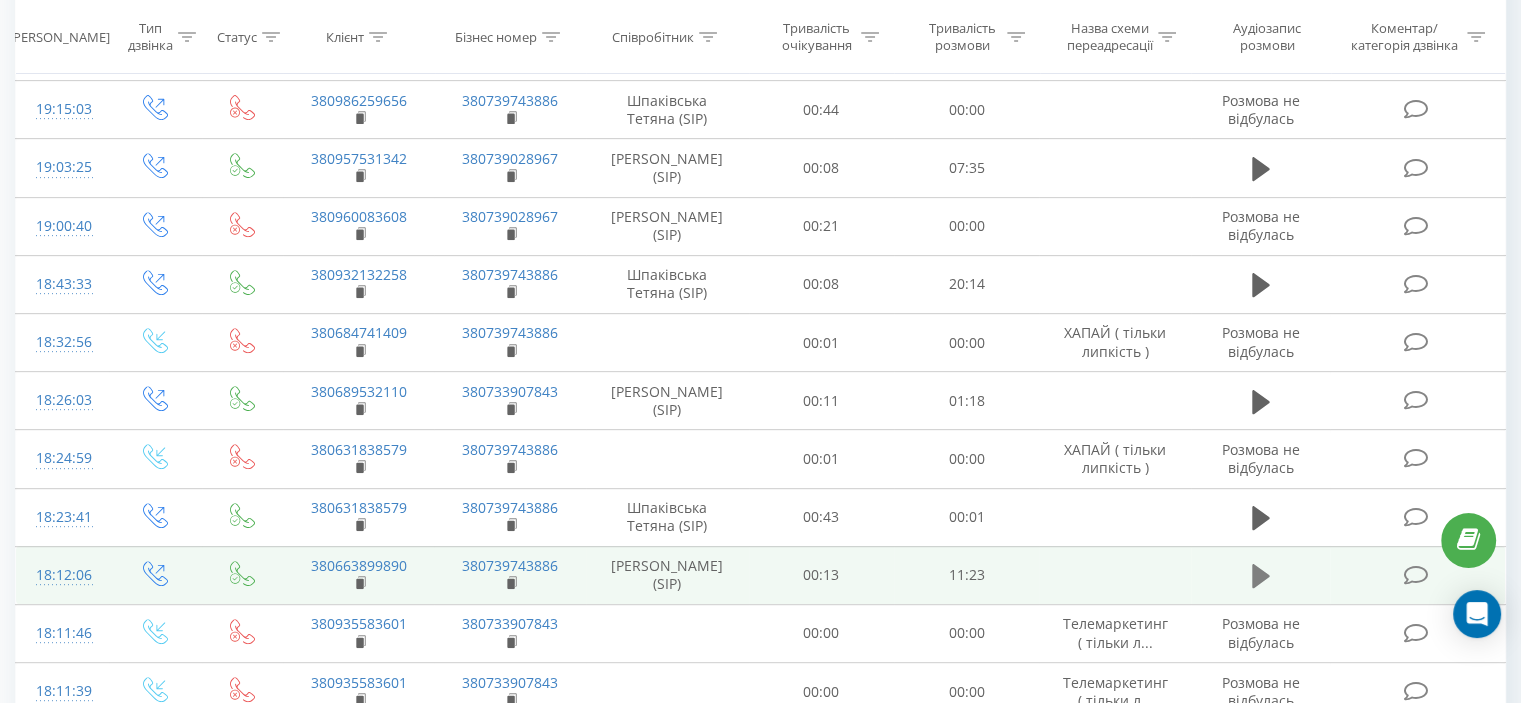 click at bounding box center [1261, 576] 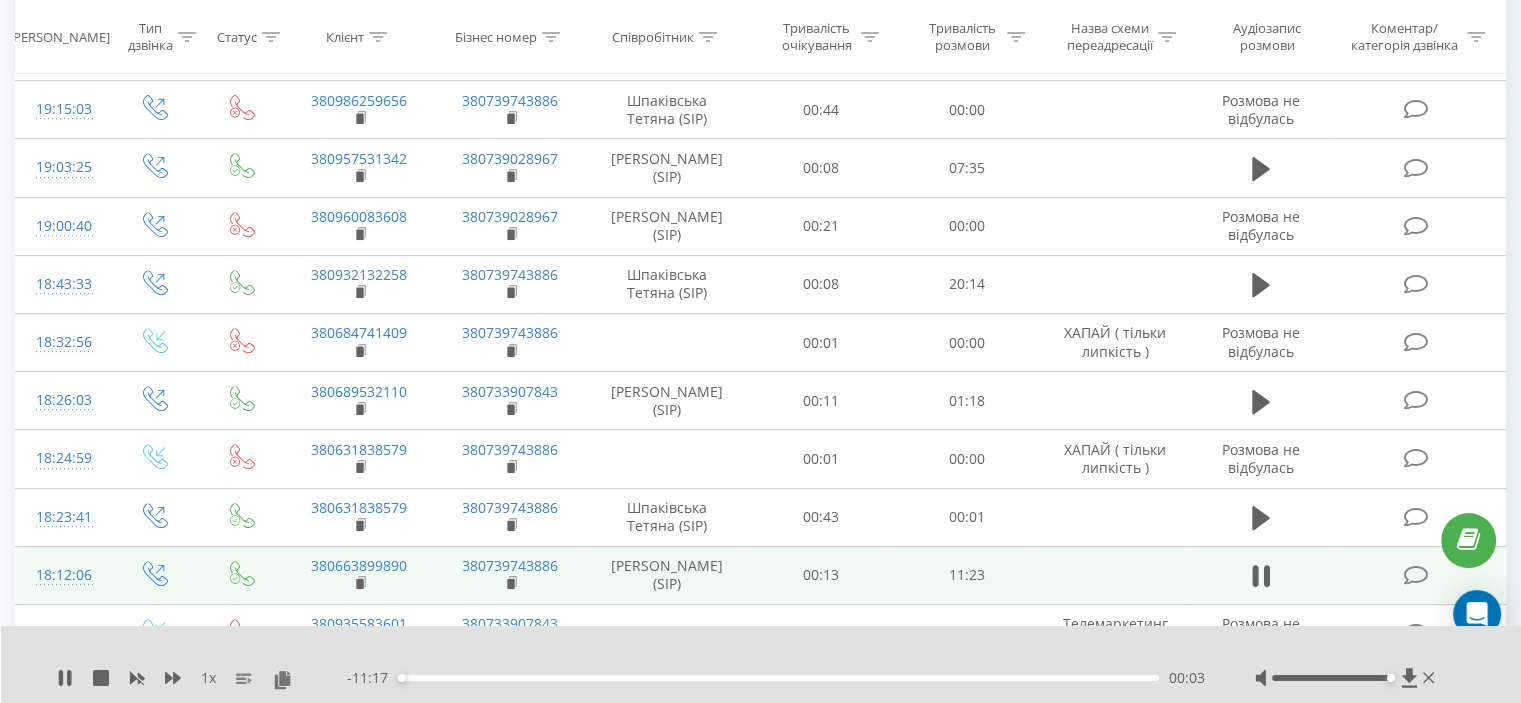 click on "00:03" at bounding box center (778, 678) 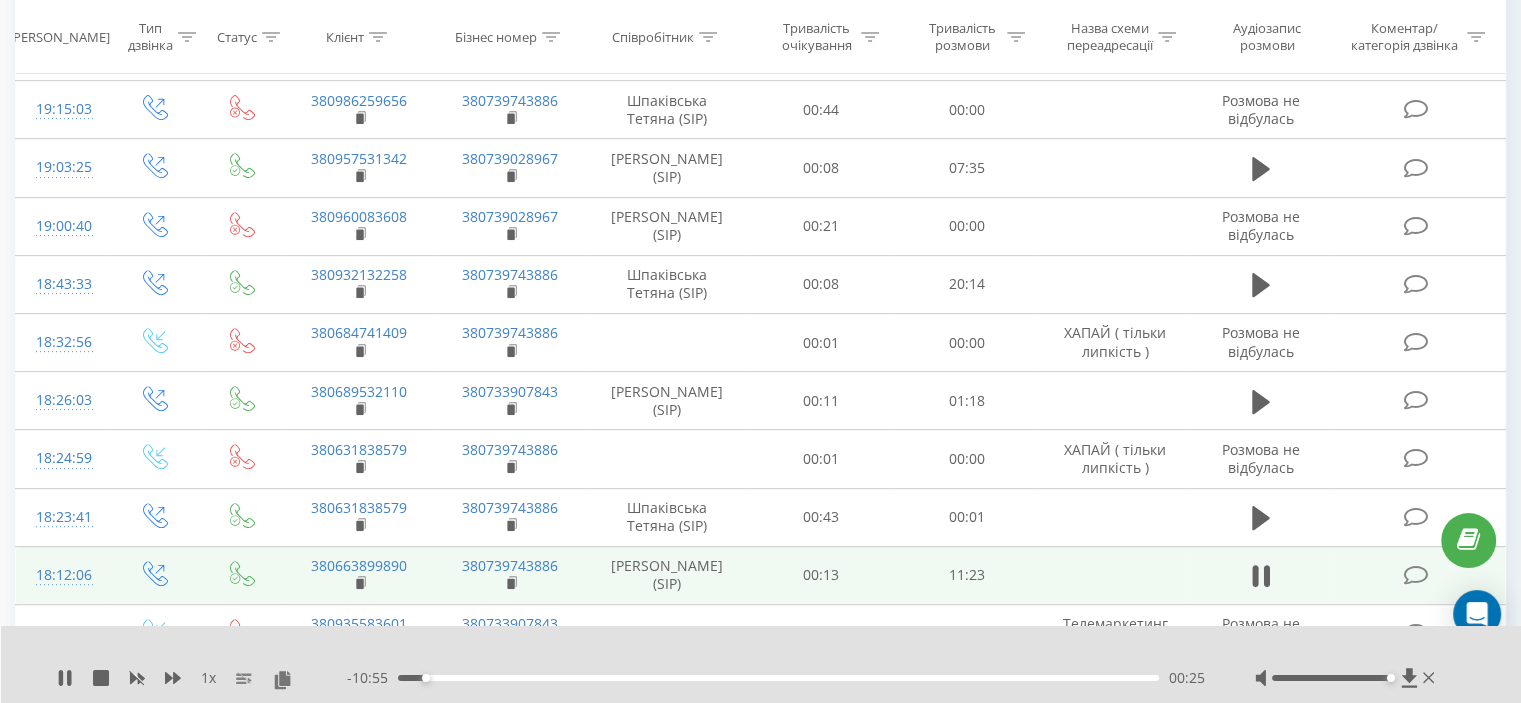 click on "00:25" at bounding box center [778, 678] 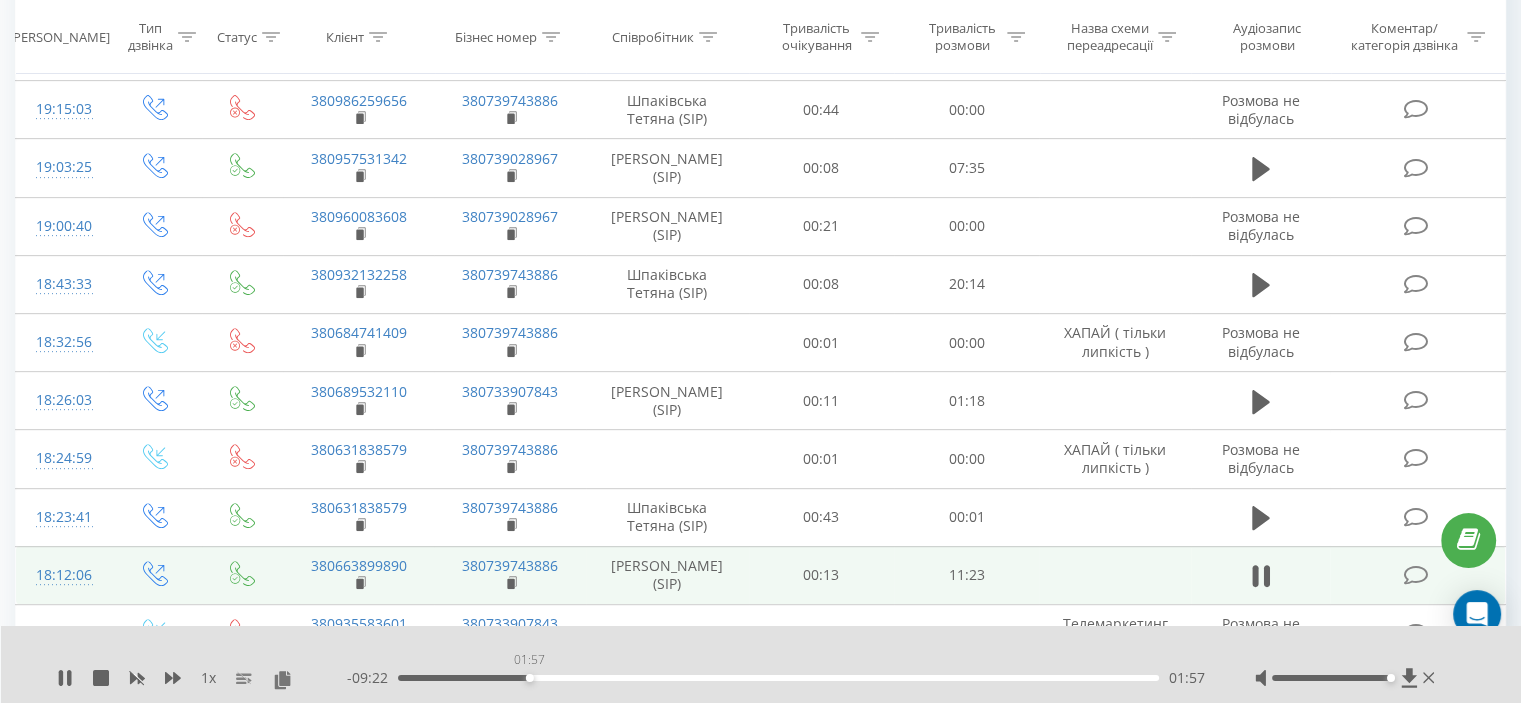 click on "01:57" at bounding box center [778, 678] 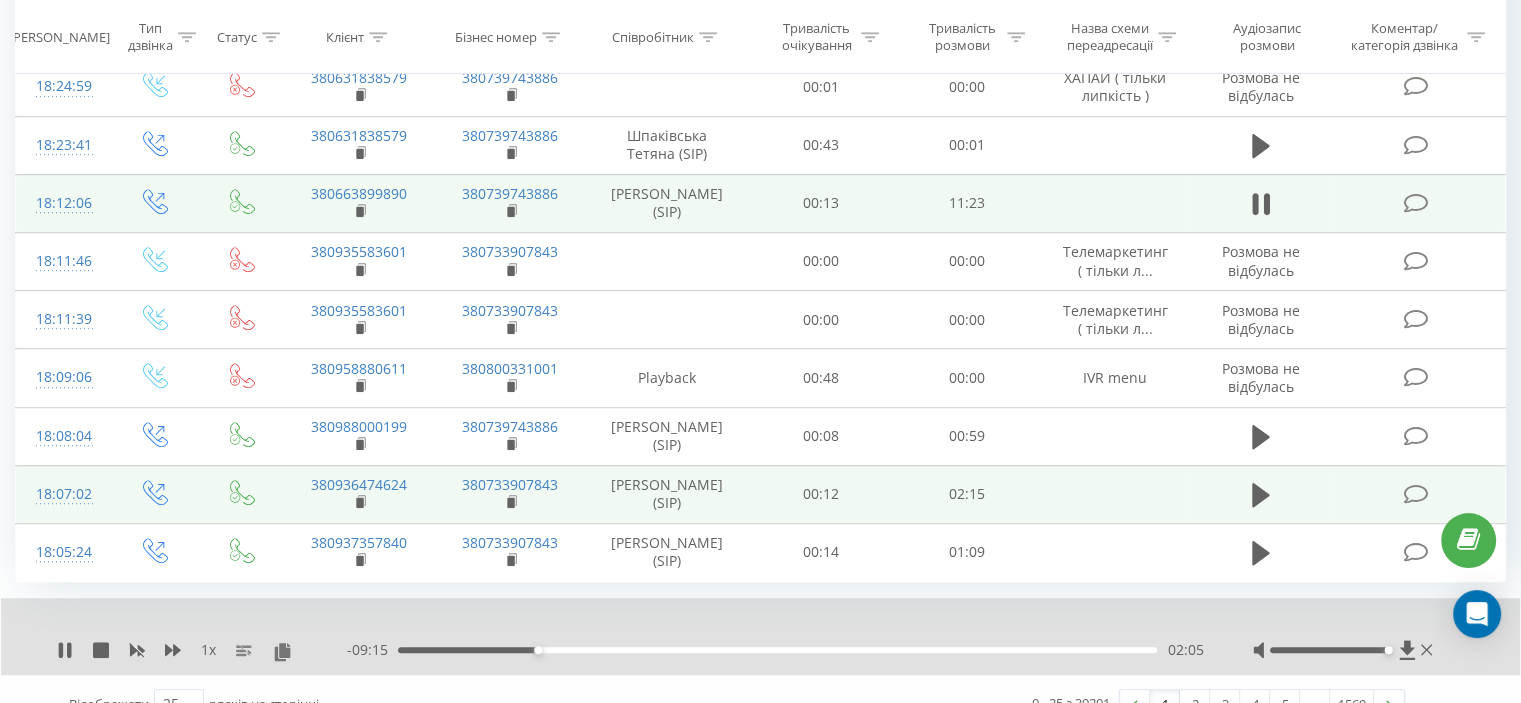 scroll, scrollTop: 1200, scrollLeft: 0, axis: vertical 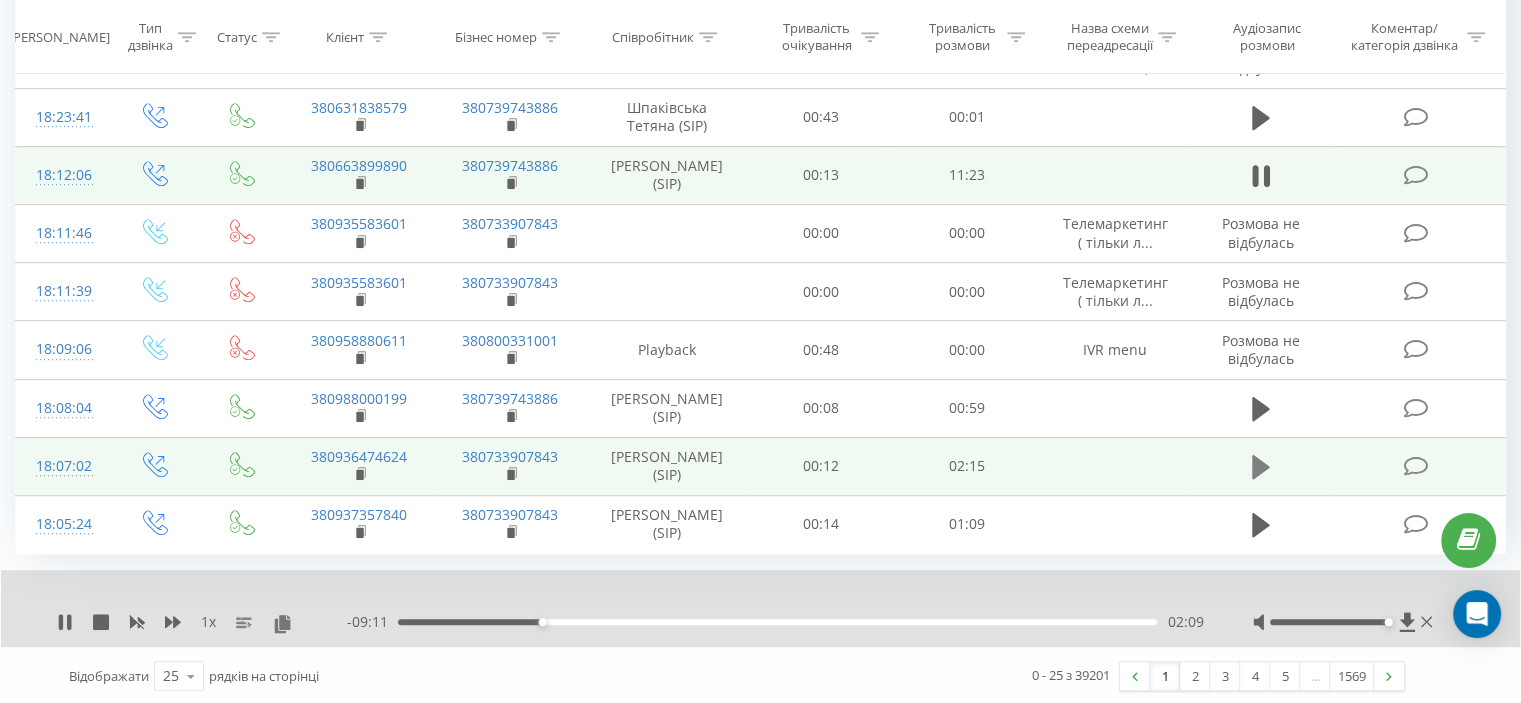 click 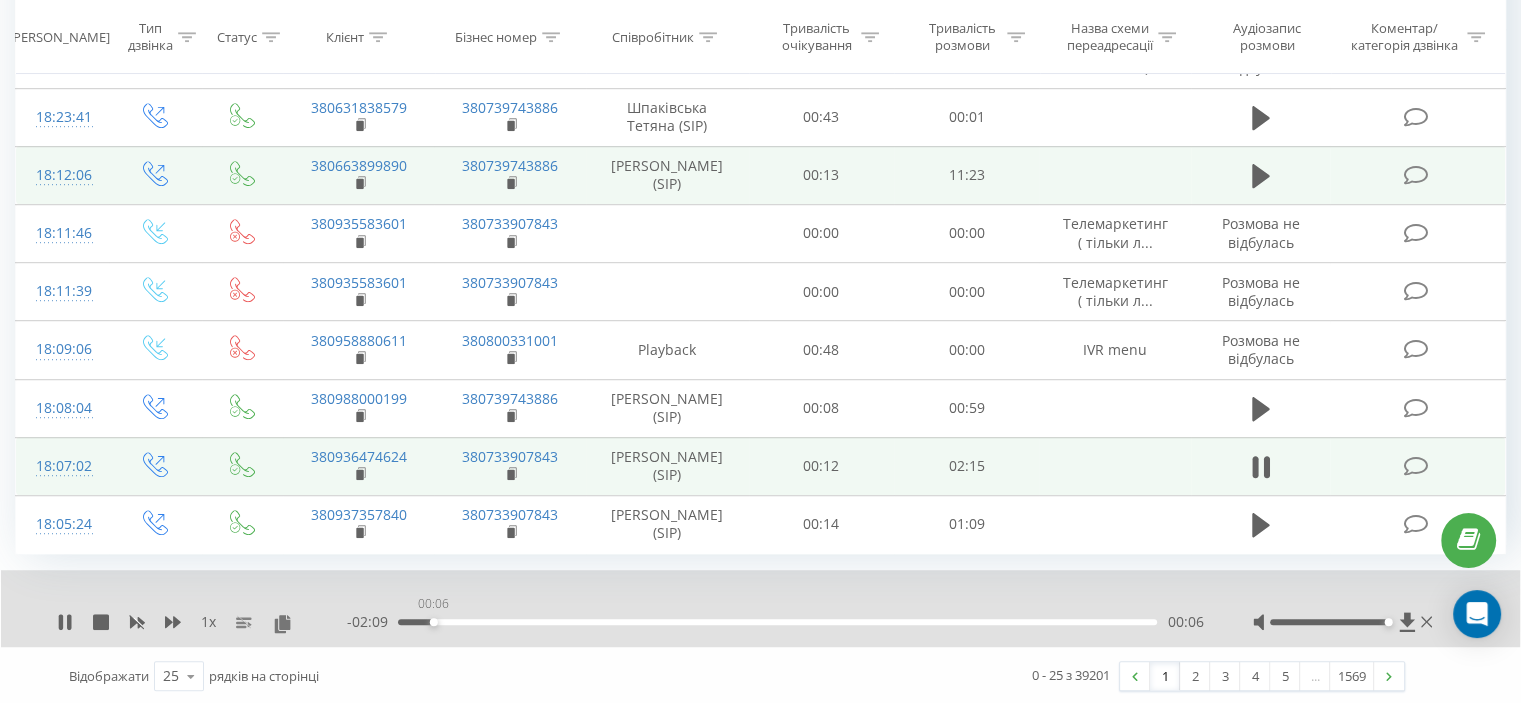 click on "00:06" at bounding box center [777, 622] 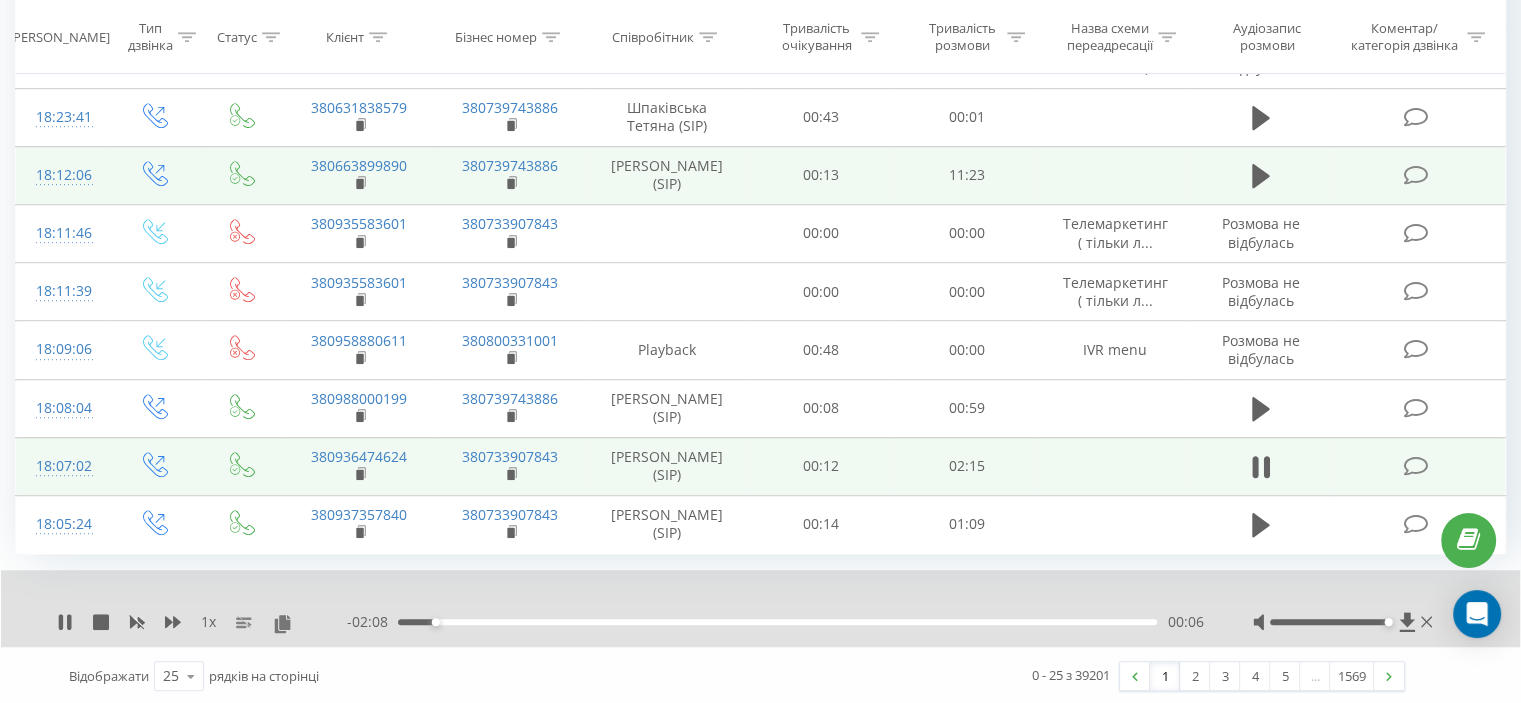 click on "- 02:08 00:06   00:06" at bounding box center [775, 622] 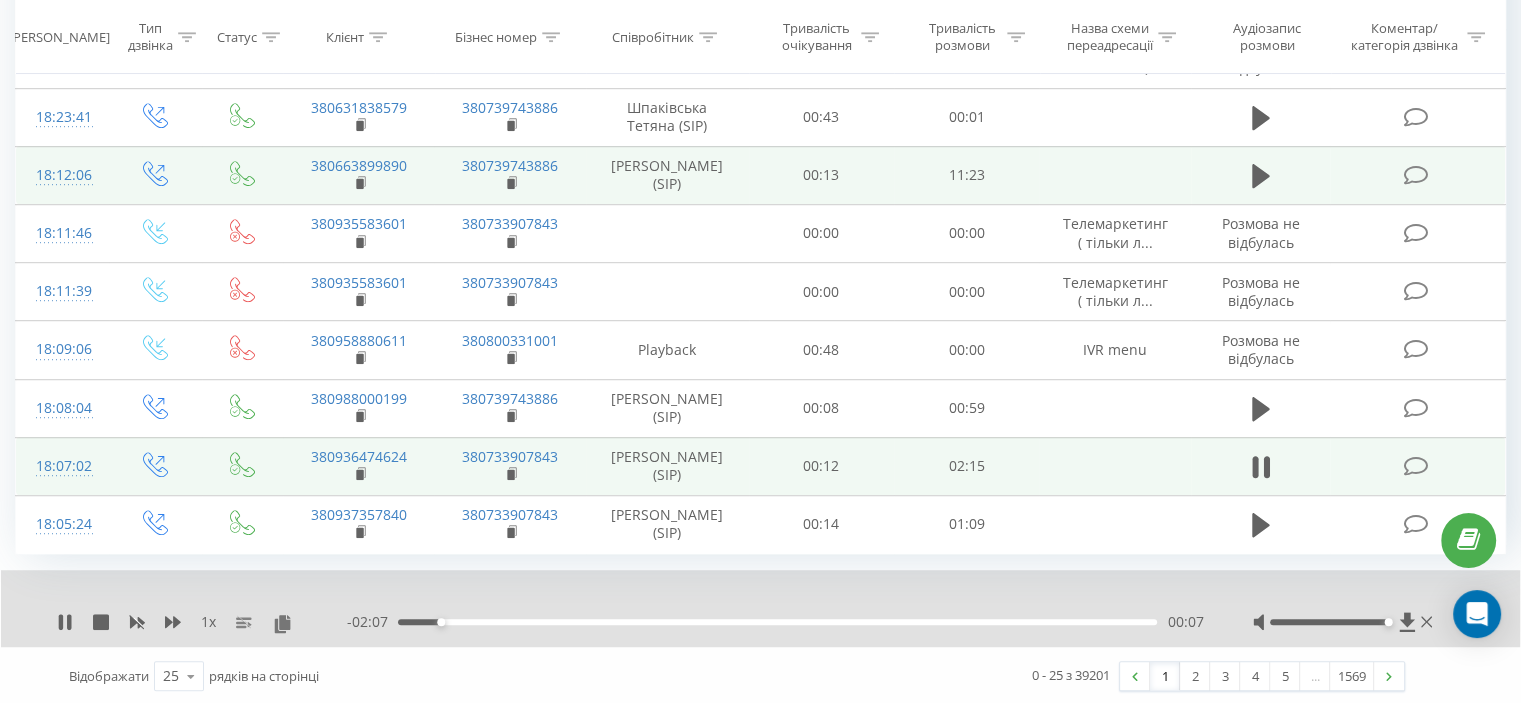 click on "- 02:07 00:07   00:07" at bounding box center [775, 622] 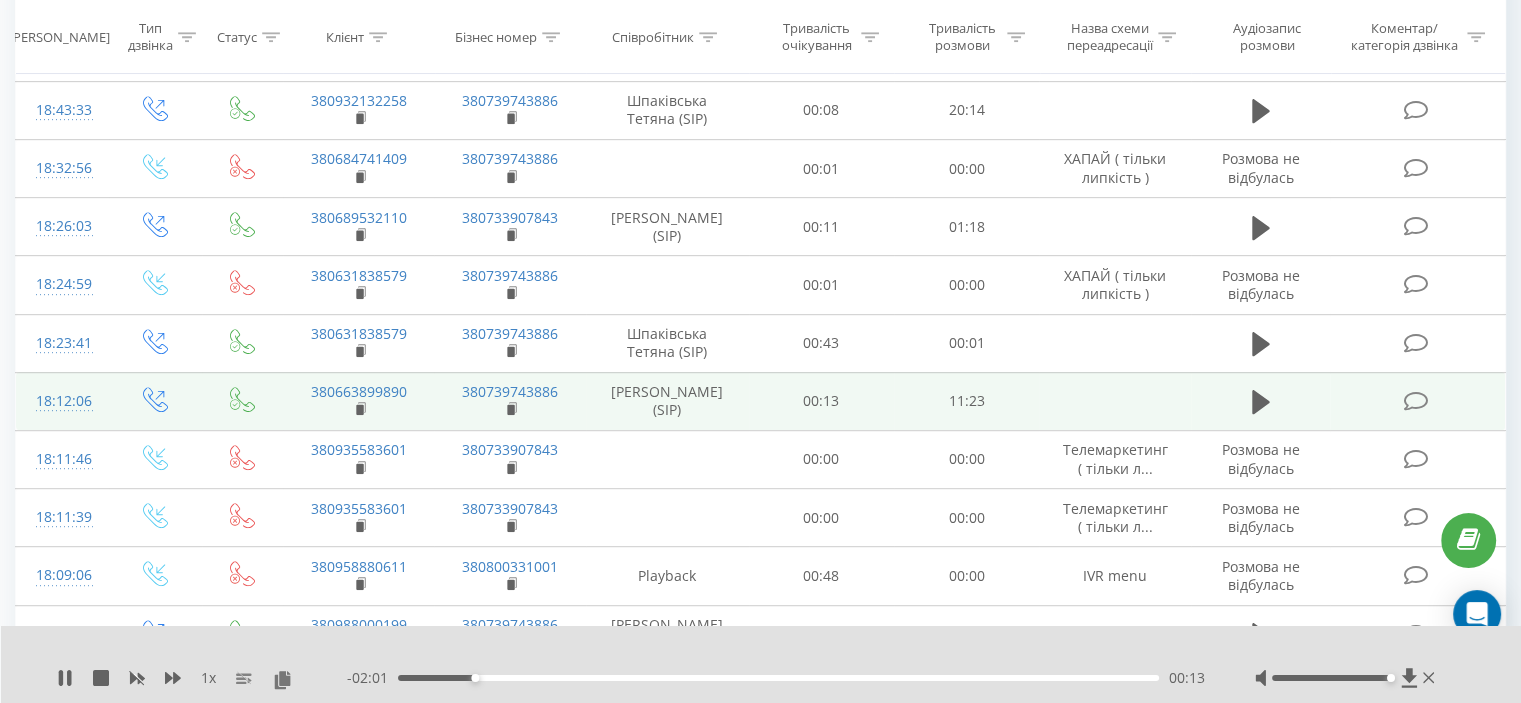 scroll, scrollTop: 1000, scrollLeft: 0, axis: vertical 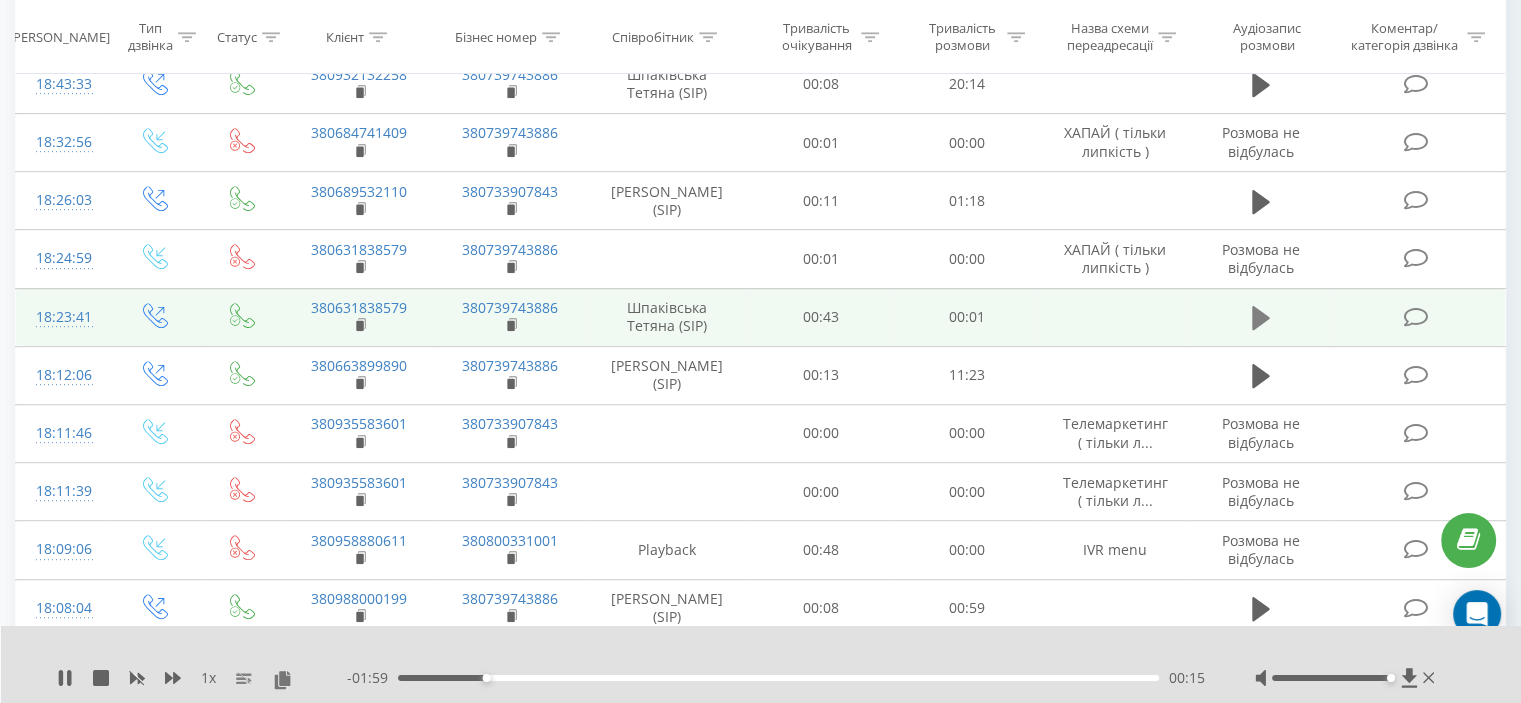 click 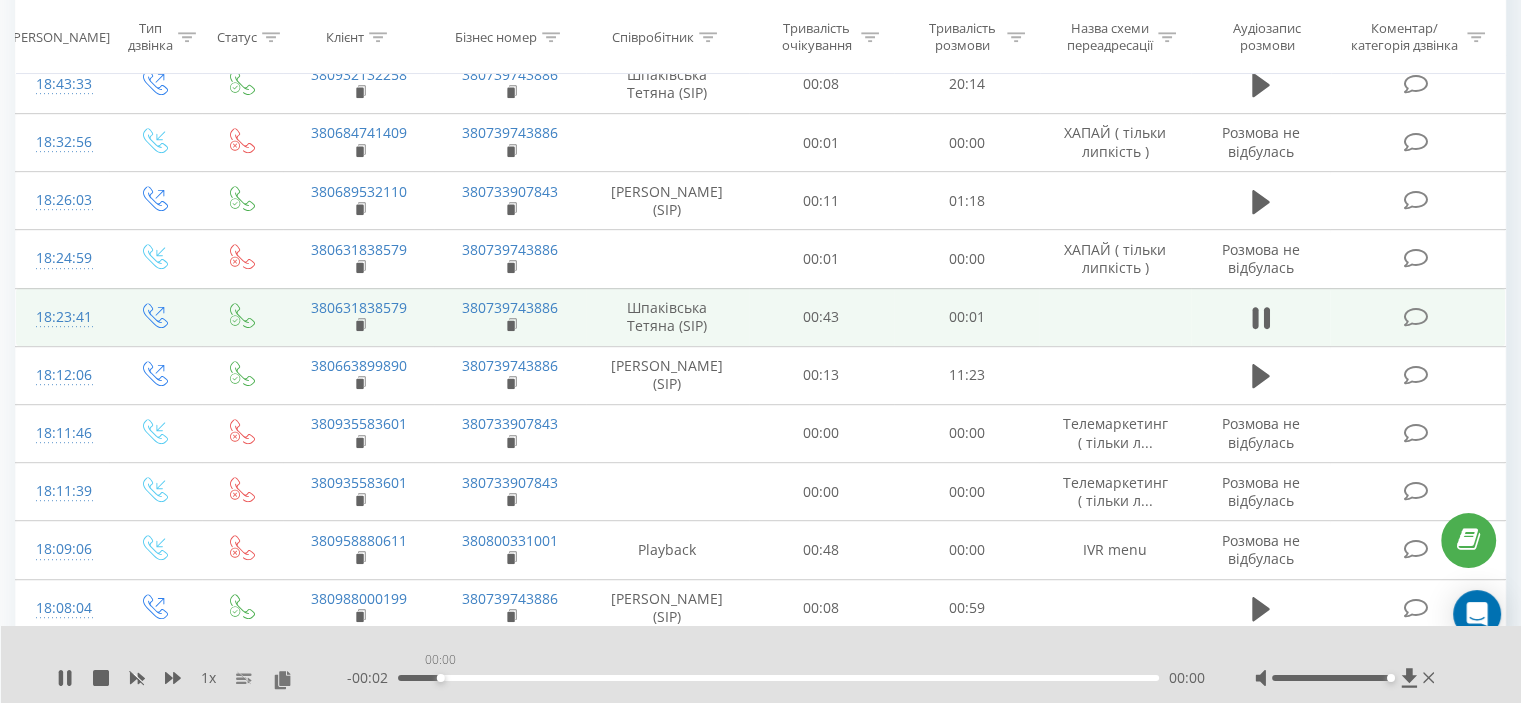 click on "00:00" at bounding box center [778, 678] 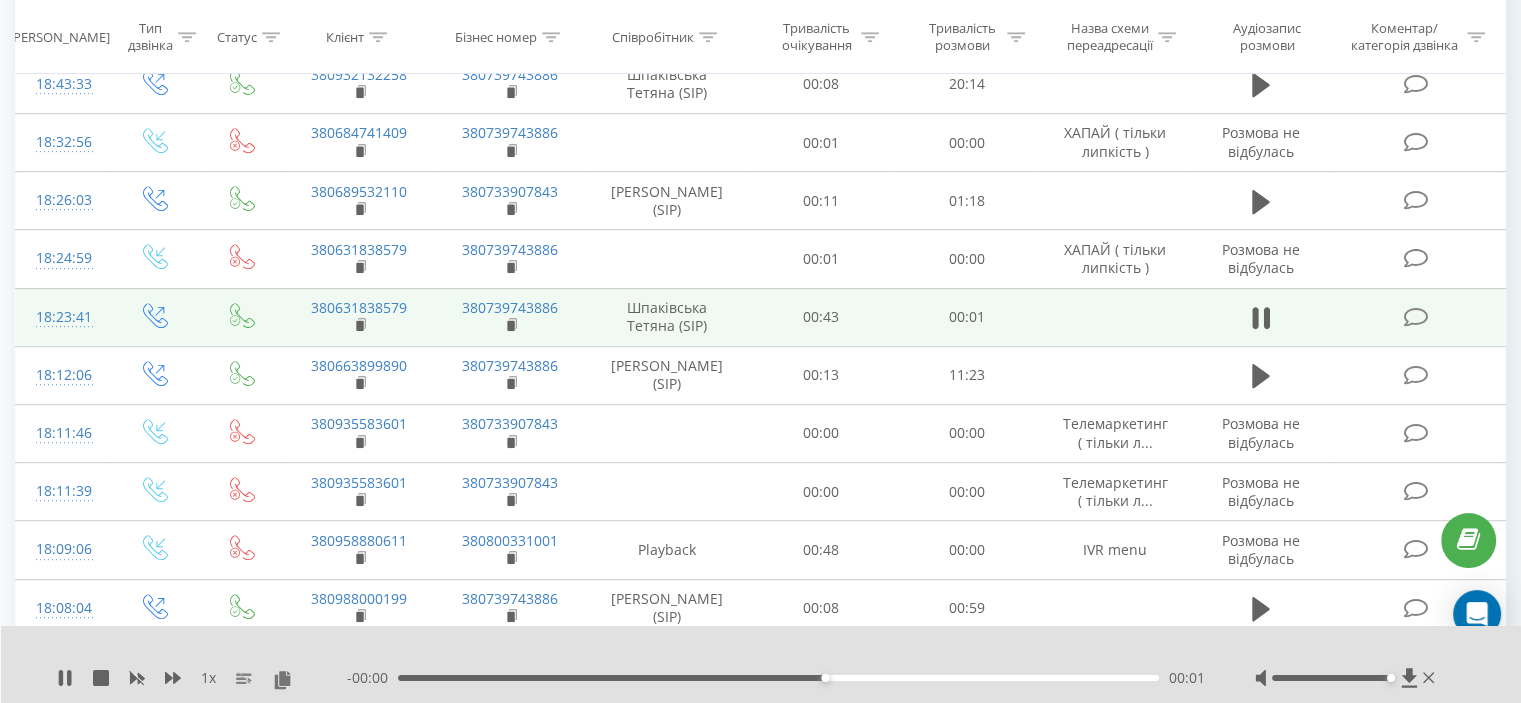 click on "- 00:00 00:01   00:01" at bounding box center (776, 678) 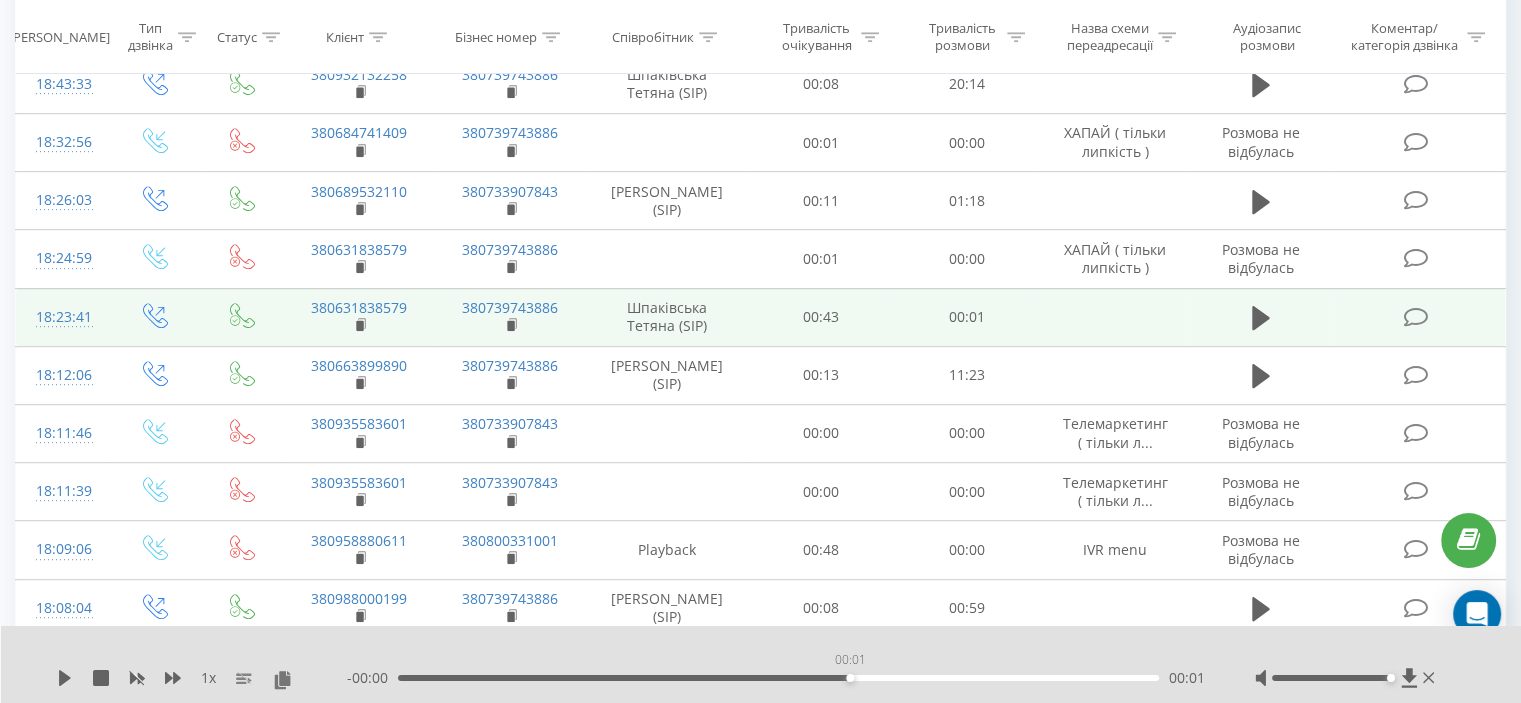 click on "00:01" at bounding box center [778, 678] 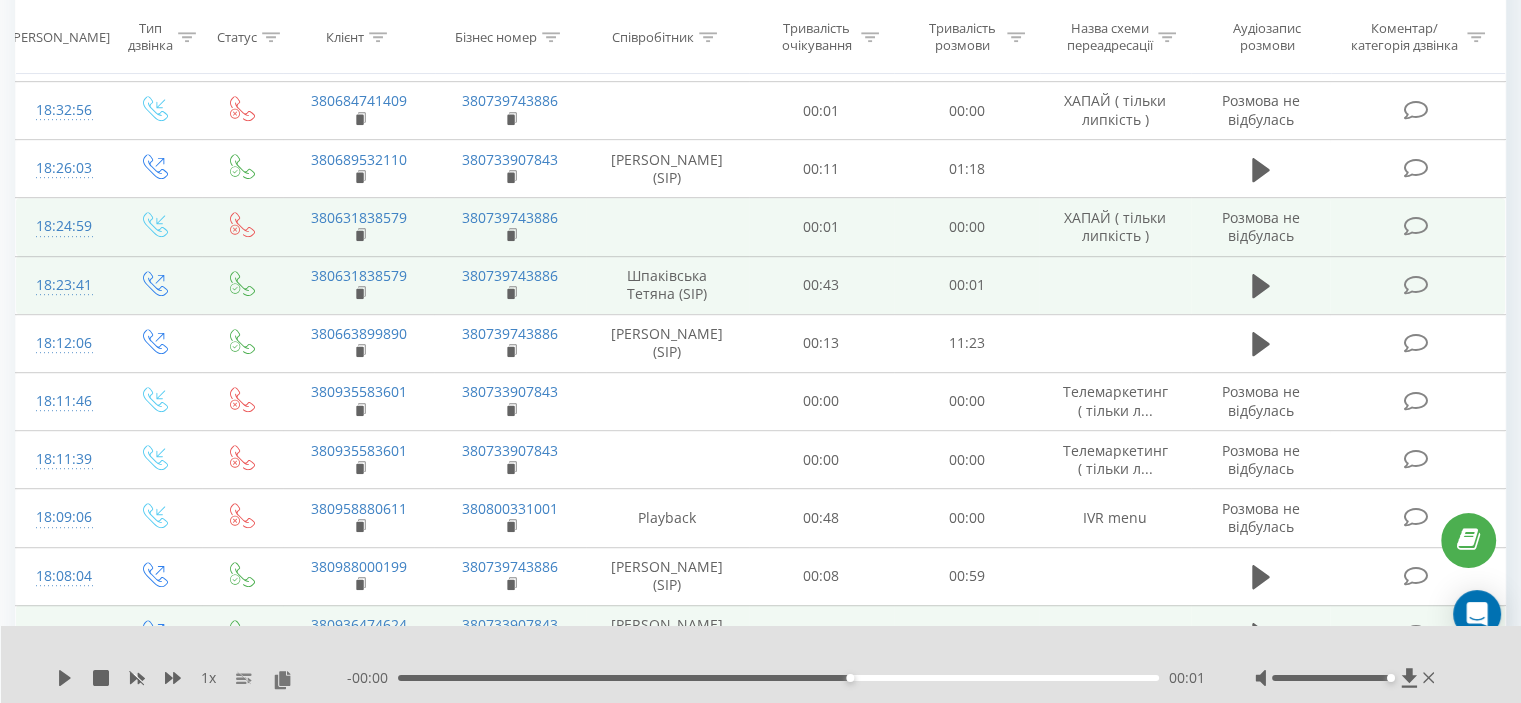 scroll, scrollTop: 1000, scrollLeft: 0, axis: vertical 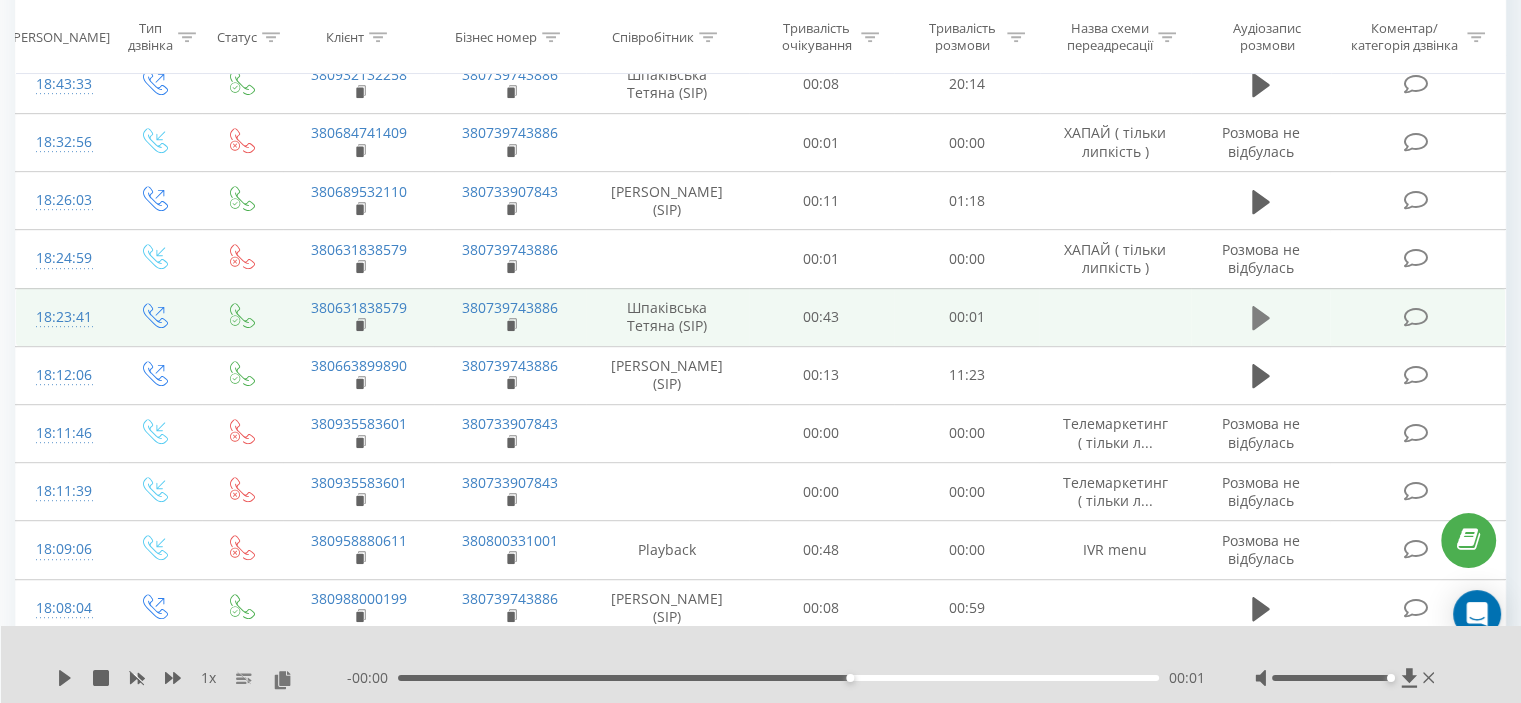 click 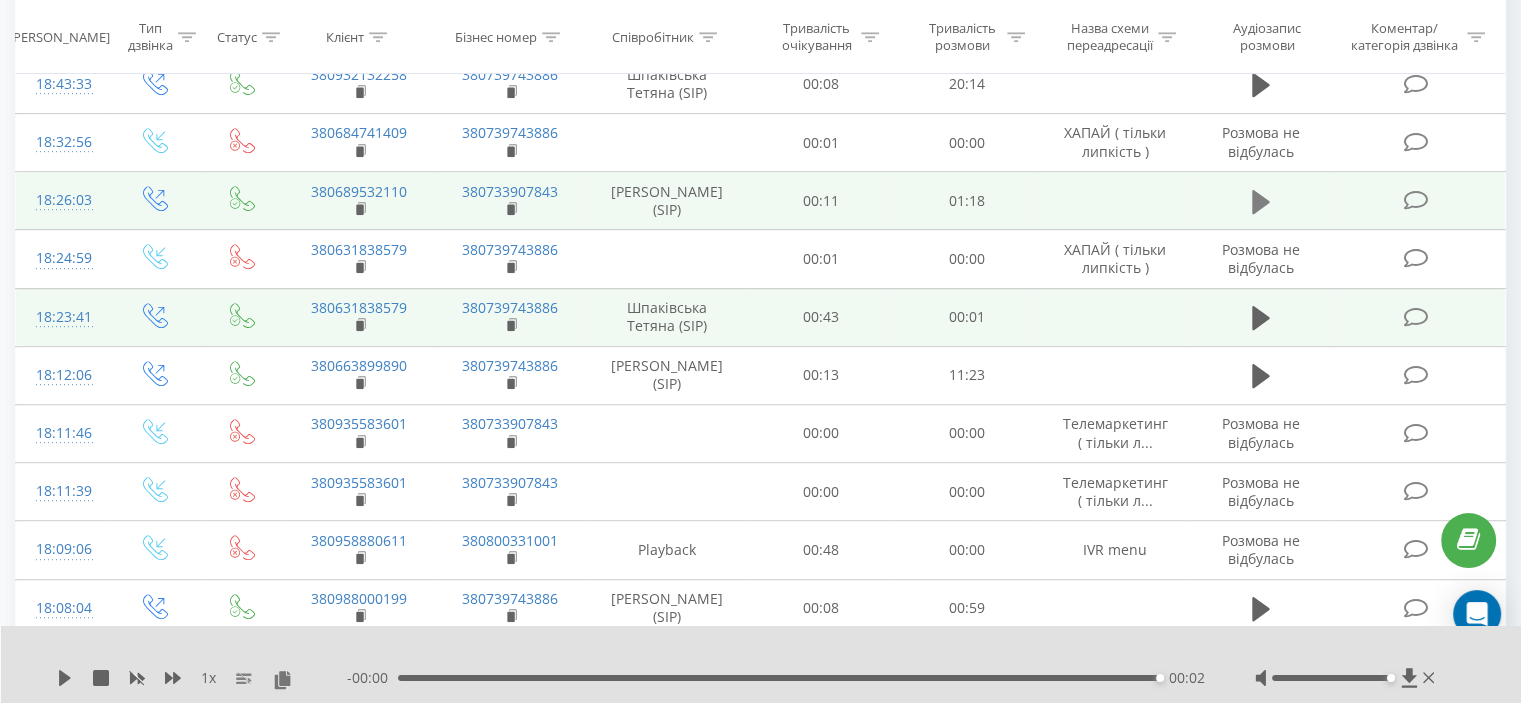 click 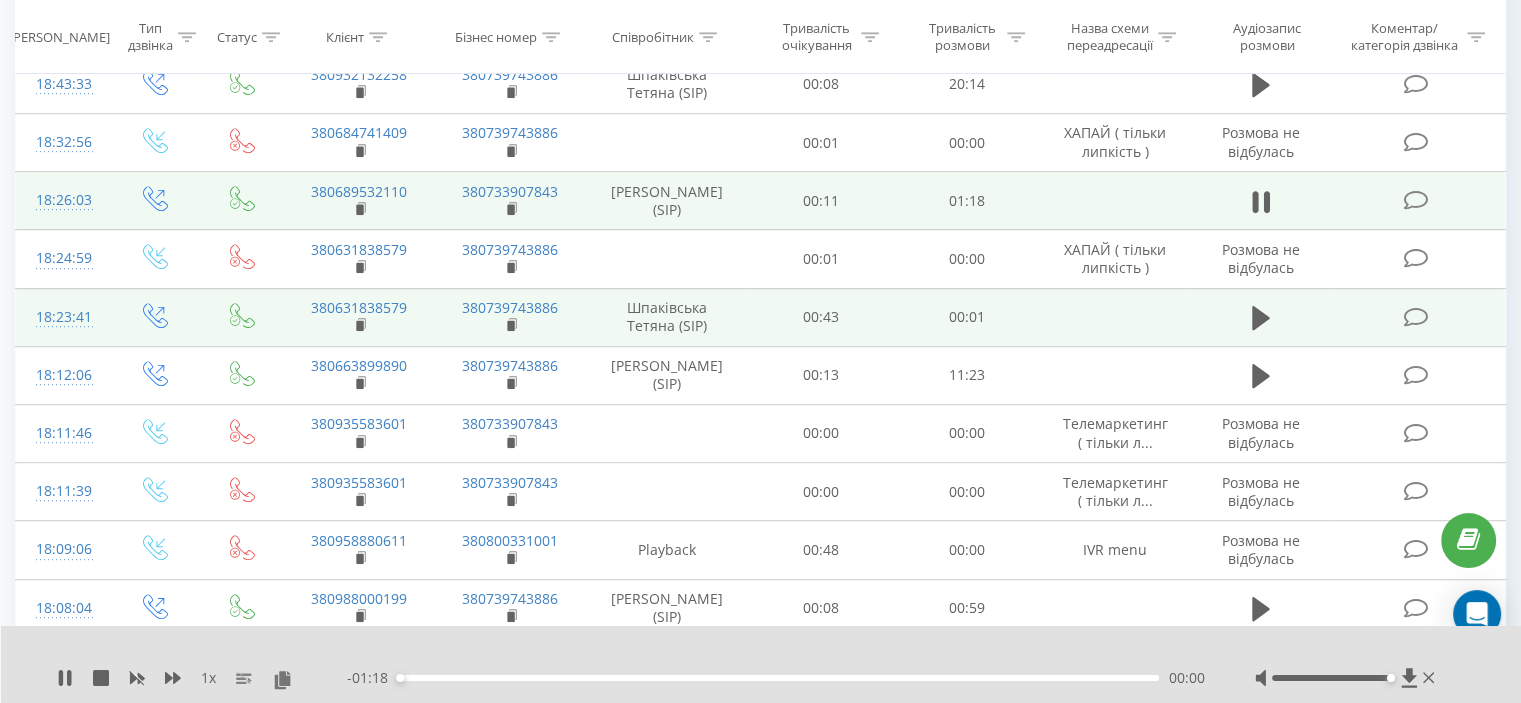 click on "- 01:18 00:00   00:00" at bounding box center (776, 678) 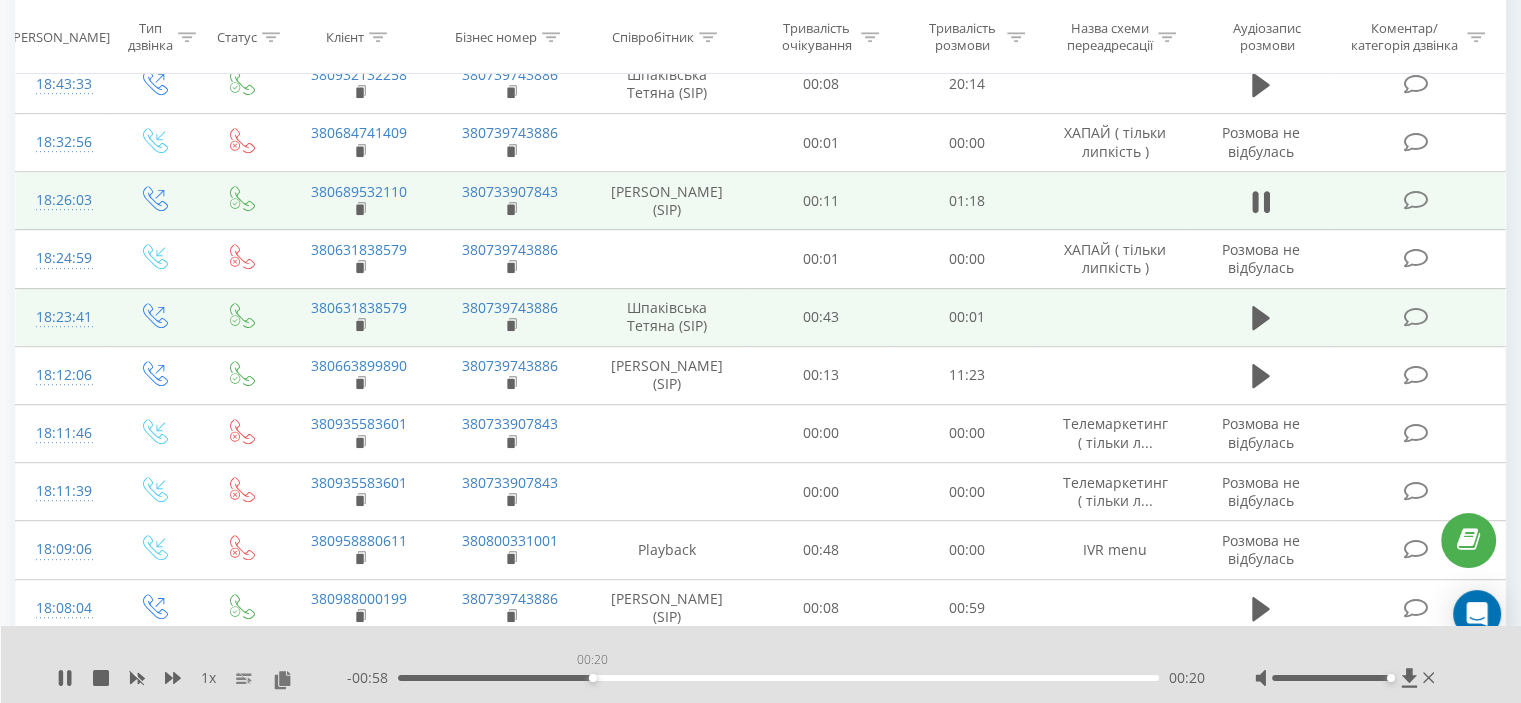 click on "00:20" at bounding box center [778, 678] 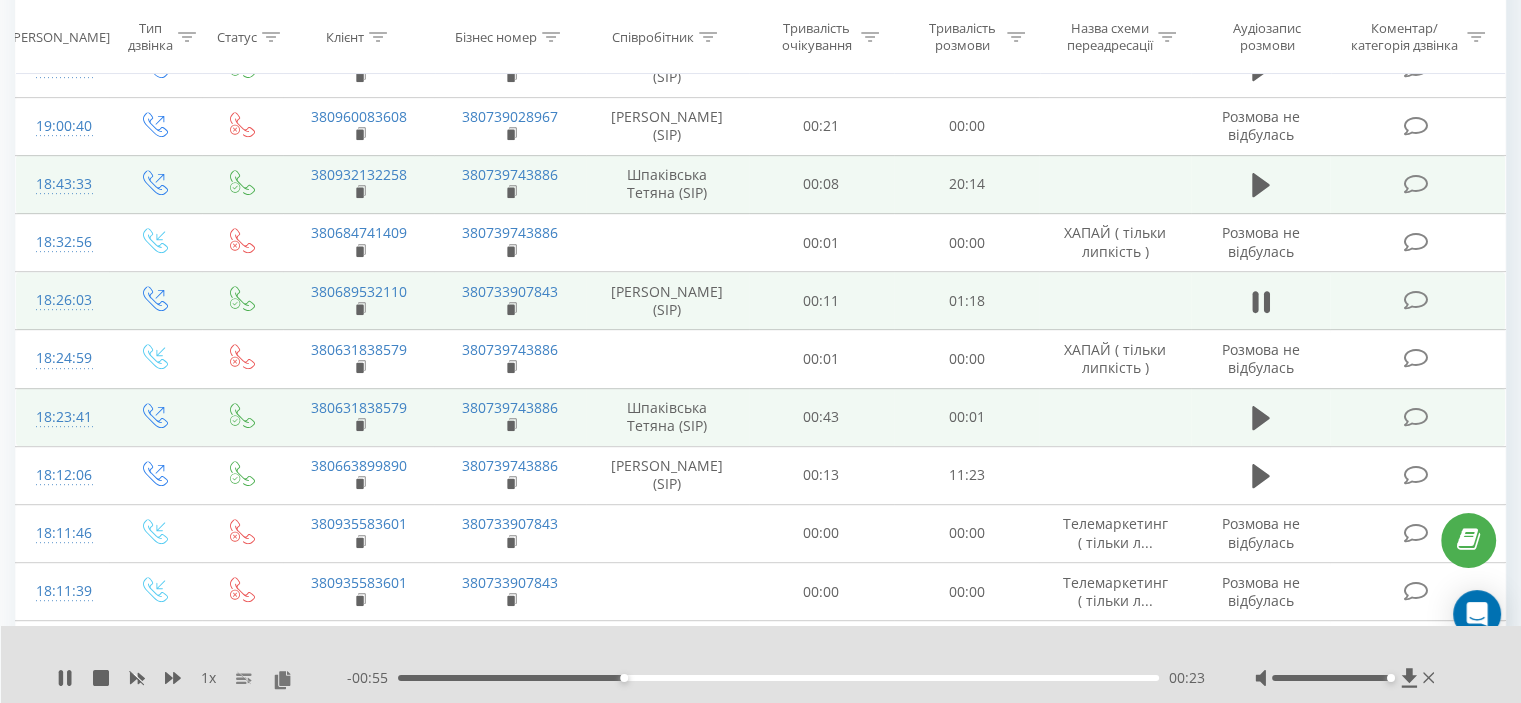 scroll, scrollTop: 800, scrollLeft: 0, axis: vertical 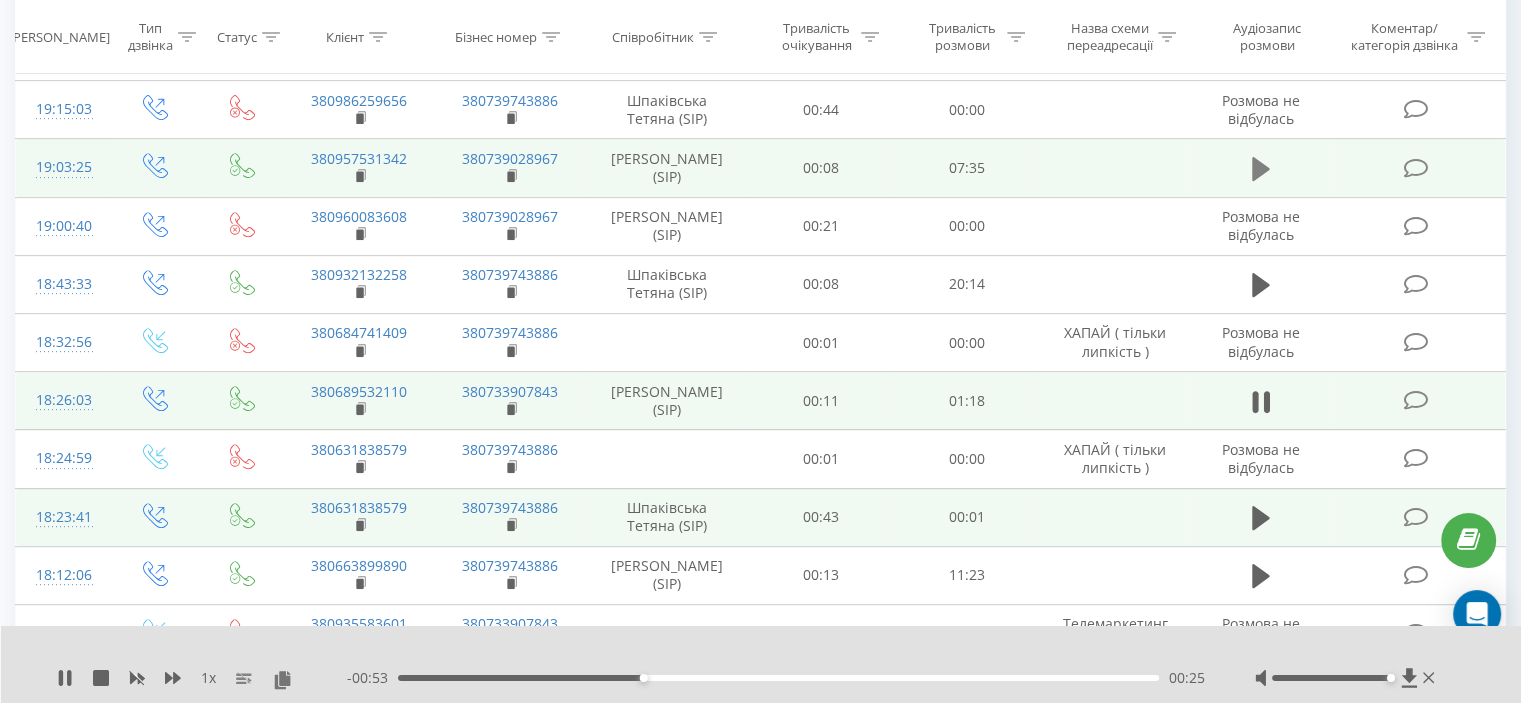 click 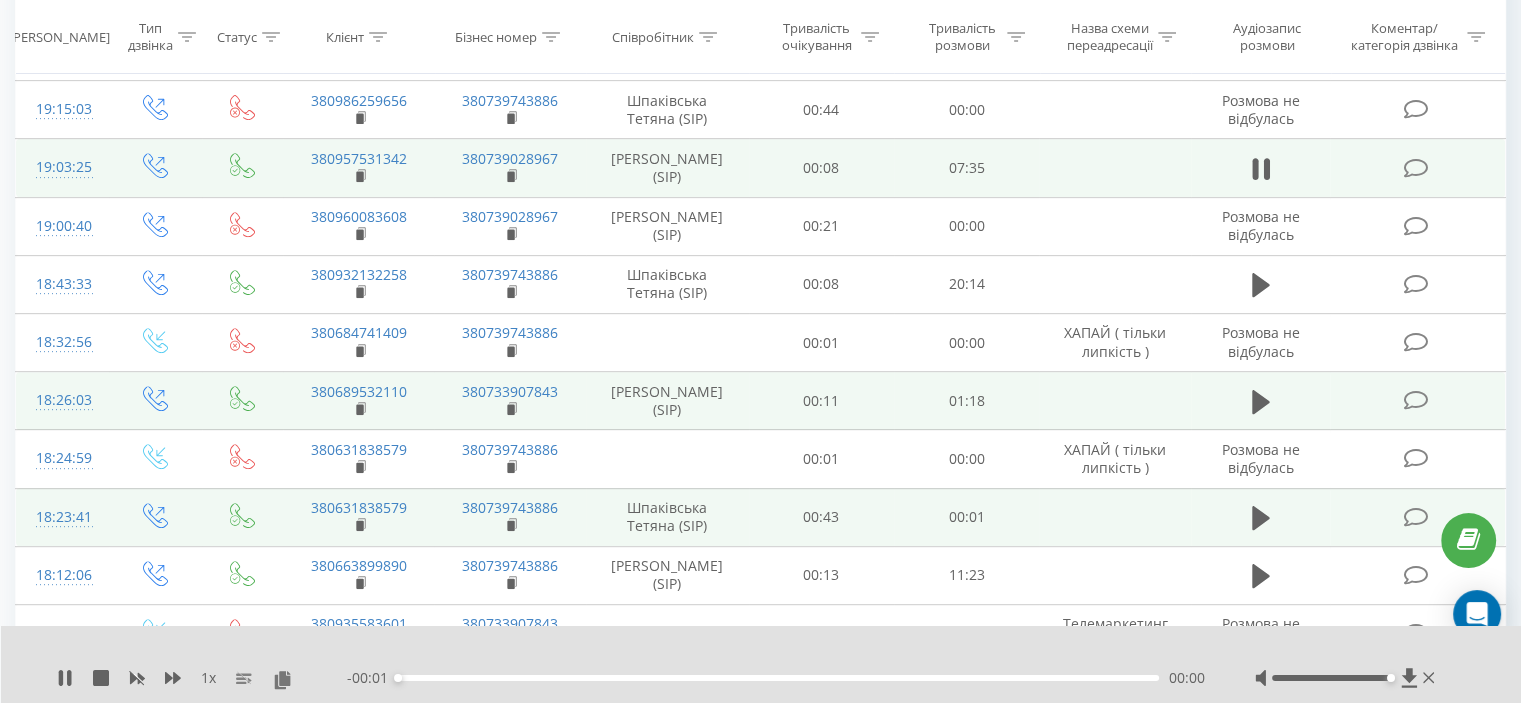 click on "- 00:01 00:00   00:00" at bounding box center (776, 678) 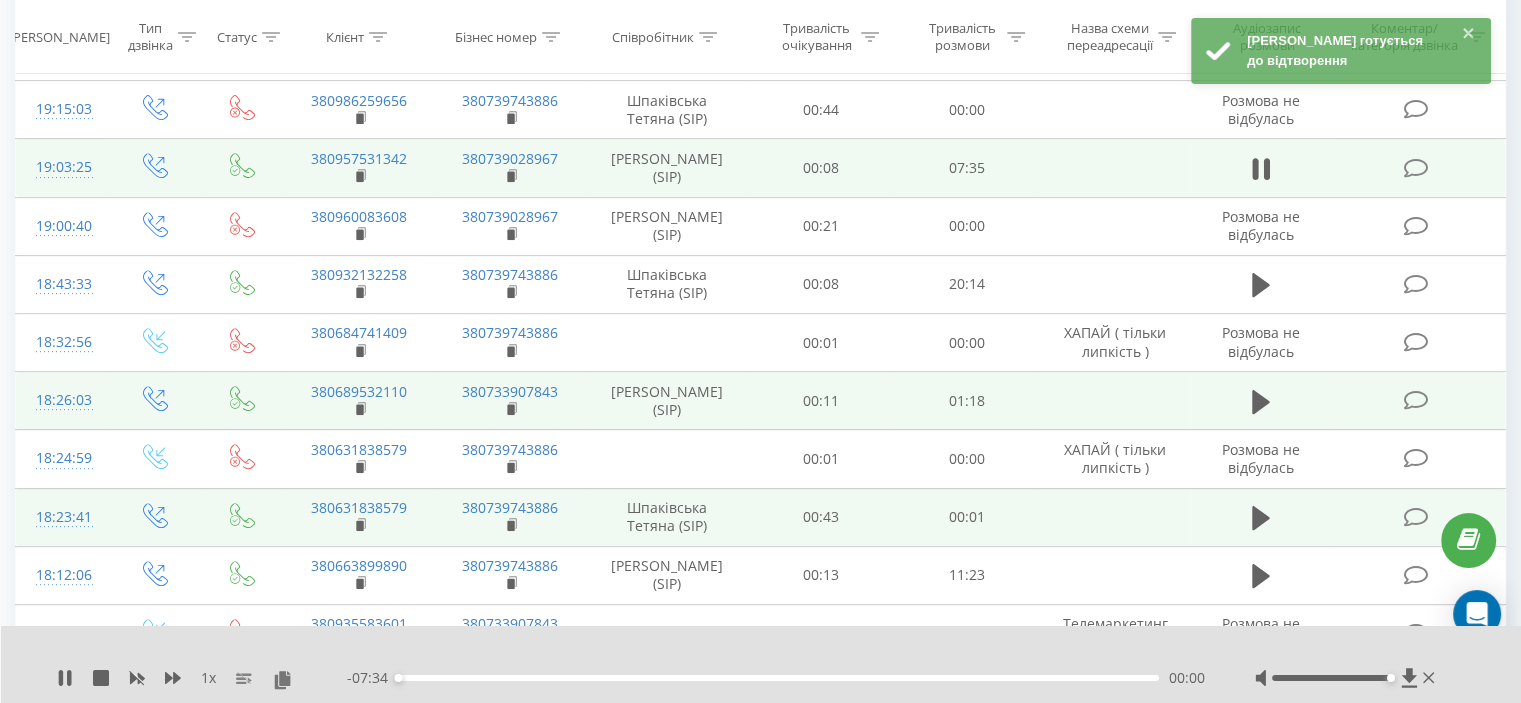 click on "- 07:34 00:00   00:00" at bounding box center (776, 678) 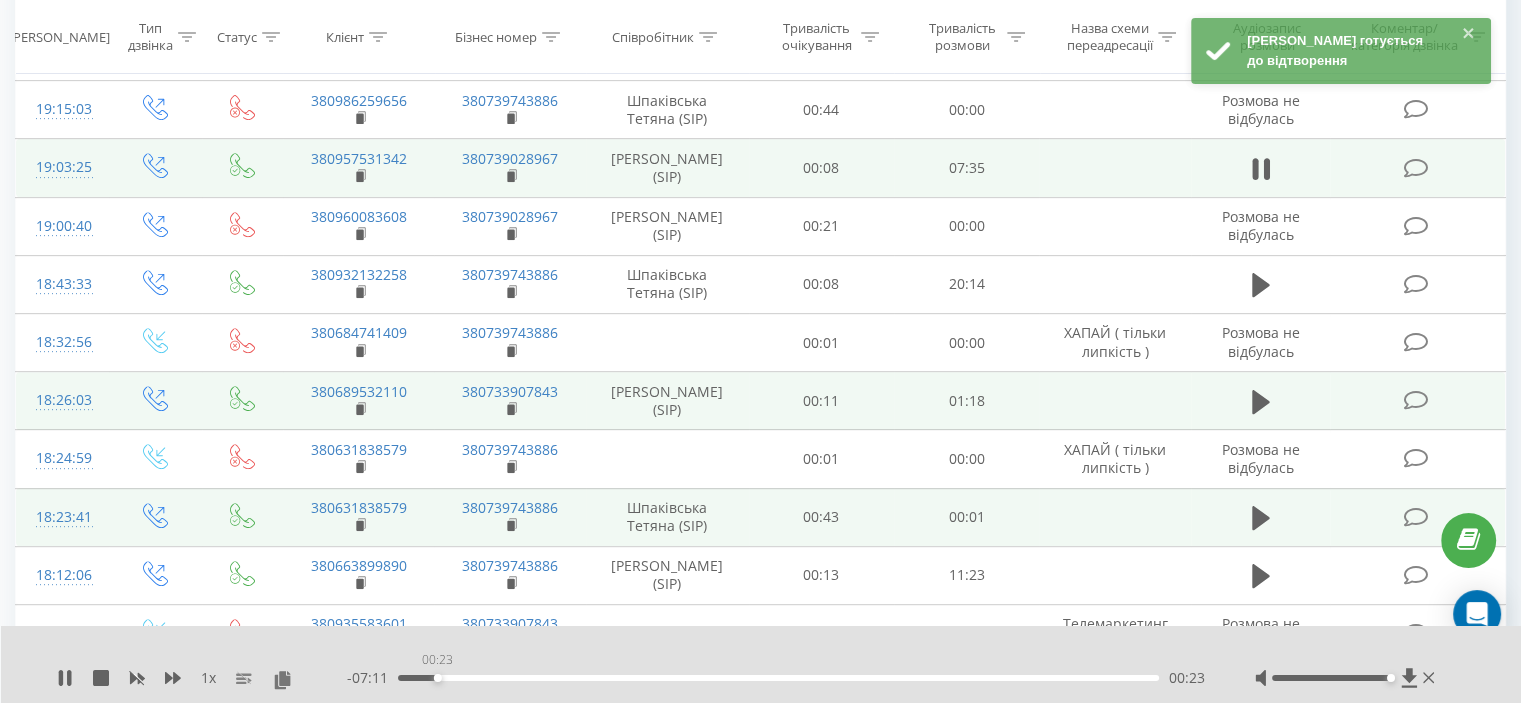 click on "00:23" at bounding box center (778, 678) 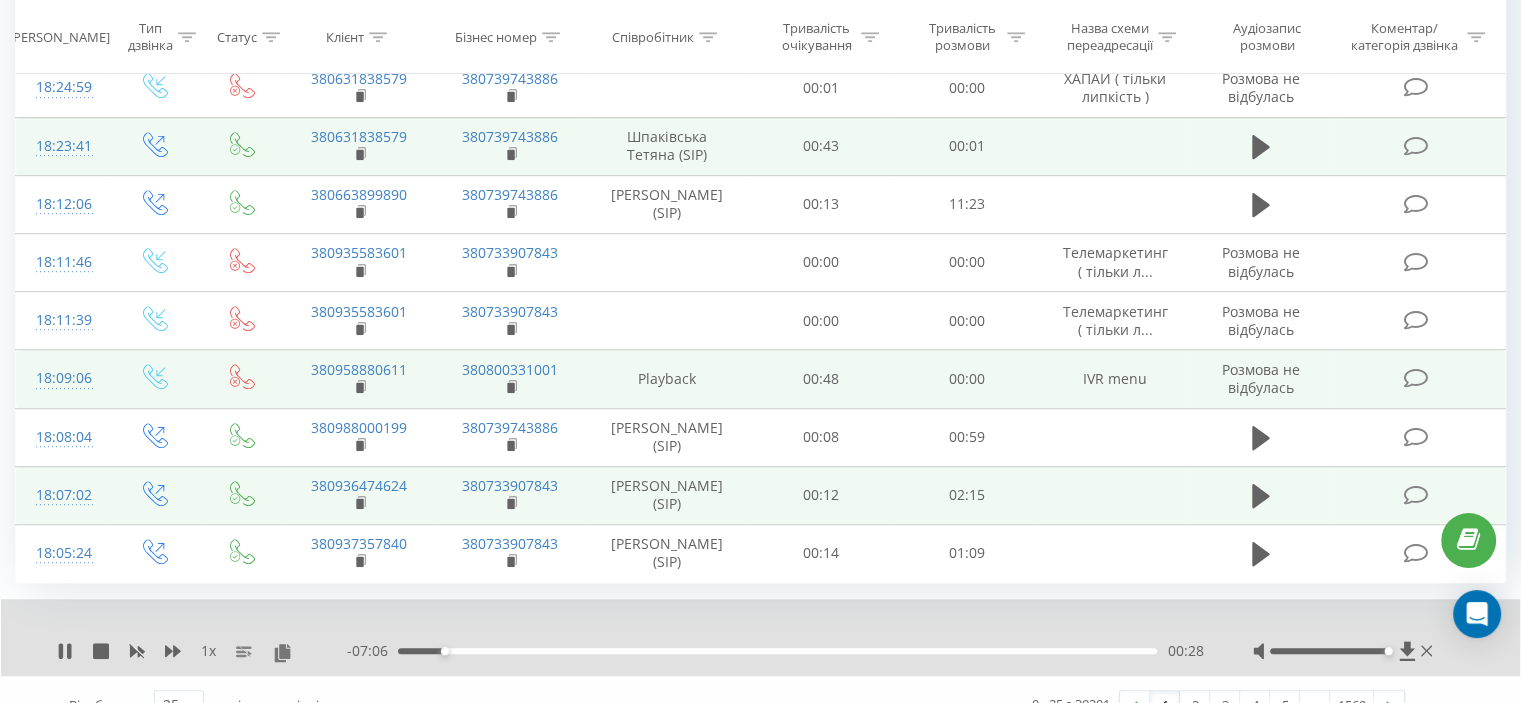 scroll, scrollTop: 1230, scrollLeft: 0, axis: vertical 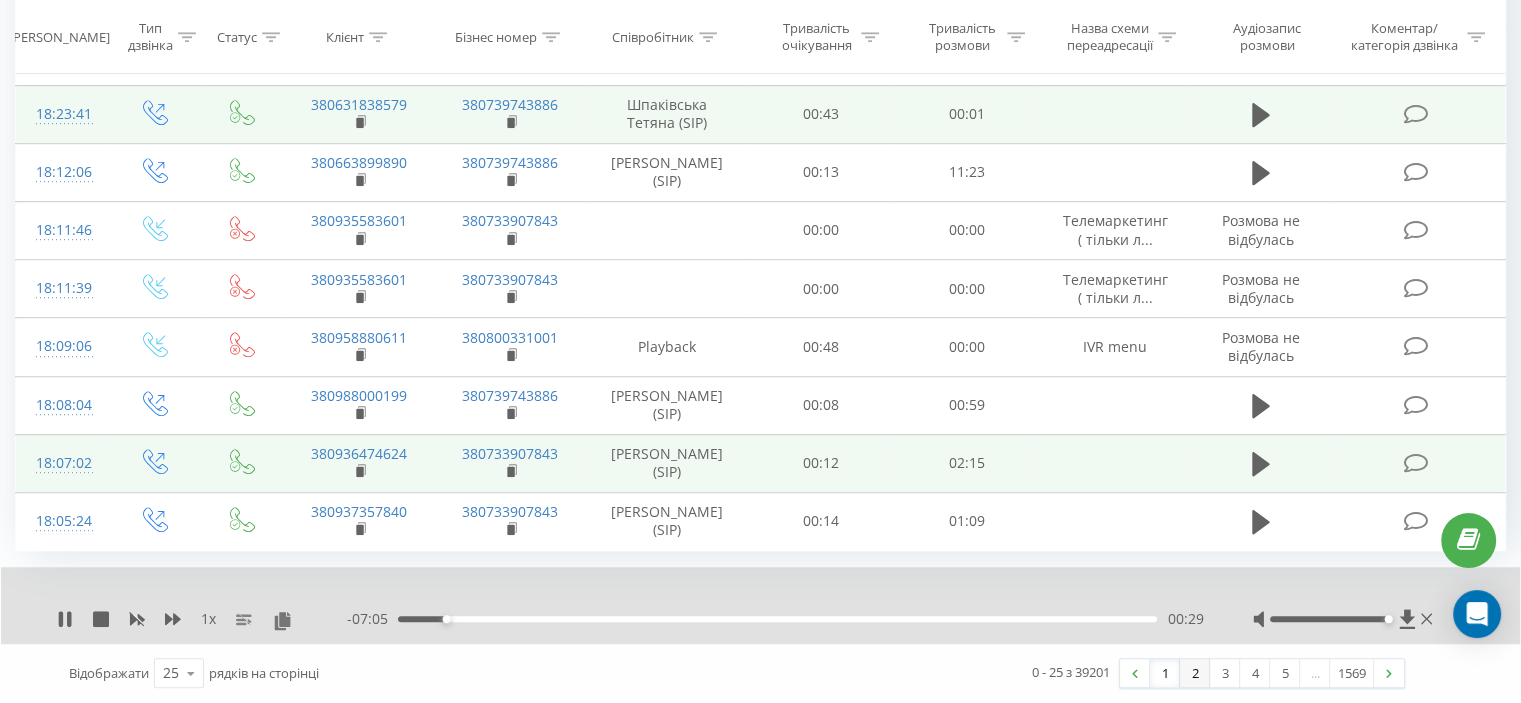 click on "2" at bounding box center [1195, 673] 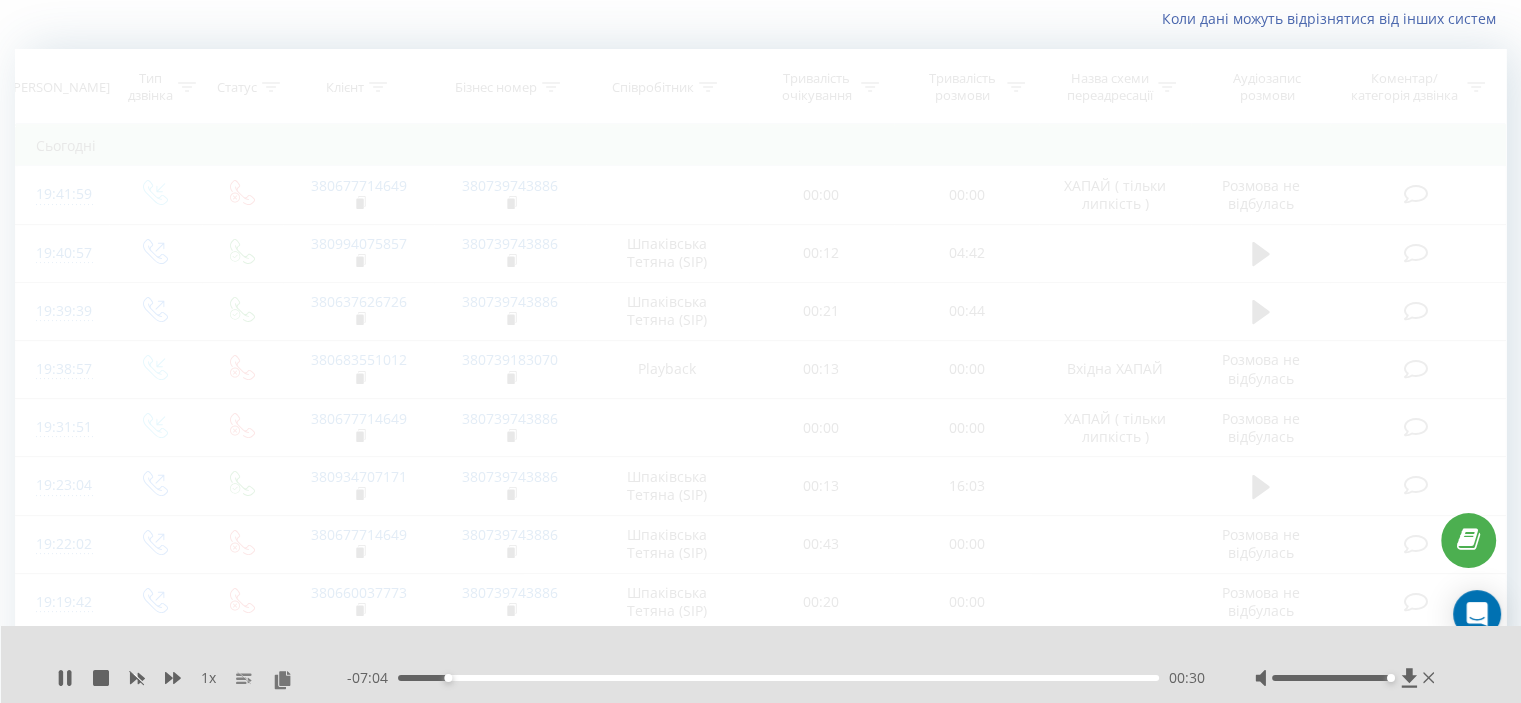 scroll, scrollTop: 132, scrollLeft: 0, axis: vertical 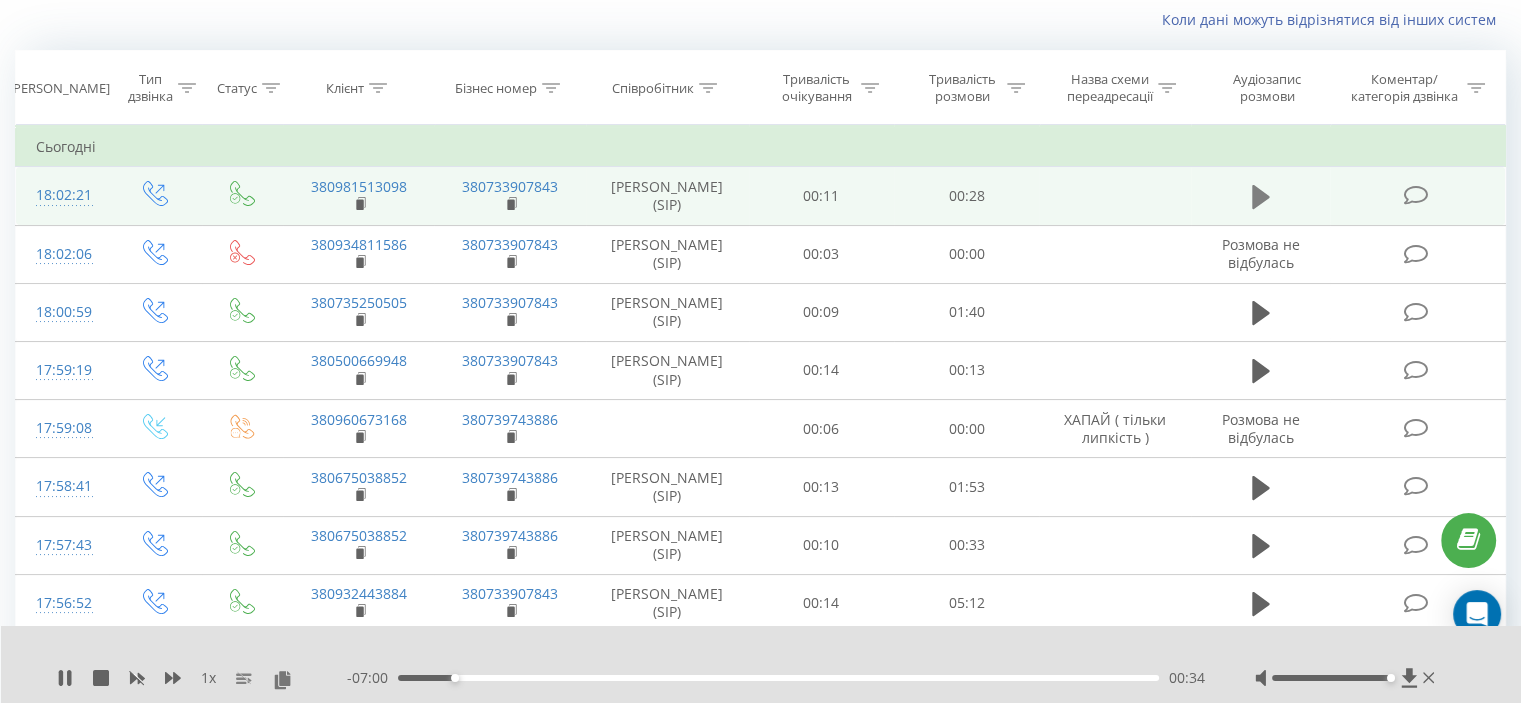 click 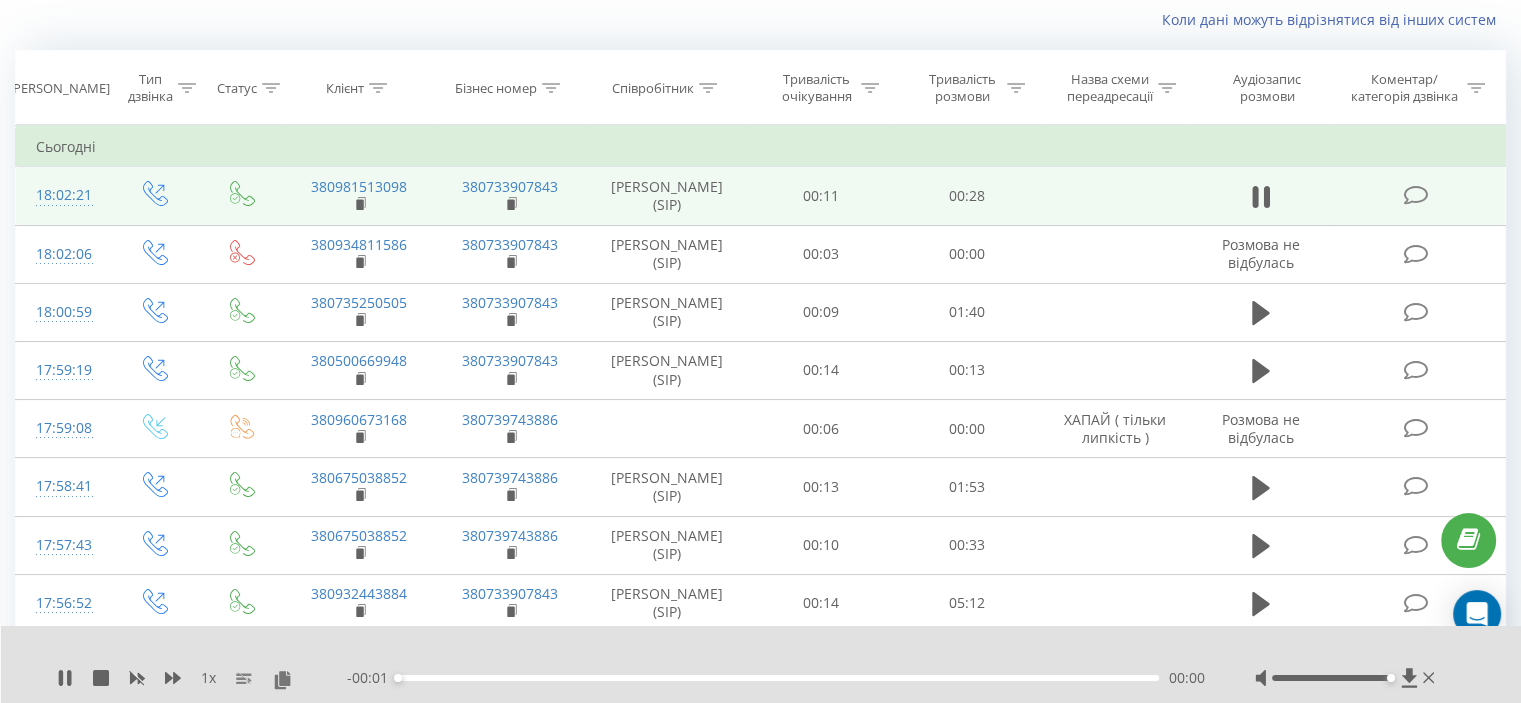 click on "- 00:01 00:00   00:00" at bounding box center [776, 678] 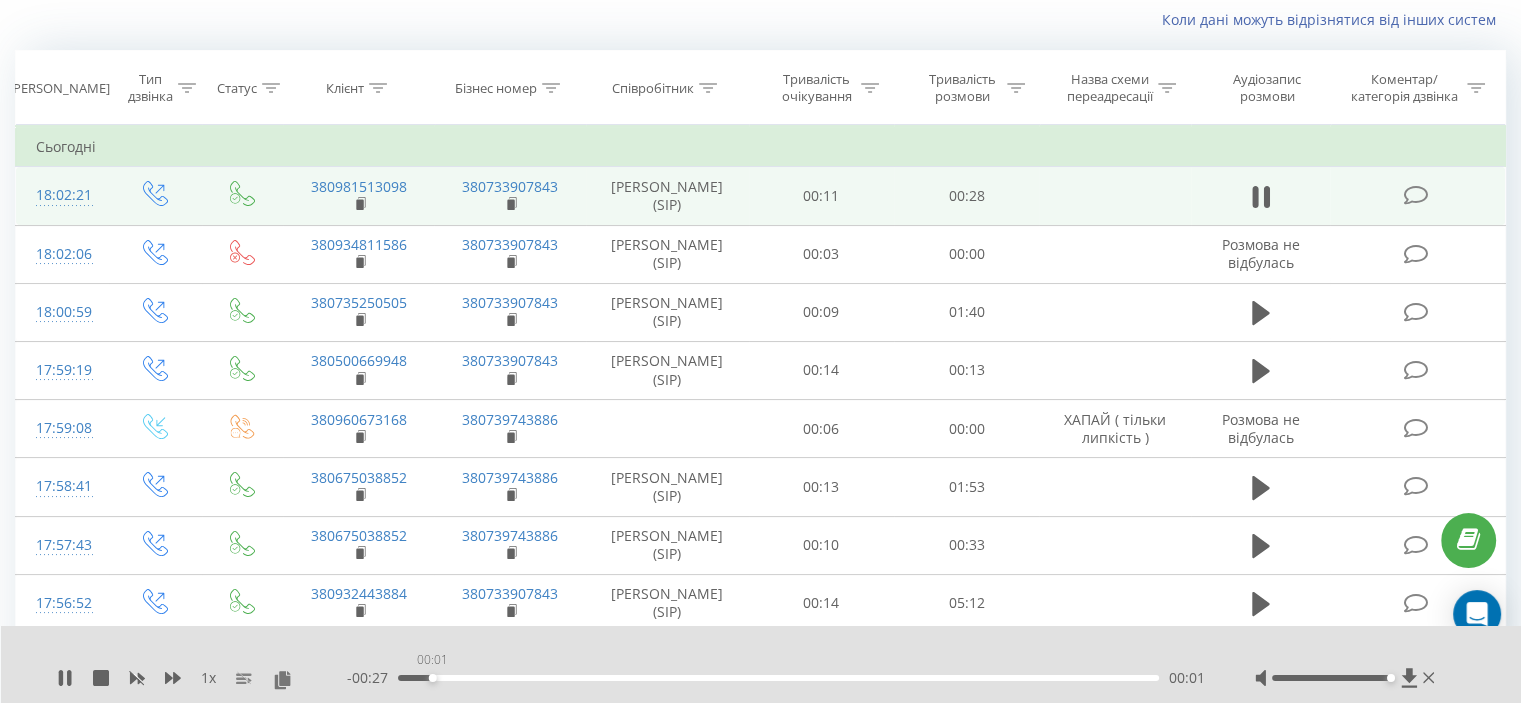 drag, startPoint x: 432, startPoint y: 679, endPoint x: 444, endPoint y: 677, distance: 12.165525 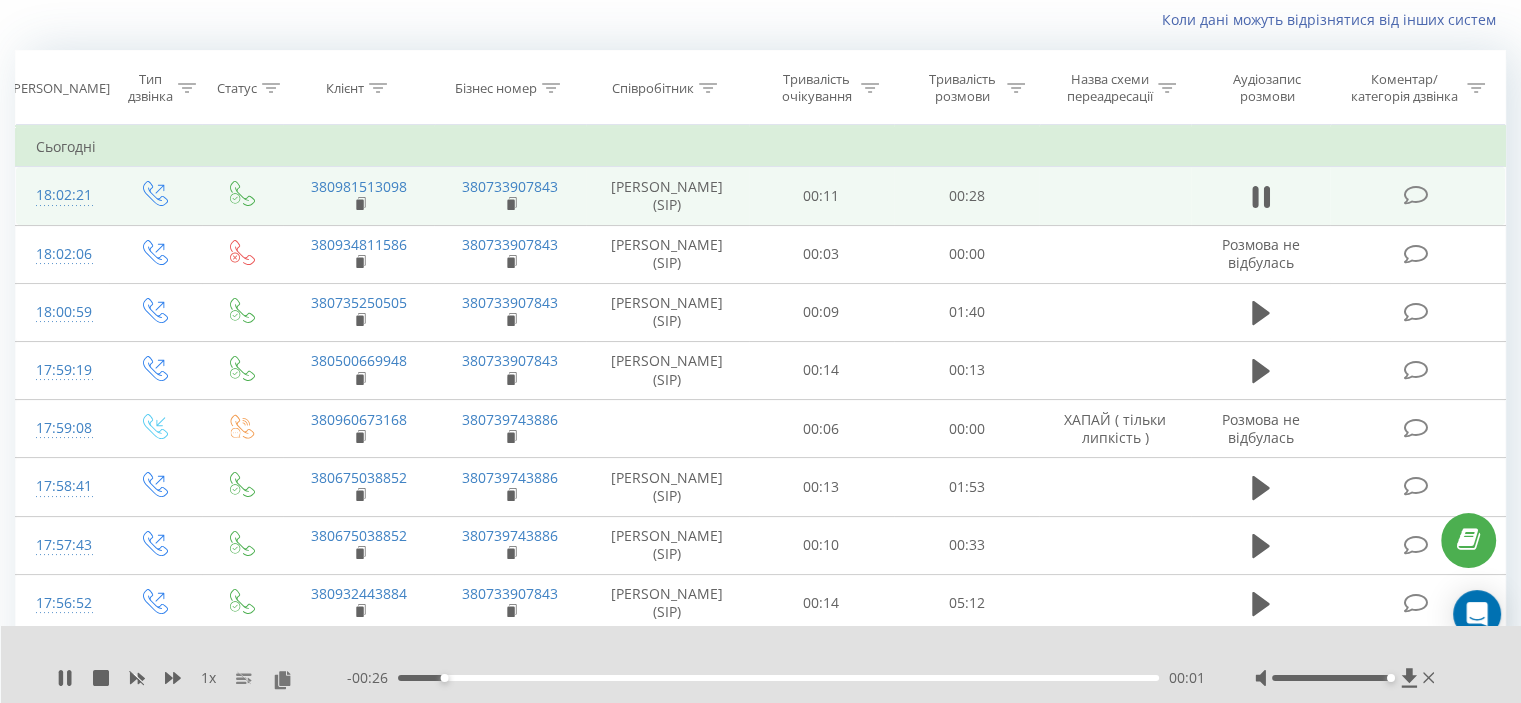click on "- 00:26 00:01   00:01" at bounding box center (776, 678) 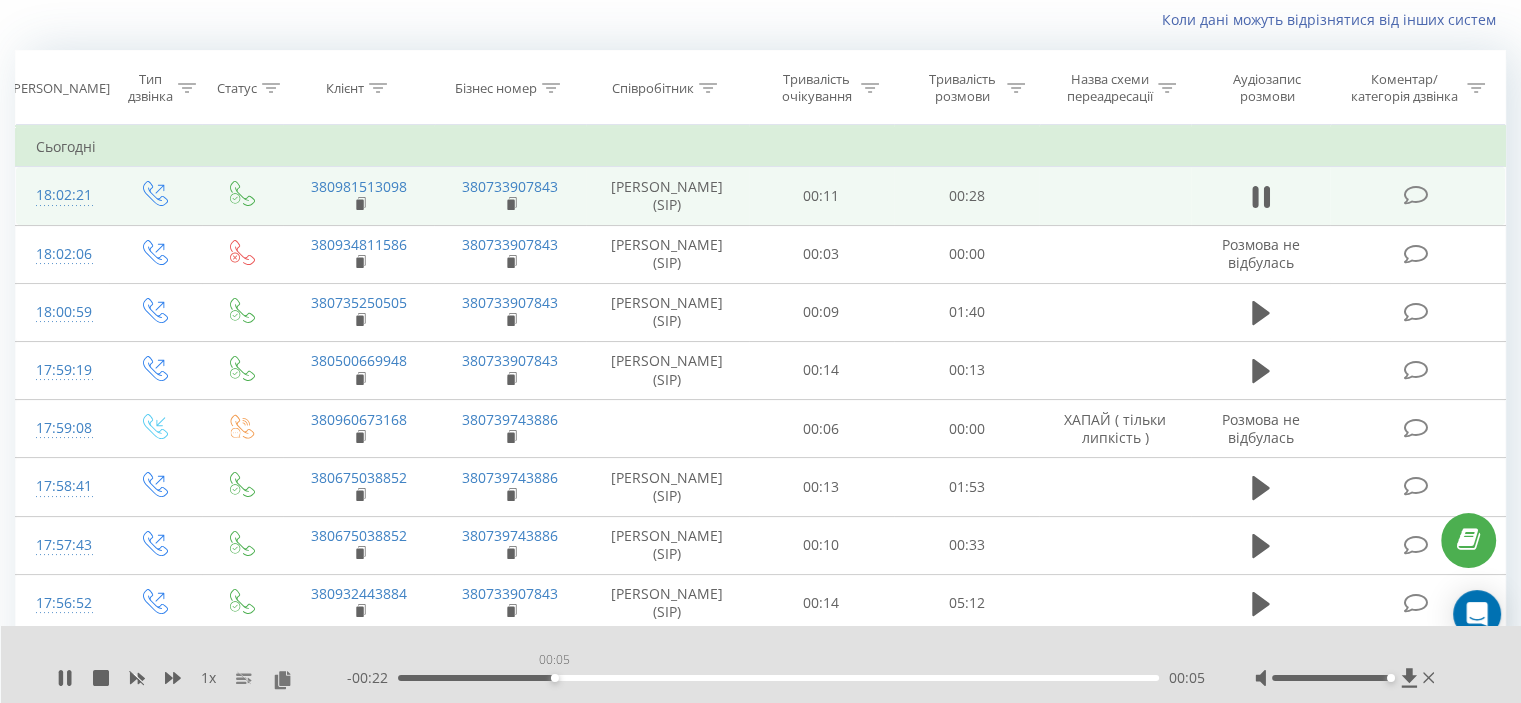 click on "00:05" at bounding box center (778, 678) 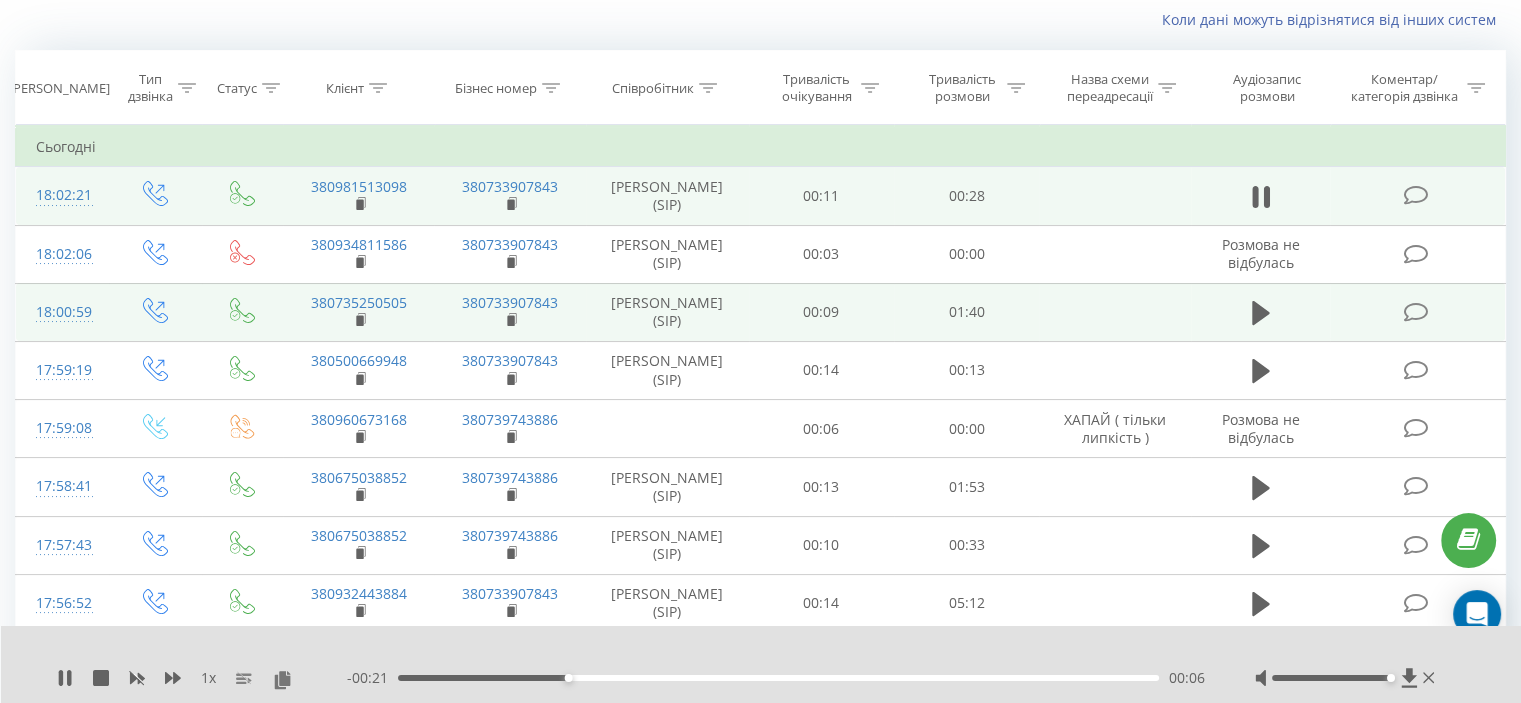 click at bounding box center (1261, 312) 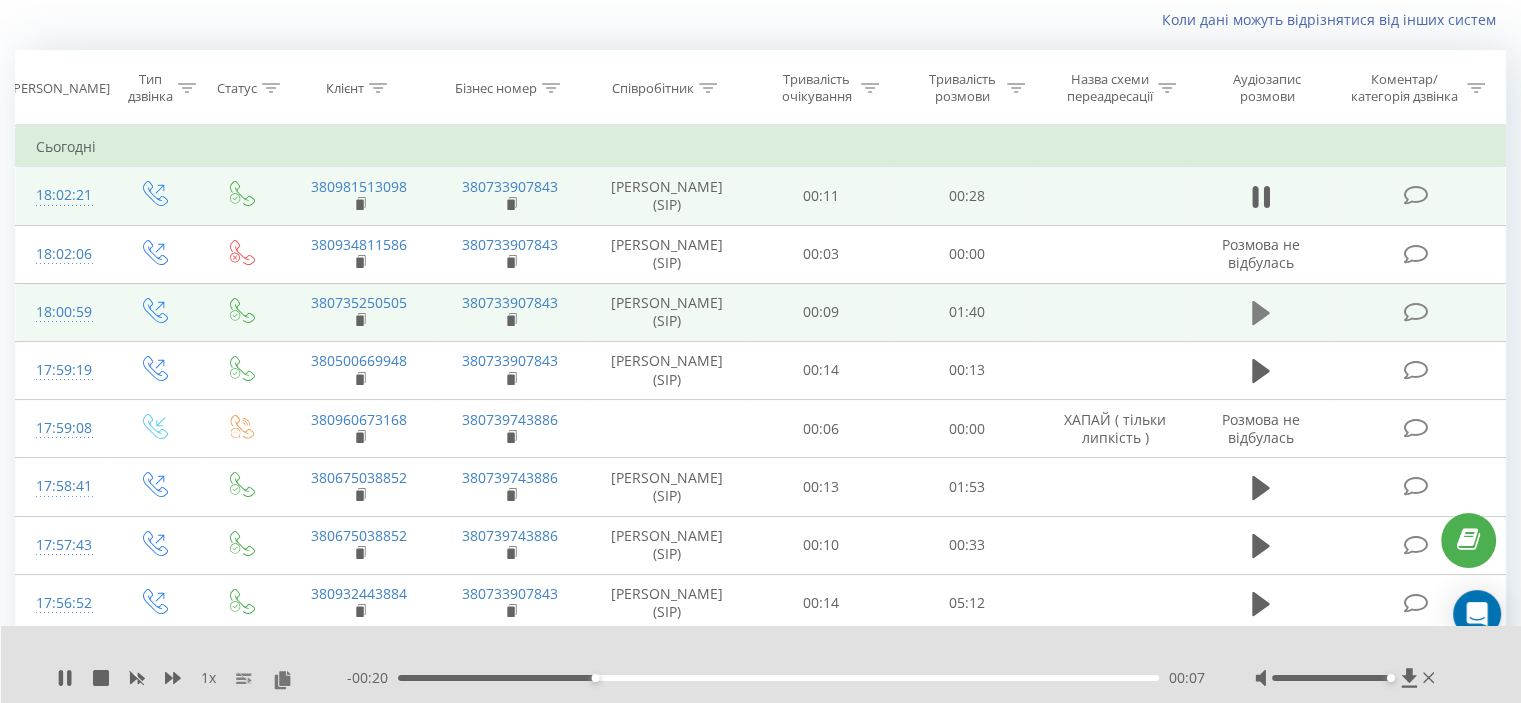 click 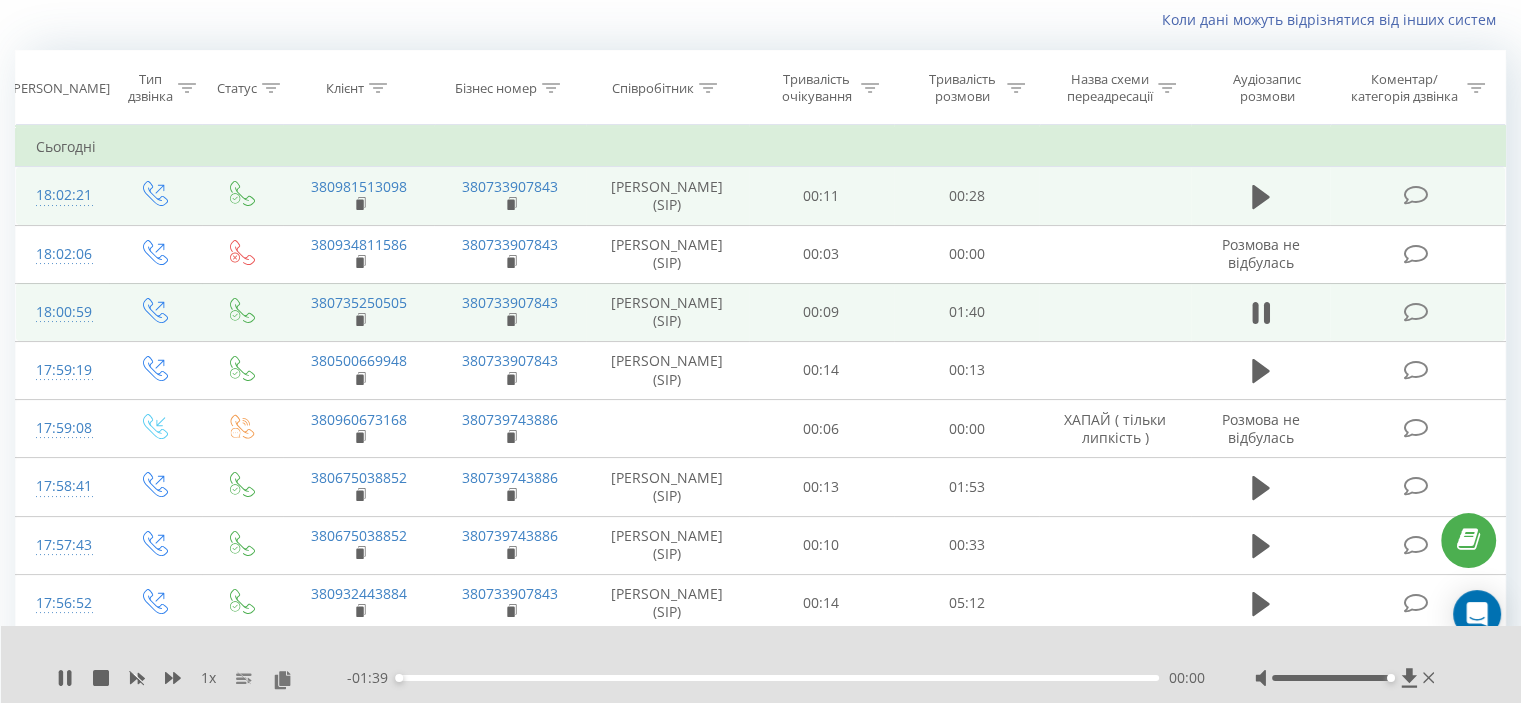 click on "- 01:39 00:00   00:00" at bounding box center (776, 678) 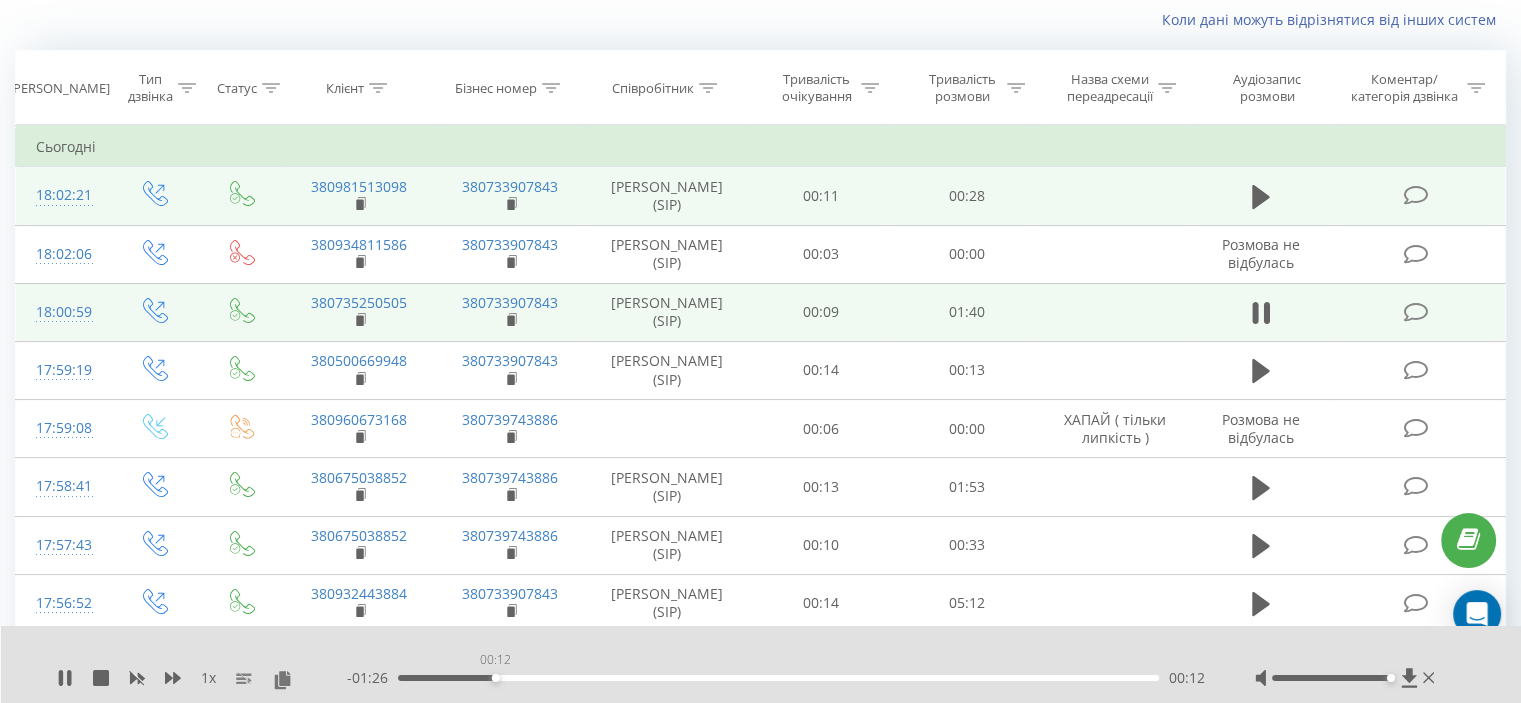 click on "00:12" at bounding box center (778, 678) 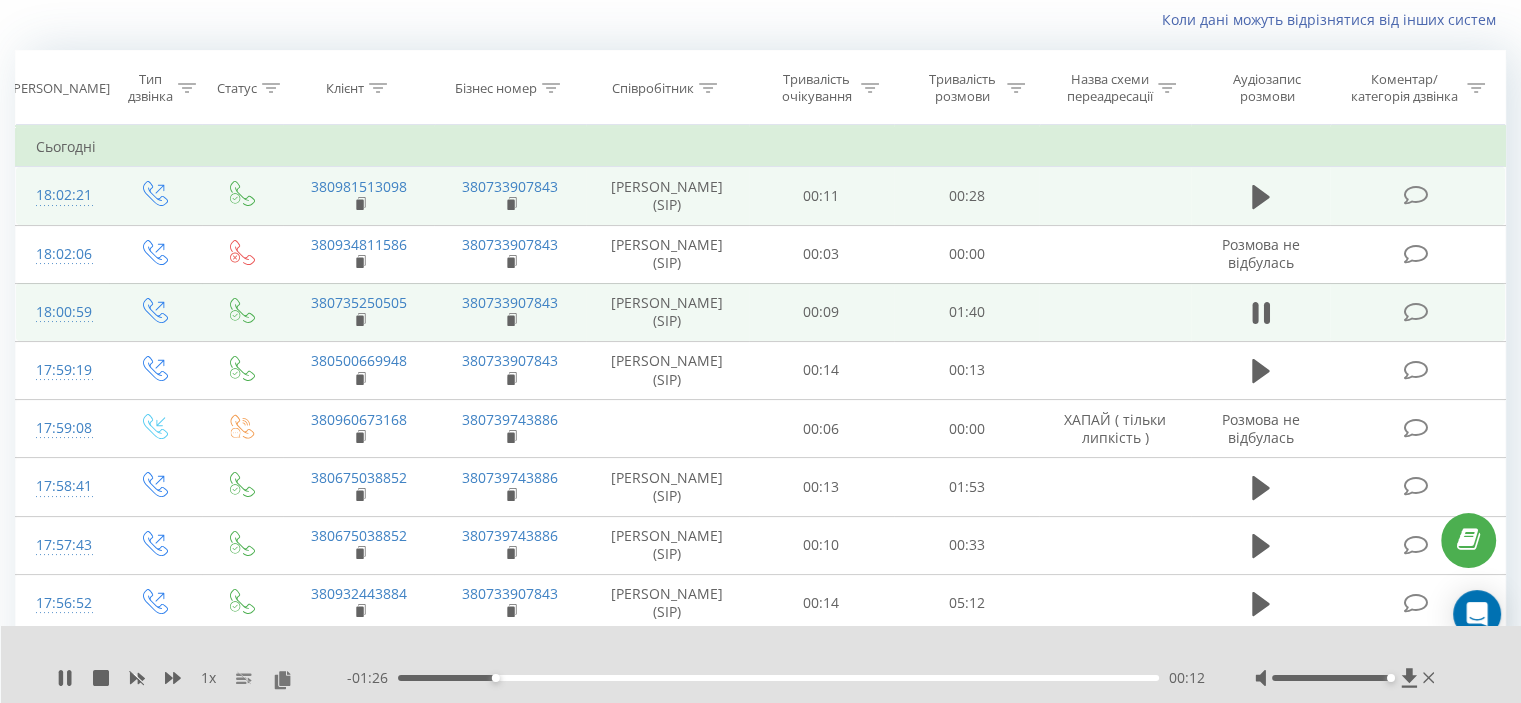 click on "- 01:26 00:12   00:12" at bounding box center (776, 678) 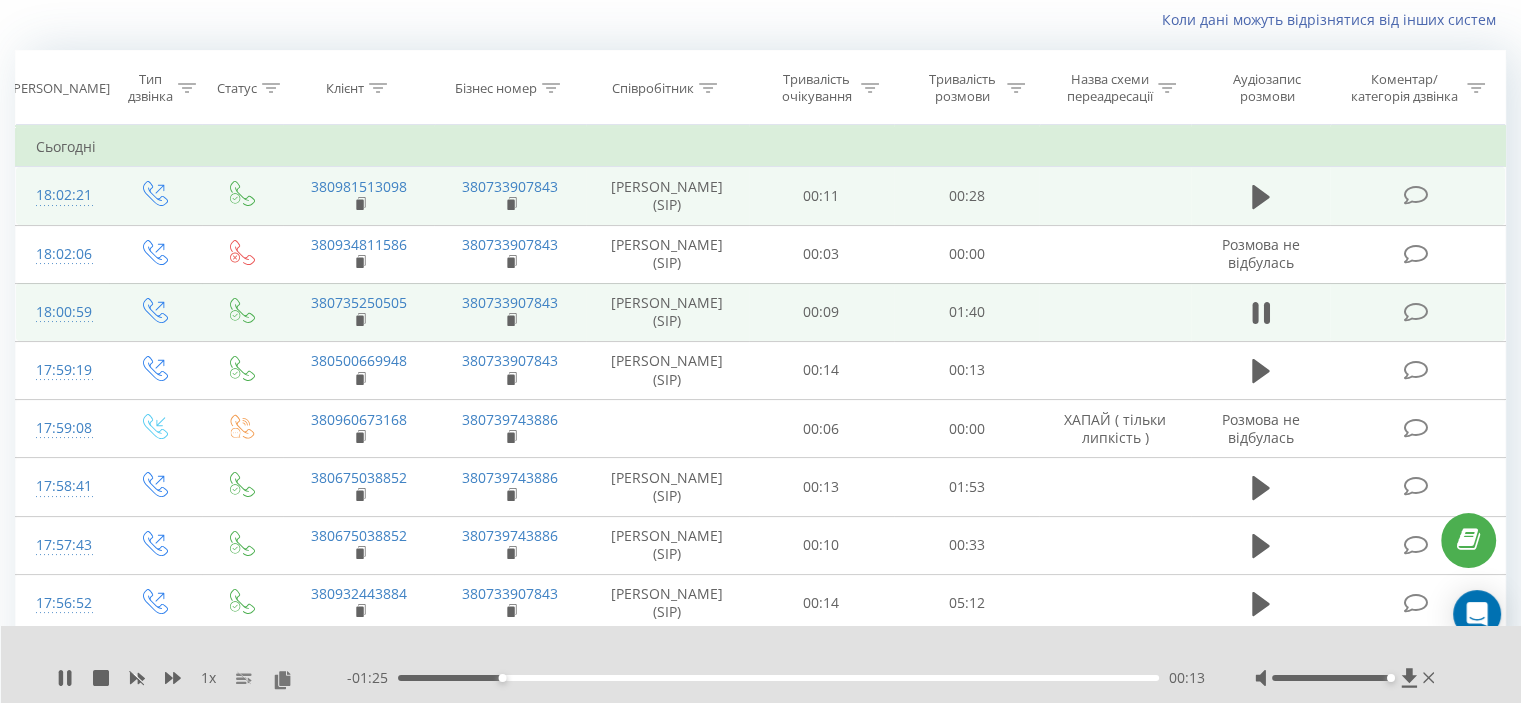 drag, startPoint x: 671, startPoint y: 672, endPoint x: 716, endPoint y: 663, distance: 45.891174 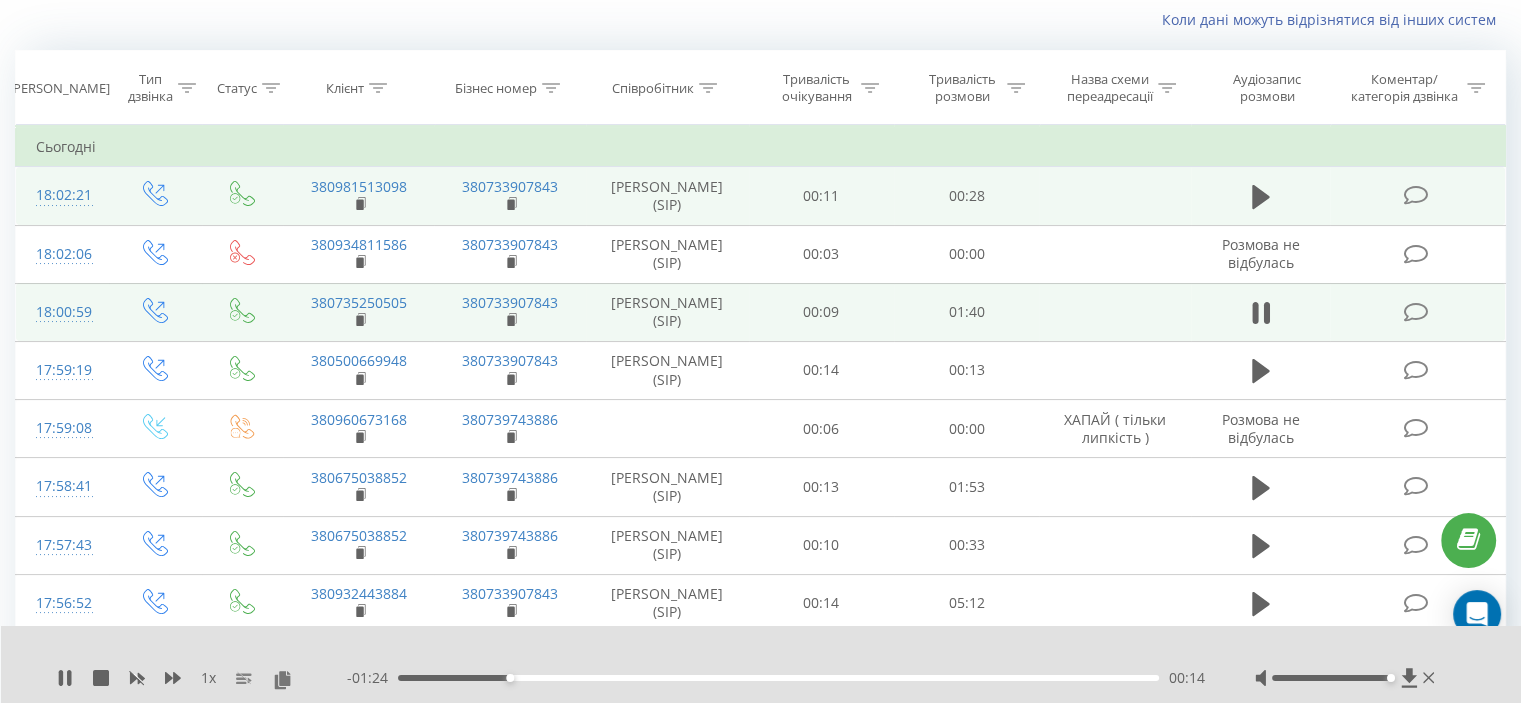 click on "- 01:24 00:14   00:14" at bounding box center (776, 678) 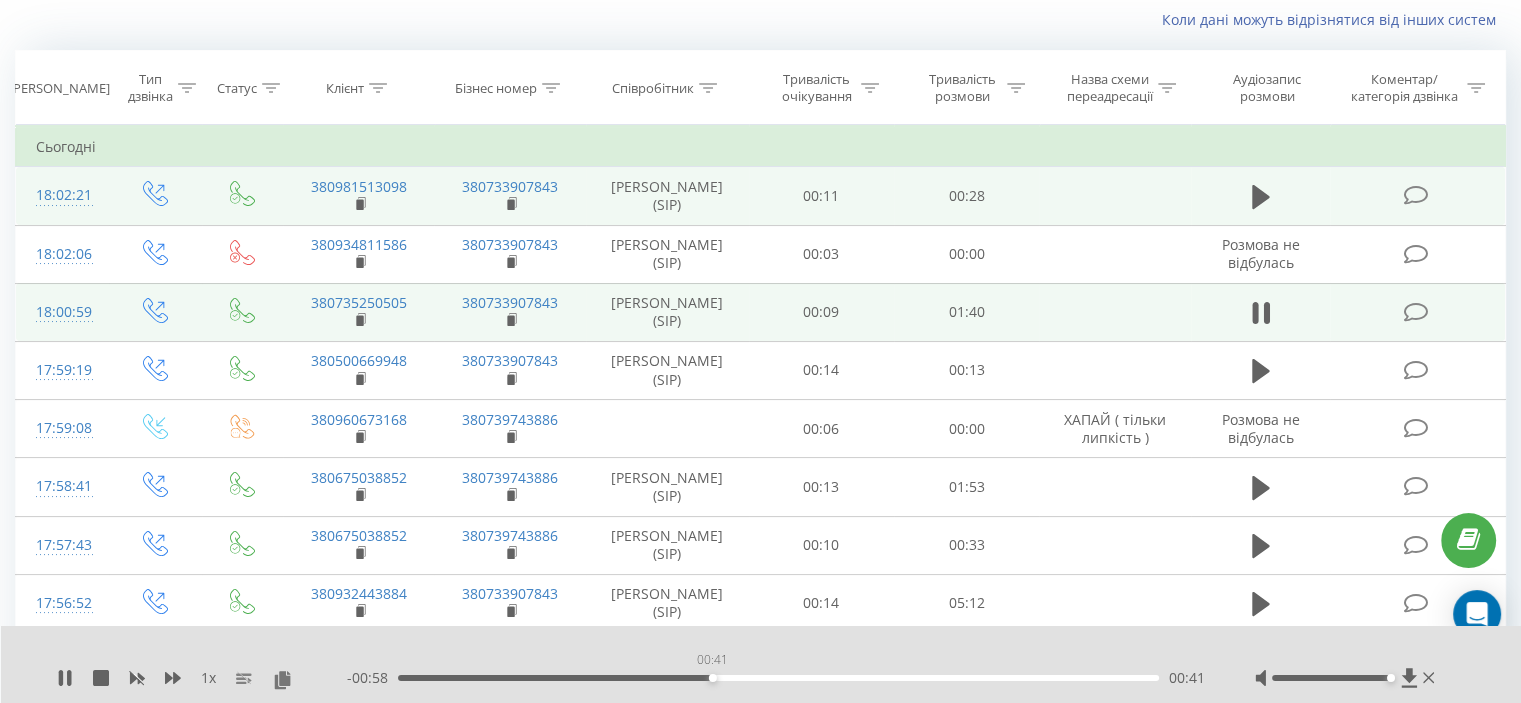 click on "00:41" at bounding box center [778, 678] 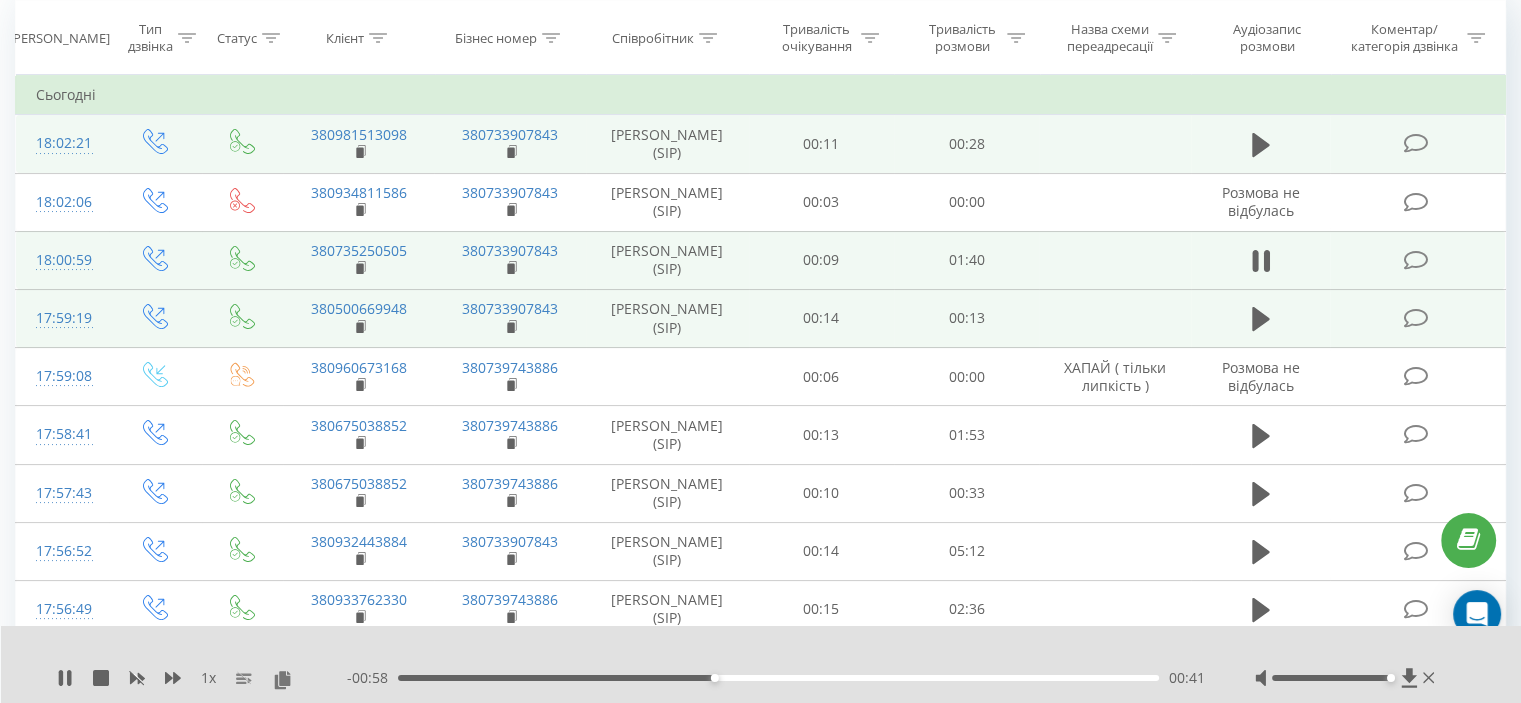 scroll, scrollTop: 232, scrollLeft: 0, axis: vertical 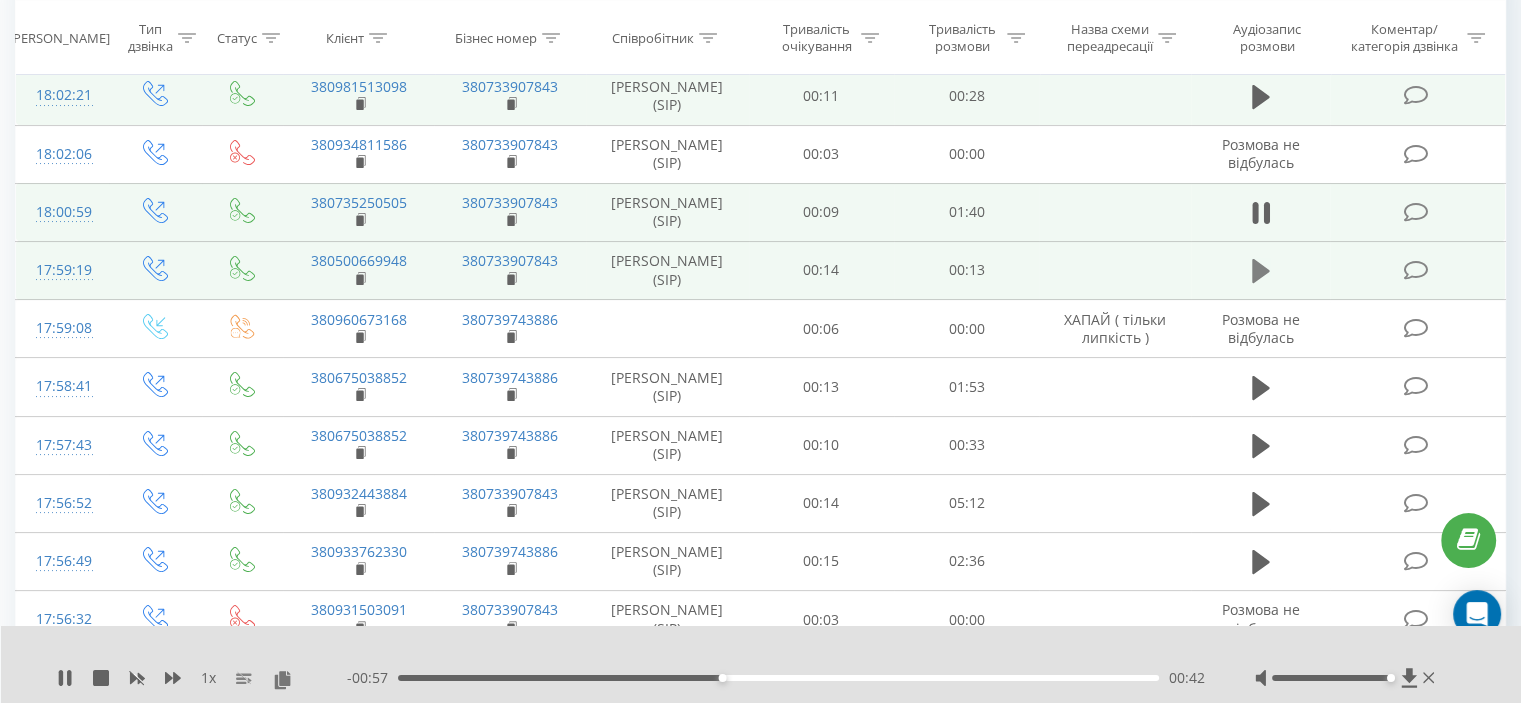 drag, startPoint x: 1262, startPoint y: 368, endPoint x: 1147, endPoint y: 456, distance: 144.80676 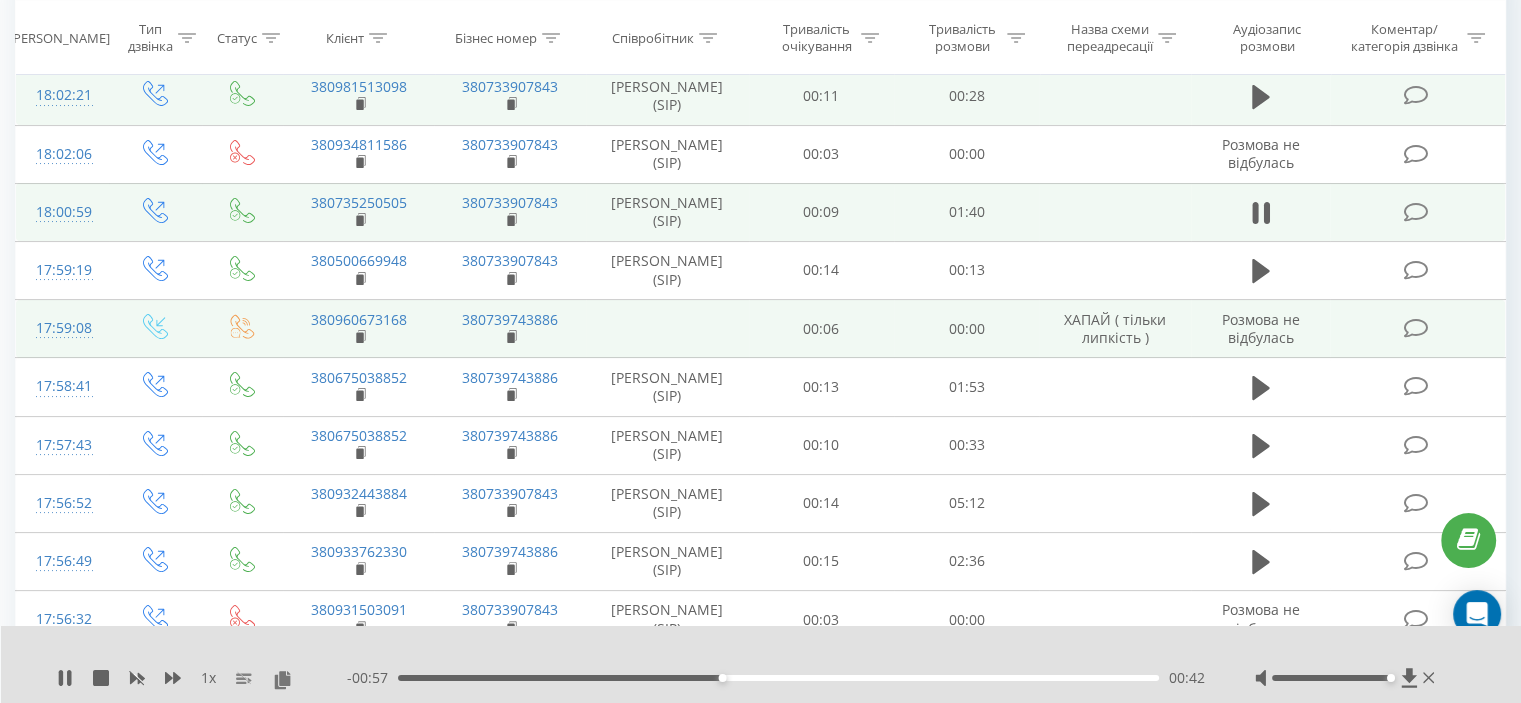 click 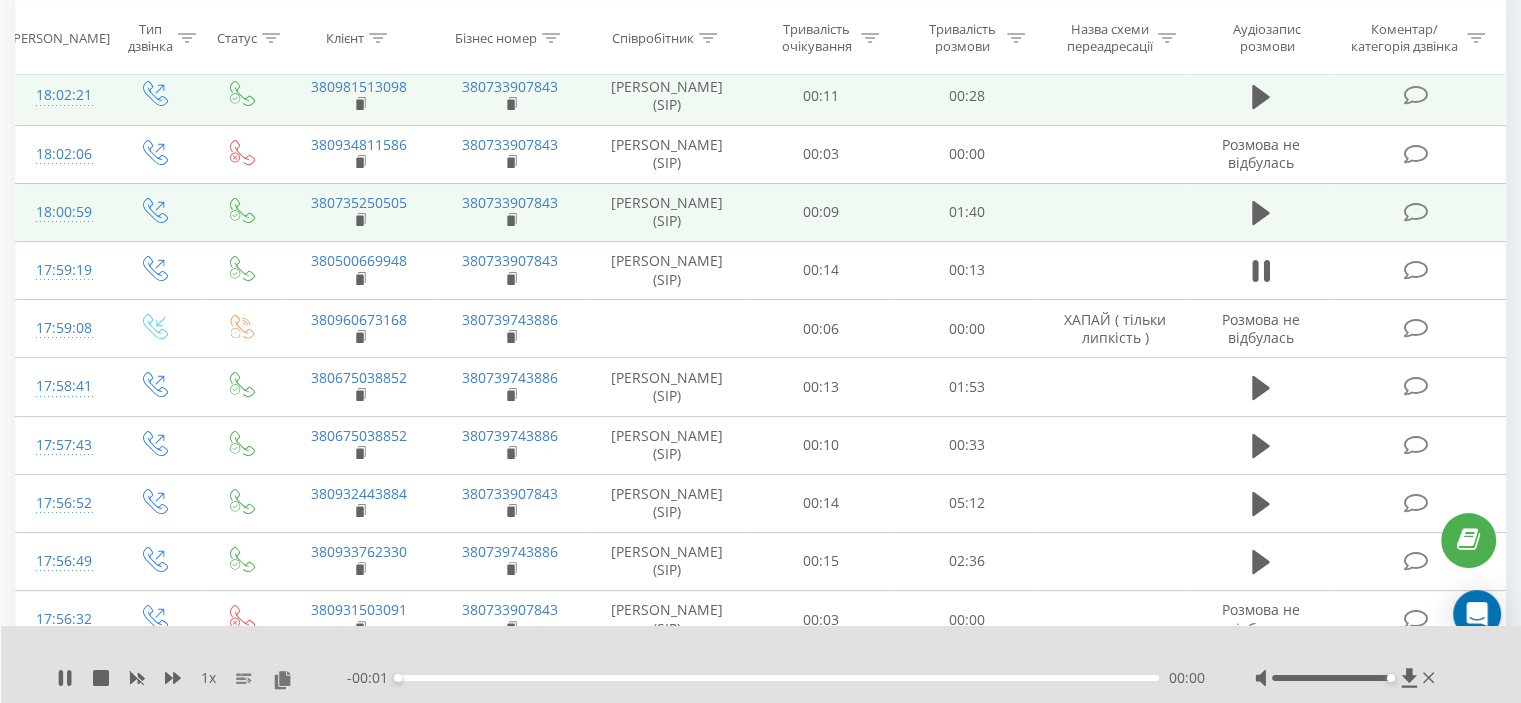 click on "- 00:01 00:00   00:00" at bounding box center [776, 678] 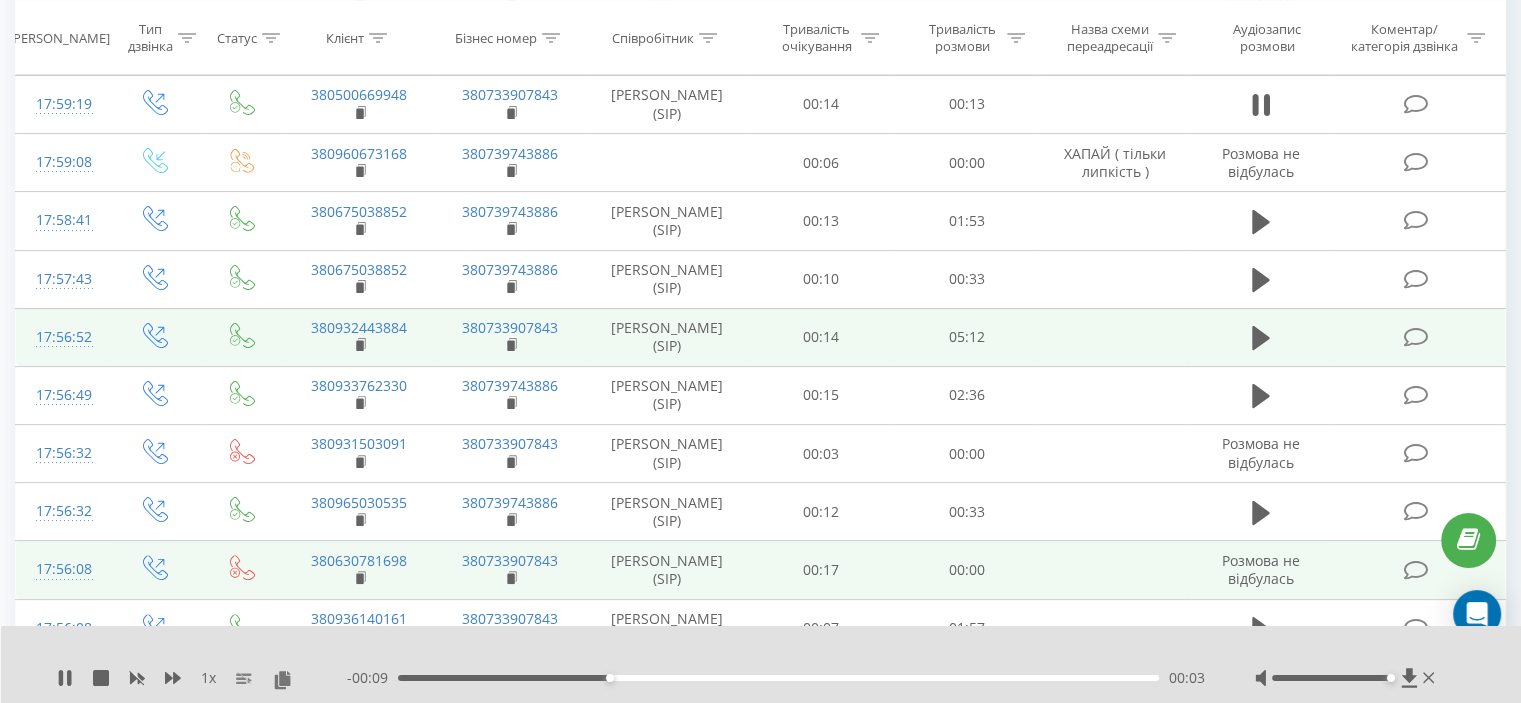 scroll, scrollTop: 432, scrollLeft: 0, axis: vertical 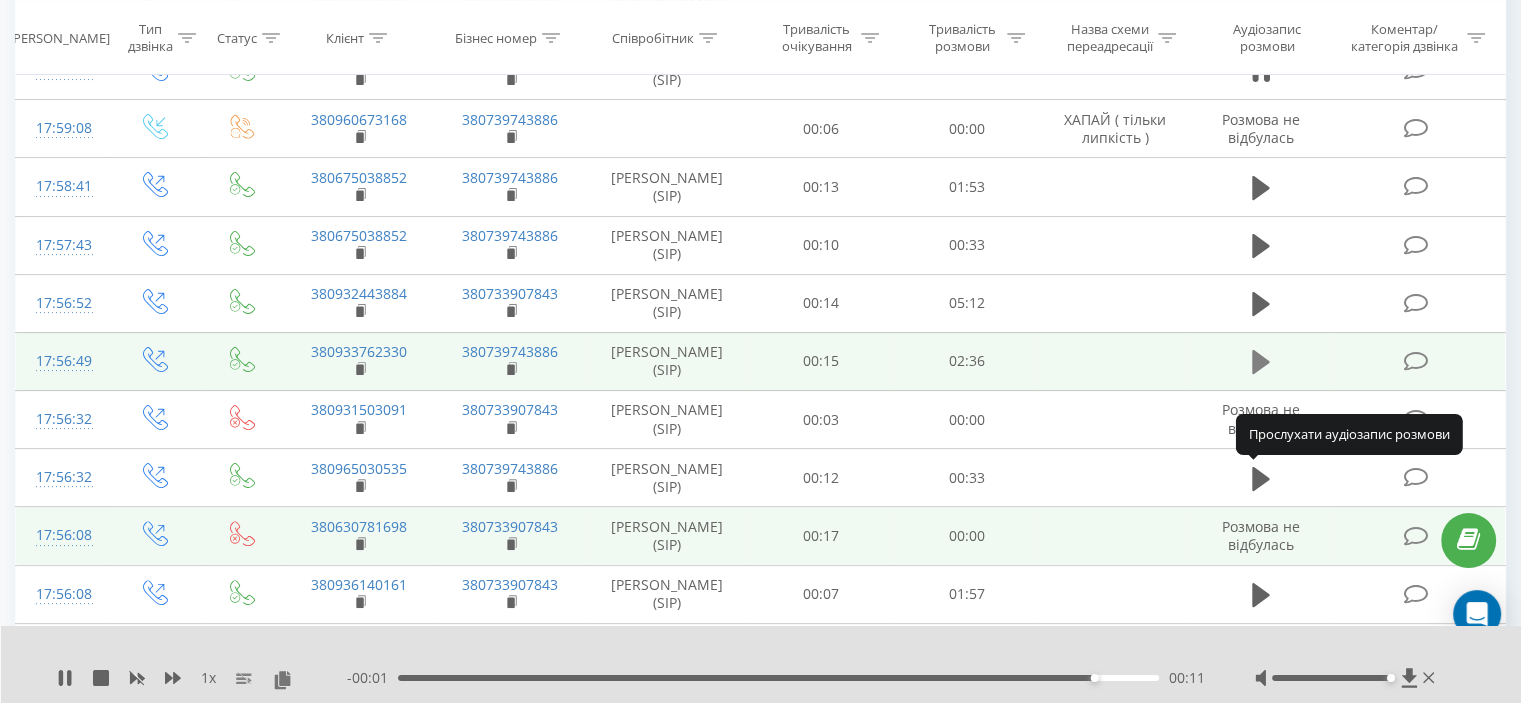 click 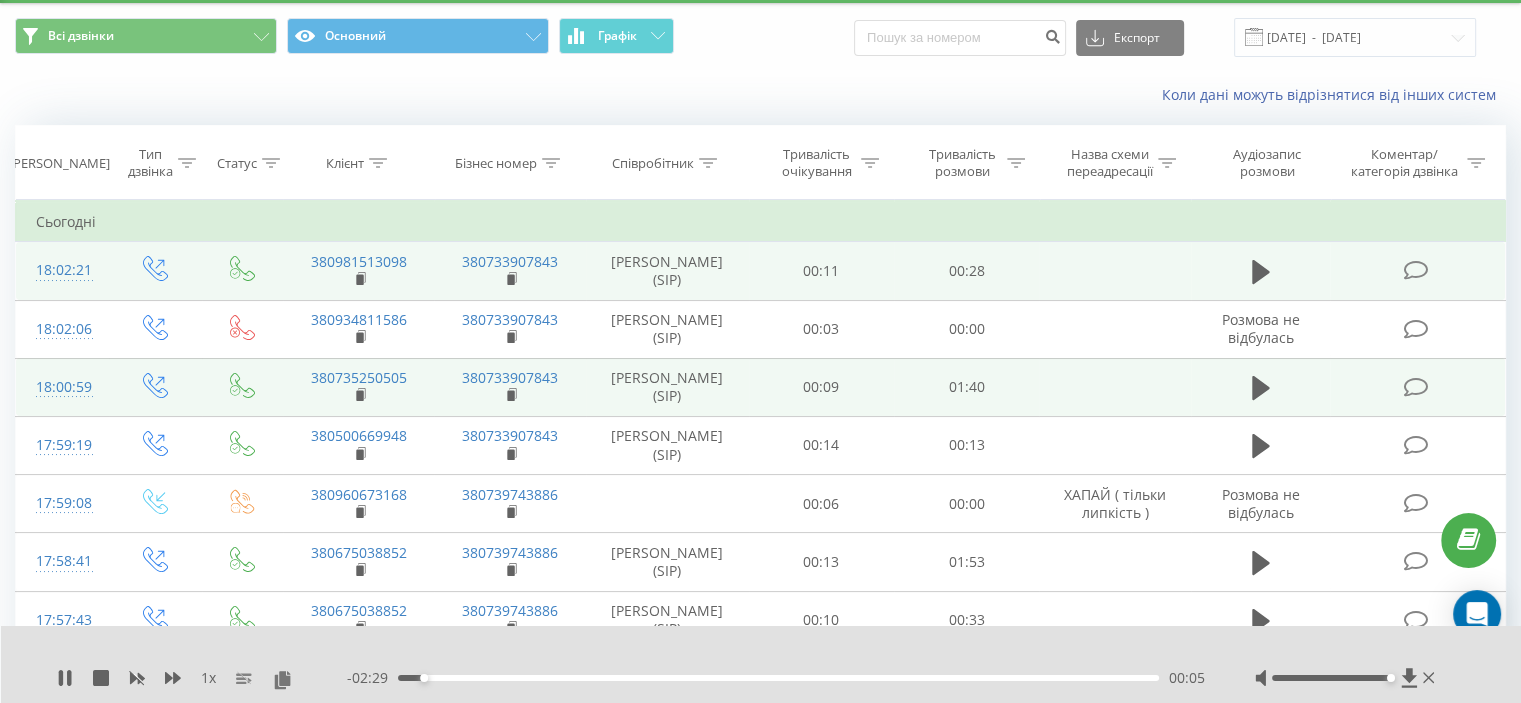 scroll, scrollTop: 0, scrollLeft: 0, axis: both 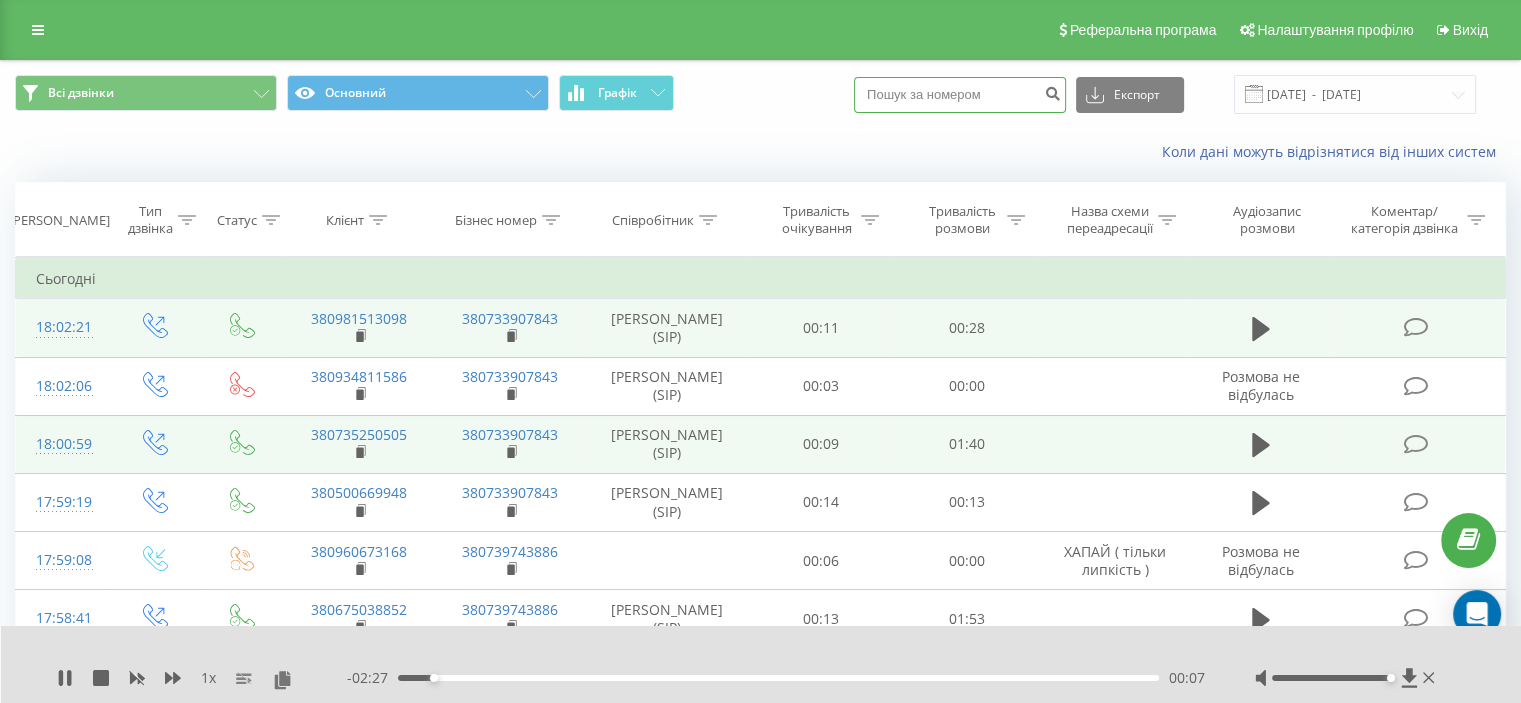 click at bounding box center [960, 95] 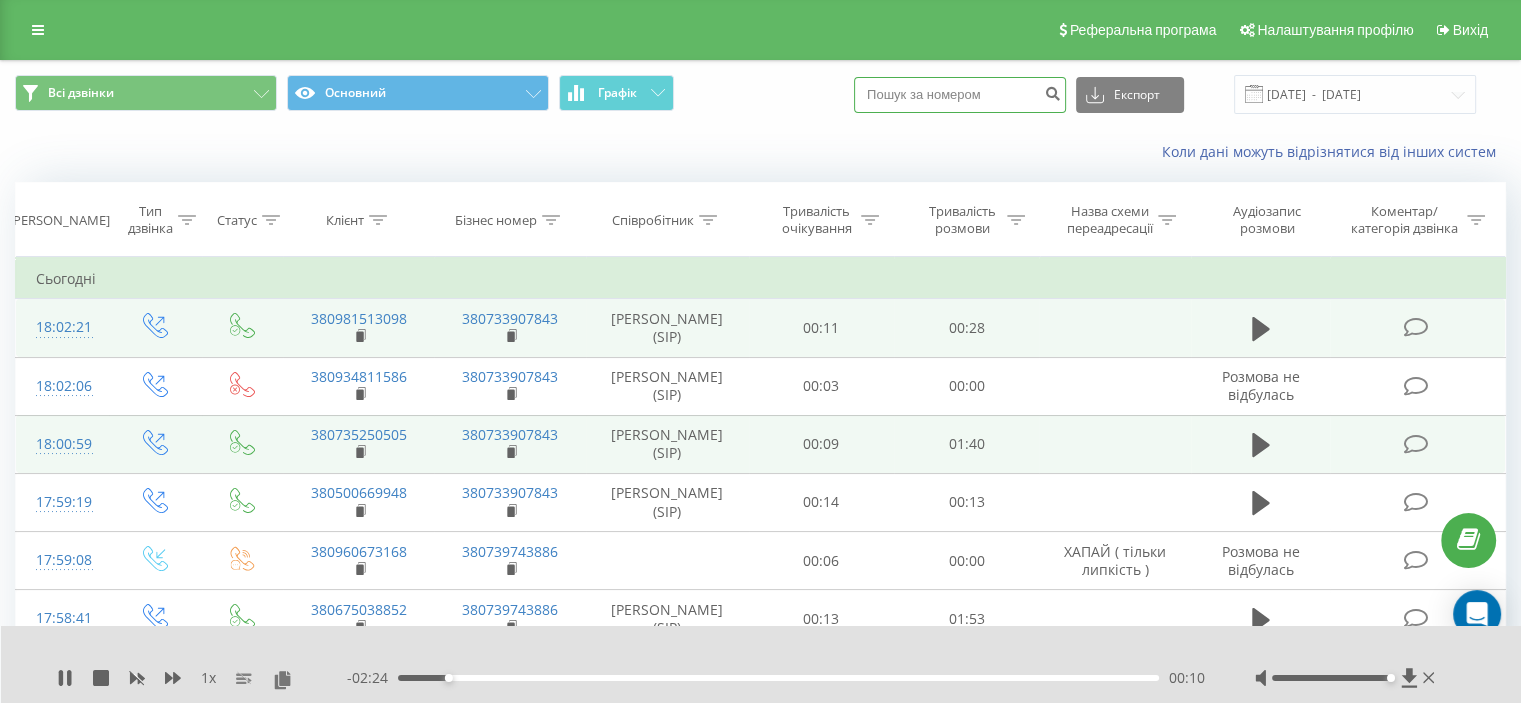 click at bounding box center (960, 95) 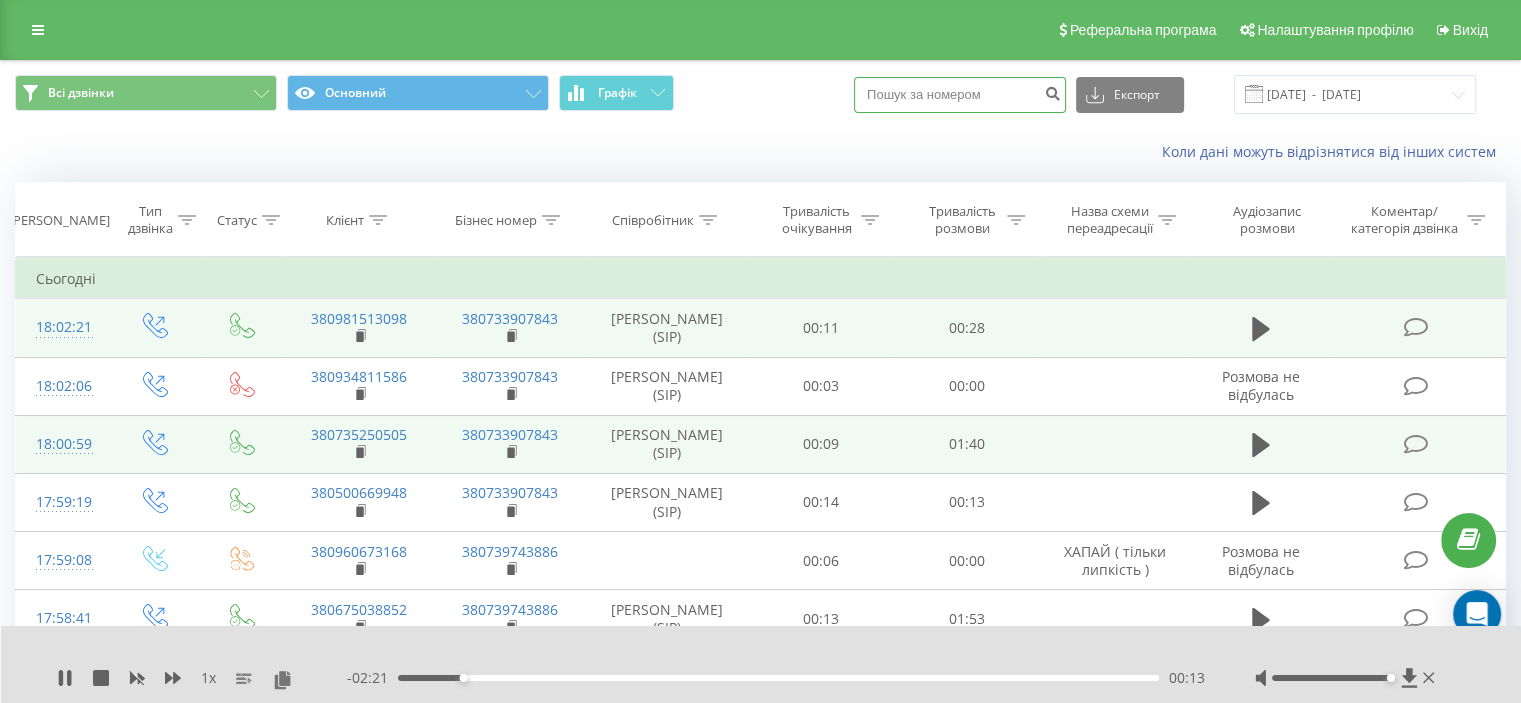 click at bounding box center [960, 95] 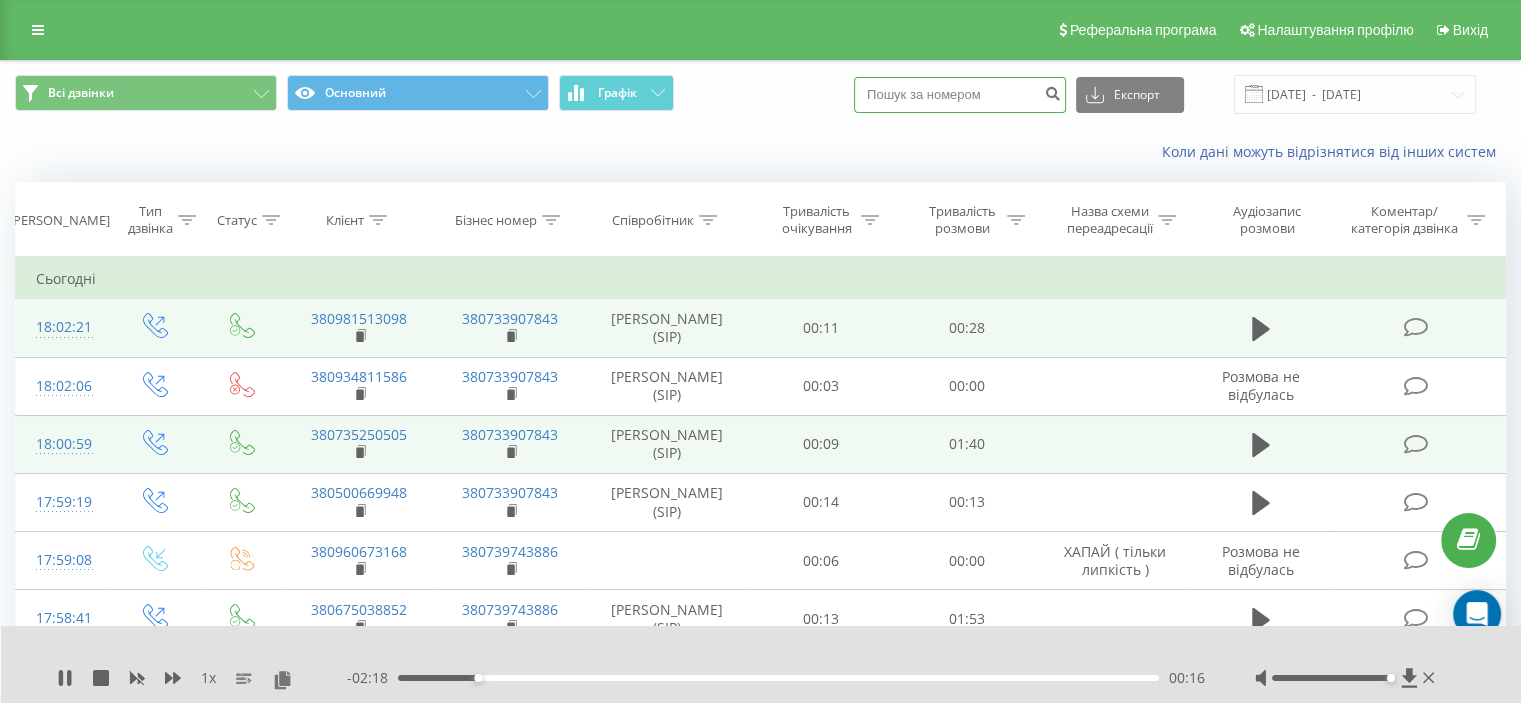 click at bounding box center (960, 95) 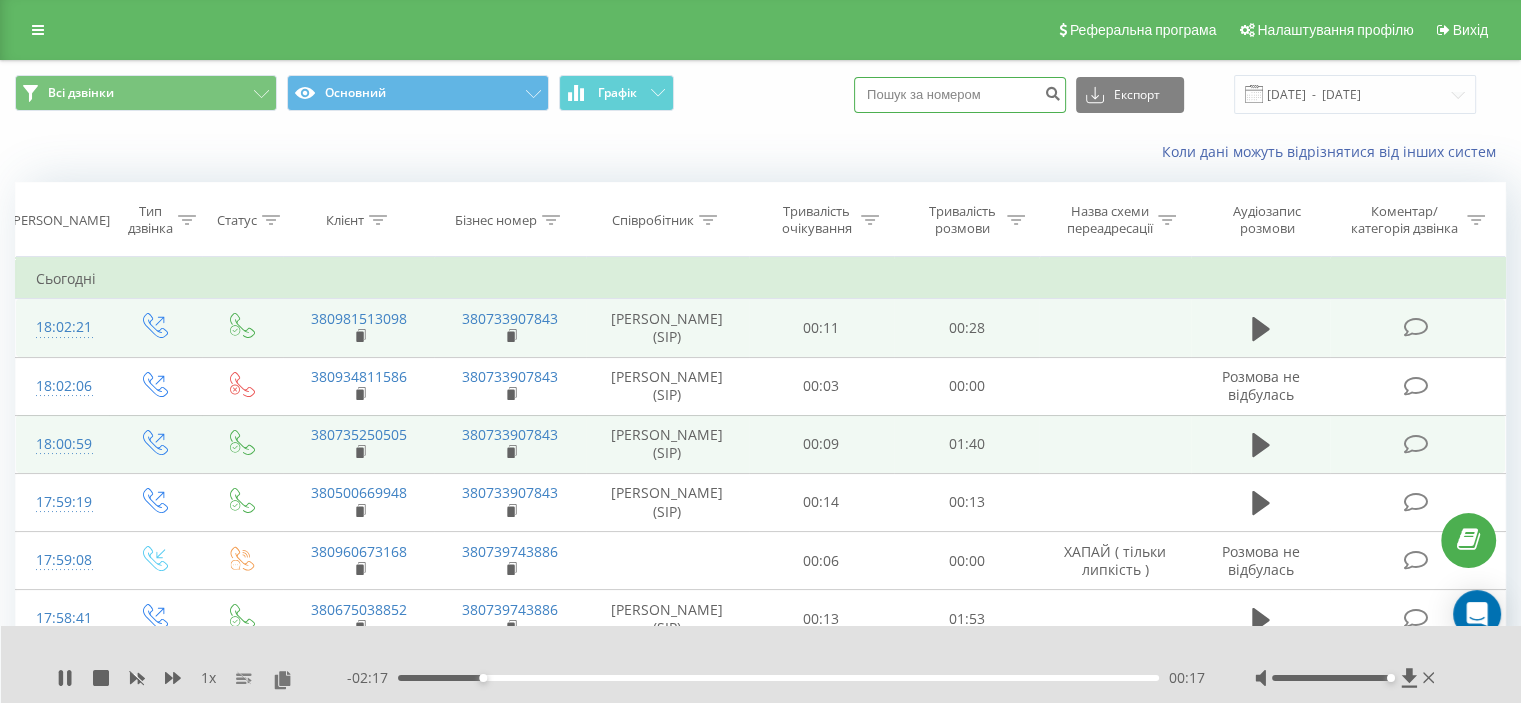 paste on "0996626238" 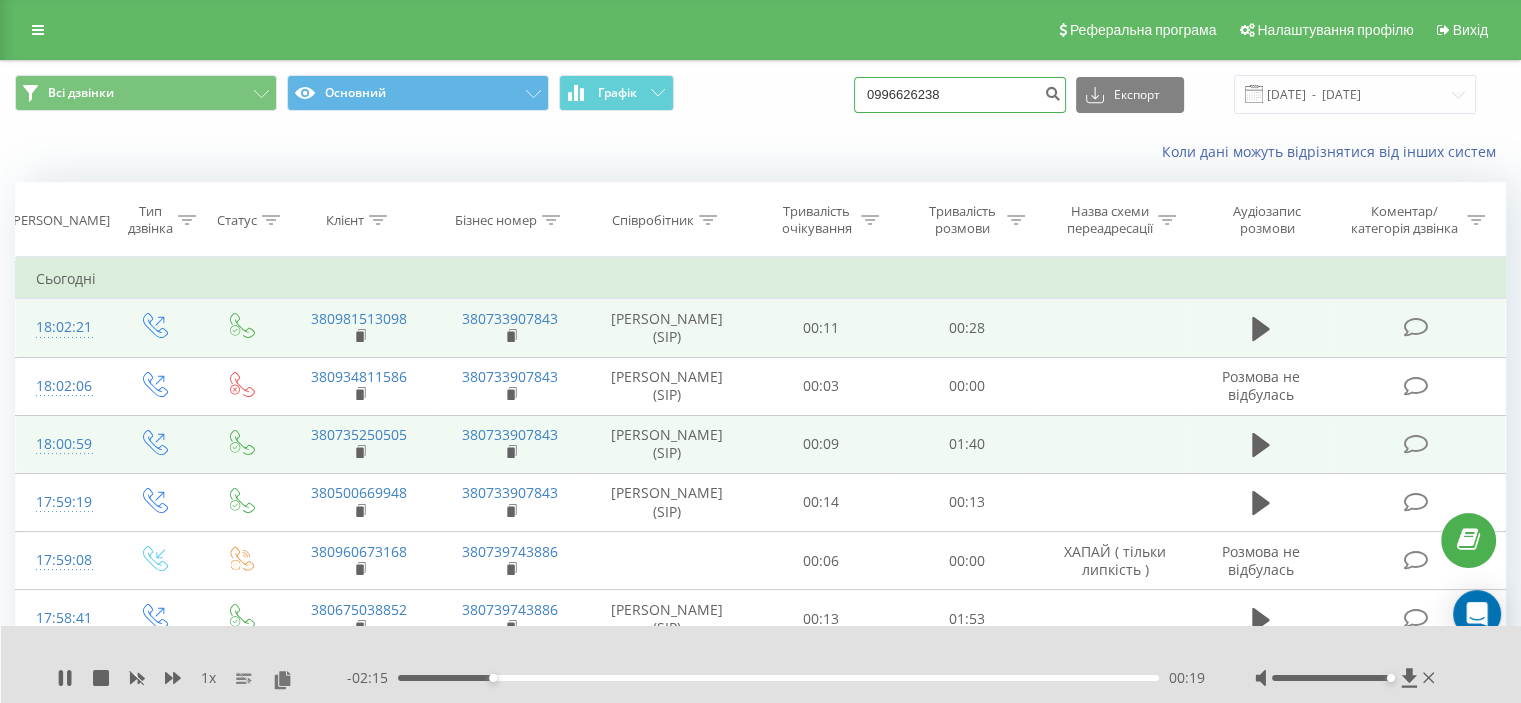 click on "0996626238" at bounding box center [960, 95] 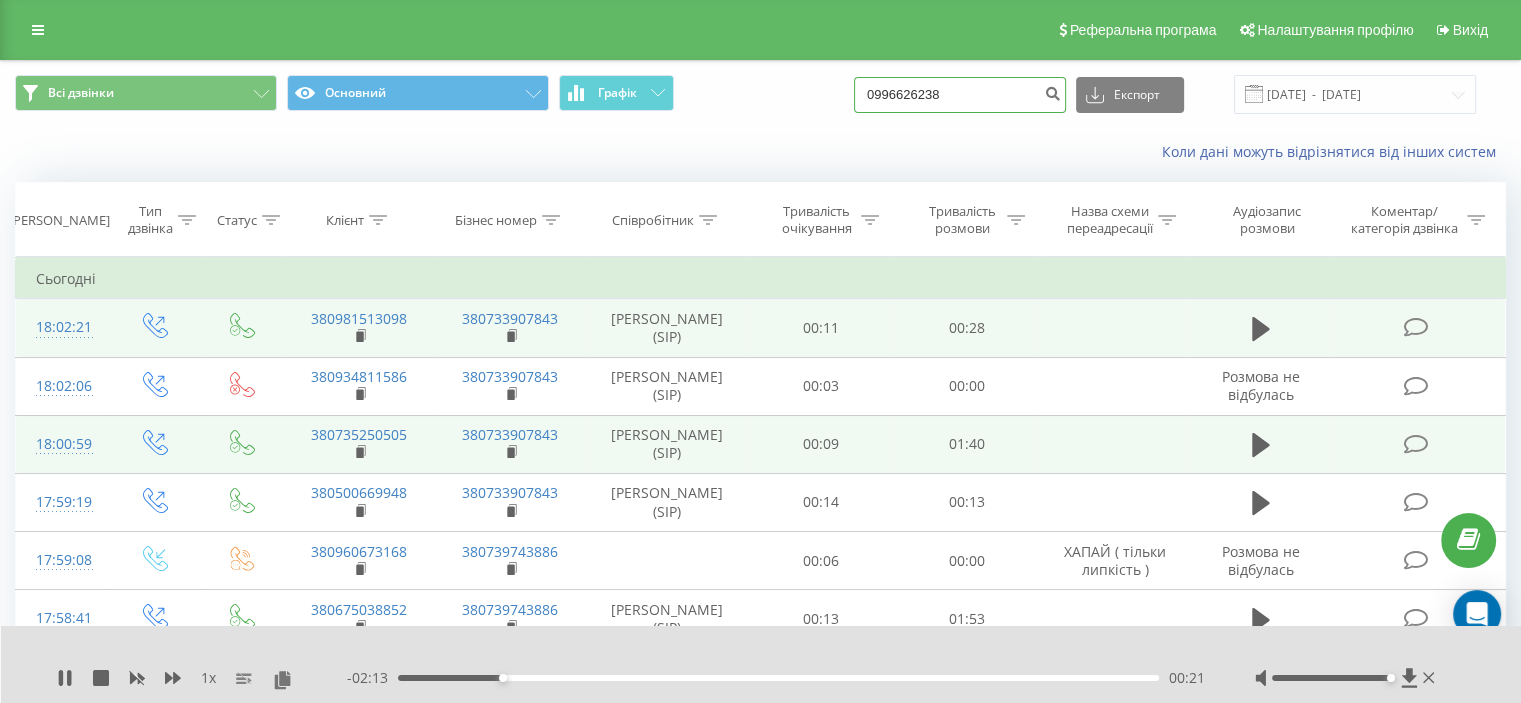 click on "0996626238" at bounding box center [960, 95] 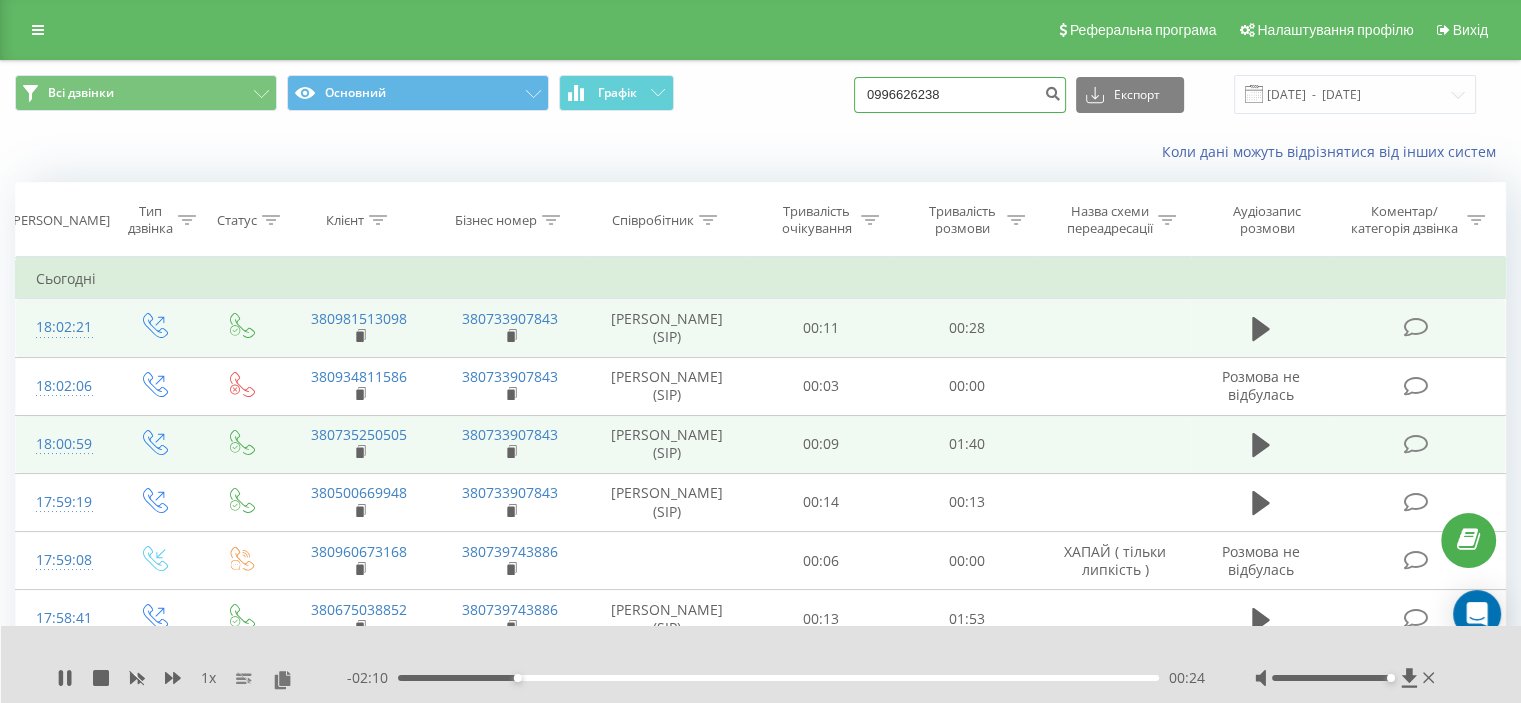 type on "0996626238" 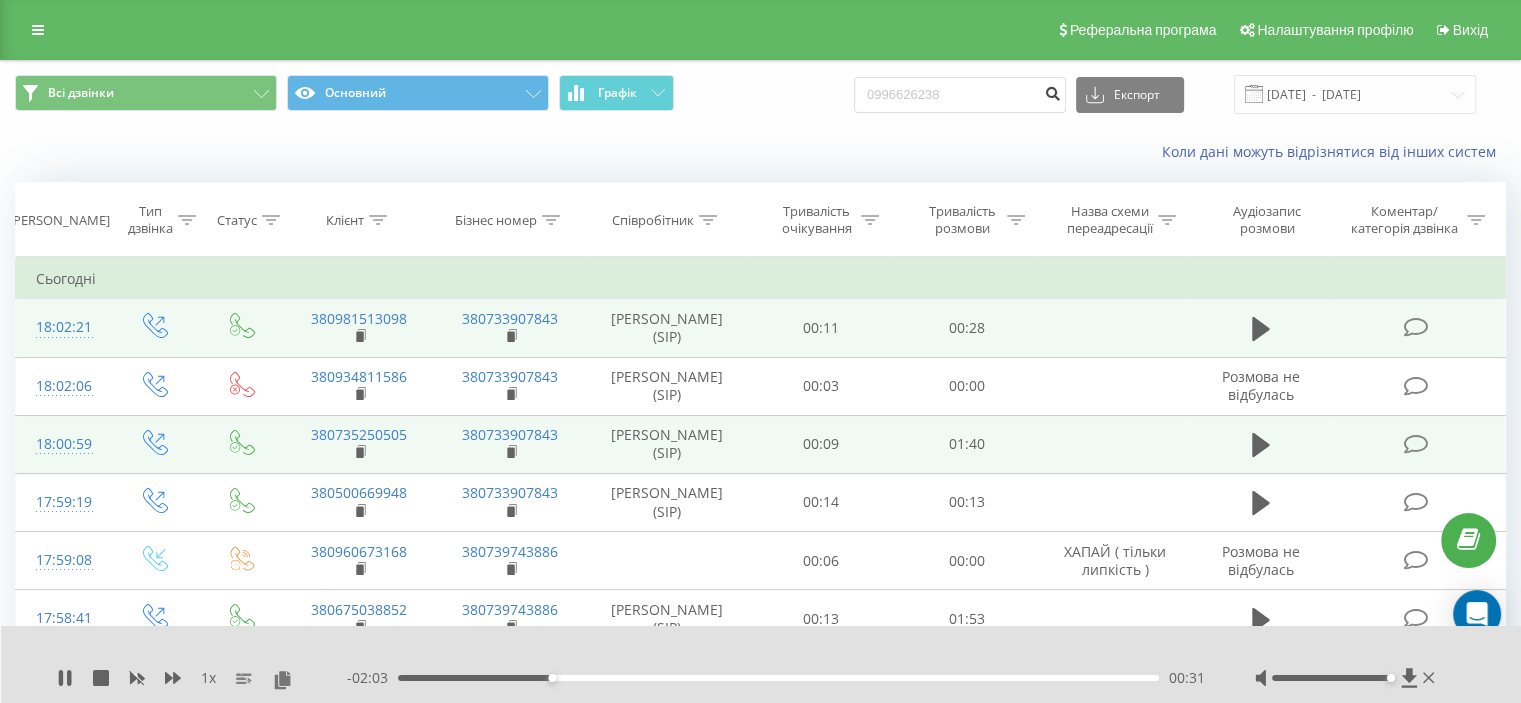 click at bounding box center (1052, 91) 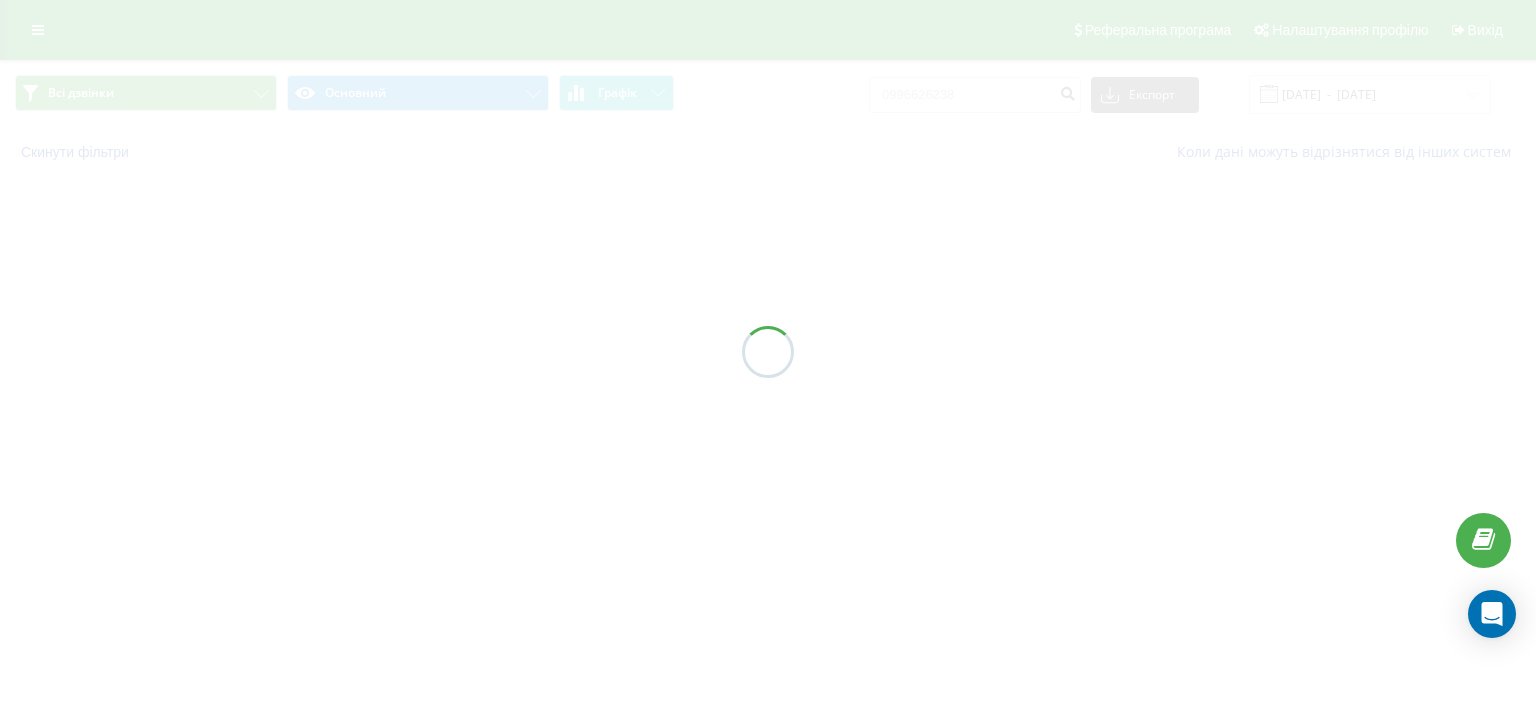 scroll, scrollTop: 0, scrollLeft: 0, axis: both 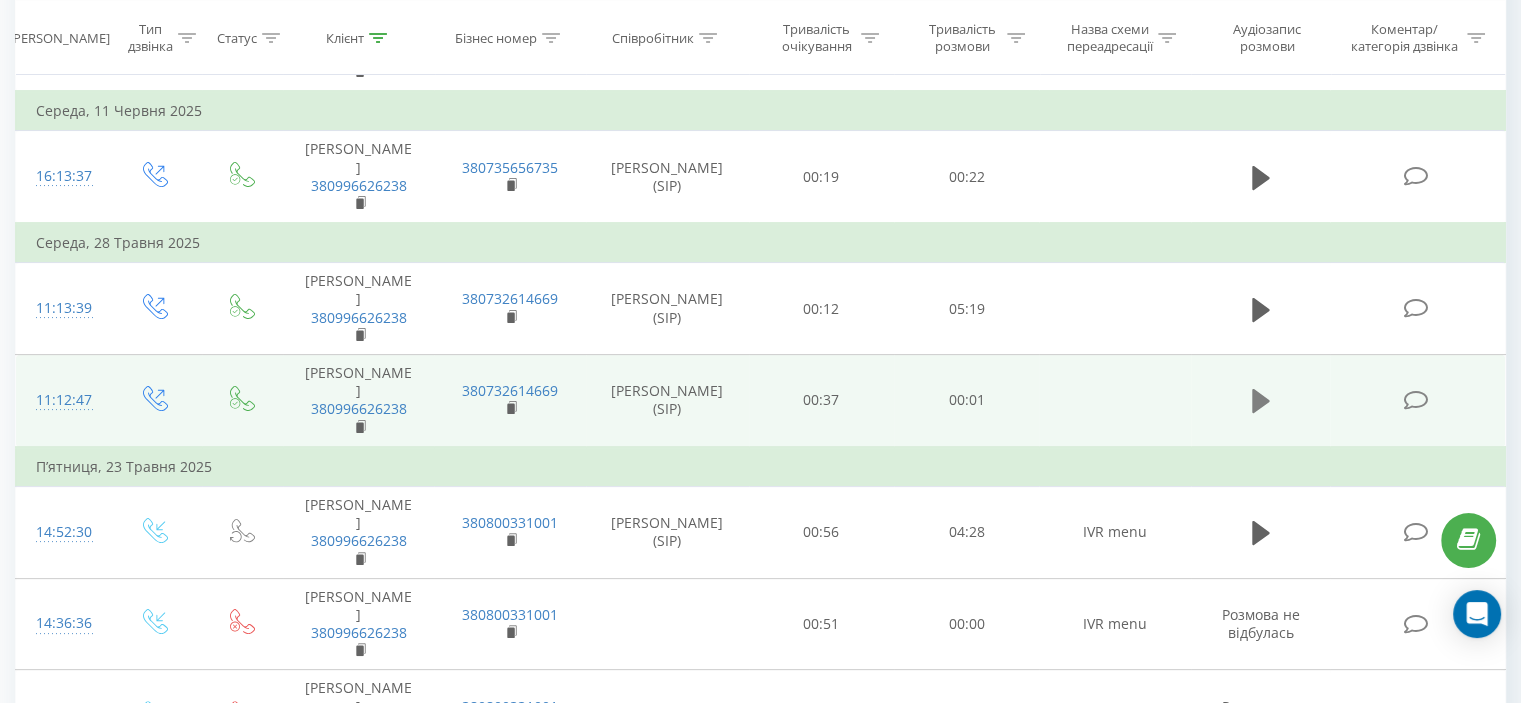 click 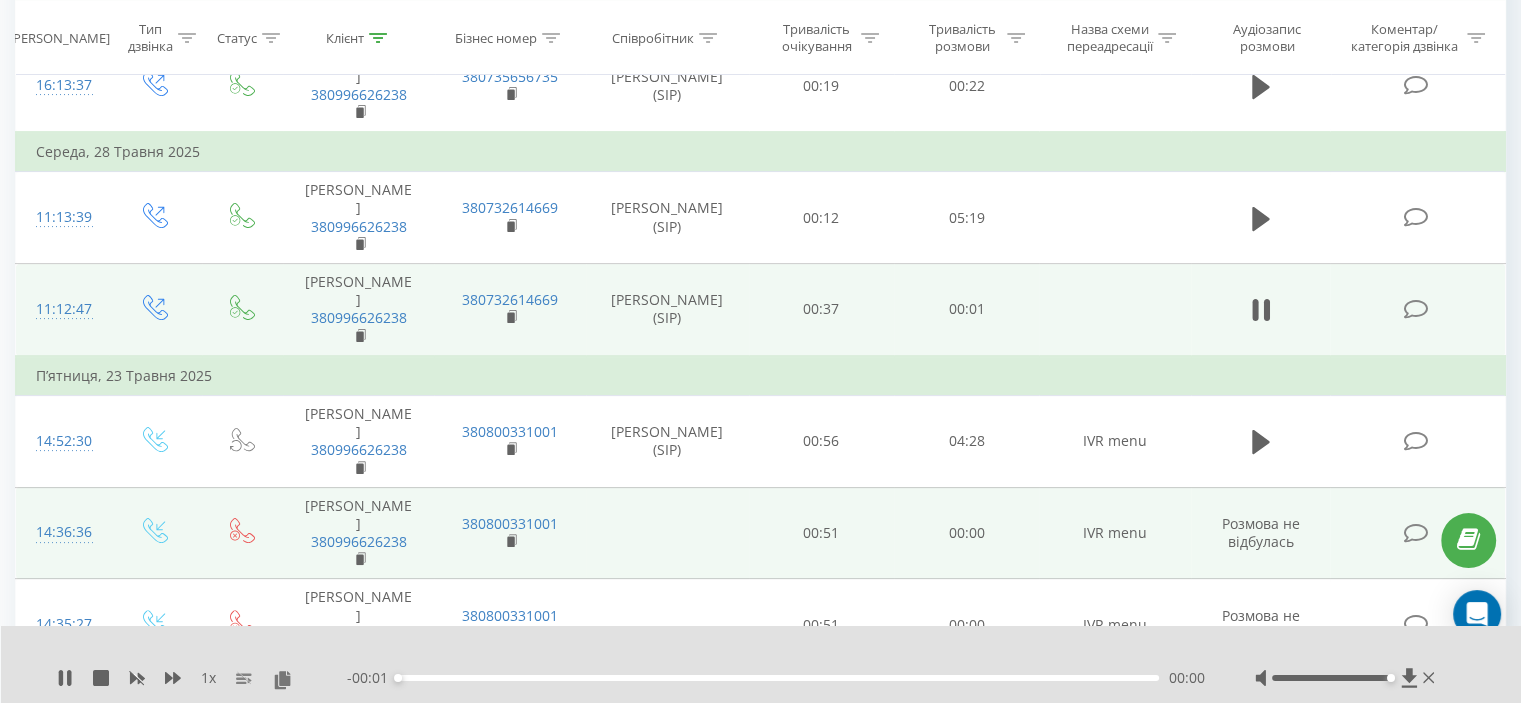 scroll, scrollTop: 500, scrollLeft: 0, axis: vertical 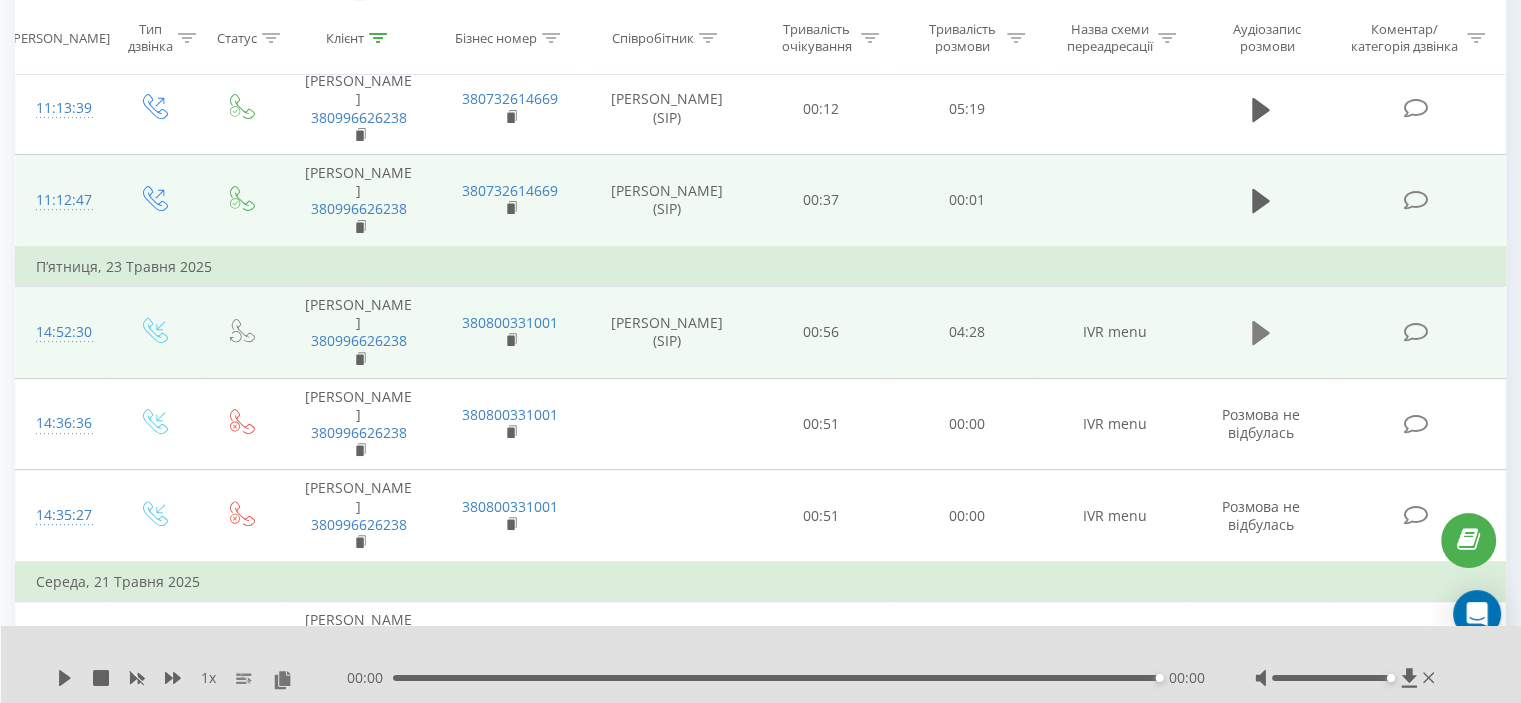 click 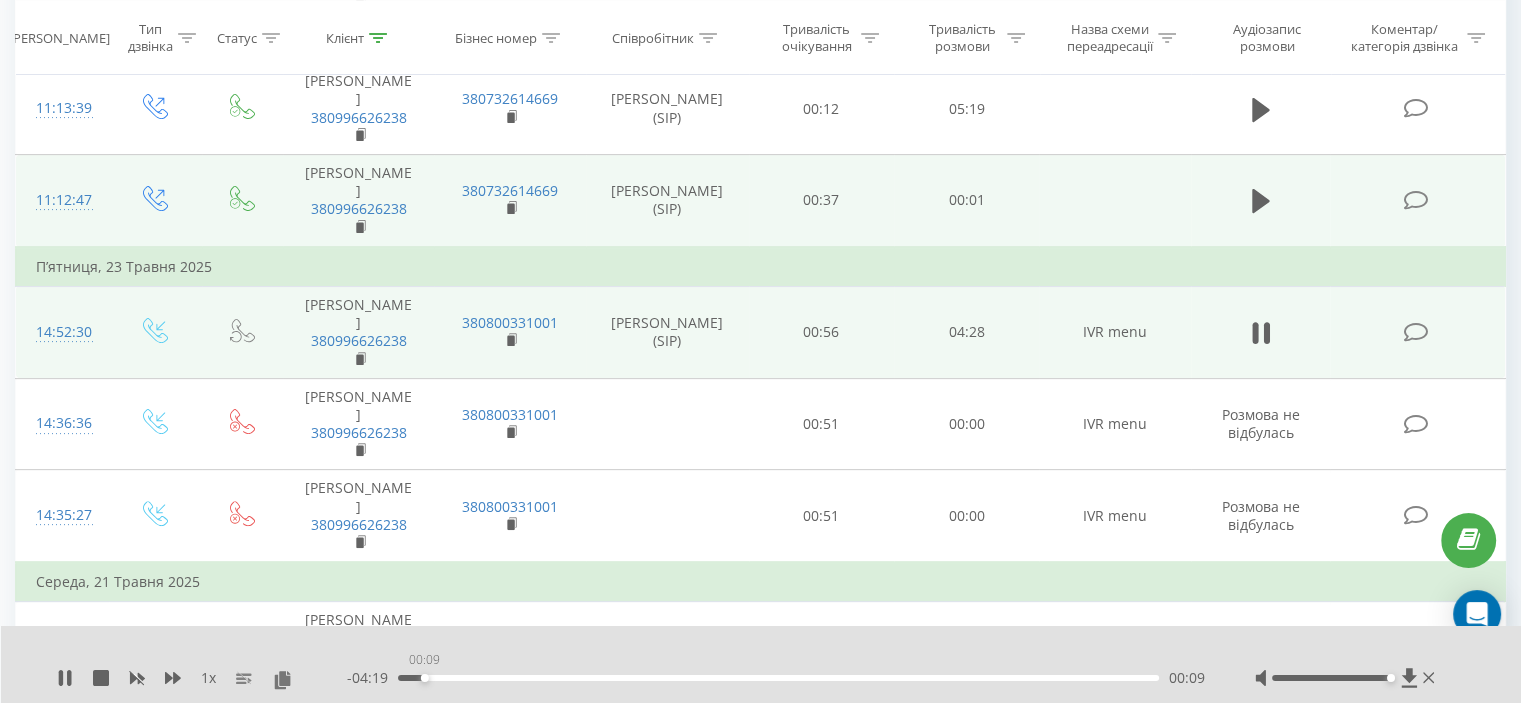 click on "00:09" at bounding box center [778, 678] 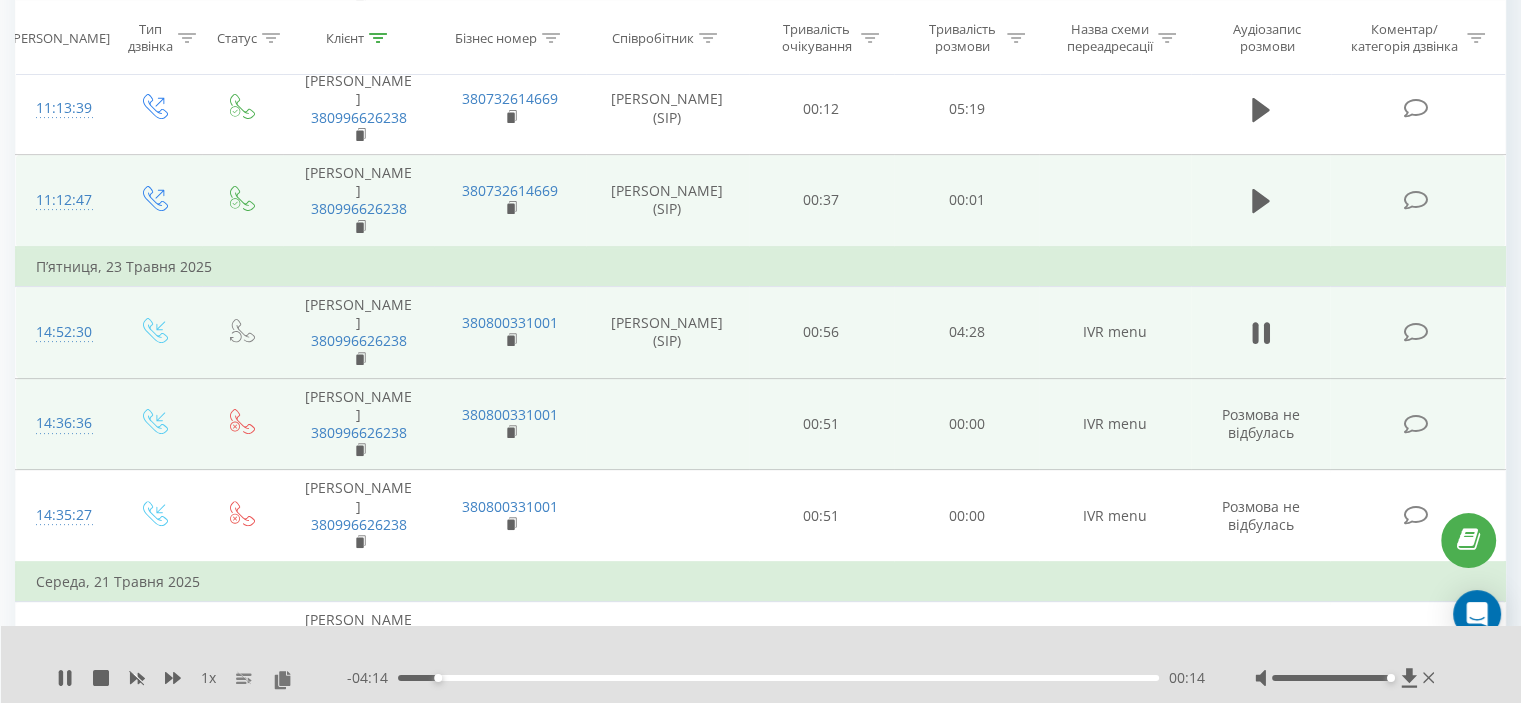 scroll, scrollTop: 600, scrollLeft: 0, axis: vertical 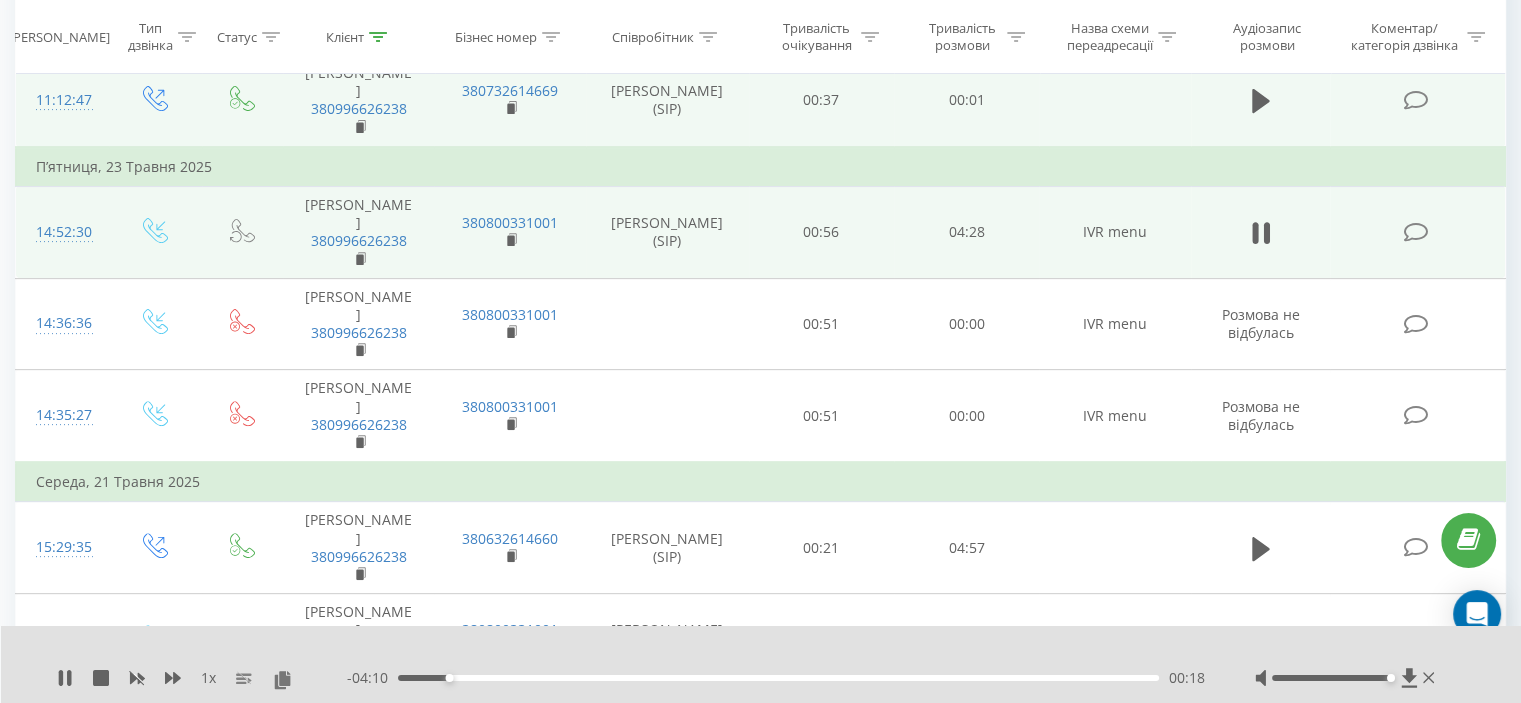 click on "00:18" at bounding box center (778, 678) 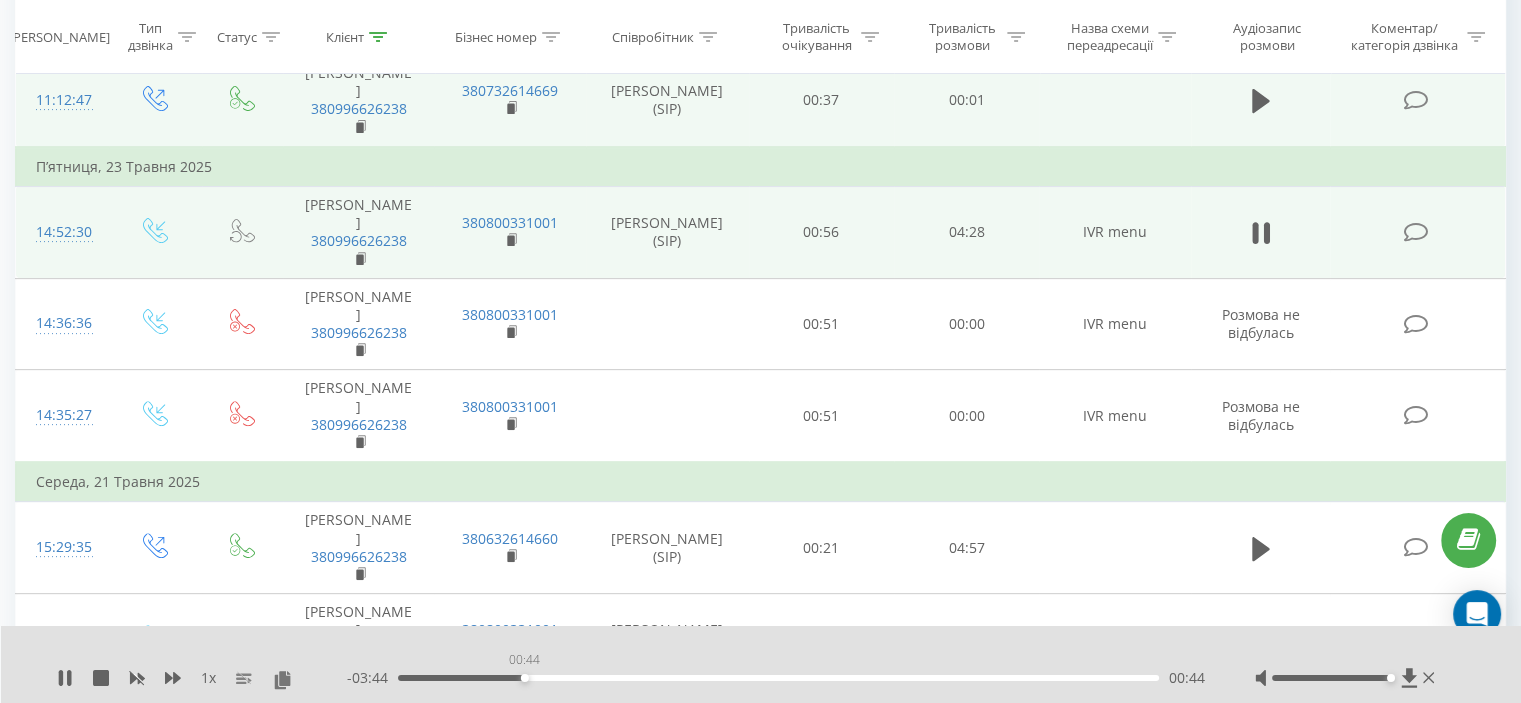 click on "00:44" at bounding box center (778, 678) 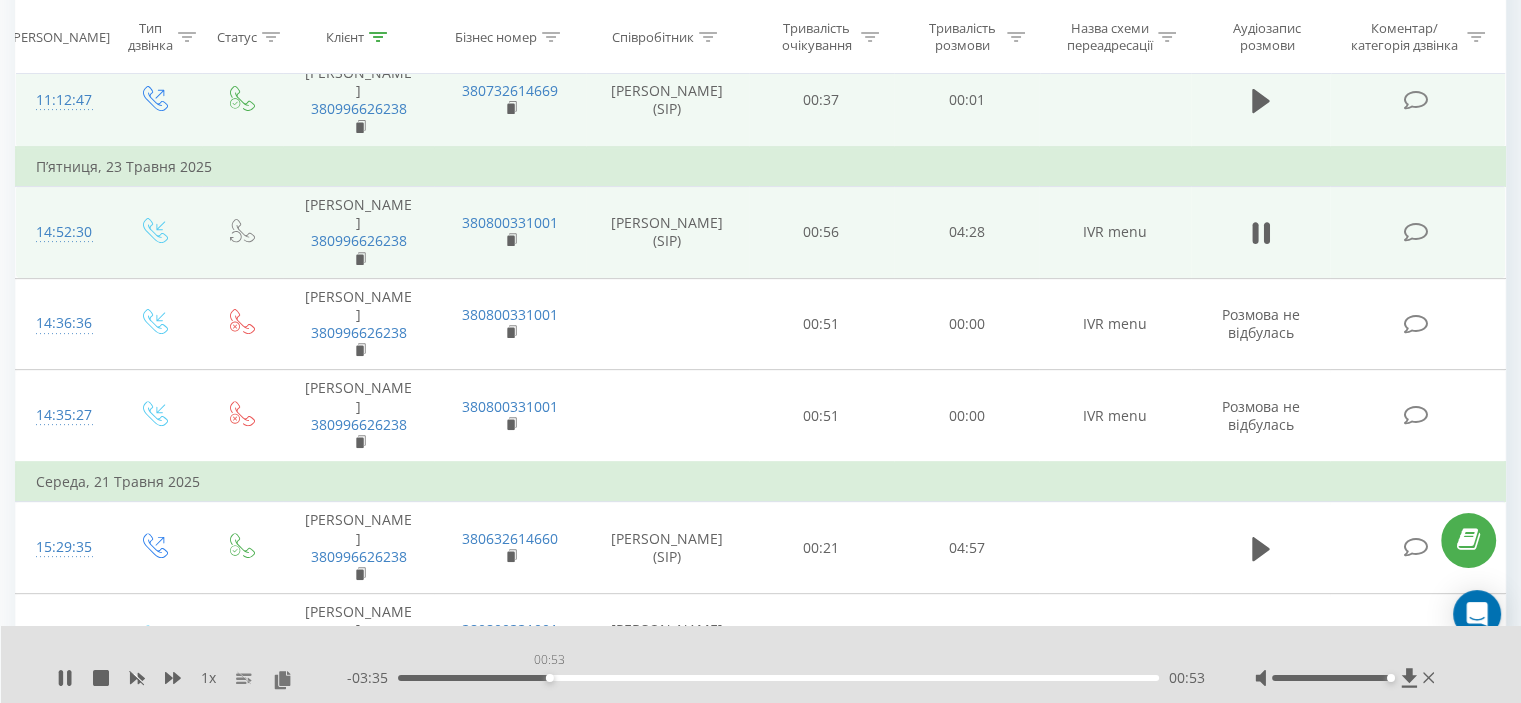 click on "00:53" at bounding box center [778, 678] 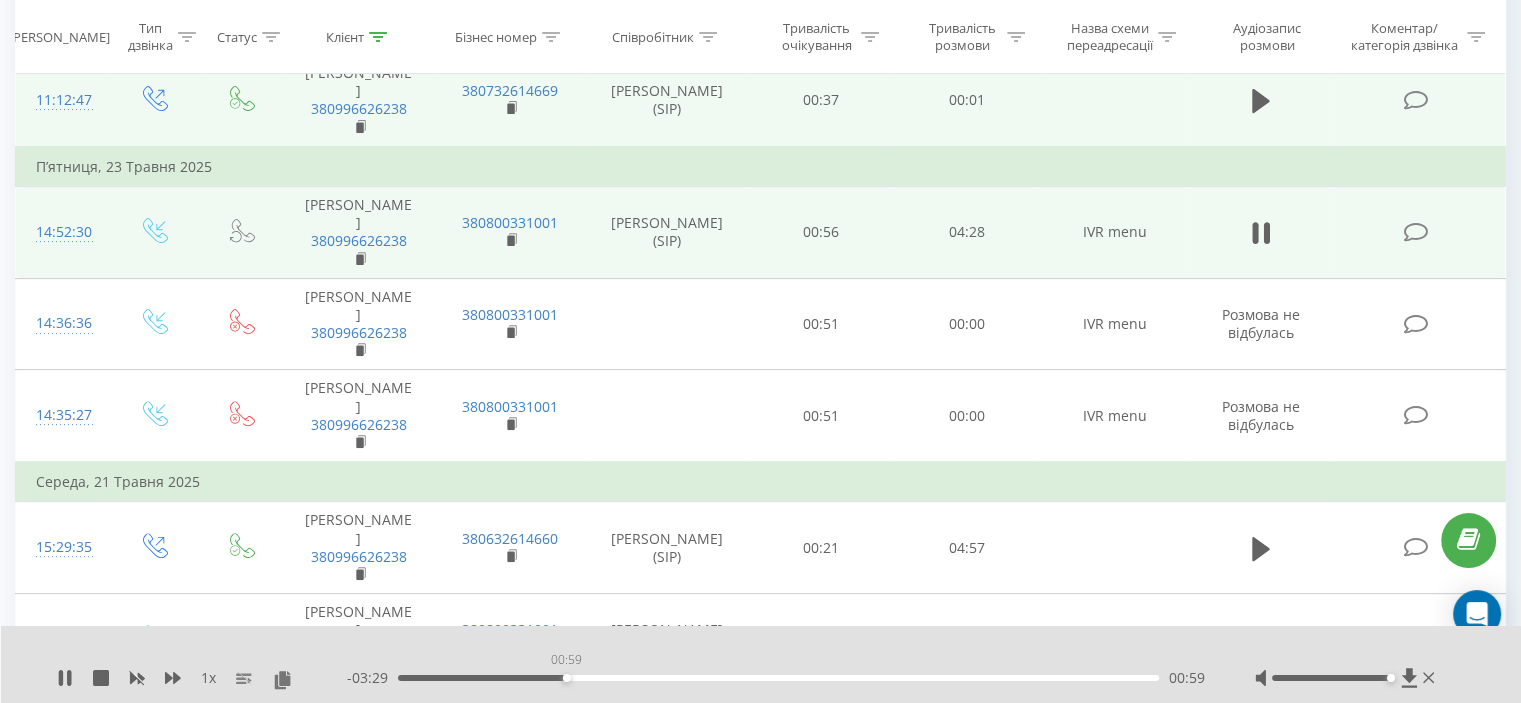 click on "00:59" at bounding box center [778, 678] 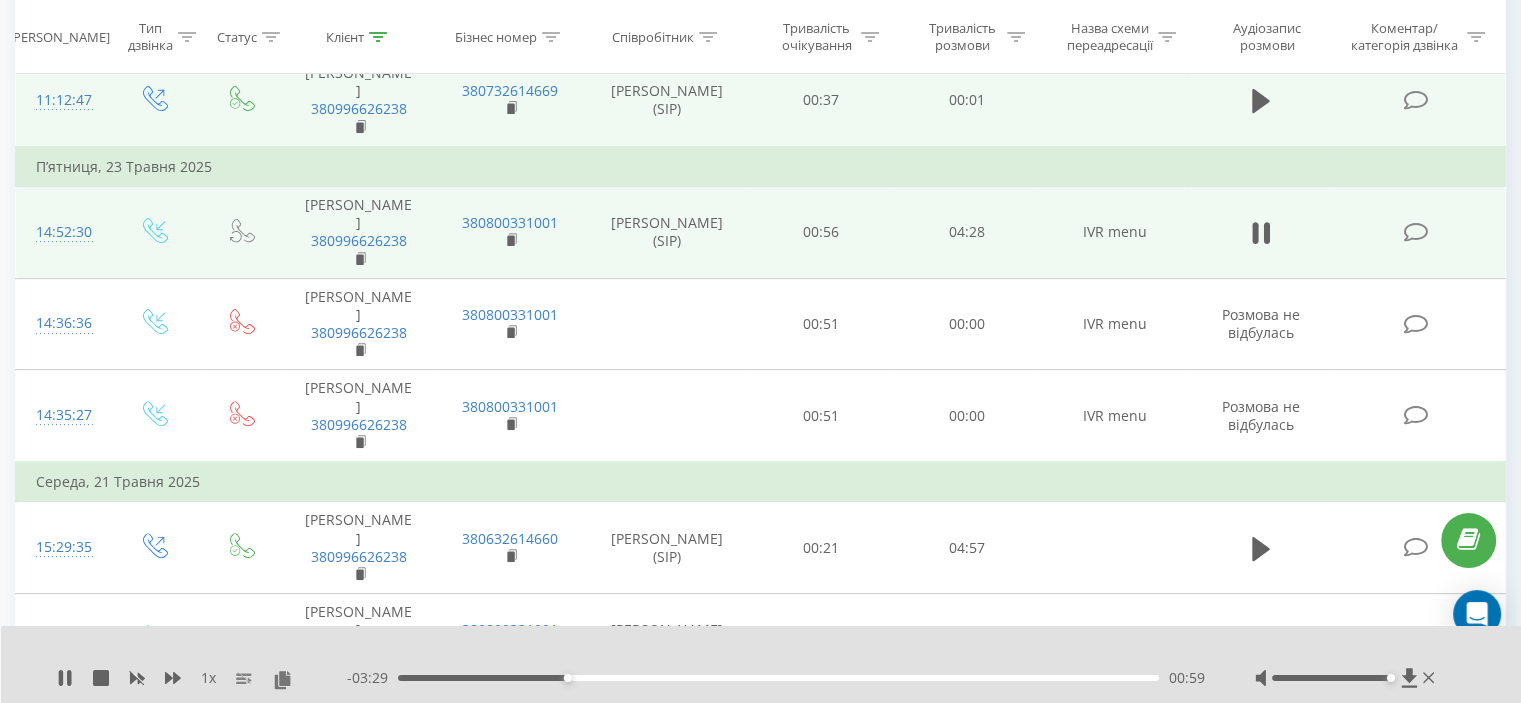 click on "00:59" at bounding box center [778, 678] 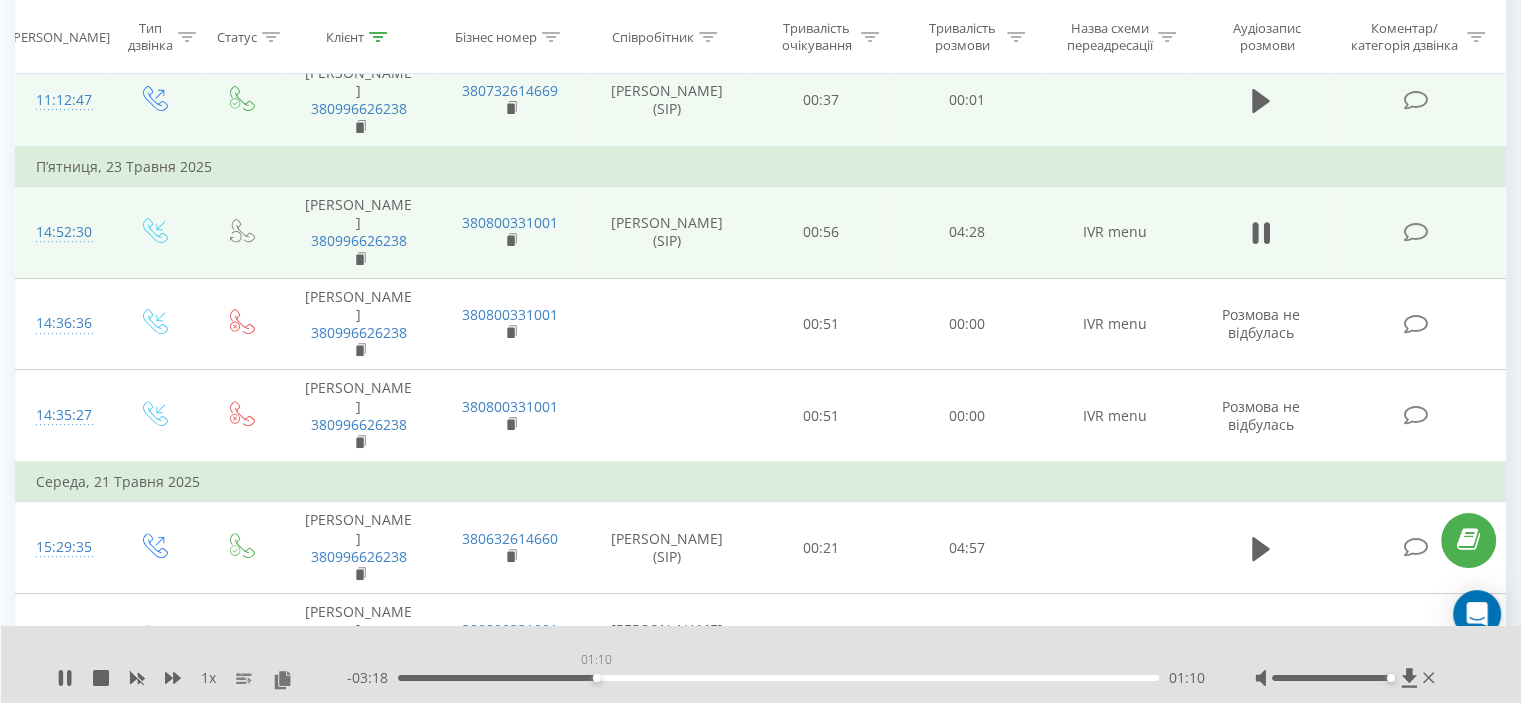 click on "01:10" at bounding box center [778, 678] 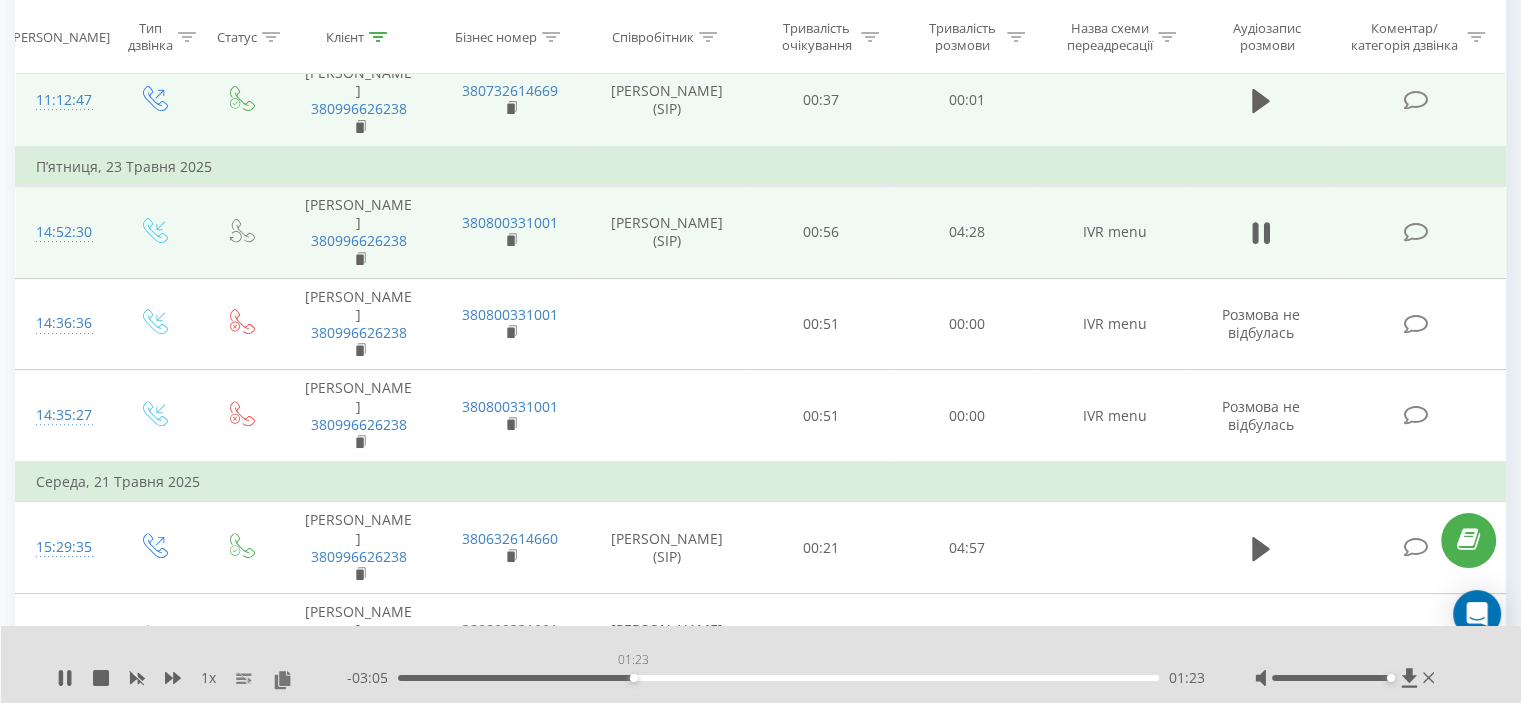 click on "01:23" at bounding box center [778, 678] 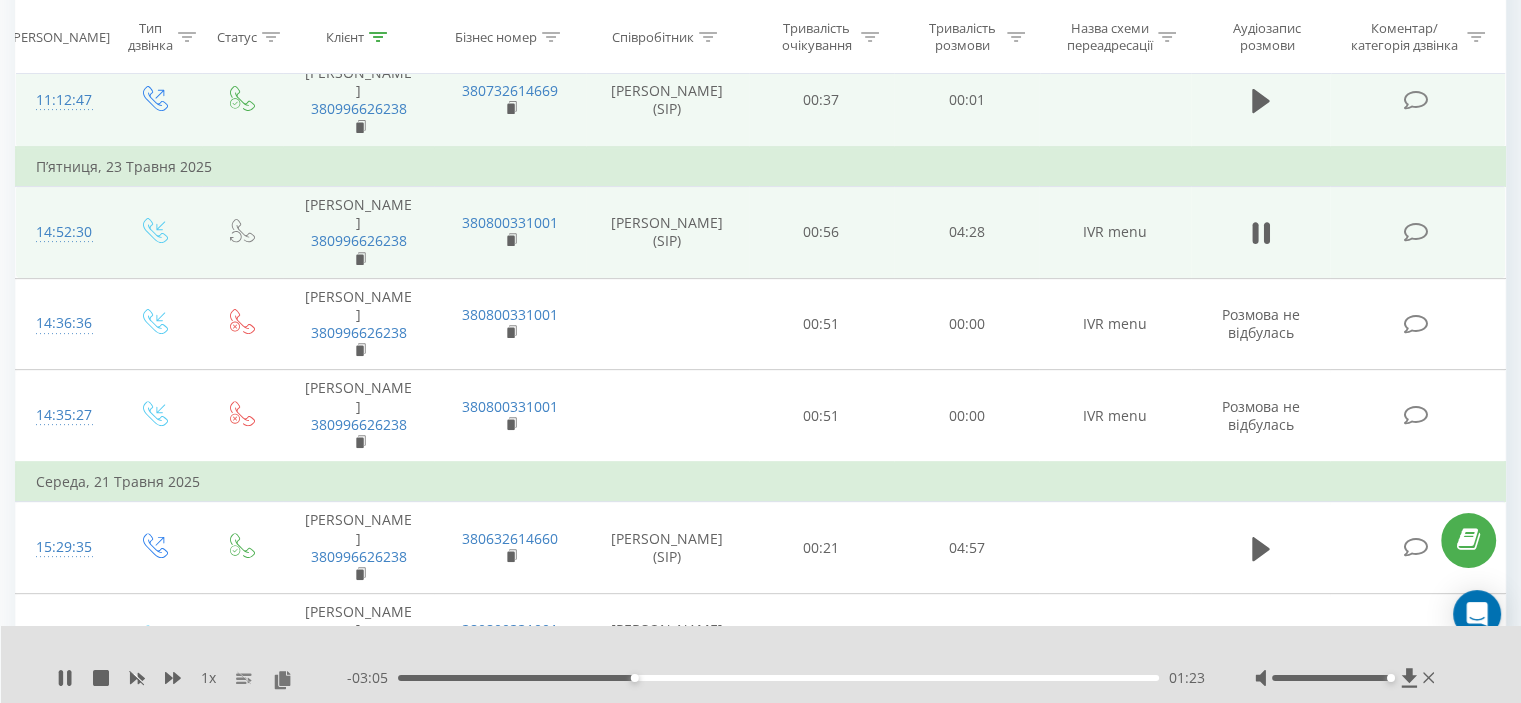 click on "- 03:05 01:23   01:23" at bounding box center (776, 678) 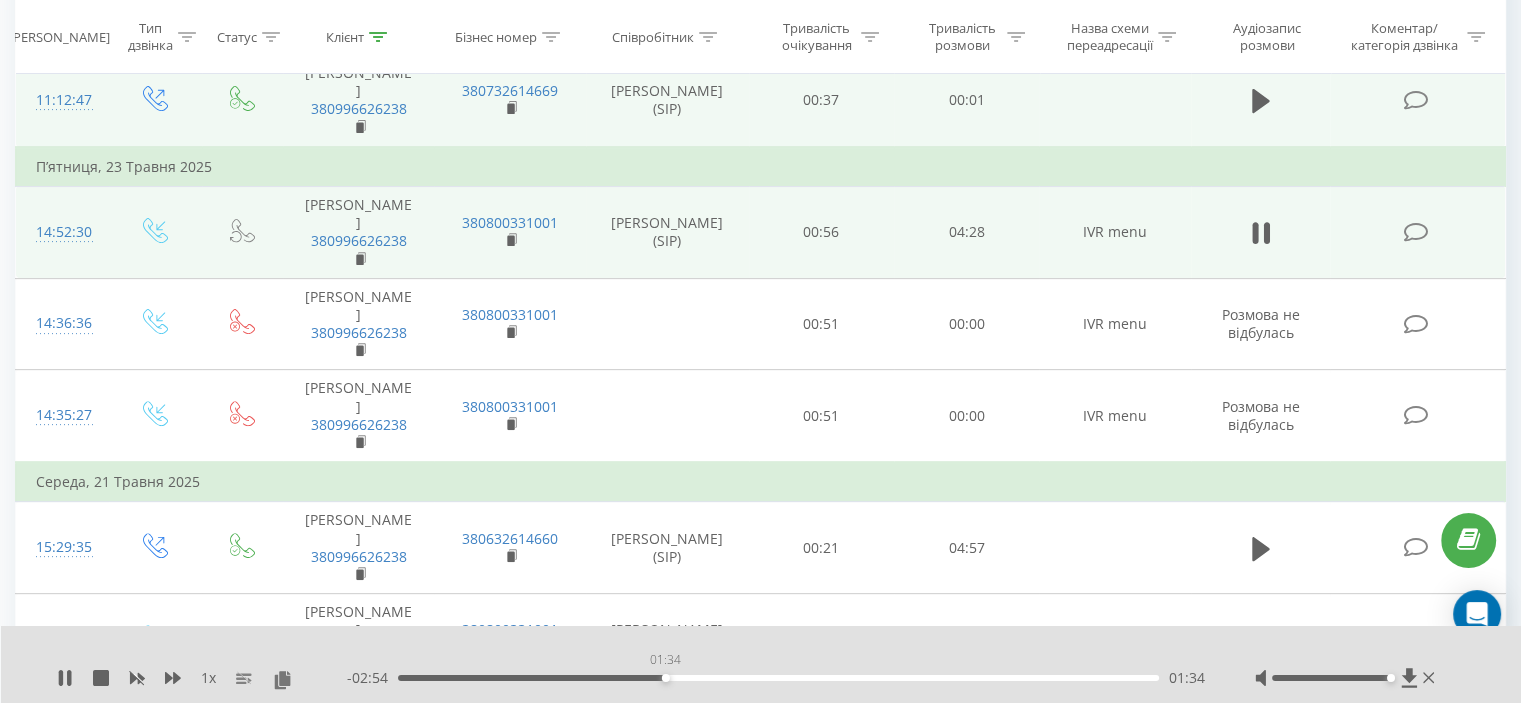 click on "01:34" at bounding box center (778, 678) 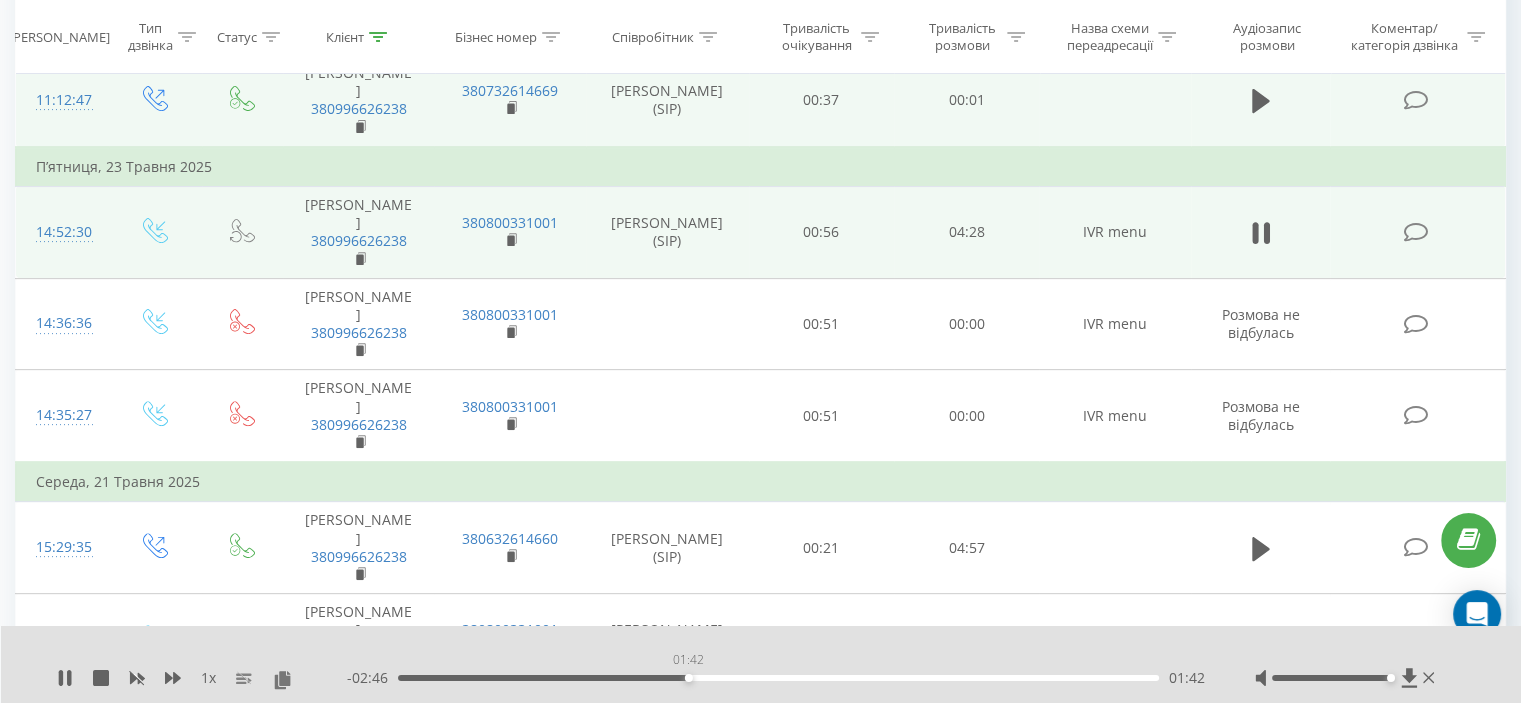click on "01:42" at bounding box center (778, 678) 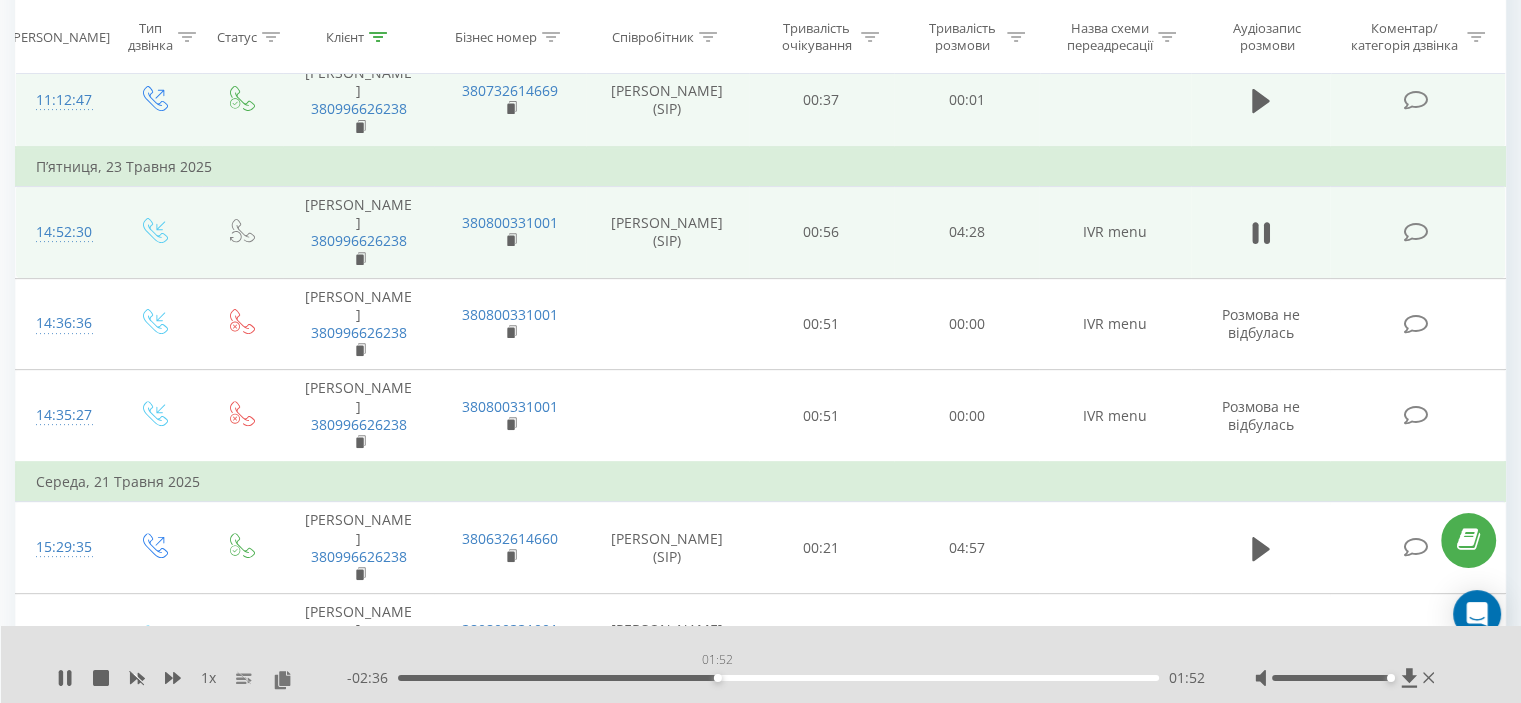click on "01:52" at bounding box center (778, 678) 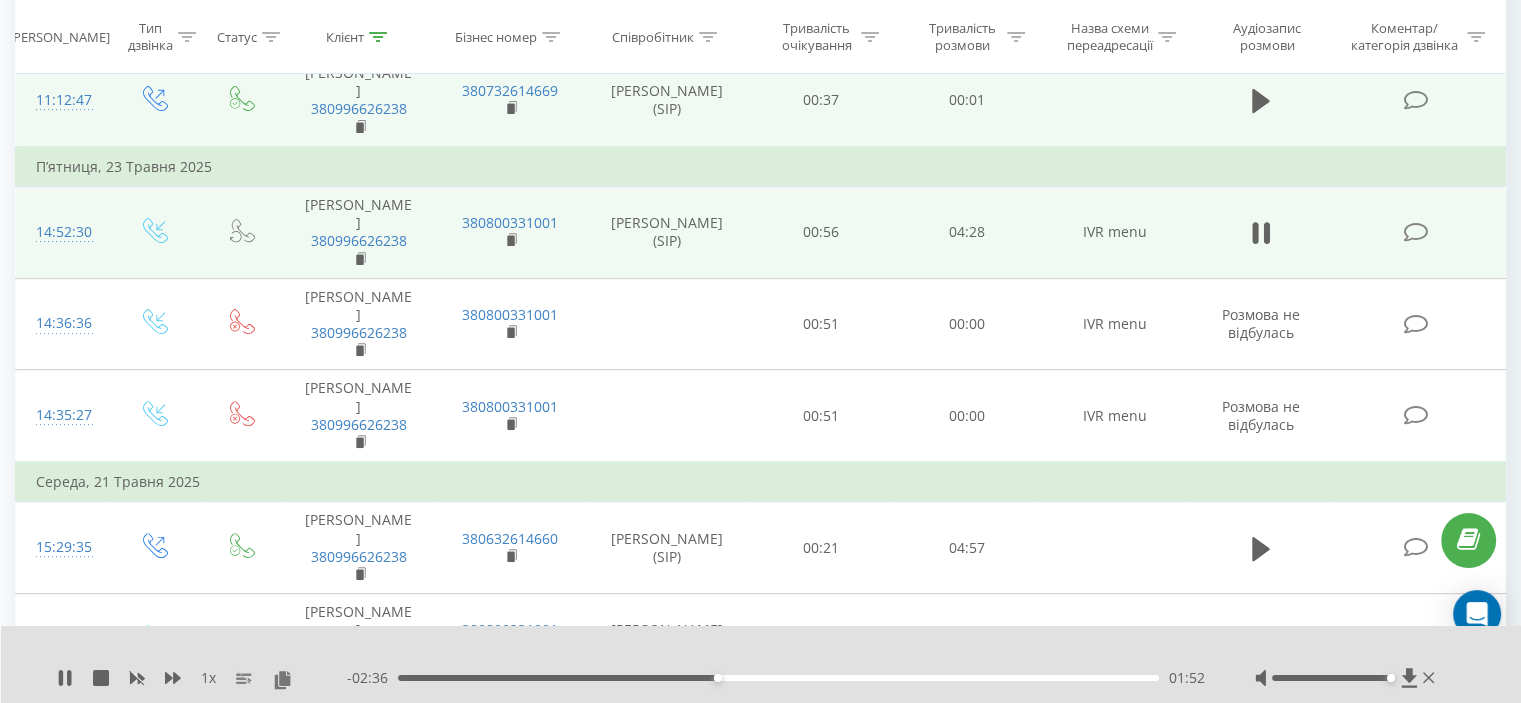 click on "01:52" at bounding box center (778, 678) 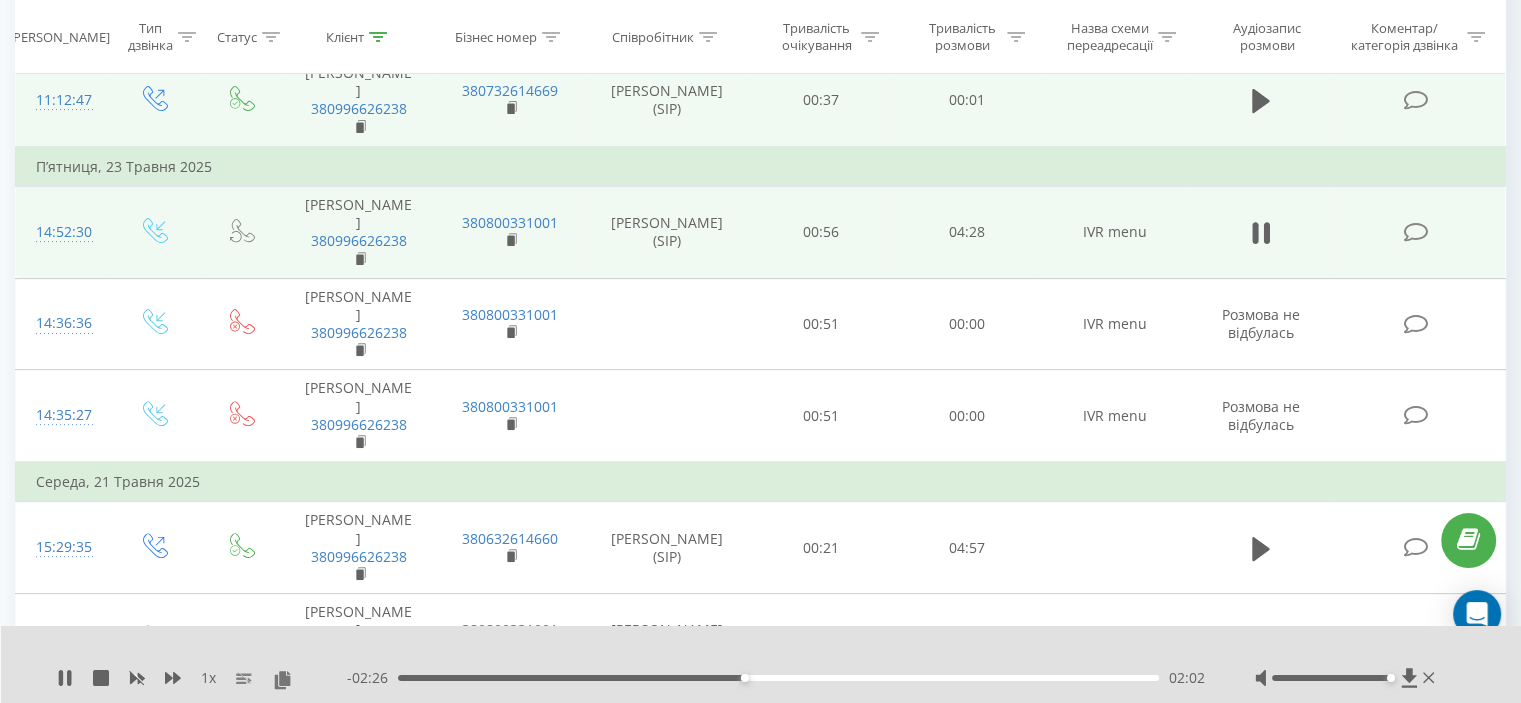 click on "- 02:26 02:02   02:02" at bounding box center [776, 678] 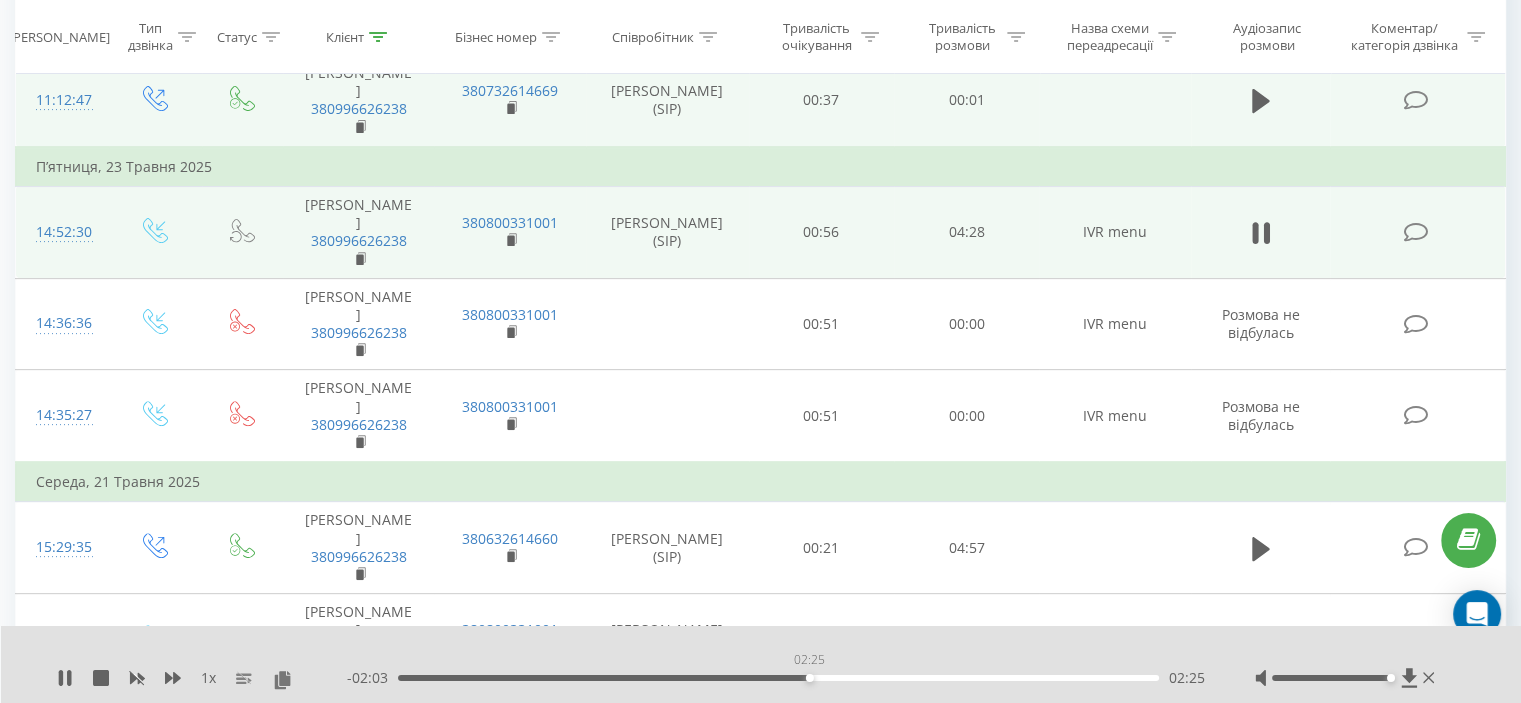 click on "02:25" at bounding box center (778, 678) 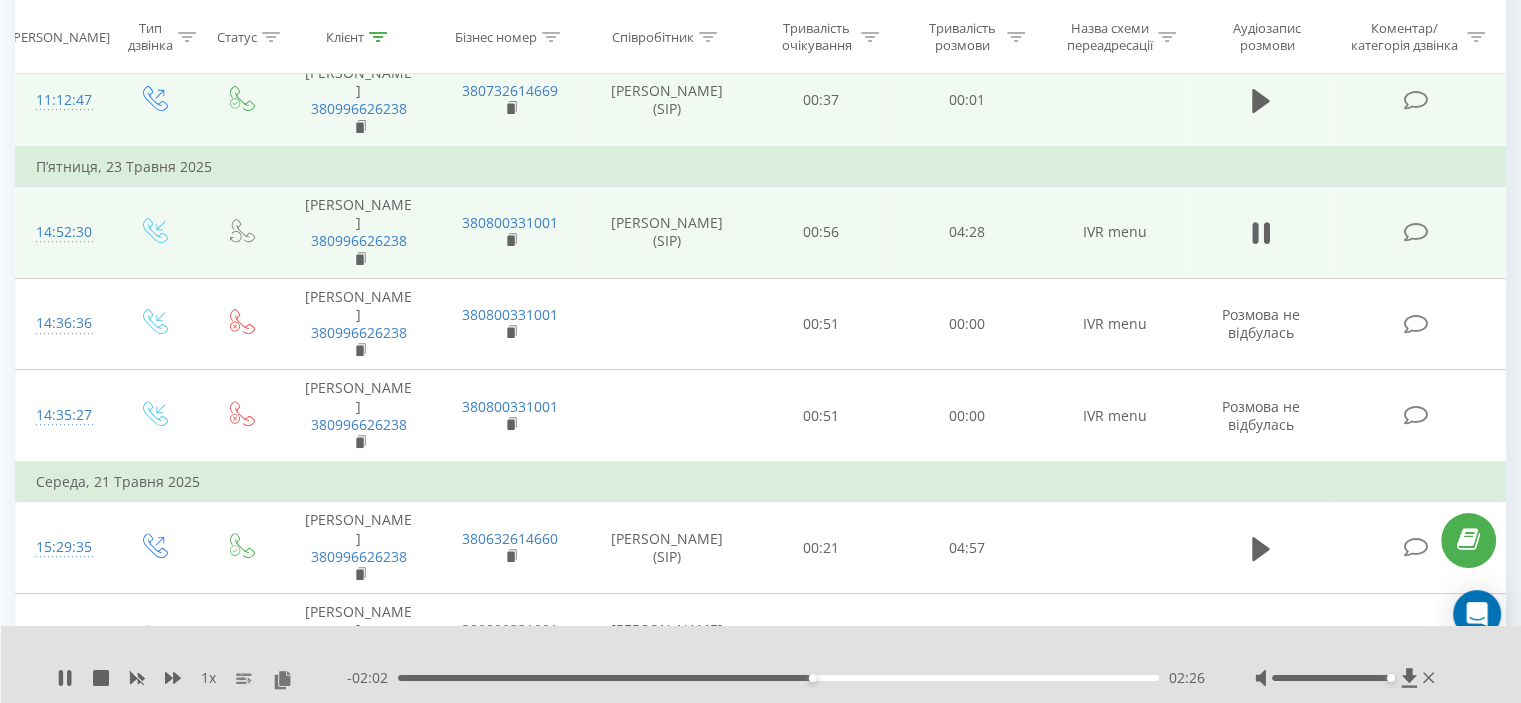 click on "02:26" at bounding box center [778, 678] 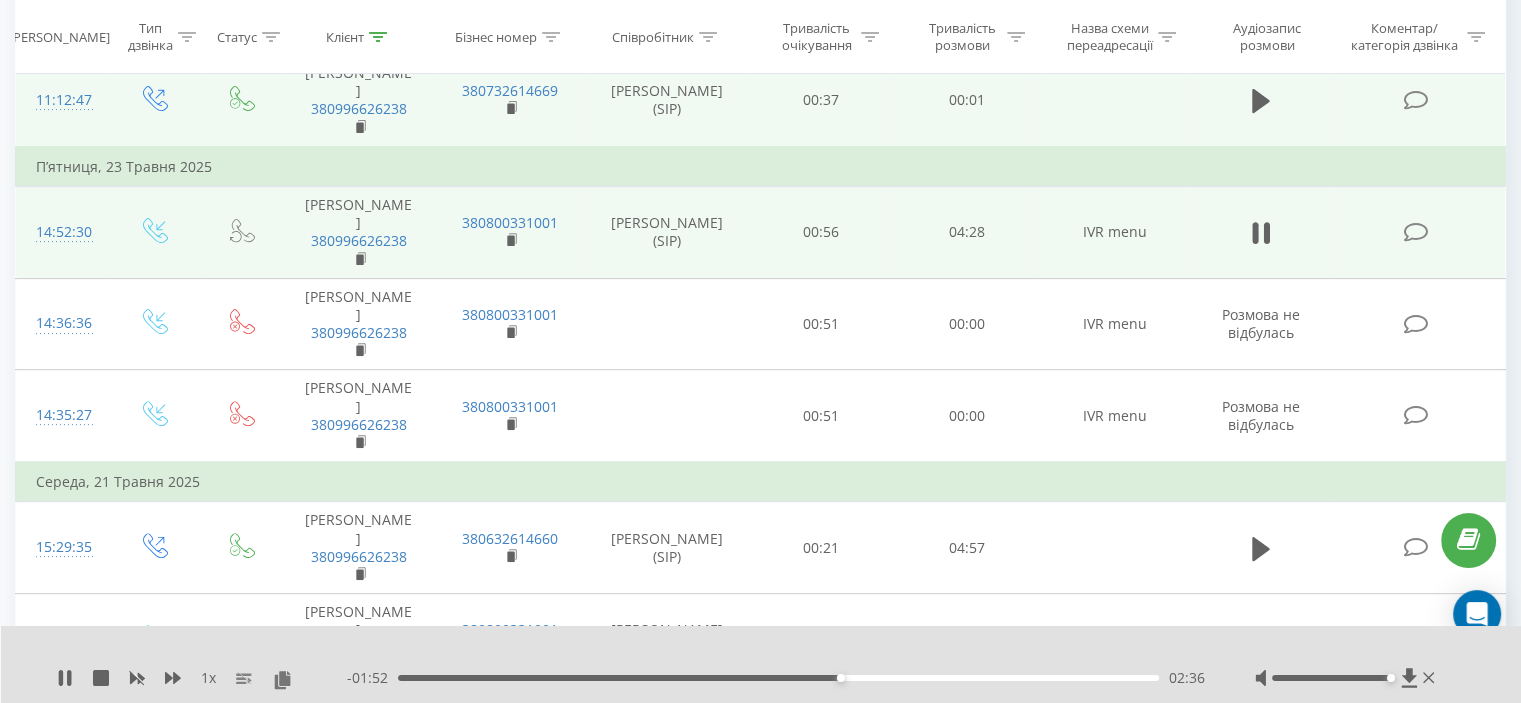 click on "02:36" at bounding box center [778, 678] 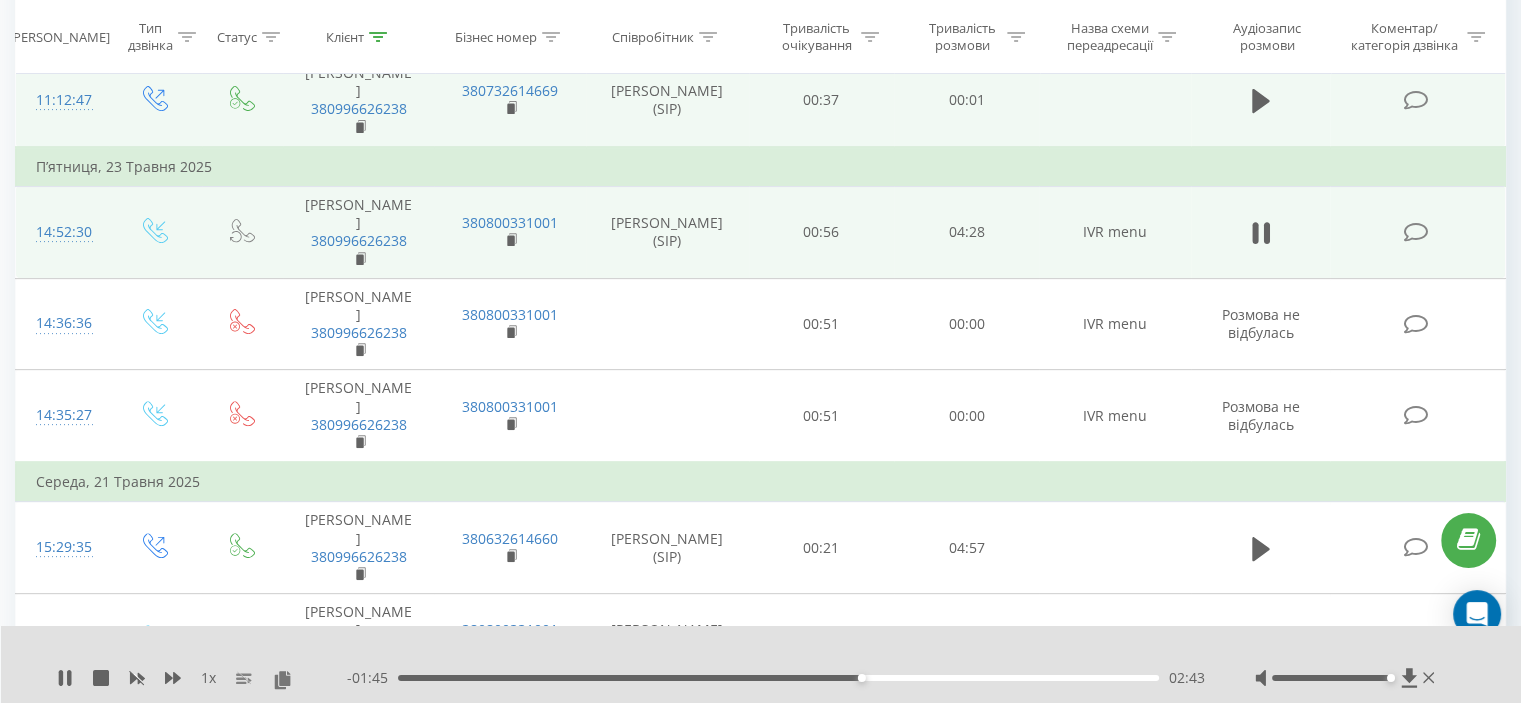 click on "- 01:45 02:43   02:43" at bounding box center (776, 678) 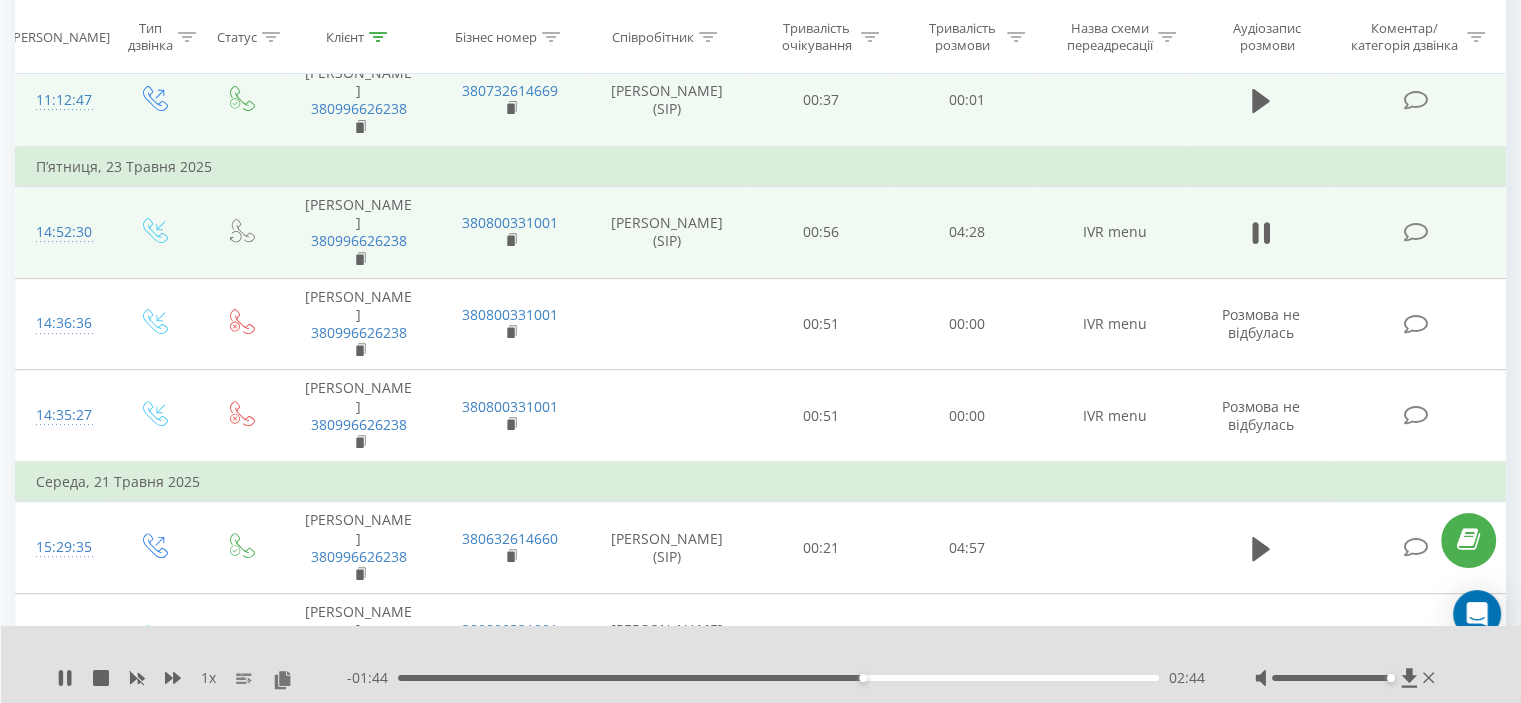 click on "- 01:44 02:44   02:44" at bounding box center [776, 678] 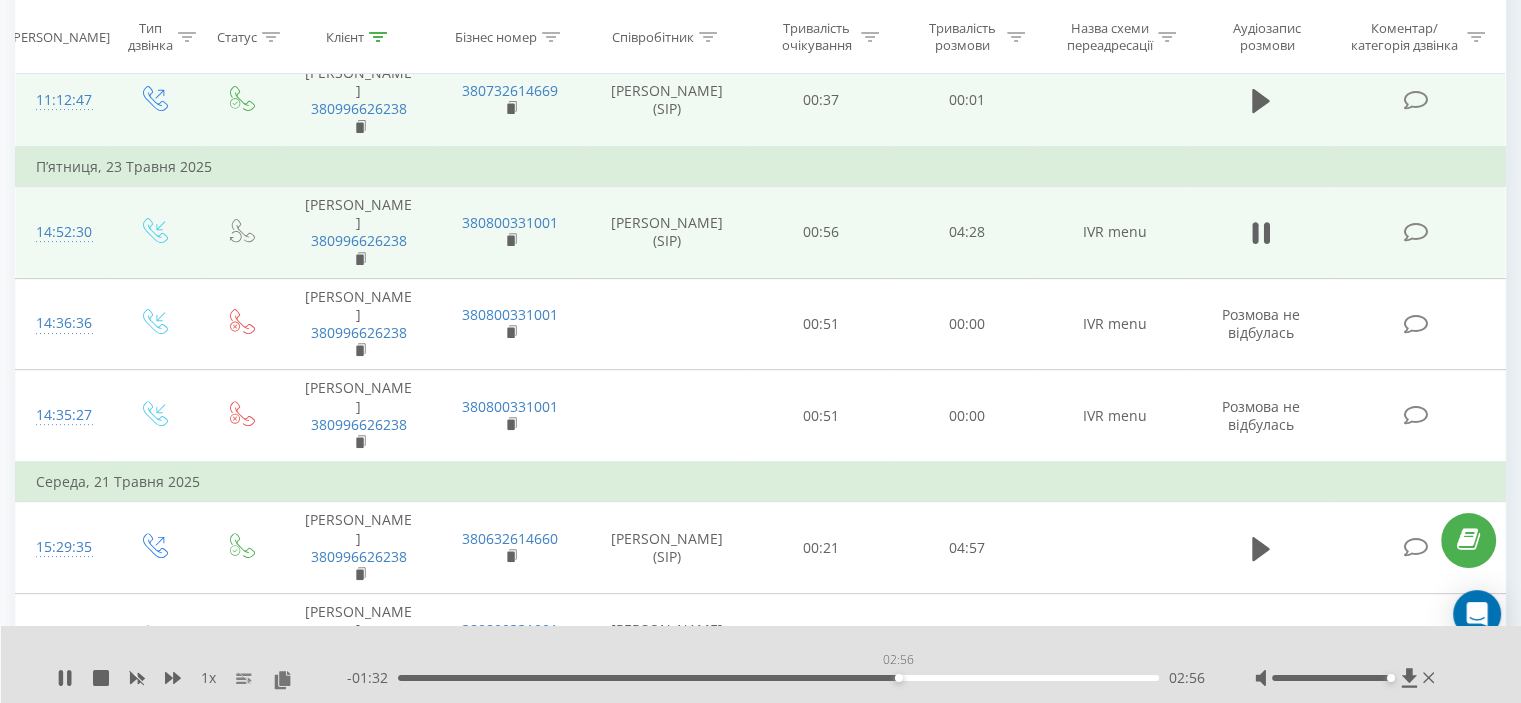 click on "02:56" at bounding box center (778, 678) 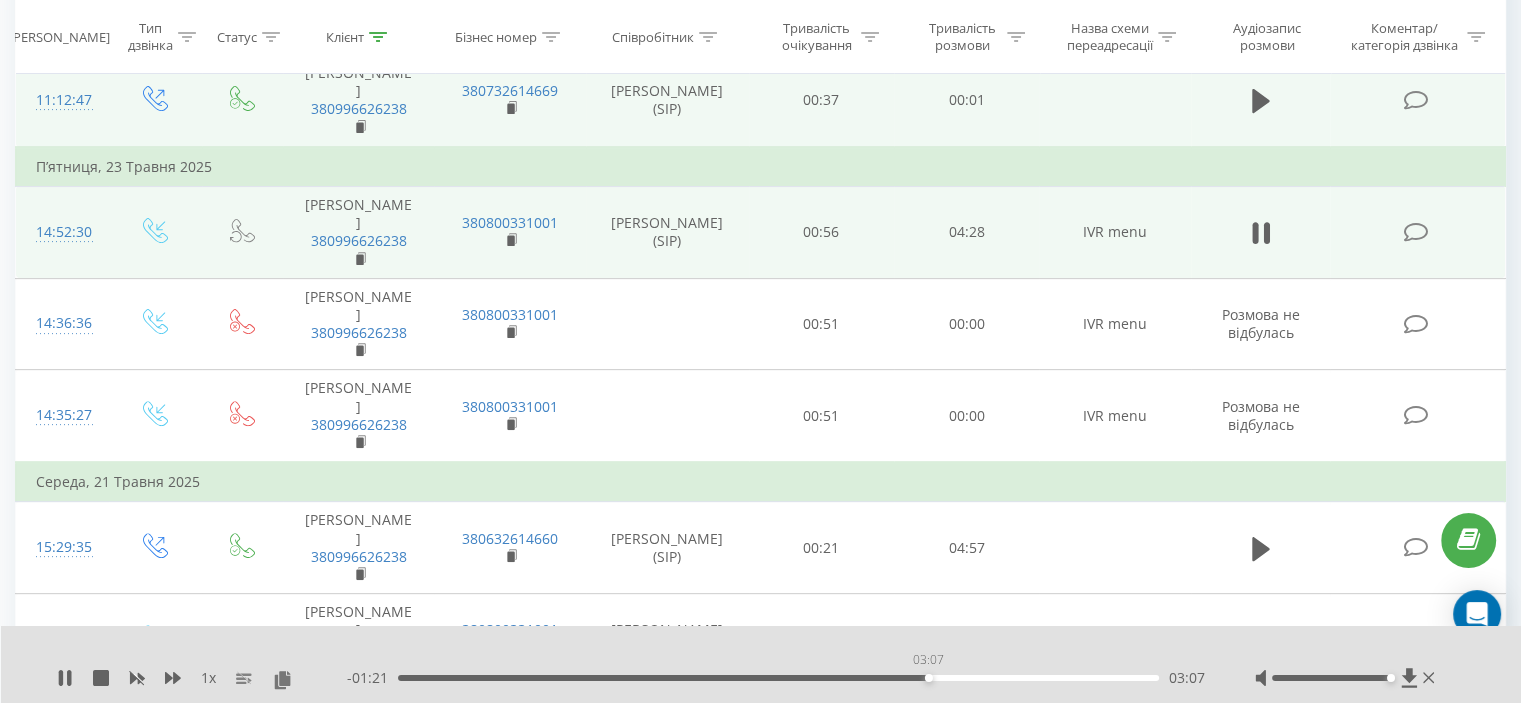 click on "03:07" at bounding box center [778, 678] 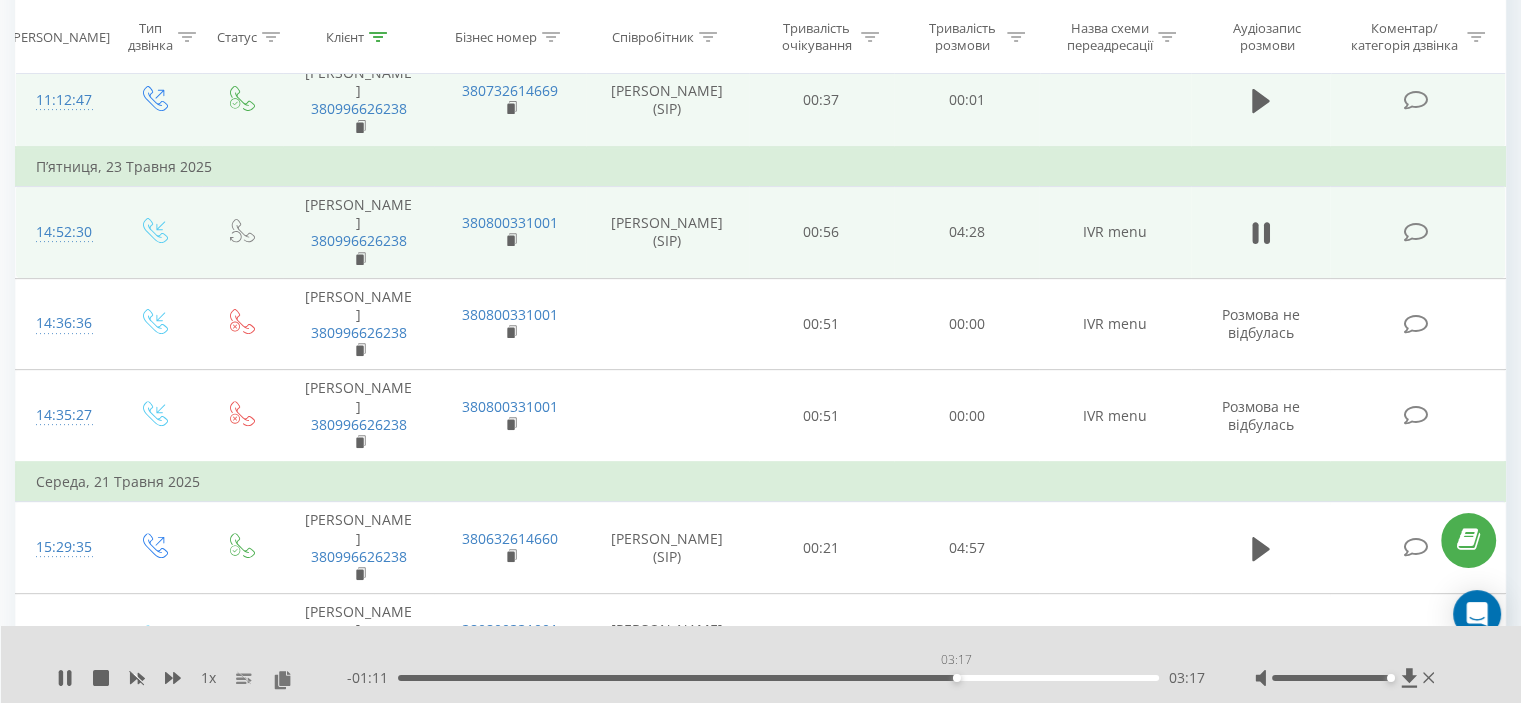 click on "03:17" at bounding box center [778, 678] 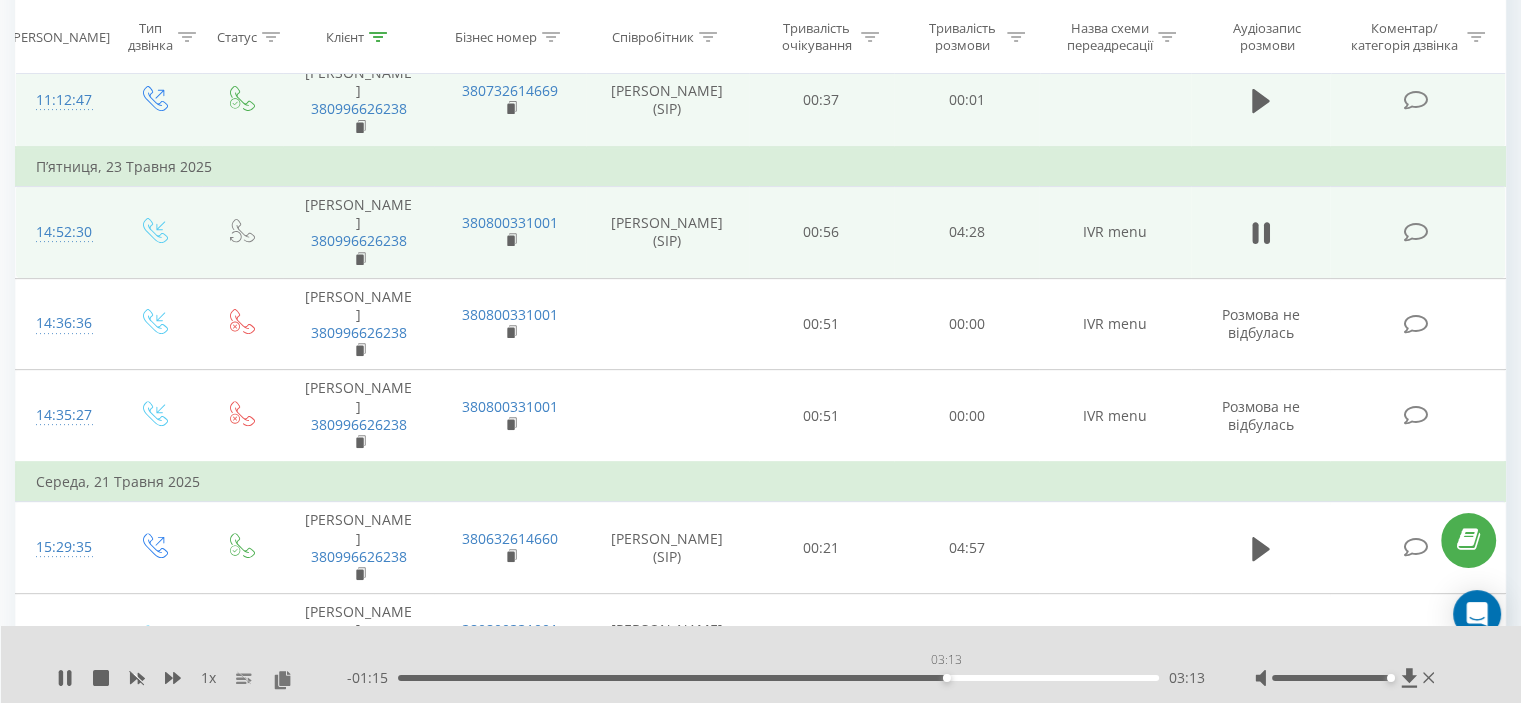 click on "03:13" at bounding box center (778, 678) 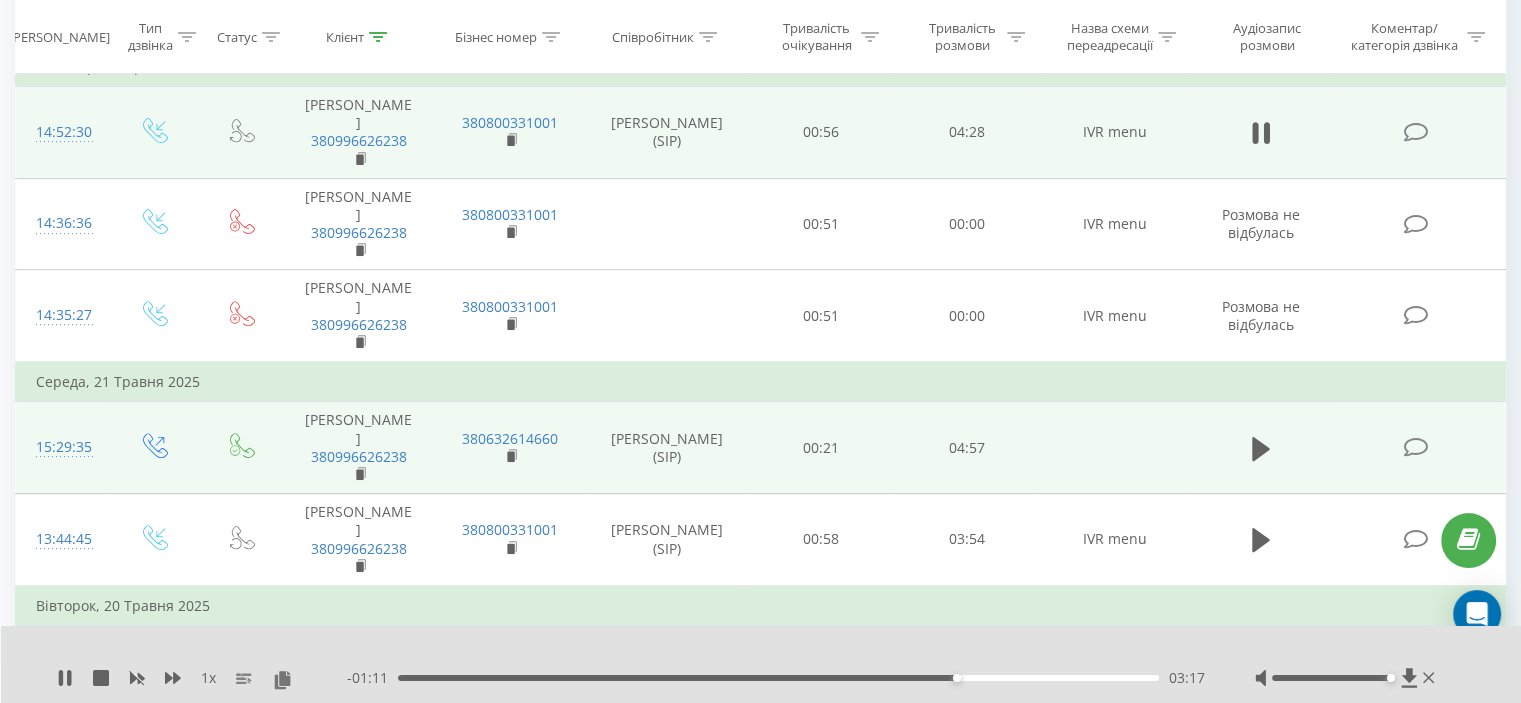 scroll, scrollTop: 800, scrollLeft: 0, axis: vertical 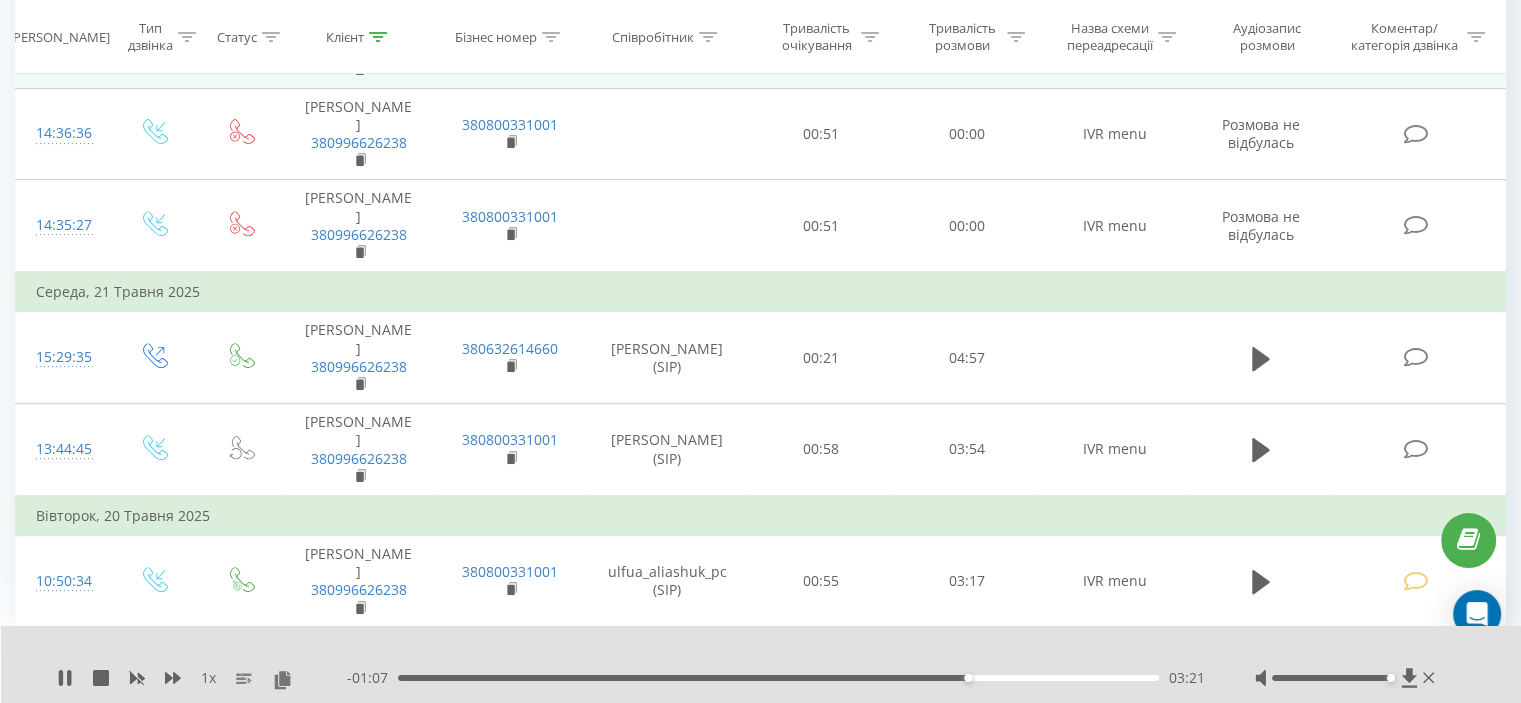 click on "- 01:07 03:21   03:21" at bounding box center [776, 678] 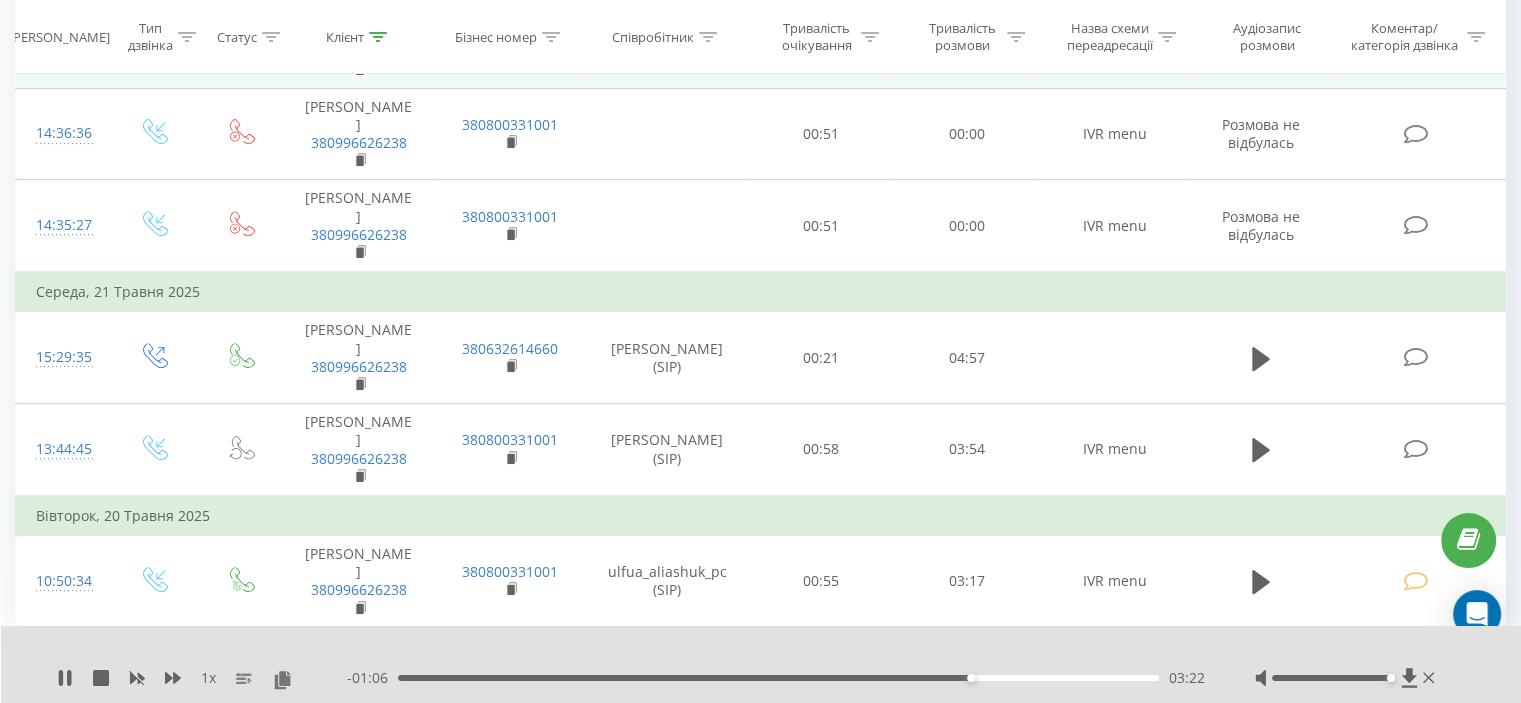 click on "- 01:06 03:22   03:22" at bounding box center (776, 678) 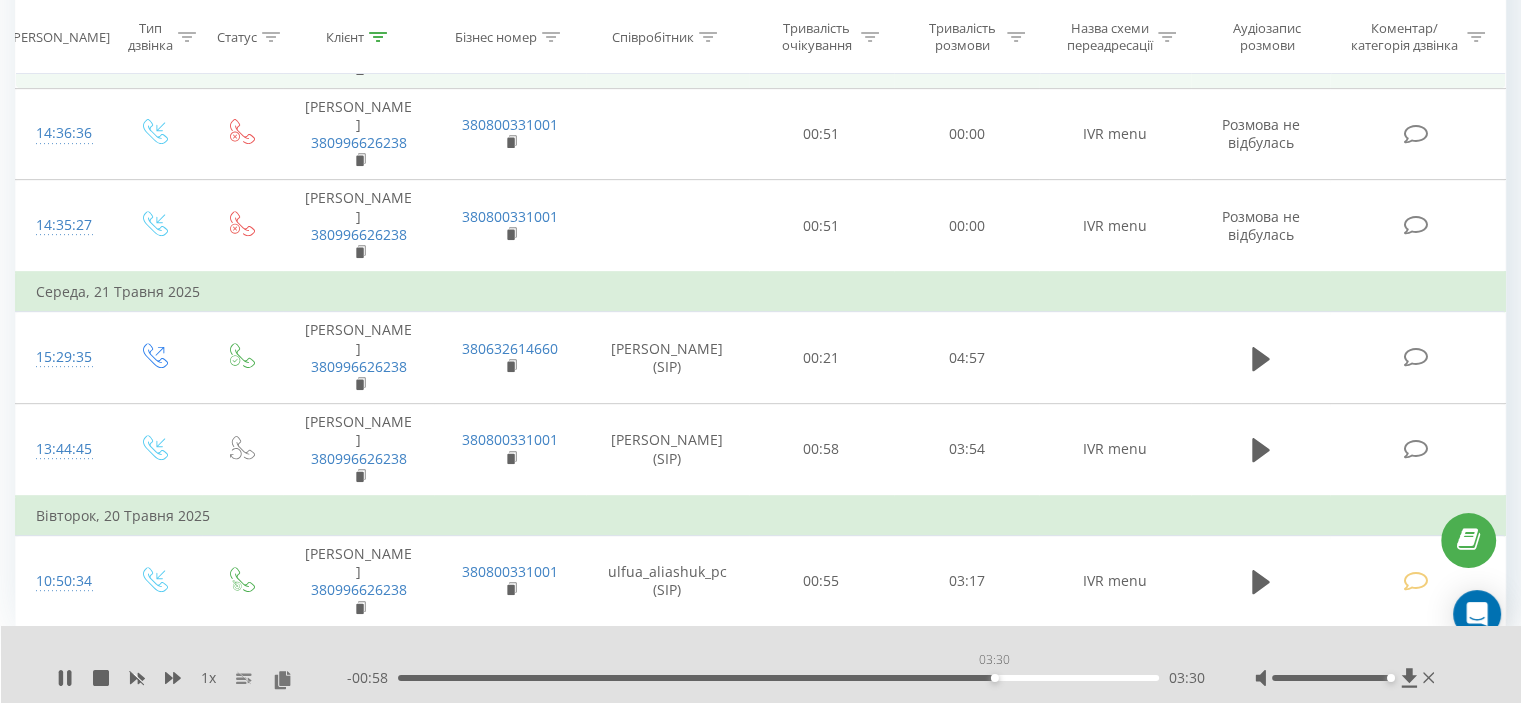 click on "03:30" at bounding box center [778, 678] 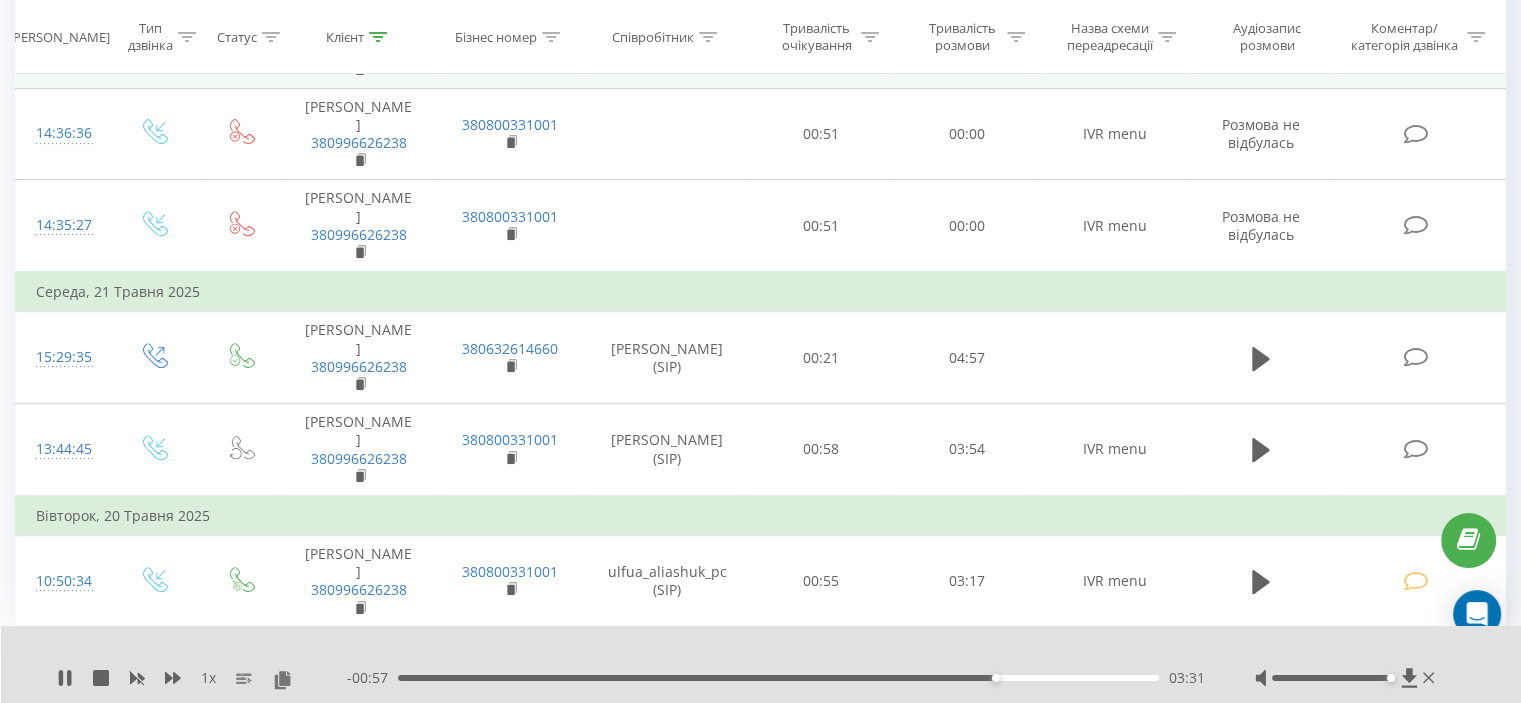 click on "03:31" at bounding box center [778, 678] 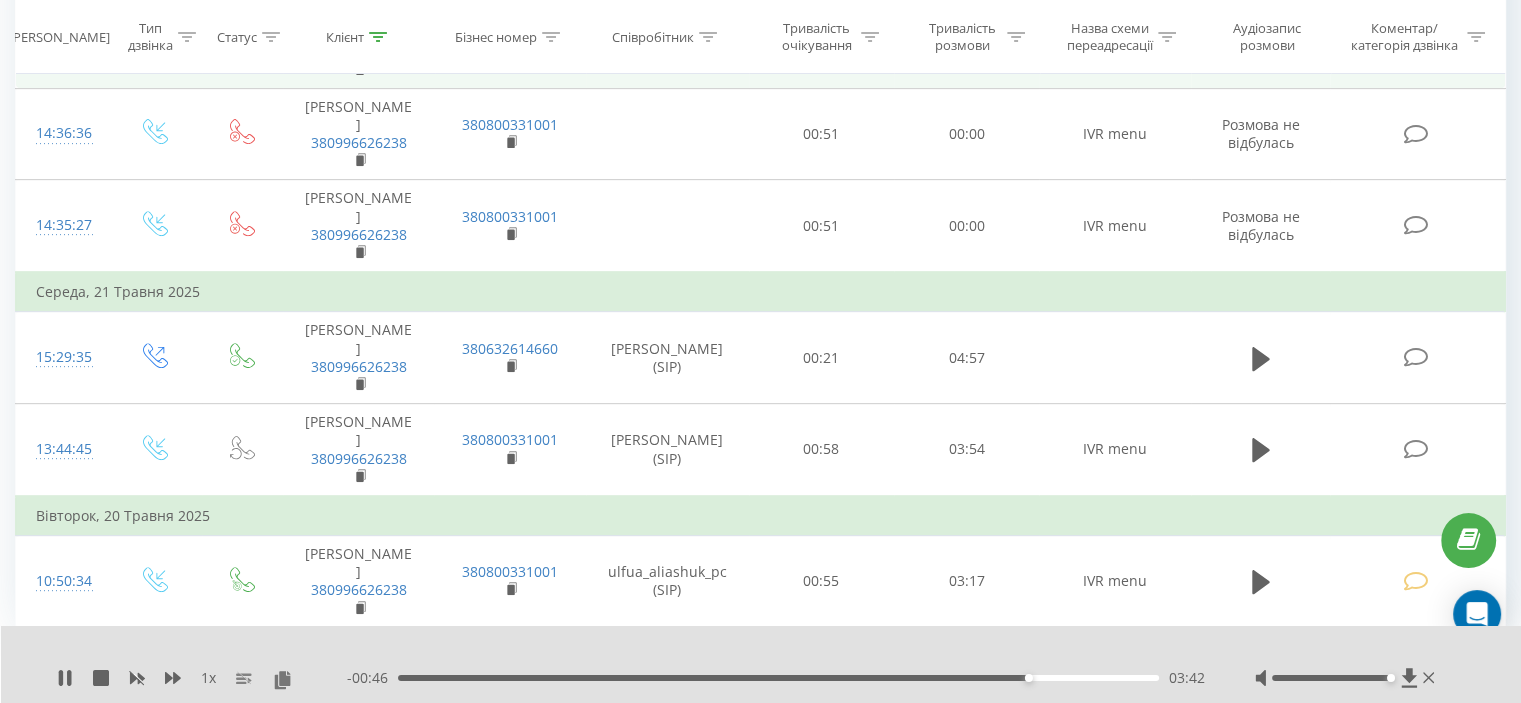 click on "03:42" at bounding box center (778, 678) 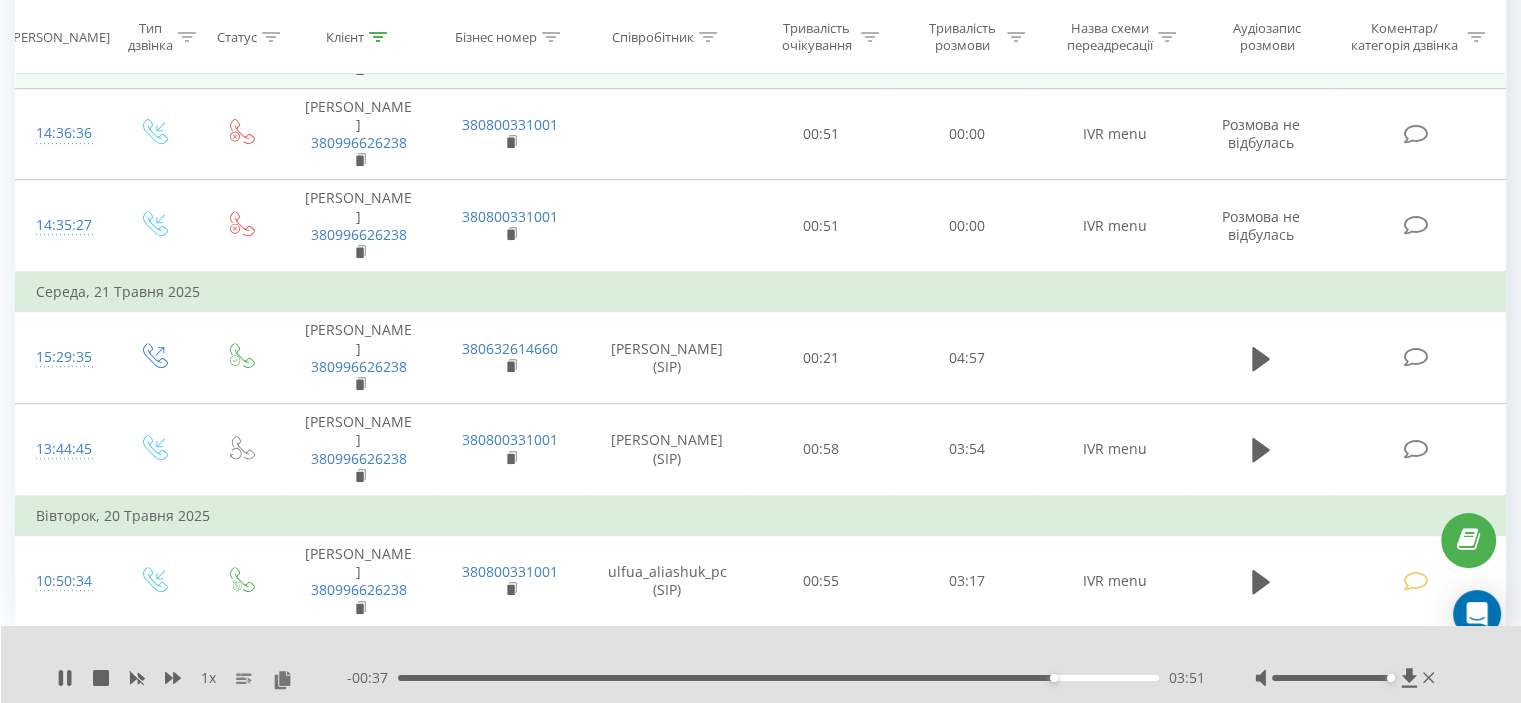 click on "- 00:37 03:51   03:51" at bounding box center (776, 678) 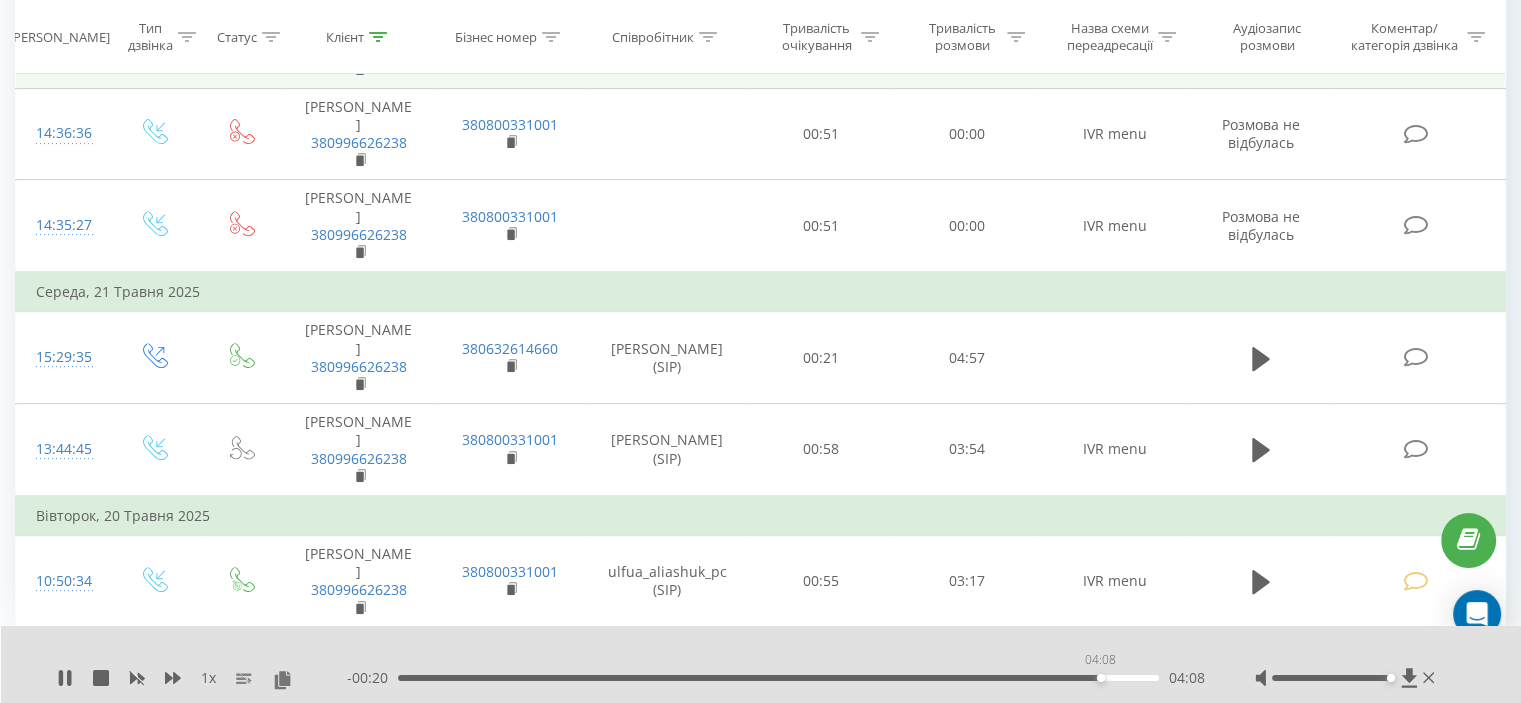 click on "04:08" at bounding box center [778, 678] 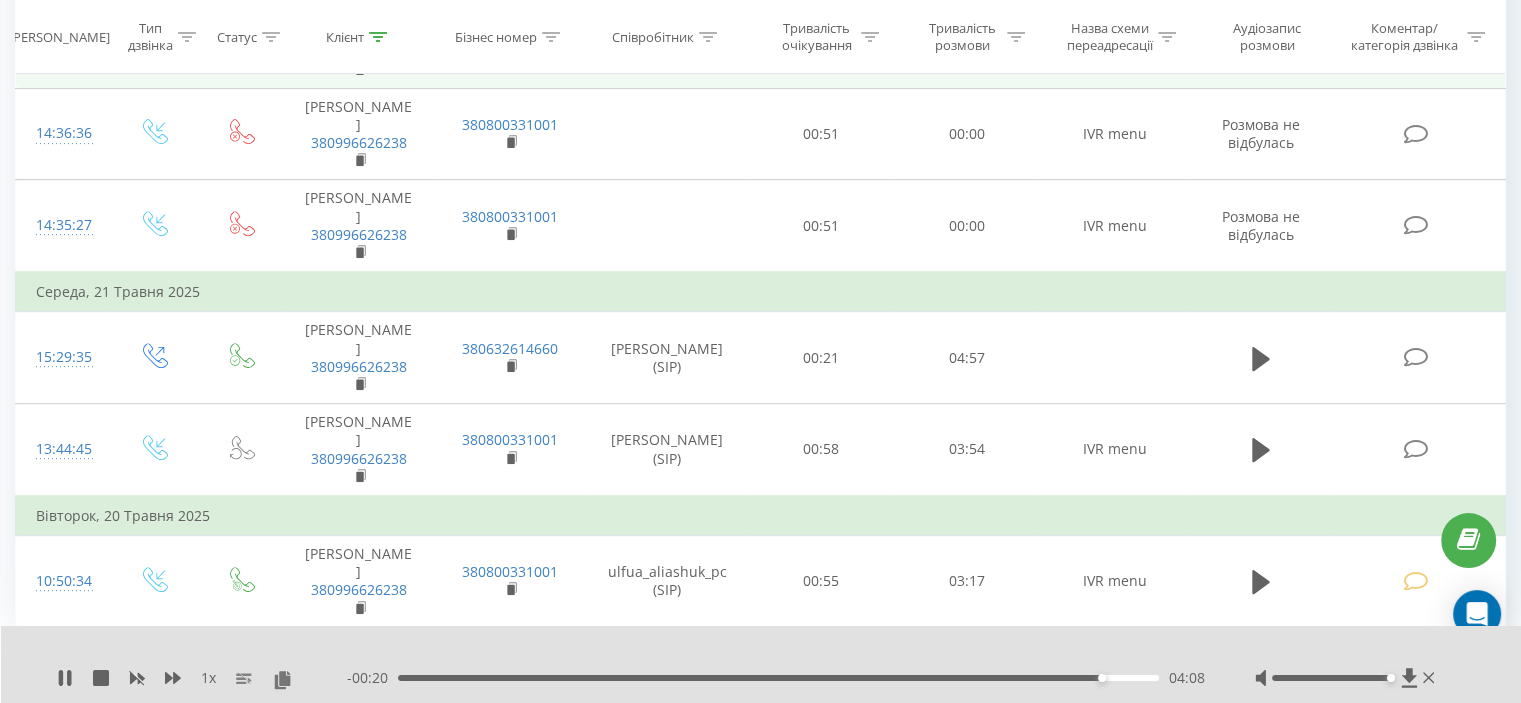 click on "04:08" at bounding box center (778, 678) 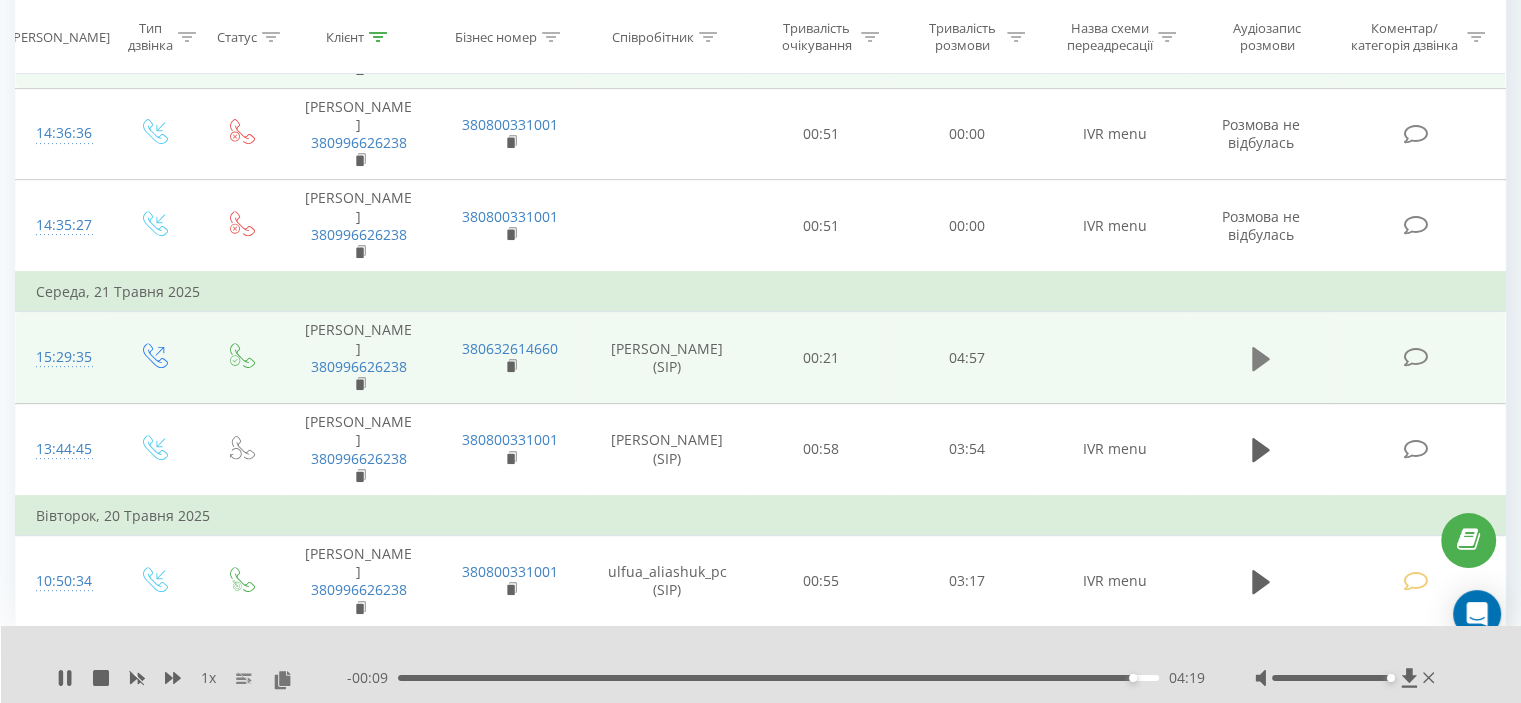 click 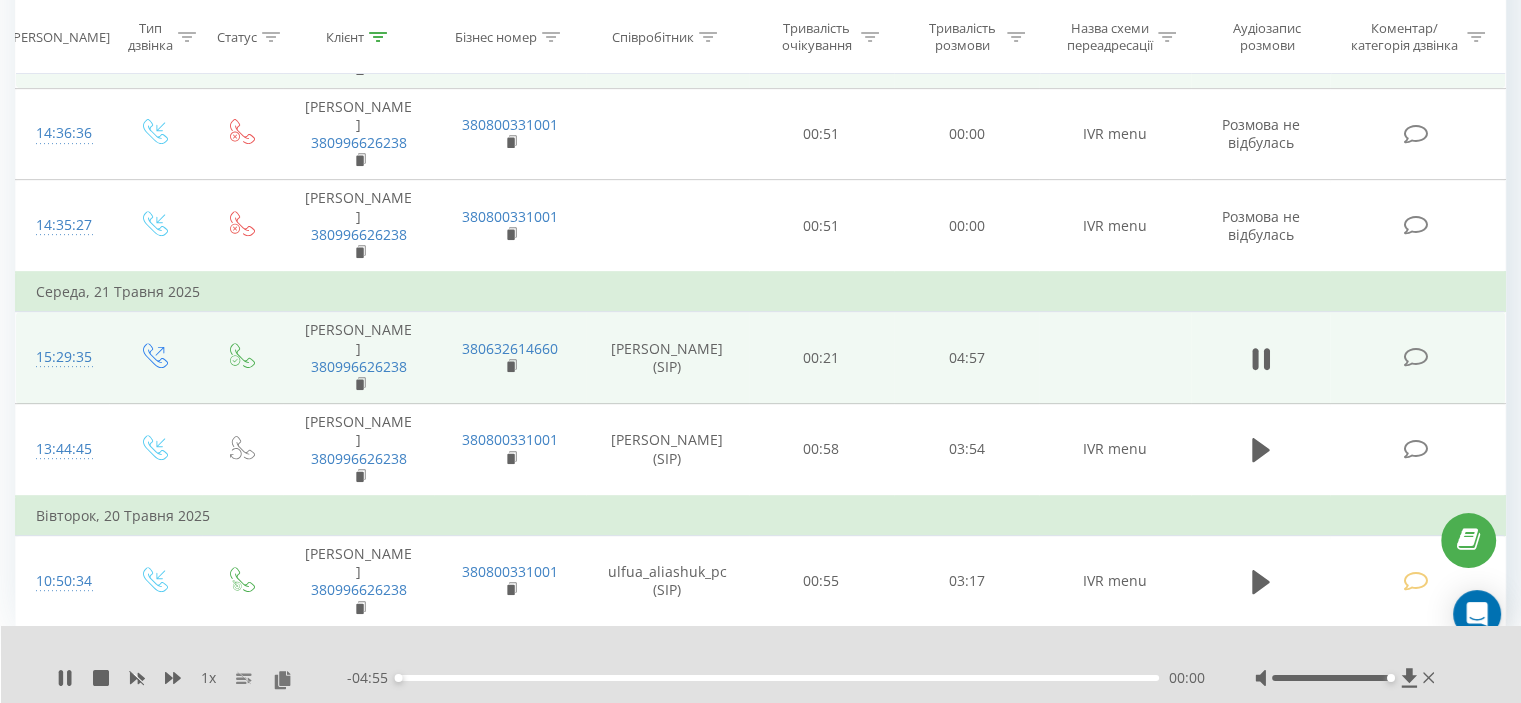 click on "00:00" at bounding box center [778, 678] 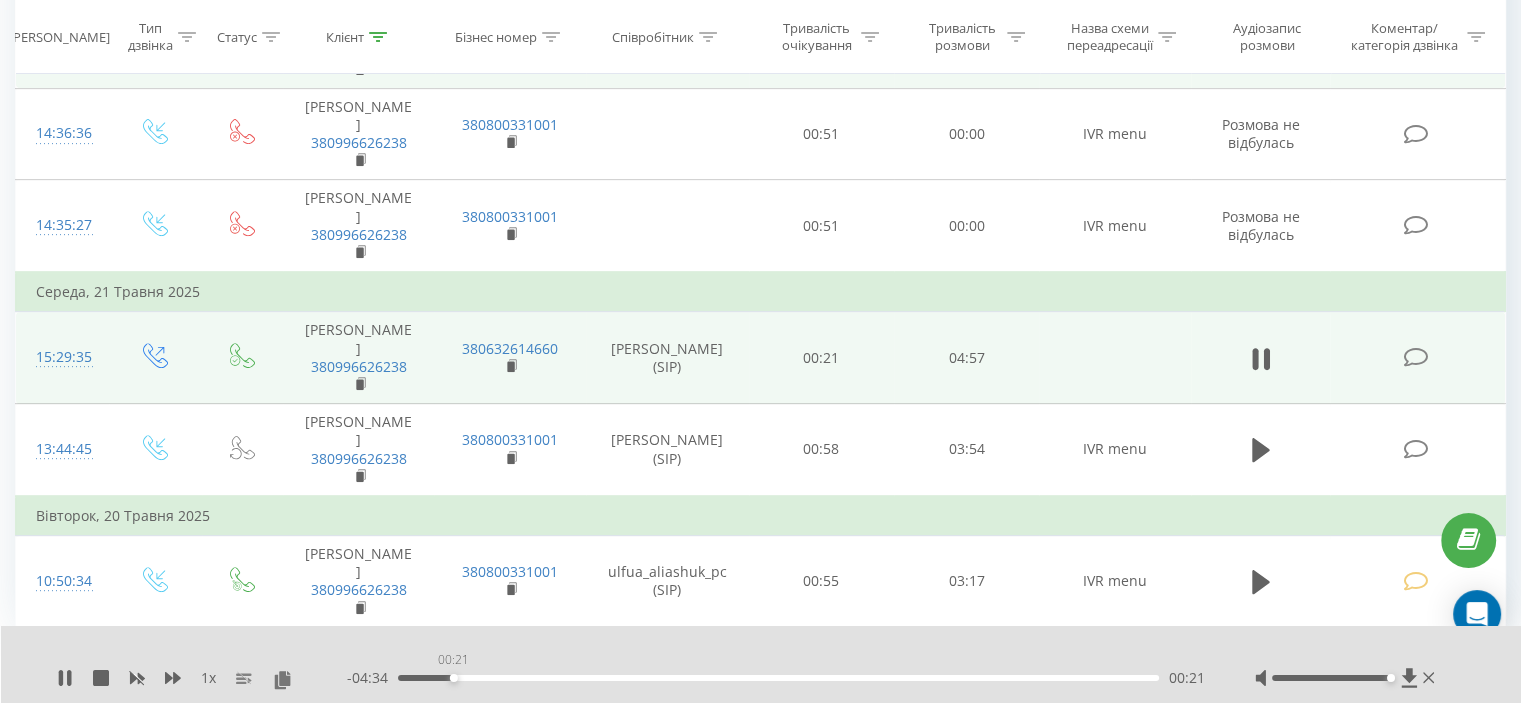click on "00:21" at bounding box center (778, 678) 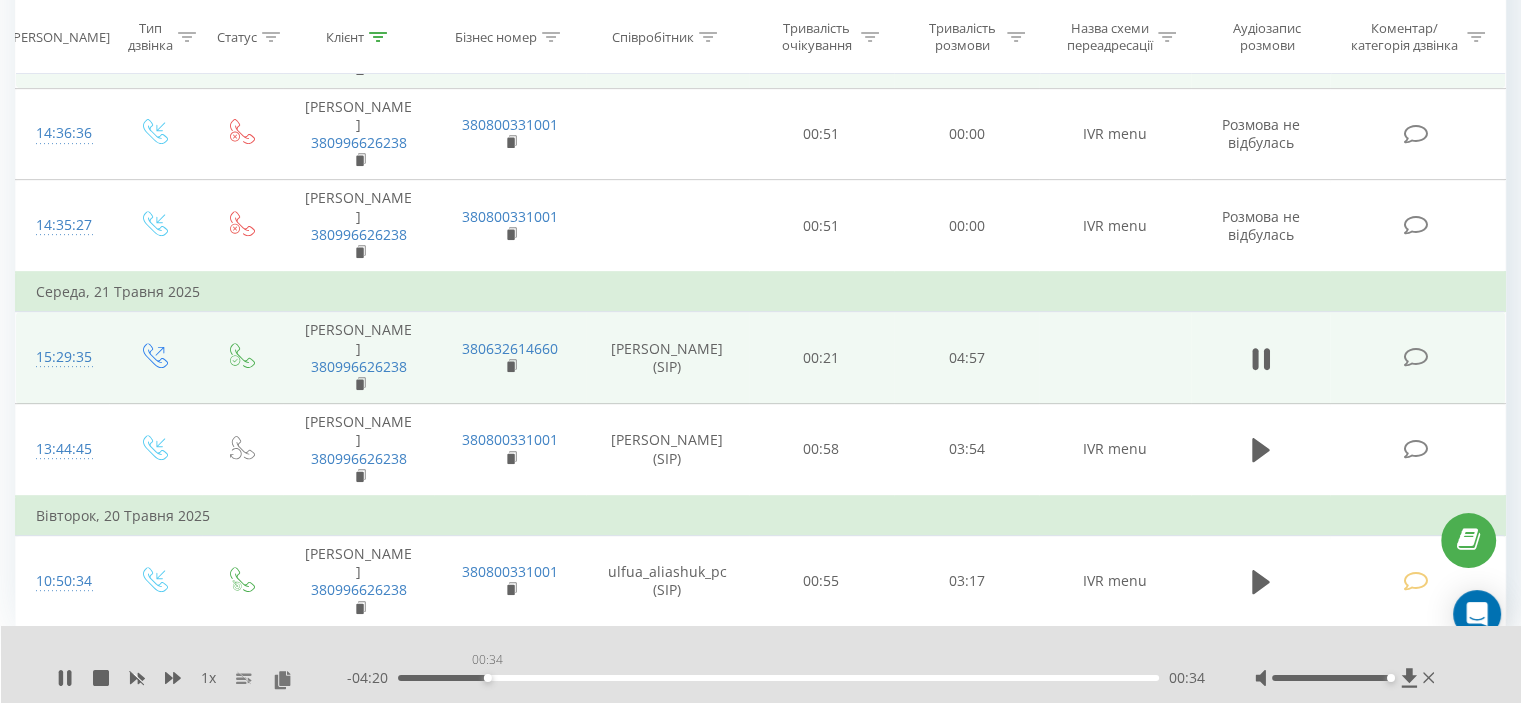 click on "00:34" at bounding box center [778, 678] 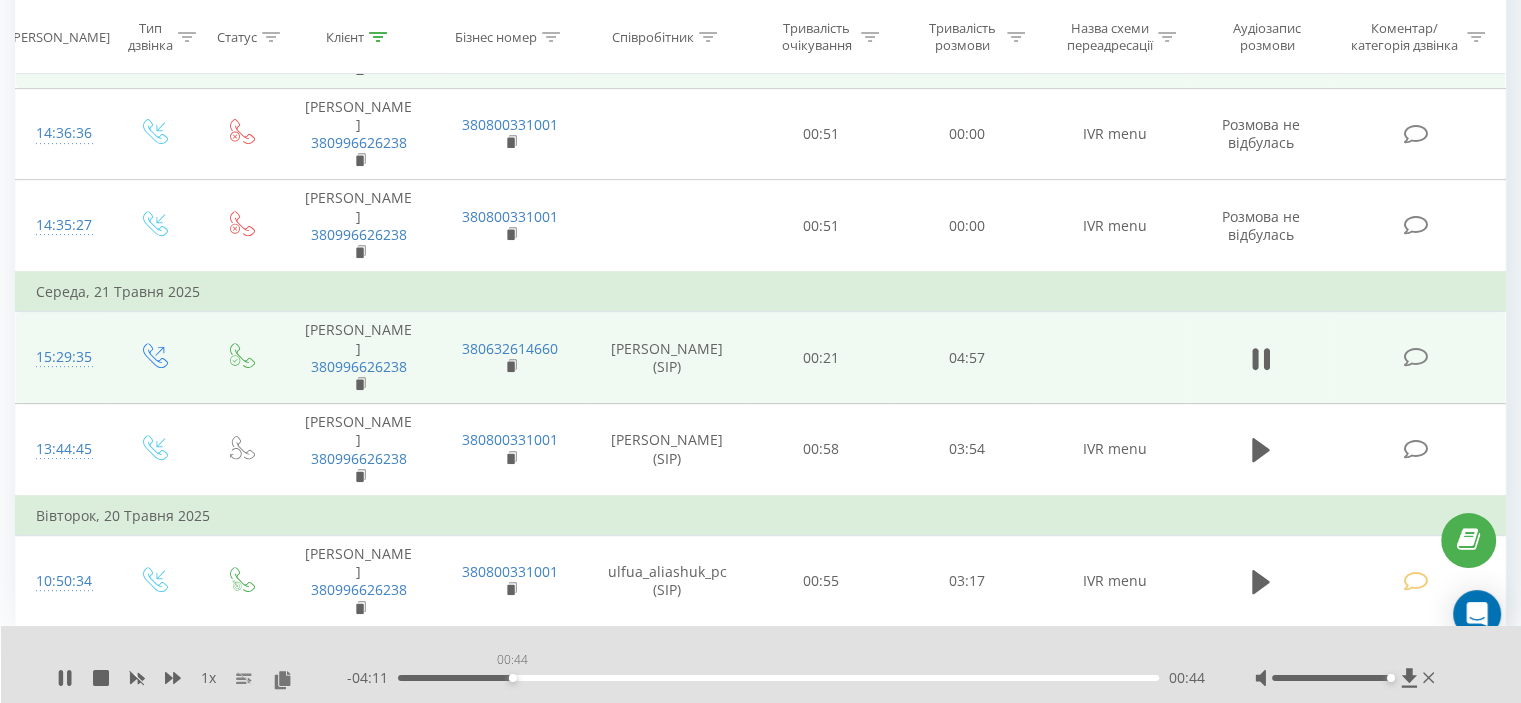 click on "00:44" at bounding box center [778, 678] 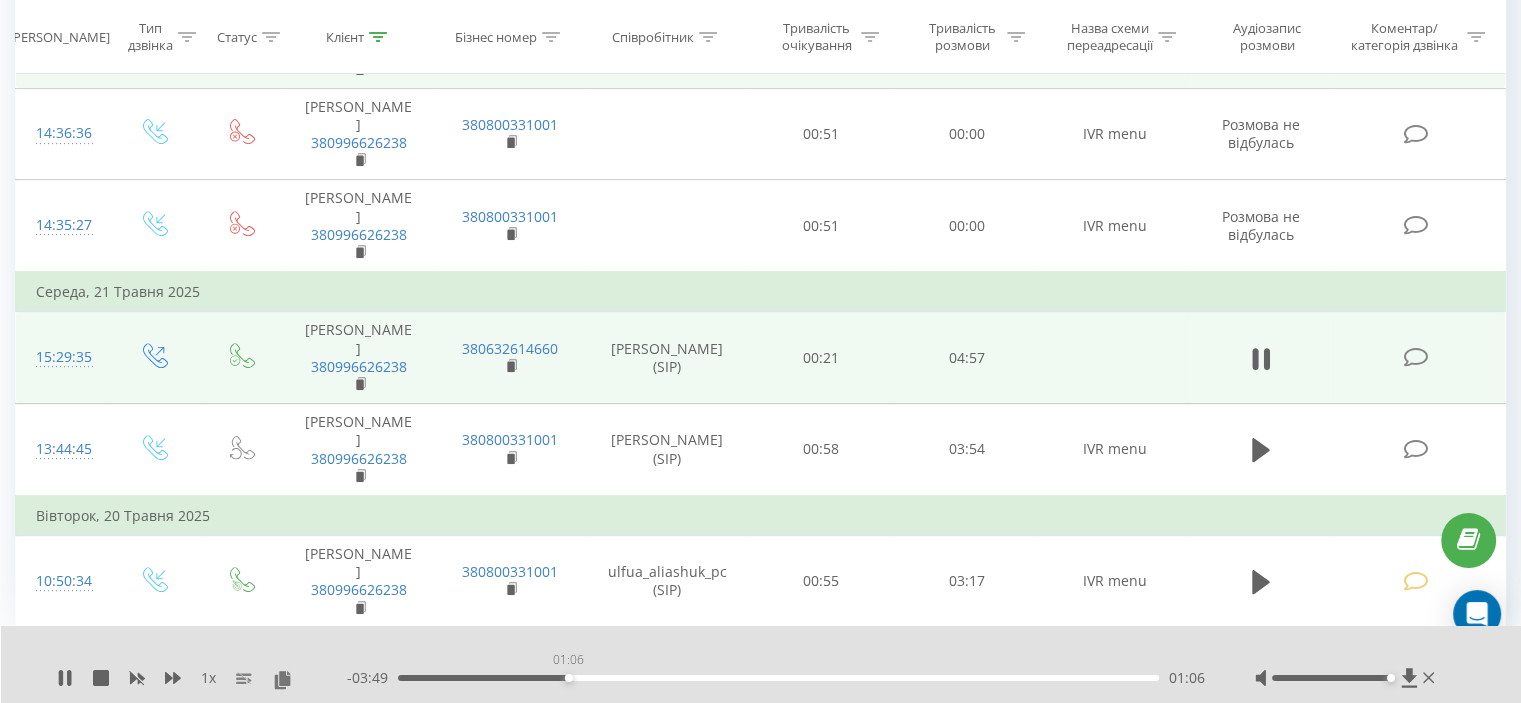 click on "01:06" at bounding box center [778, 678] 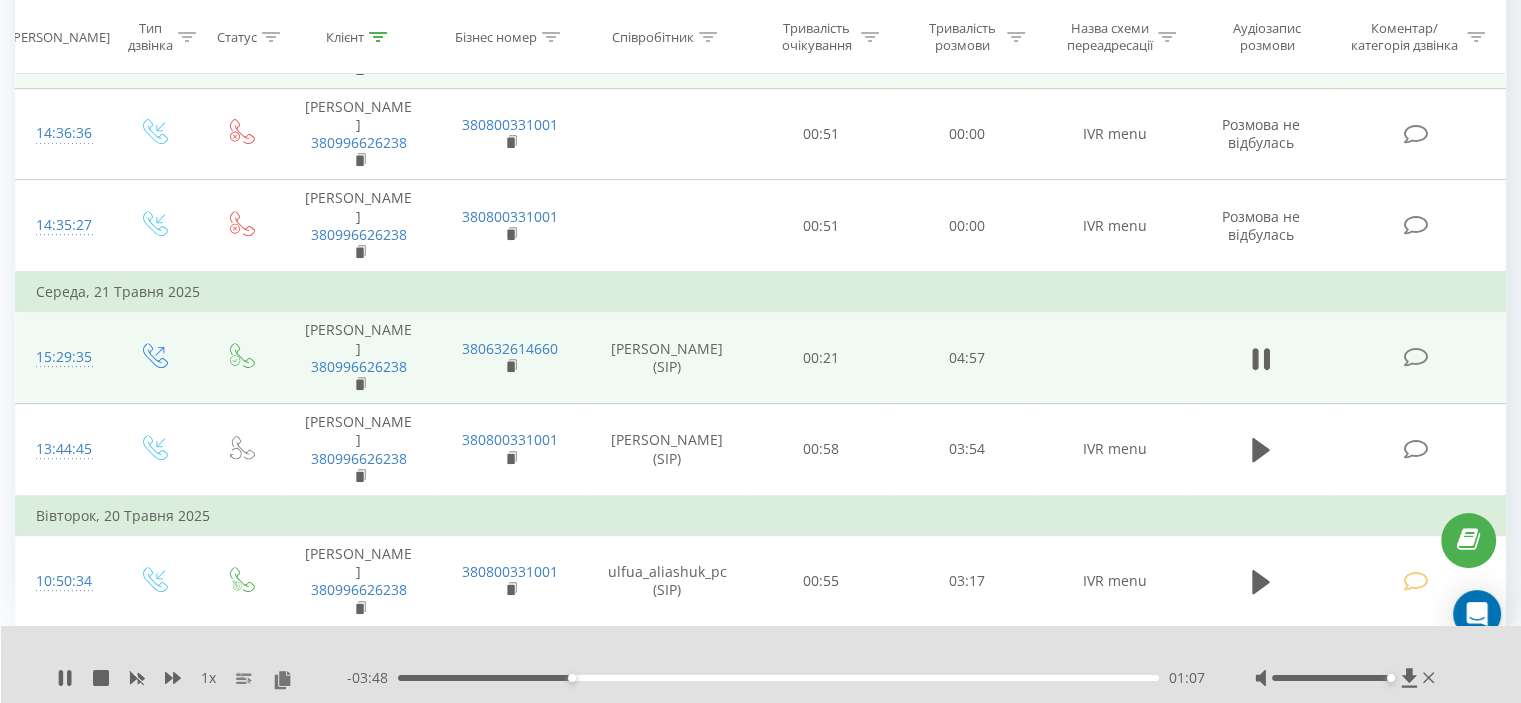 click on "01:07" at bounding box center [778, 678] 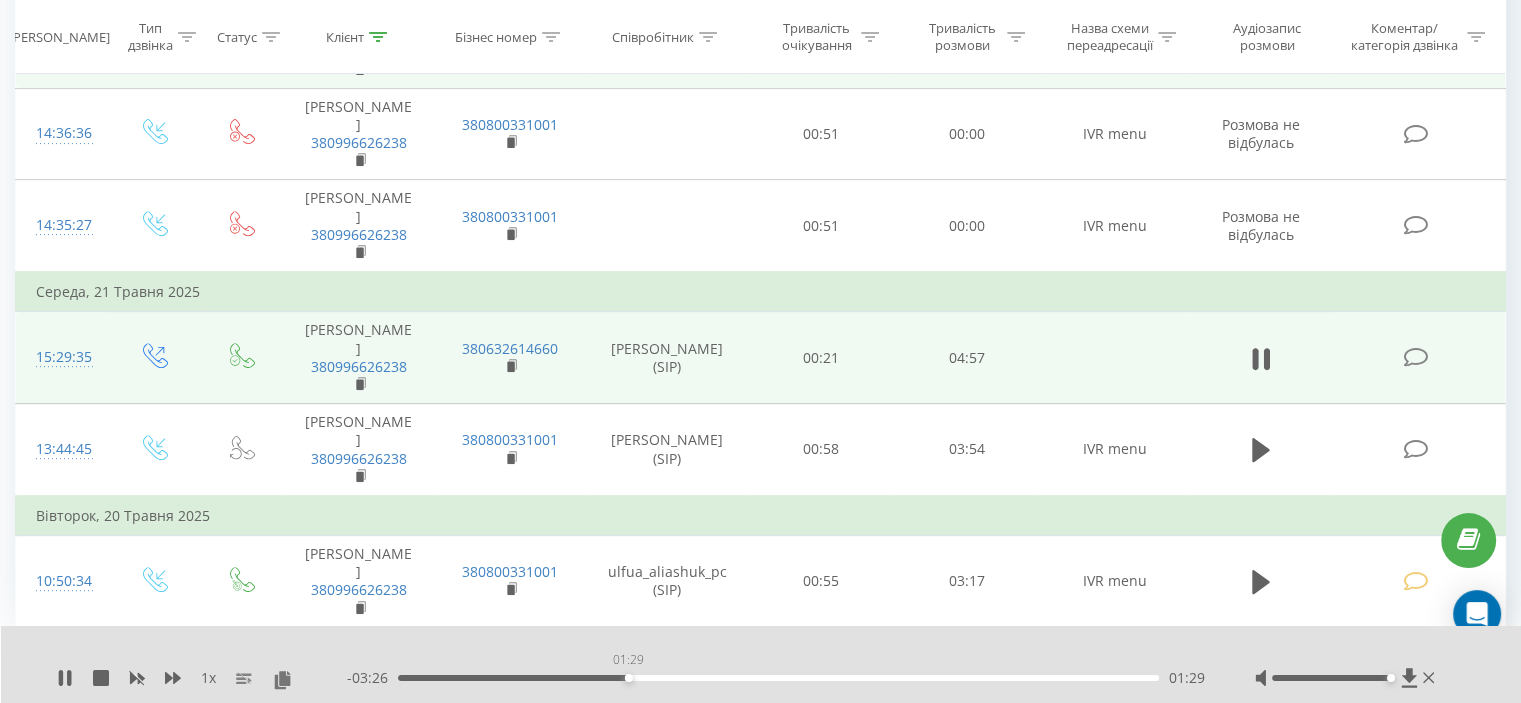 click on "01:29" at bounding box center [778, 678] 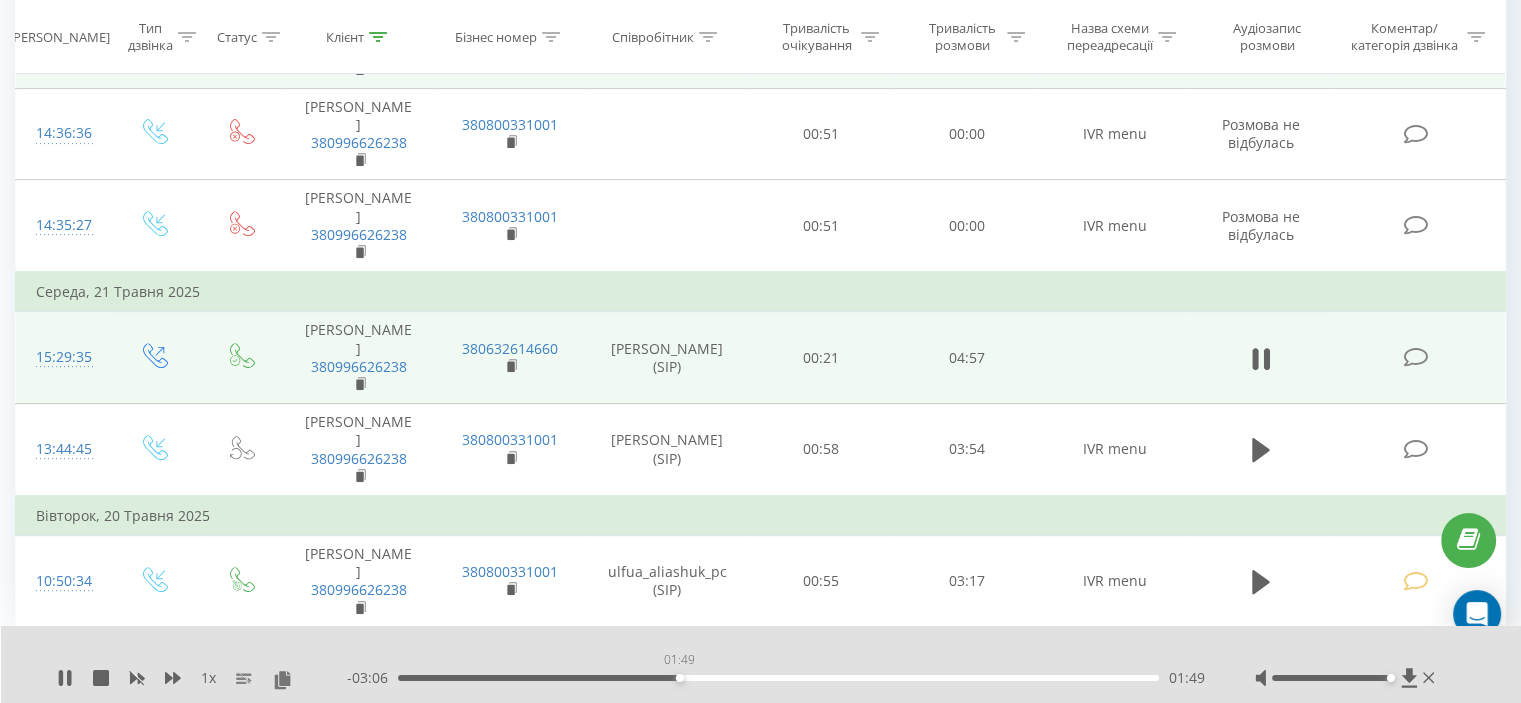 click on "01:49" at bounding box center (778, 678) 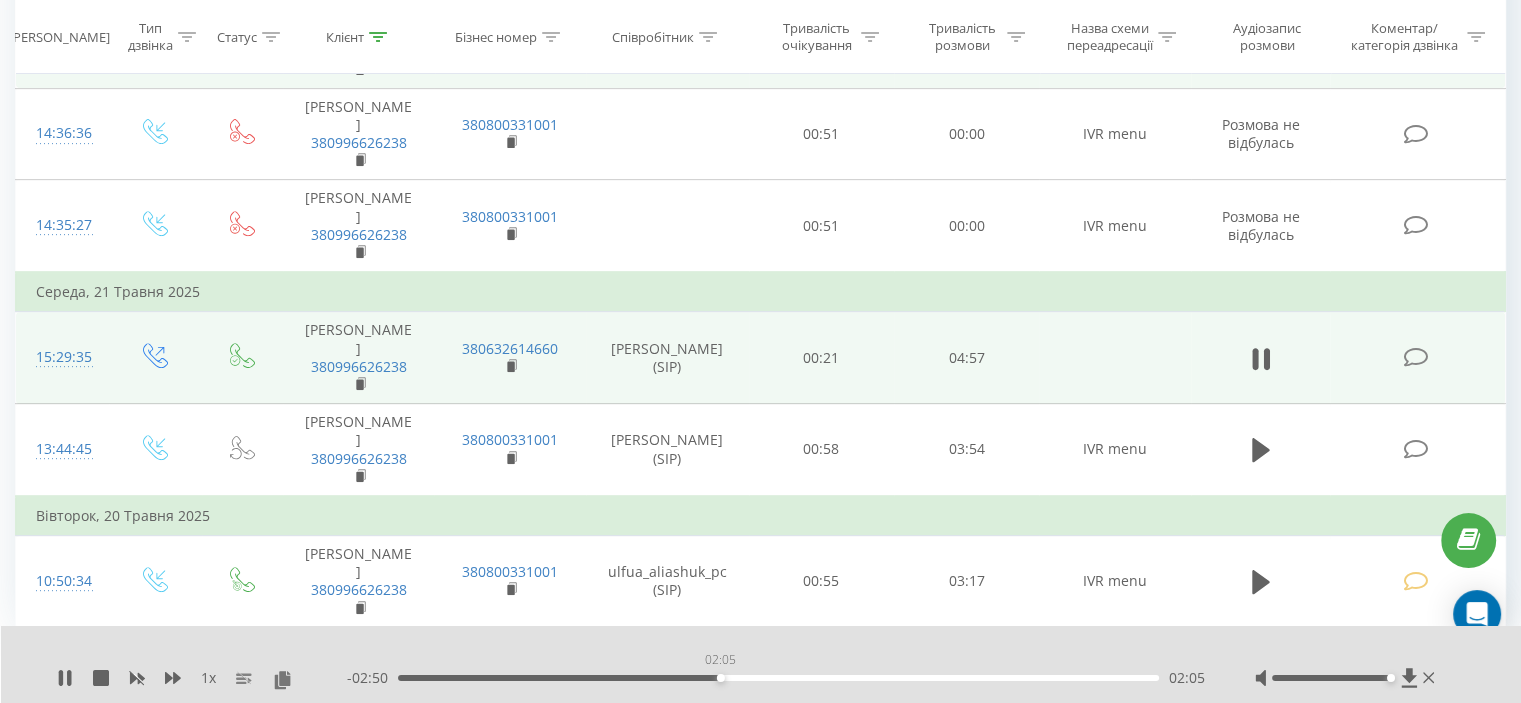 click on "02:05" at bounding box center [778, 678] 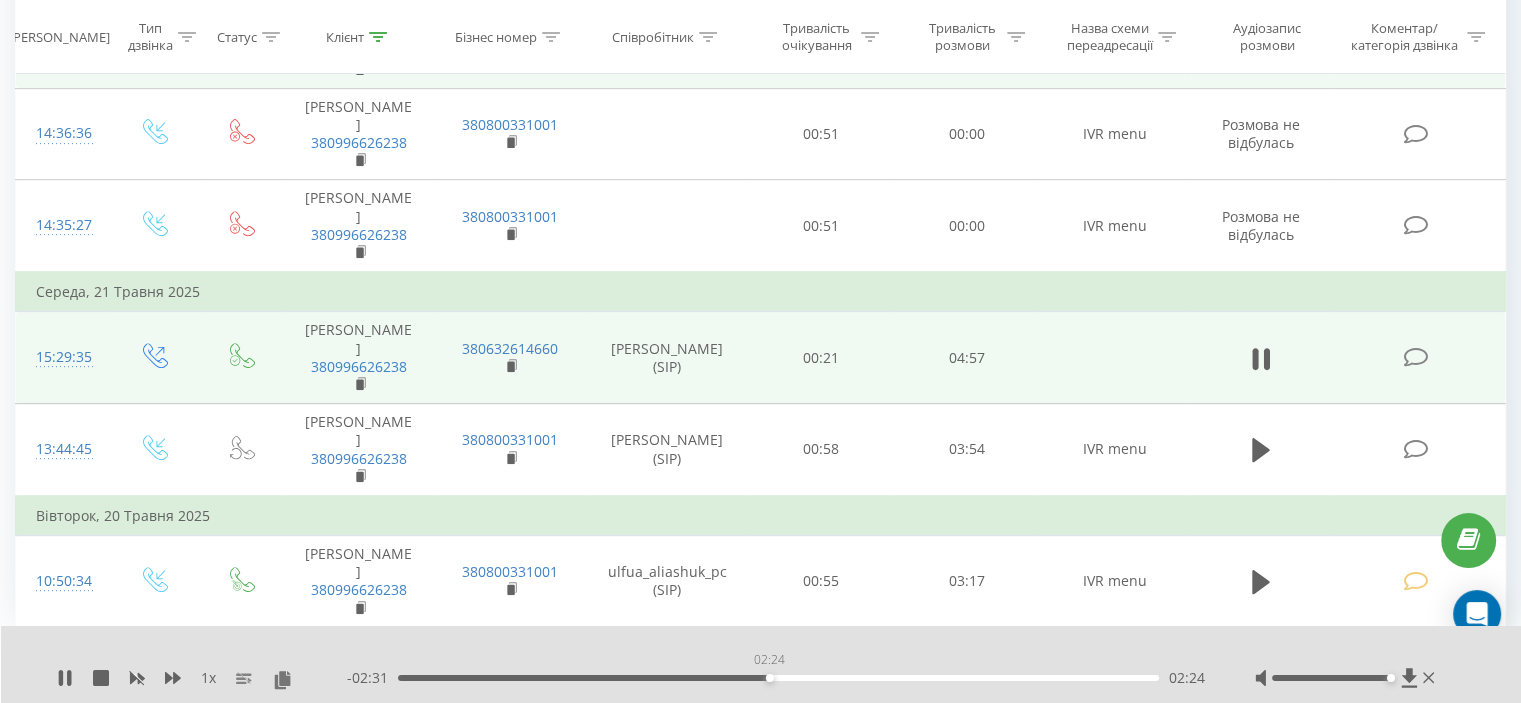 click on "02:24" at bounding box center (778, 678) 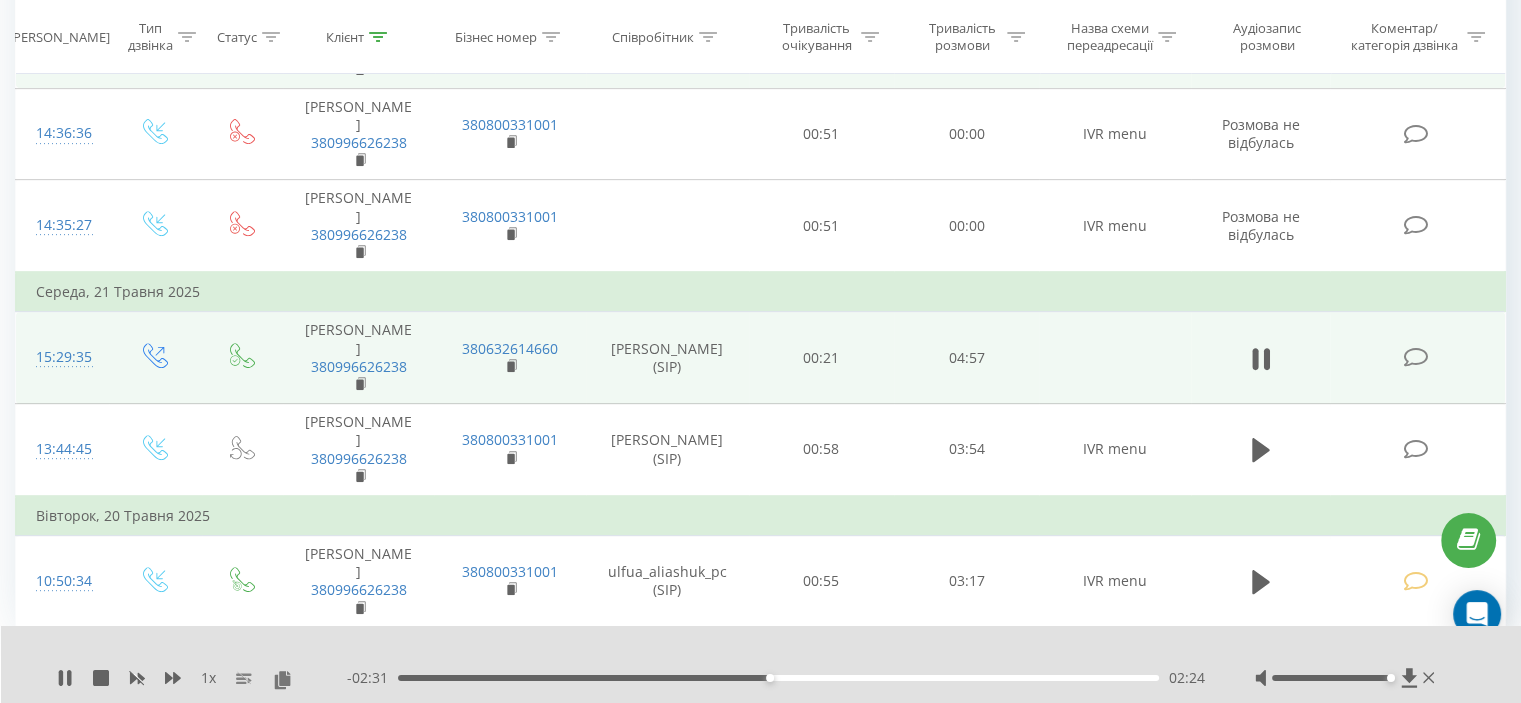 click on "- 02:31 02:24   02:24" at bounding box center [776, 678] 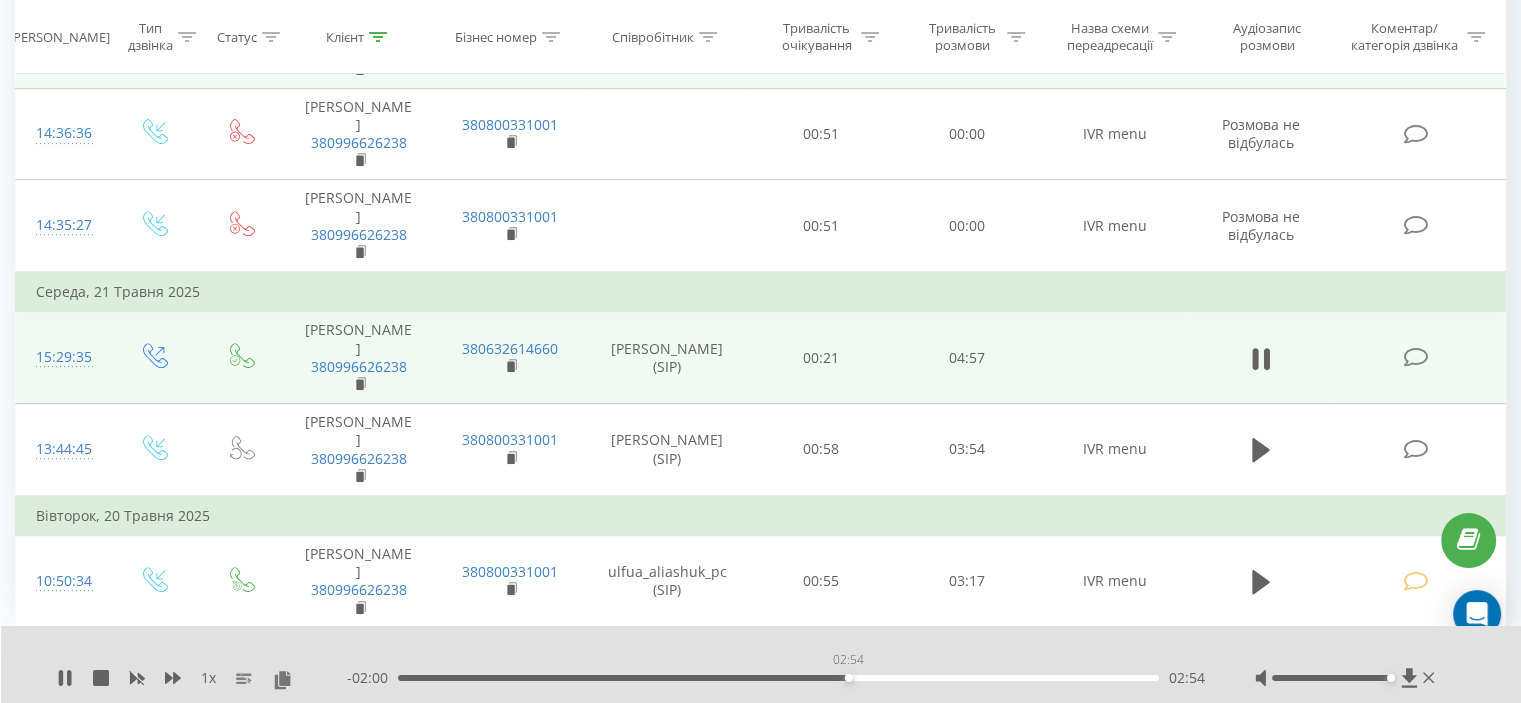 click on "02:54" at bounding box center (778, 678) 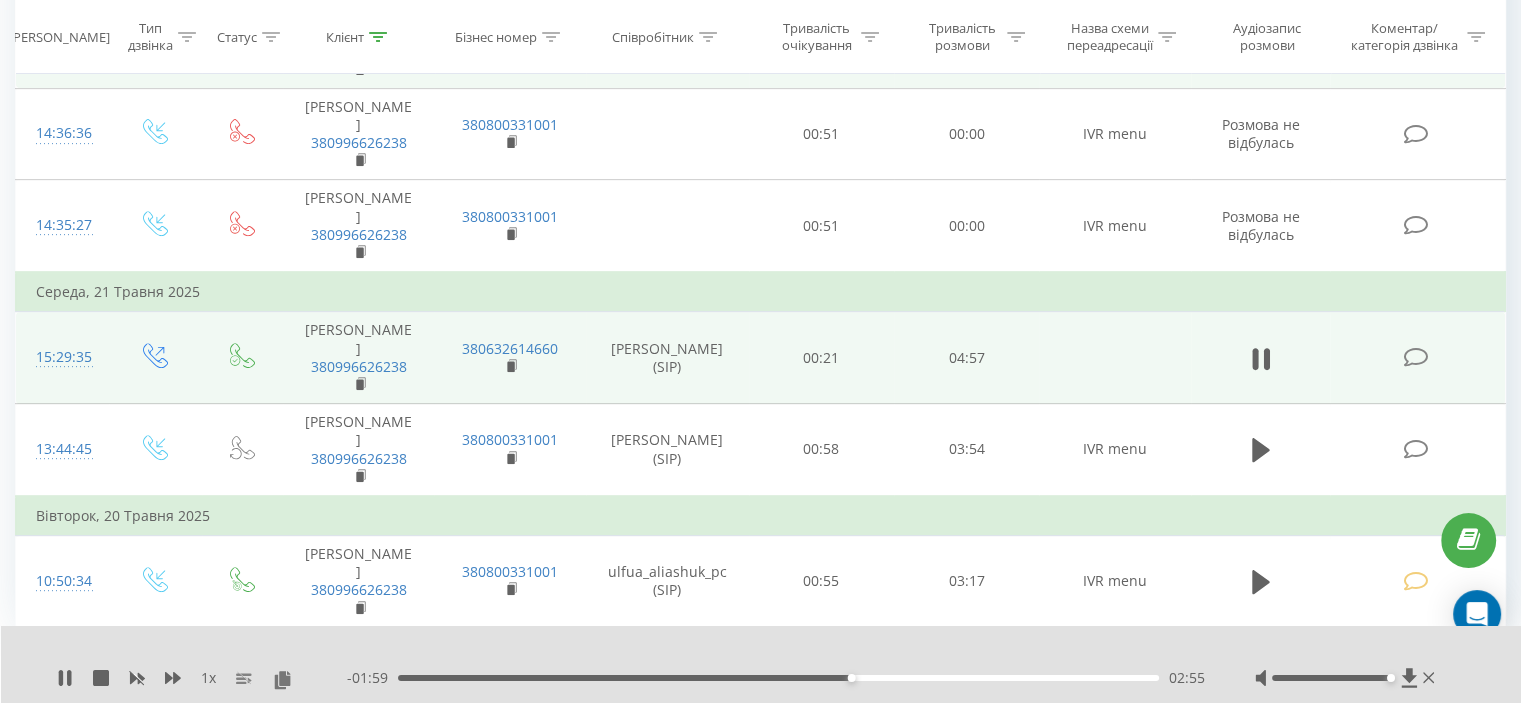 click on "02:55" at bounding box center [778, 678] 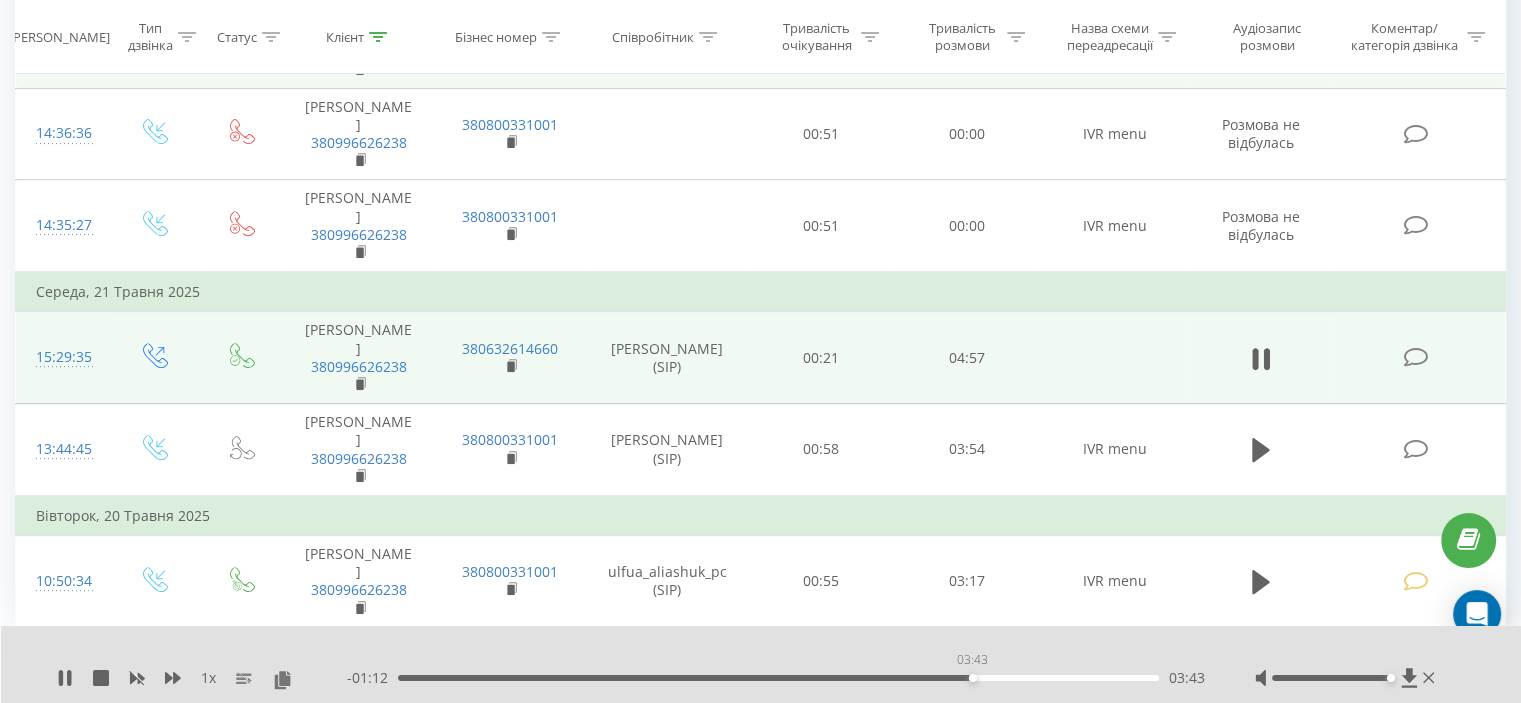 click on "03:43" at bounding box center (778, 678) 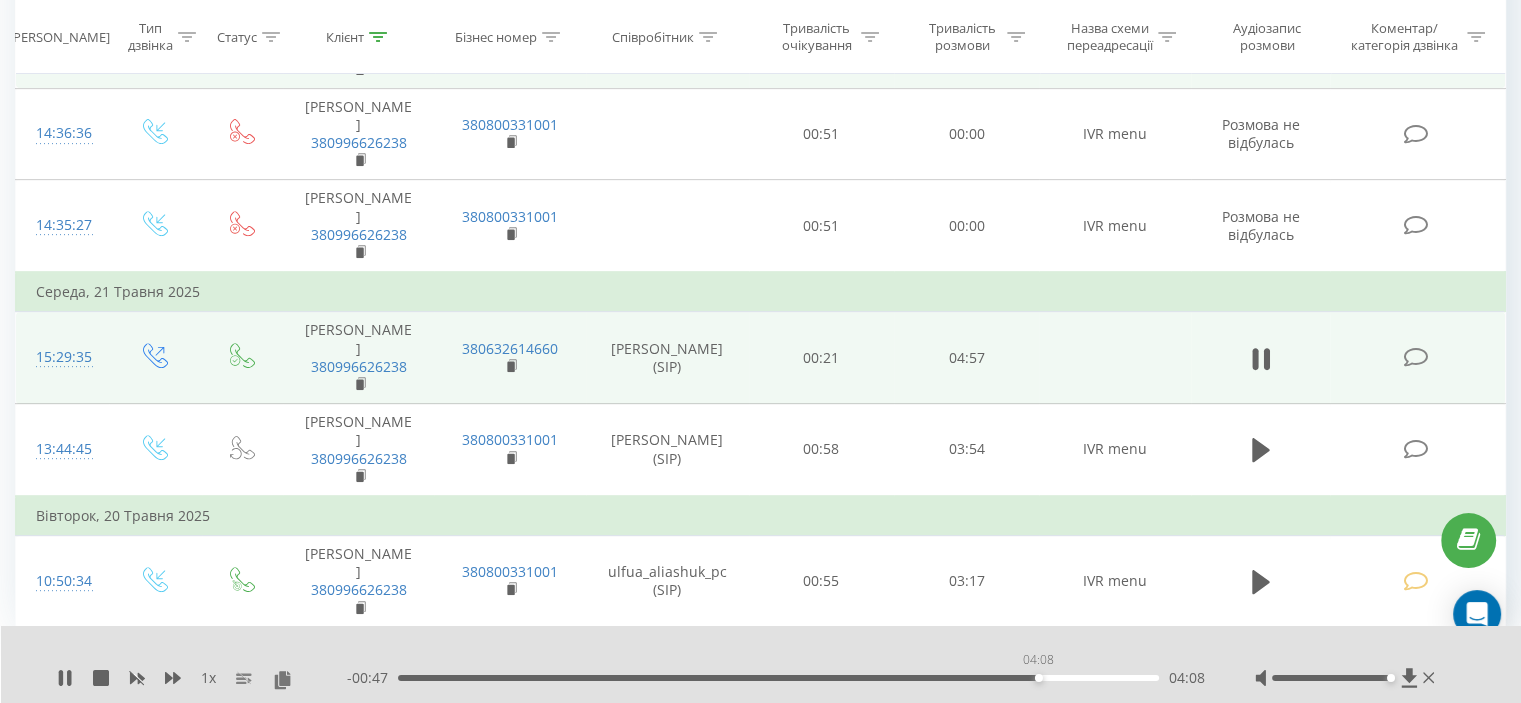 click on "04:08" at bounding box center [778, 678] 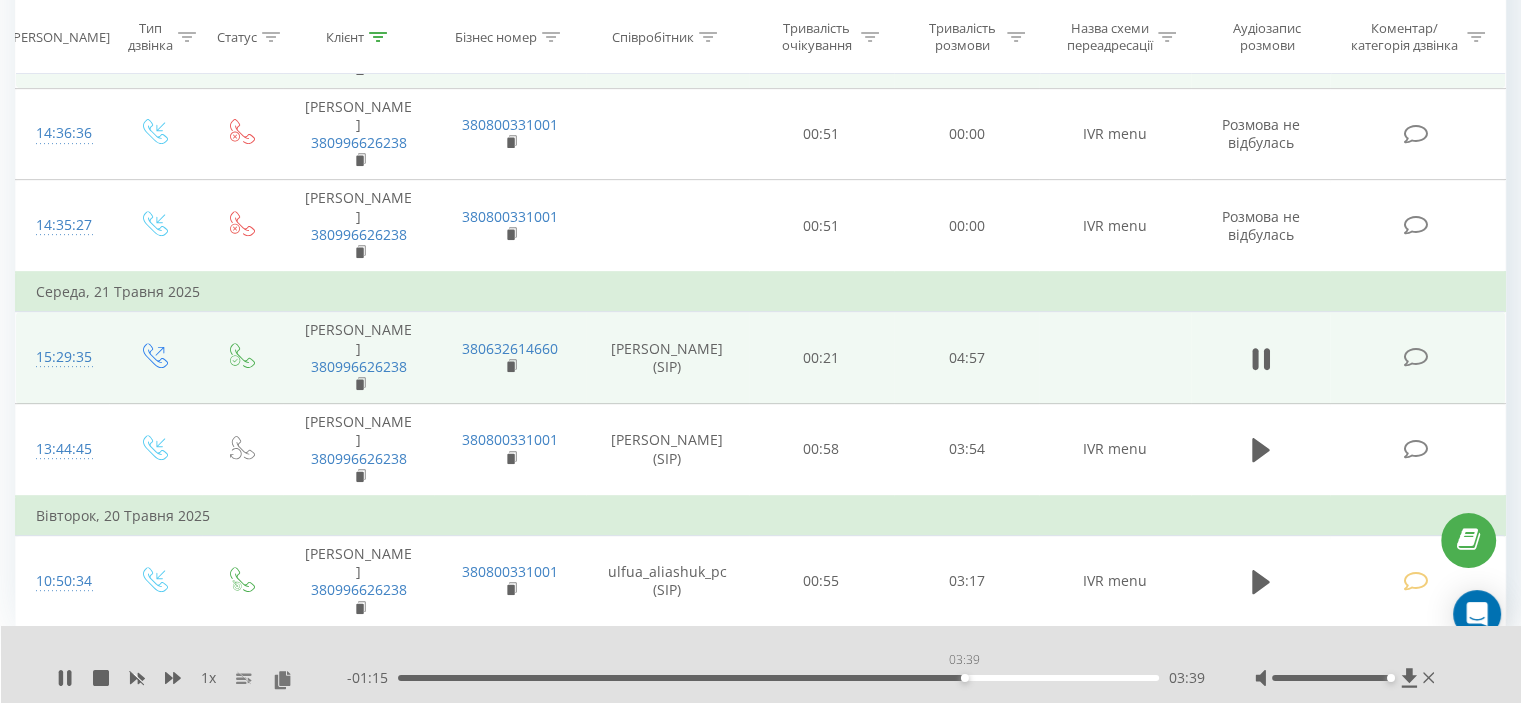 click on "03:39" at bounding box center [778, 678] 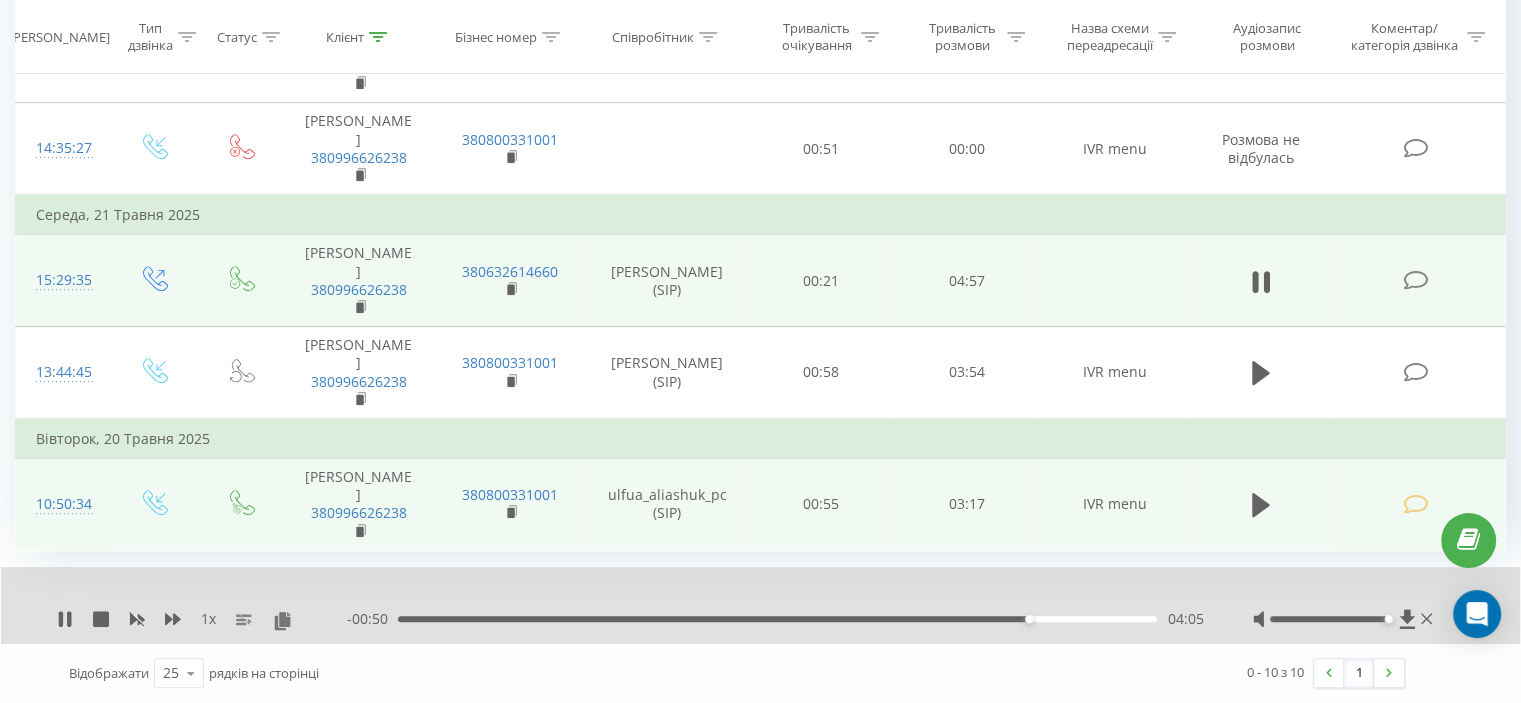 scroll, scrollTop: 1044, scrollLeft: 0, axis: vertical 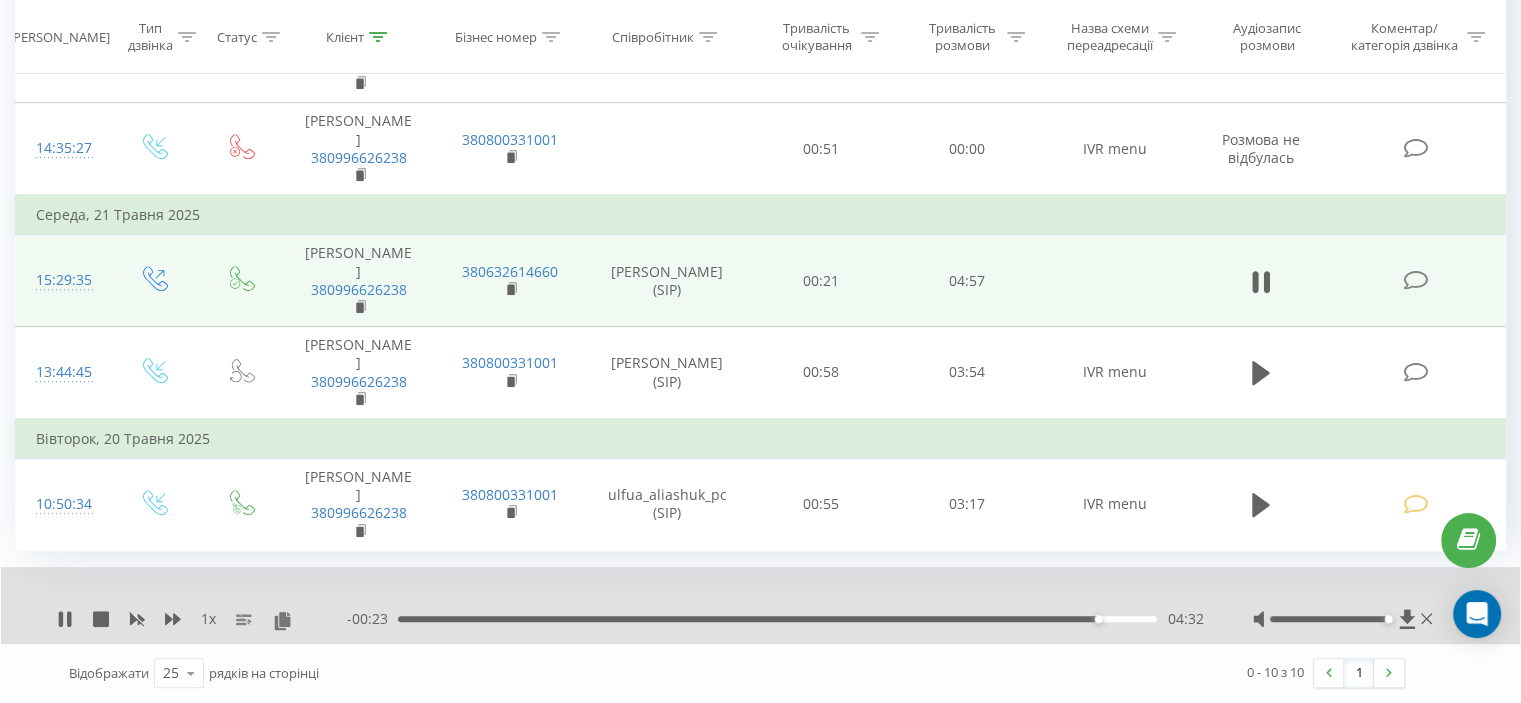 click on "- 00:23 04:32   04:32" at bounding box center [775, 619] 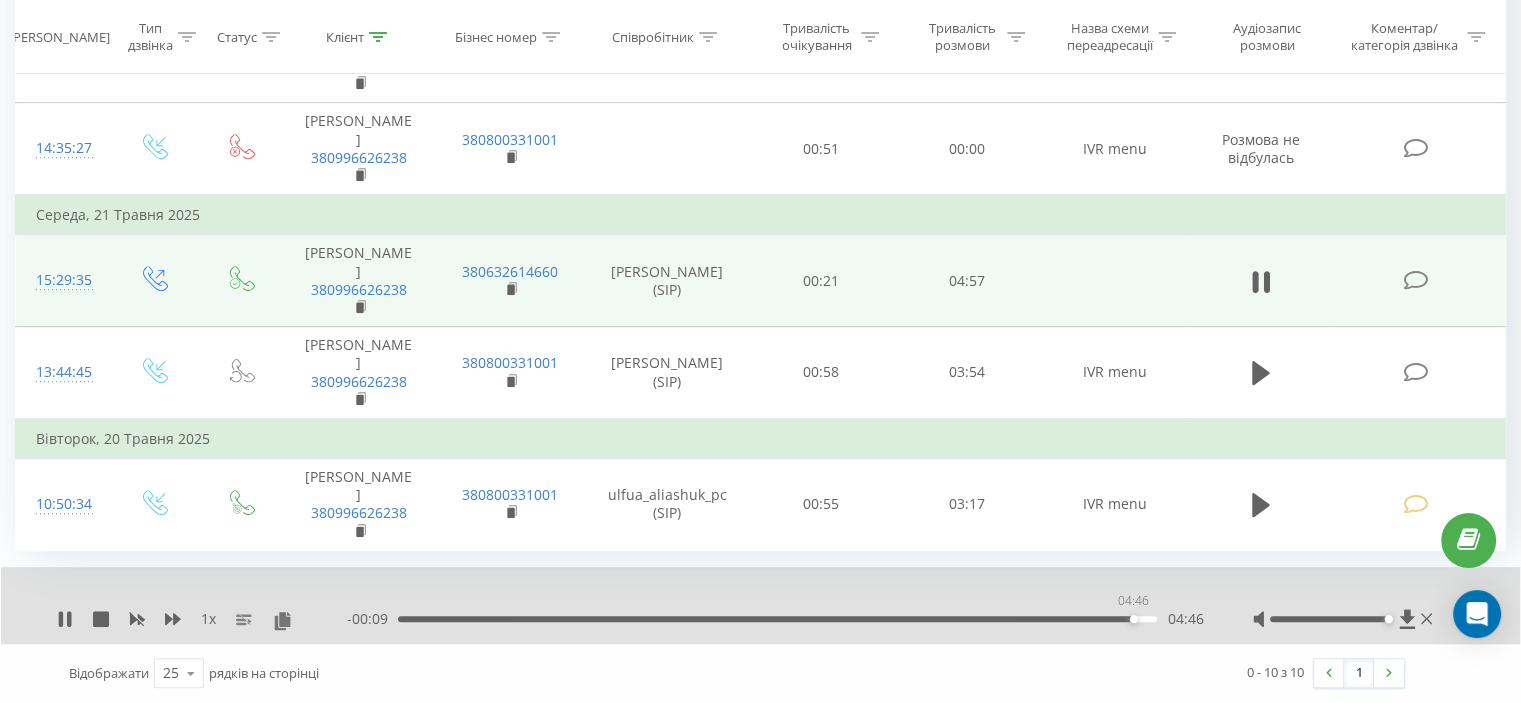 click on "04:46" at bounding box center (777, 619) 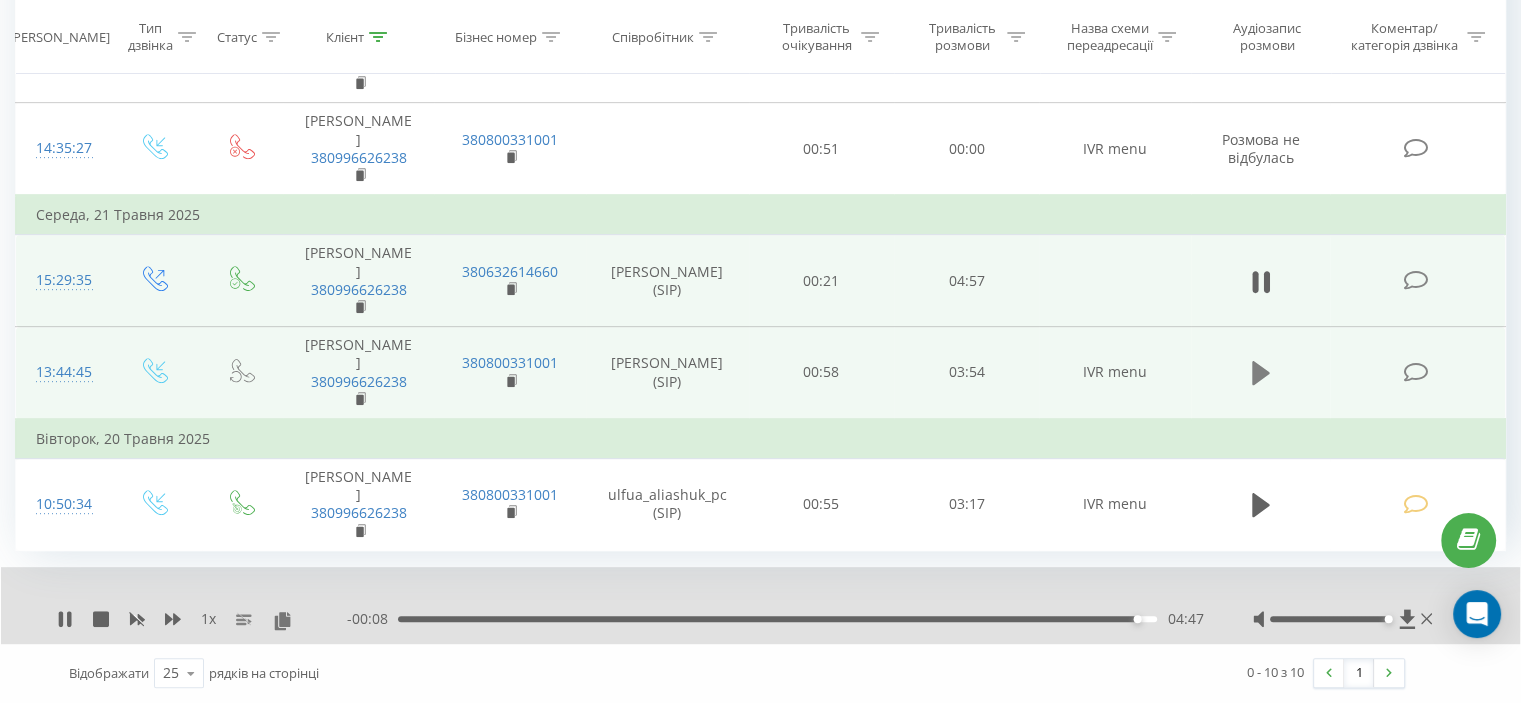 click at bounding box center [1261, 373] 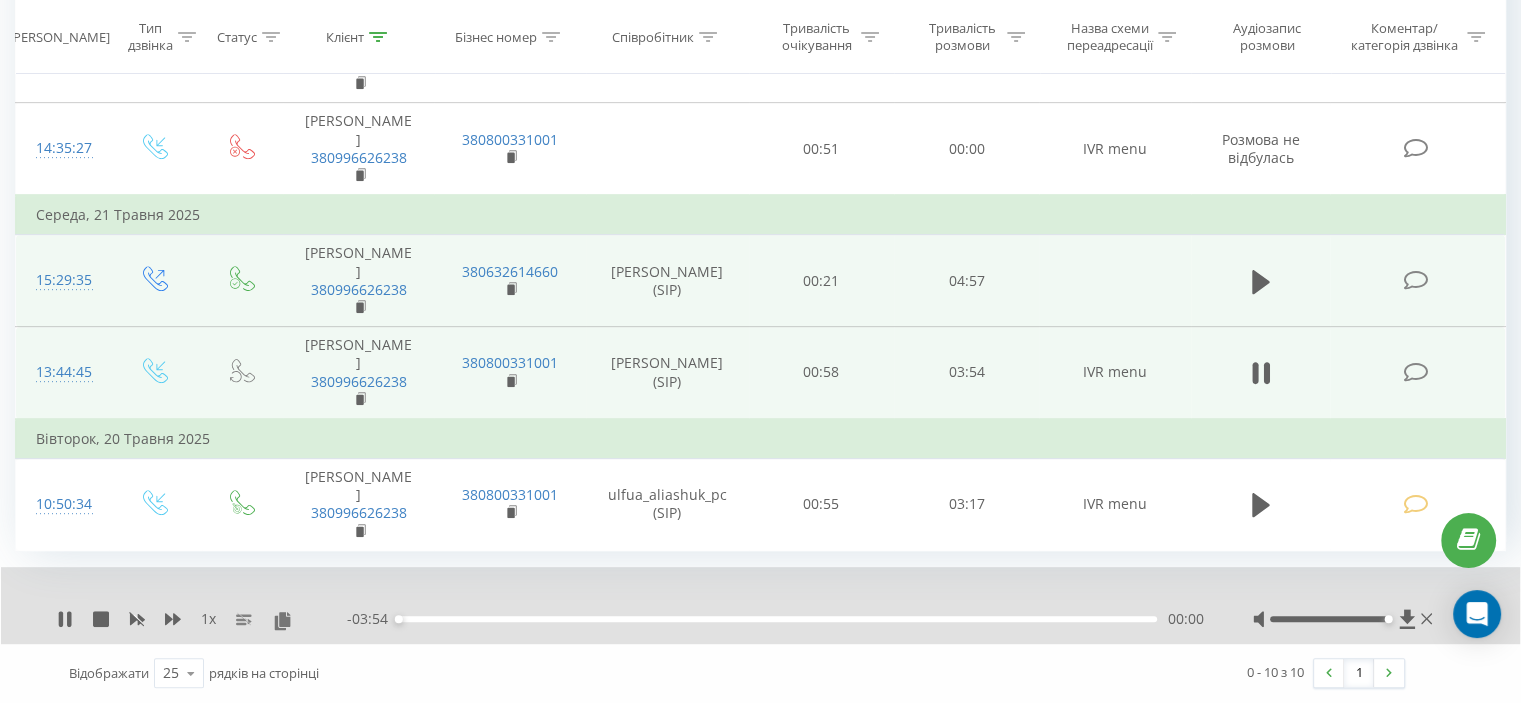 click on "00:00" at bounding box center (777, 619) 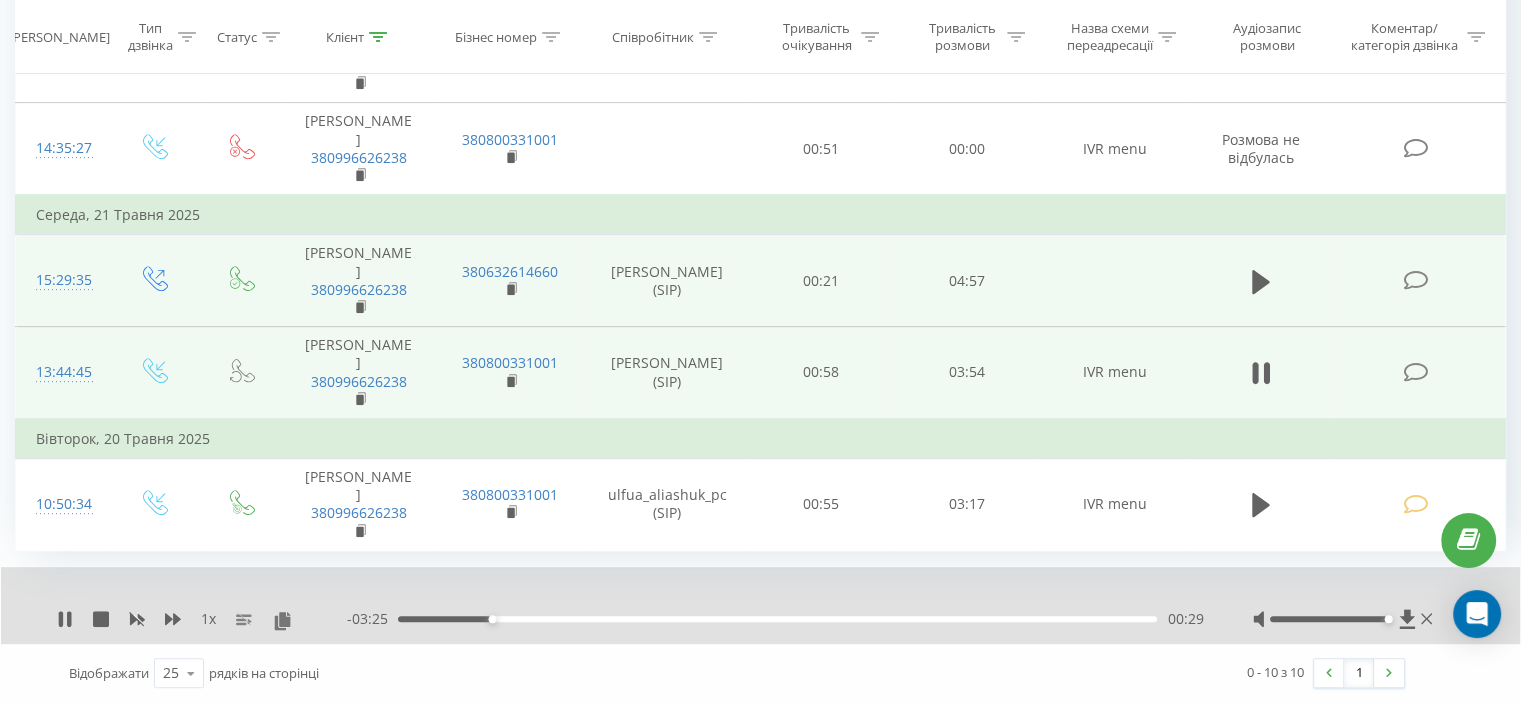click on "00:29" at bounding box center [777, 619] 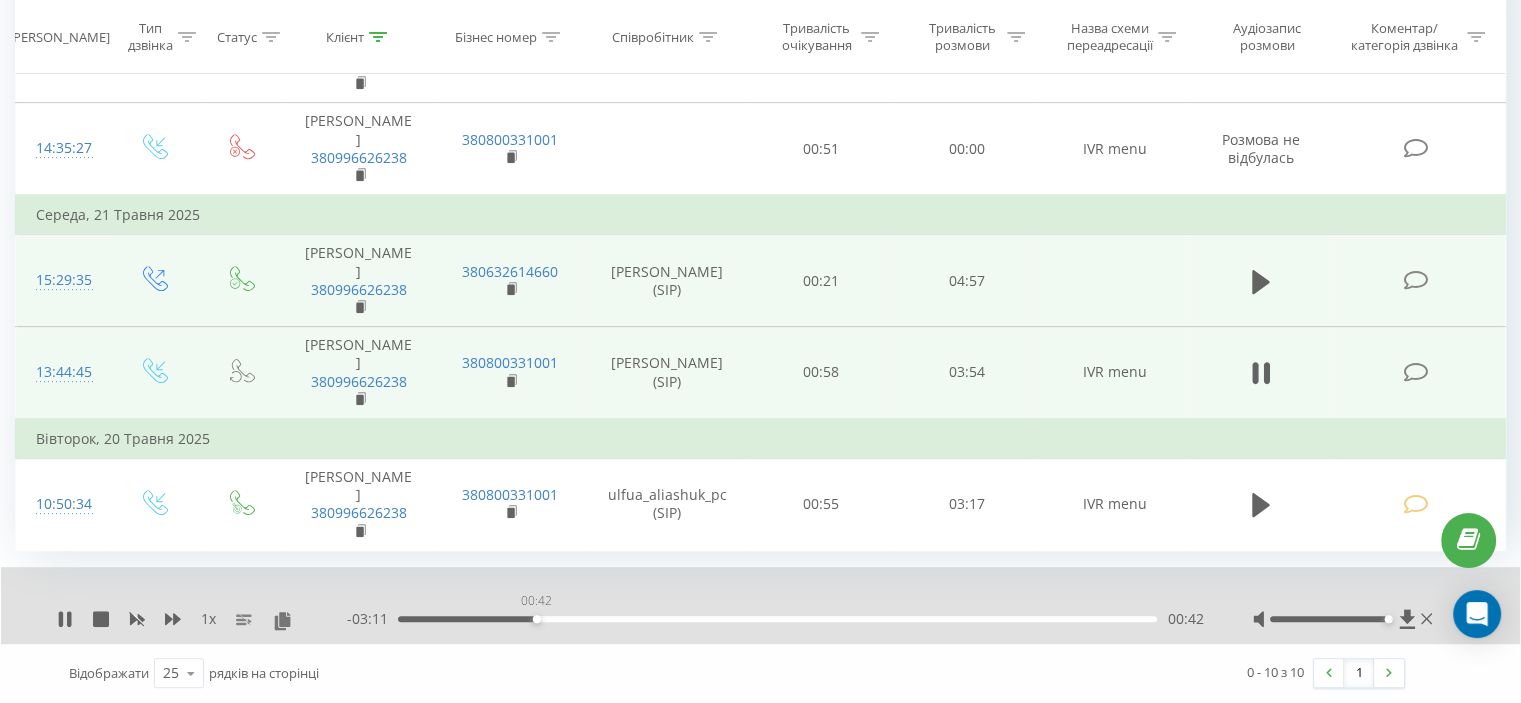 click on "00:42" at bounding box center (777, 619) 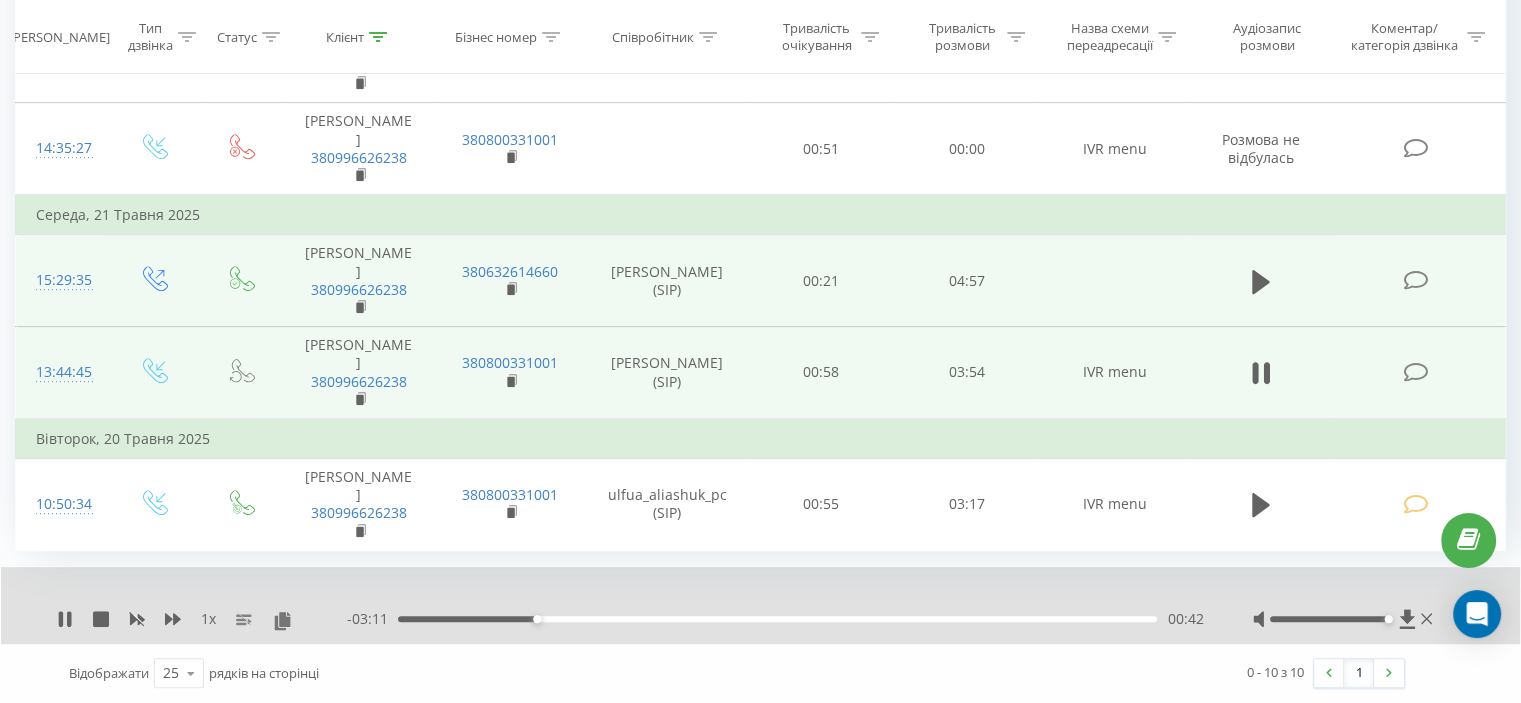 click on "- 03:11 00:42   00:42" at bounding box center [775, 619] 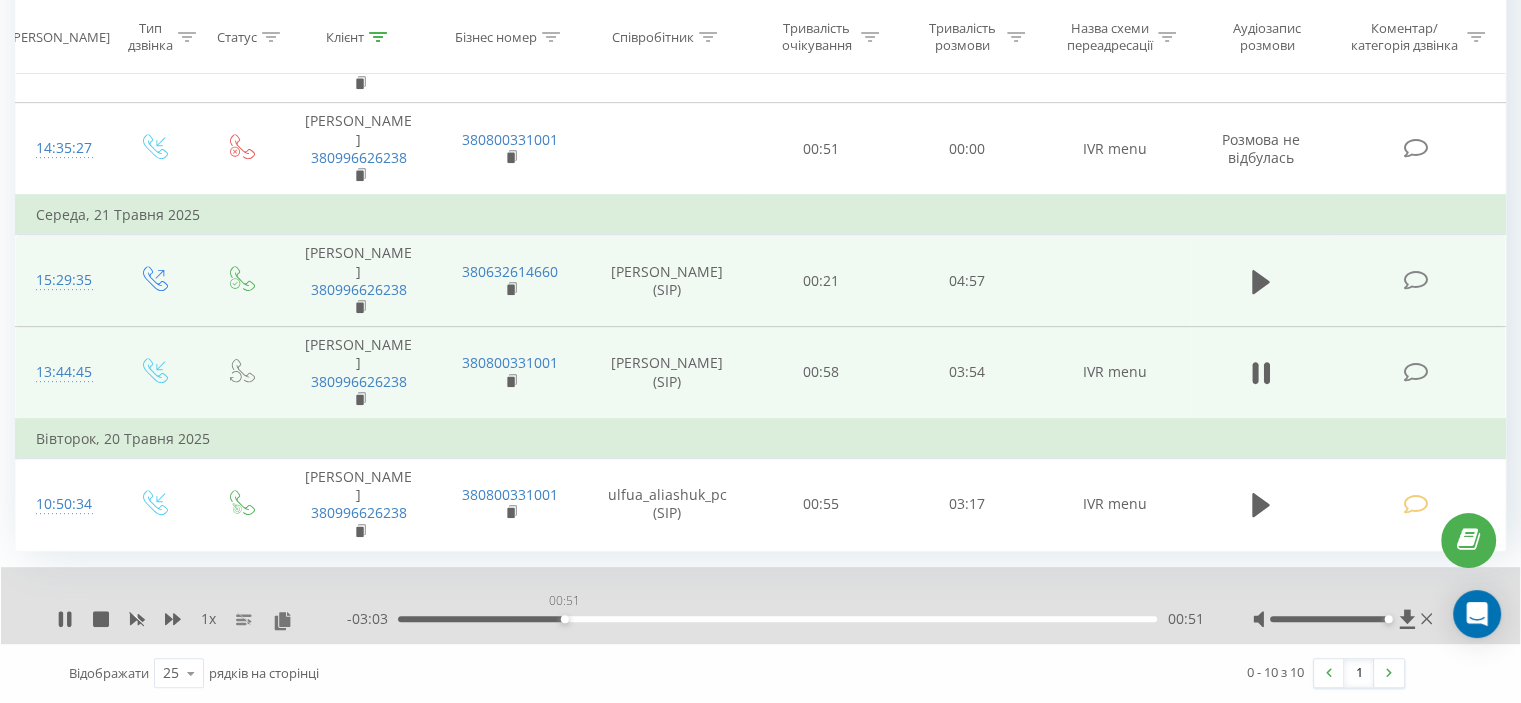 click on "00:51" at bounding box center [777, 619] 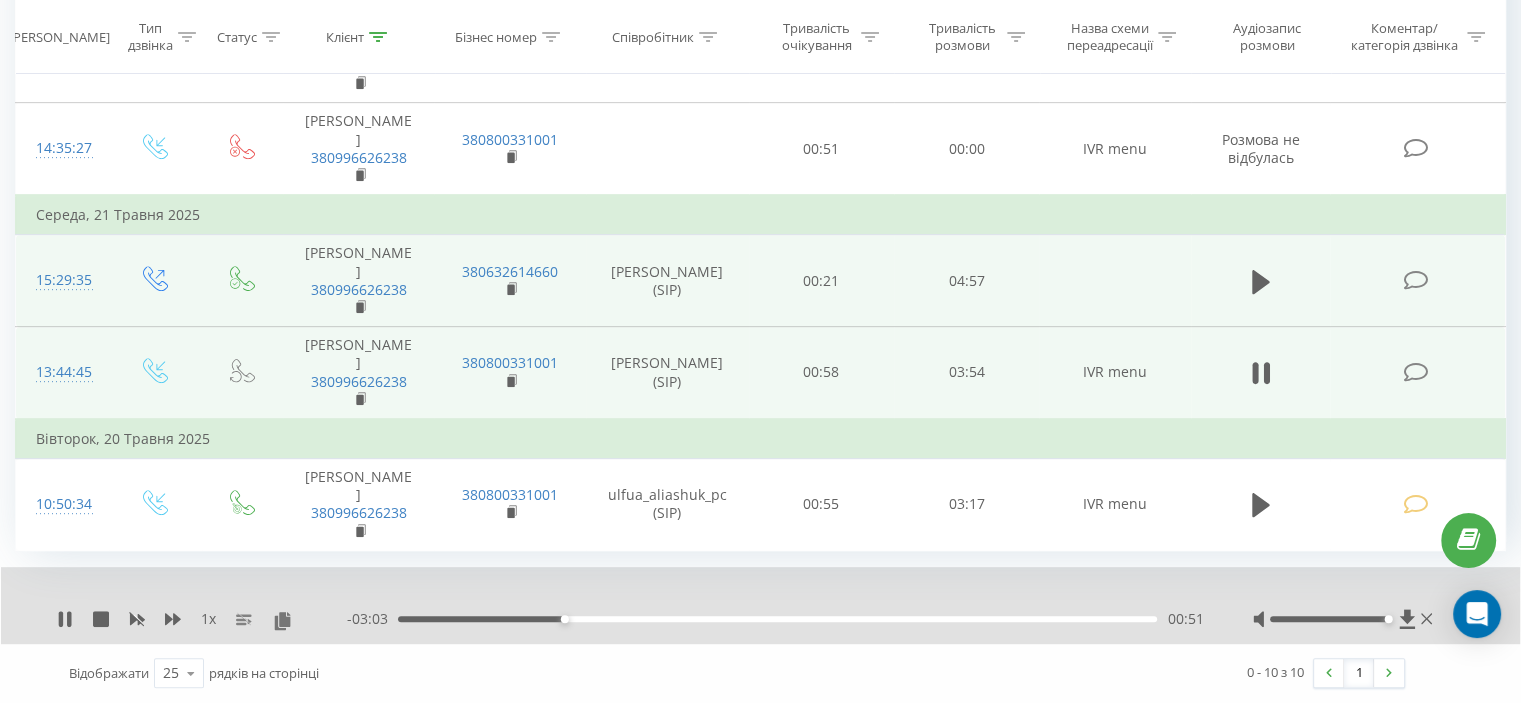 click on "00:51" at bounding box center [777, 619] 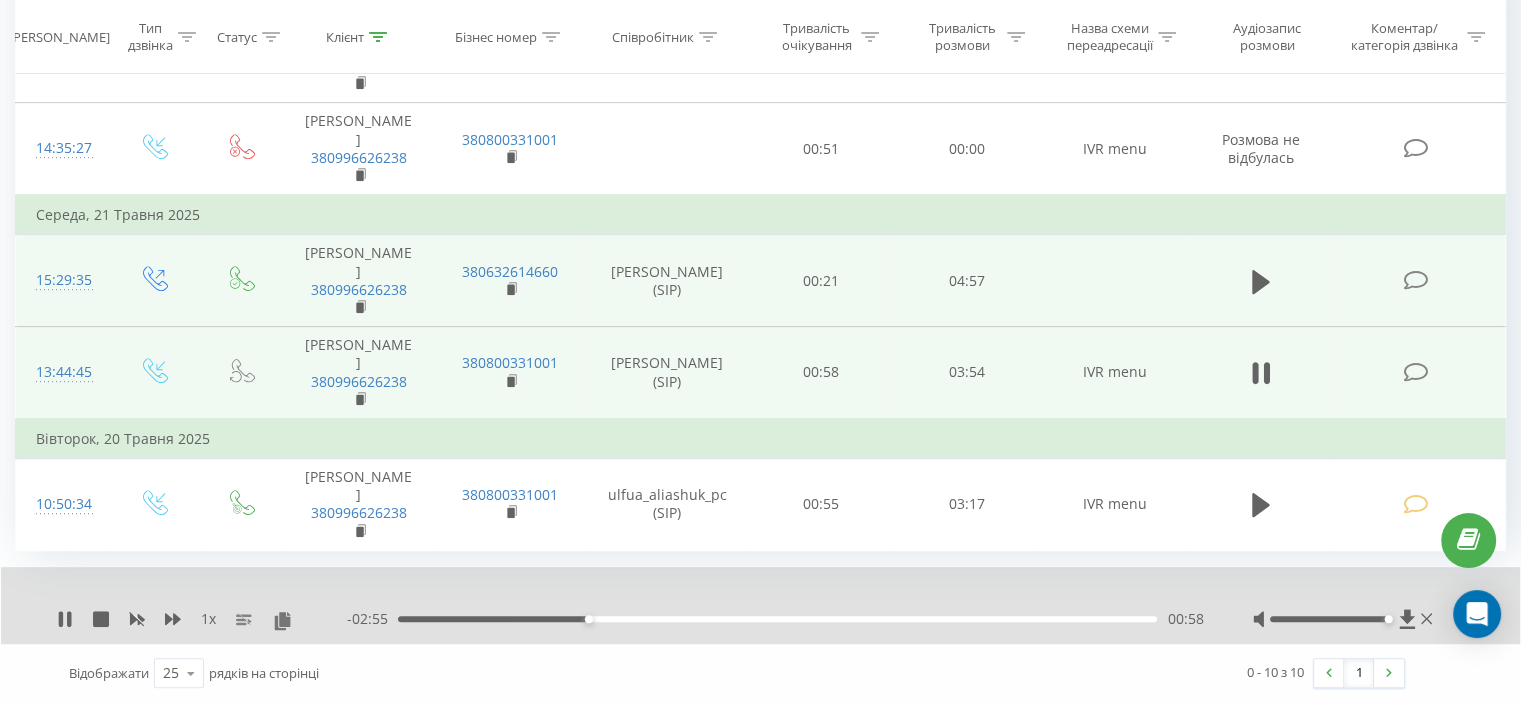 click on "00:58" at bounding box center (777, 619) 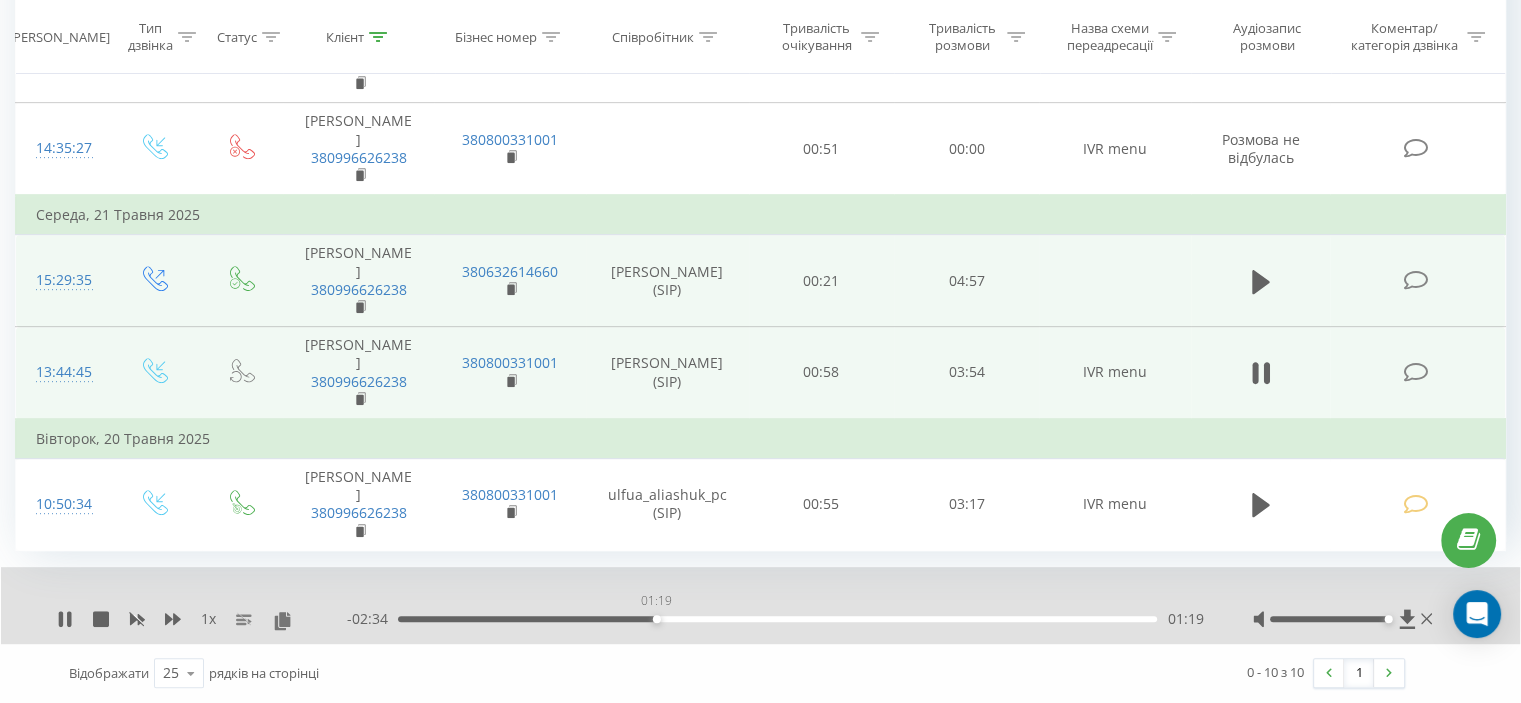 click on "01:19" at bounding box center [777, 619] 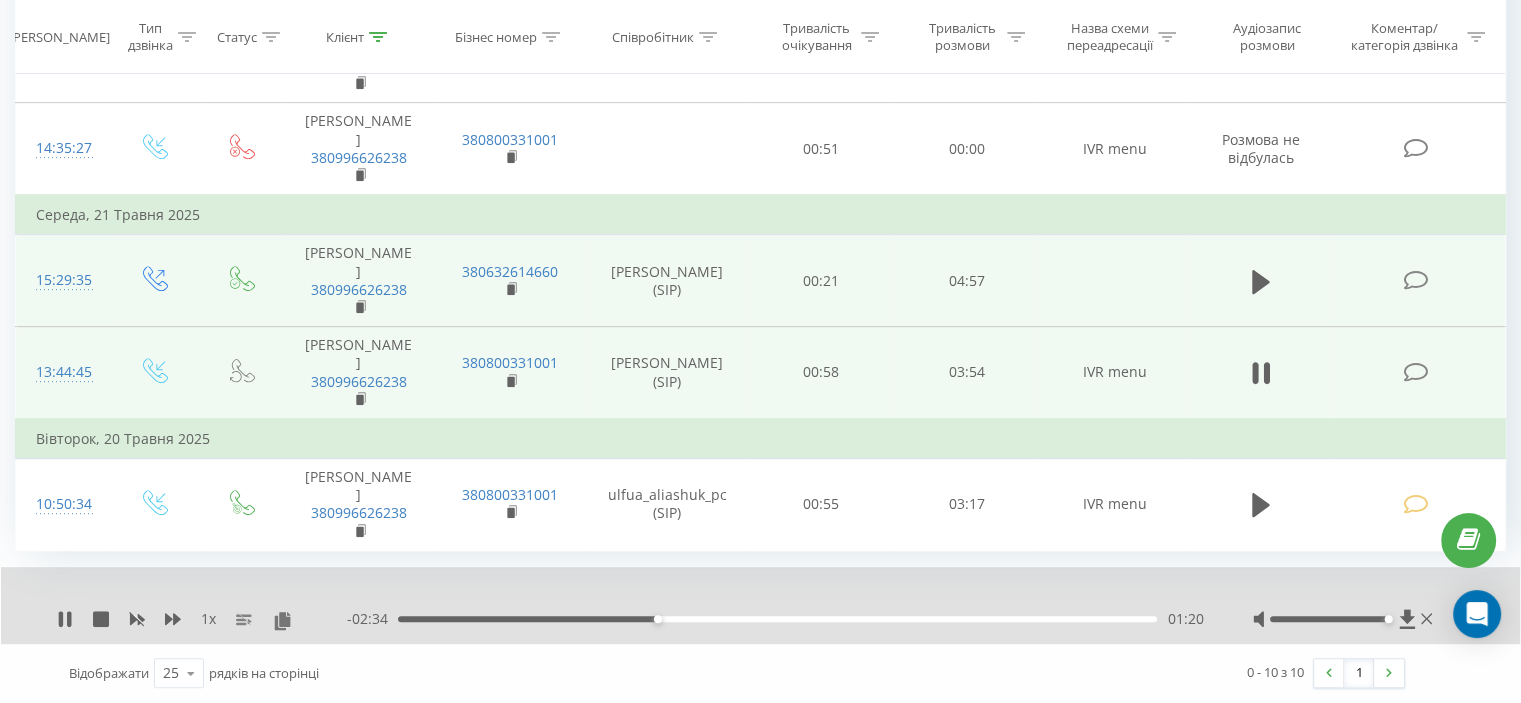 click on "01:20" at bounding box center (777, 619) 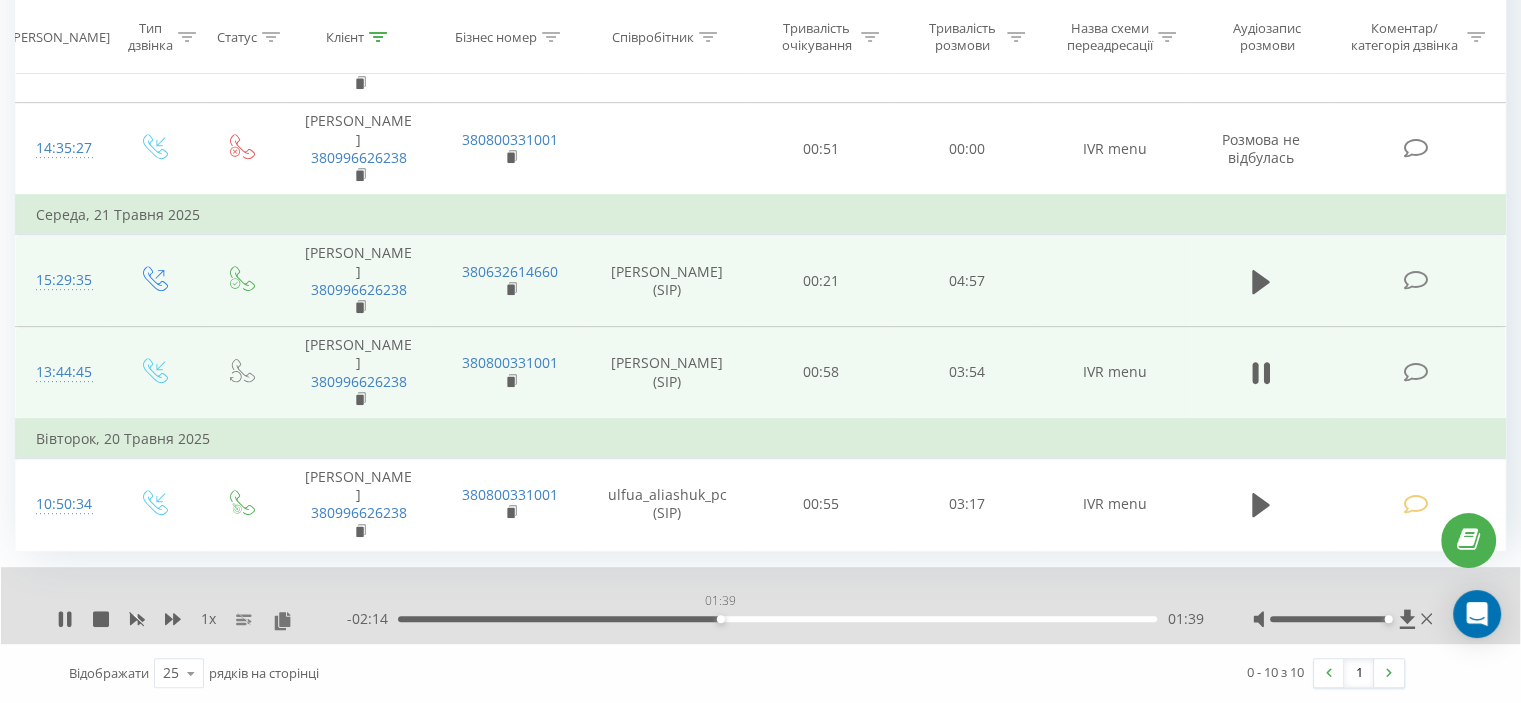 click on "01:39" at bounding box center (777, 619) 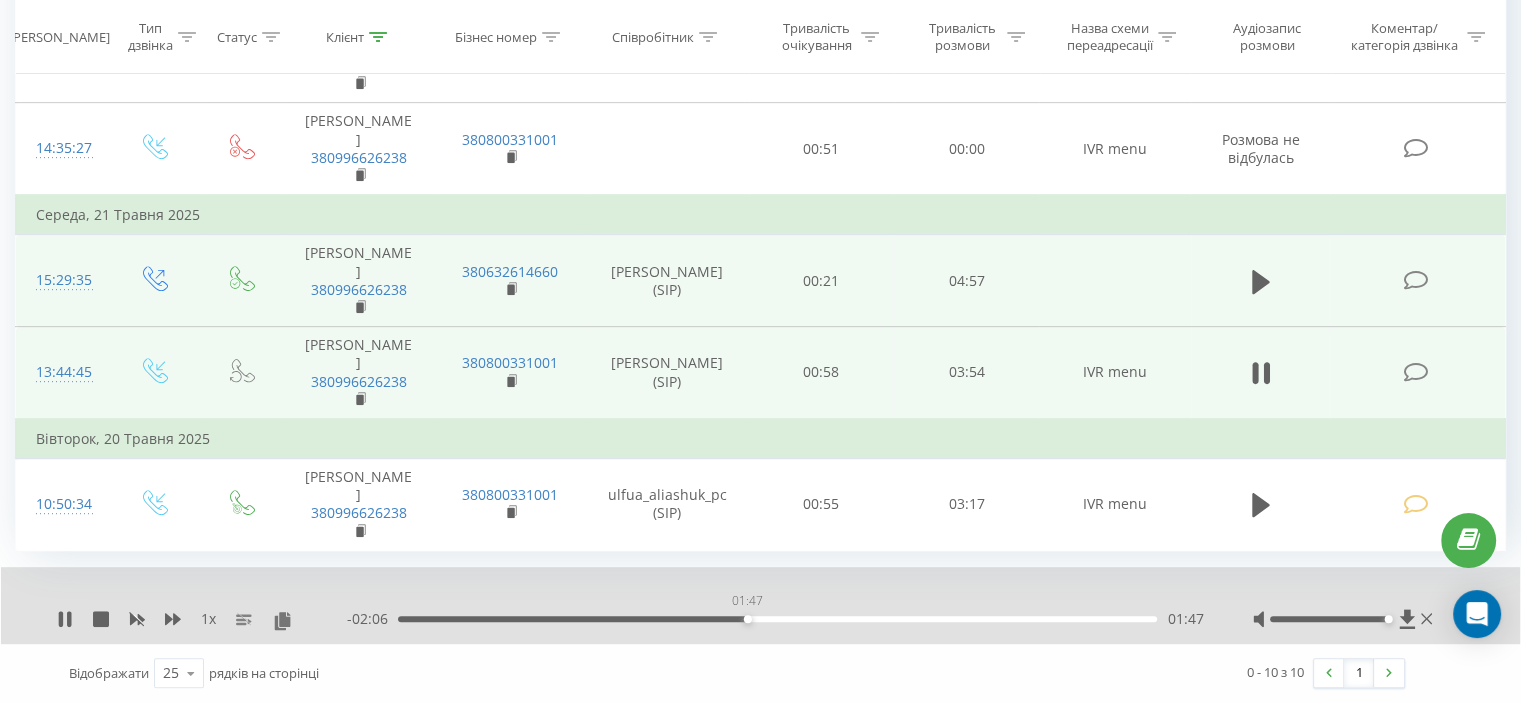 click on "01:47" at bounding box center [777, 619] 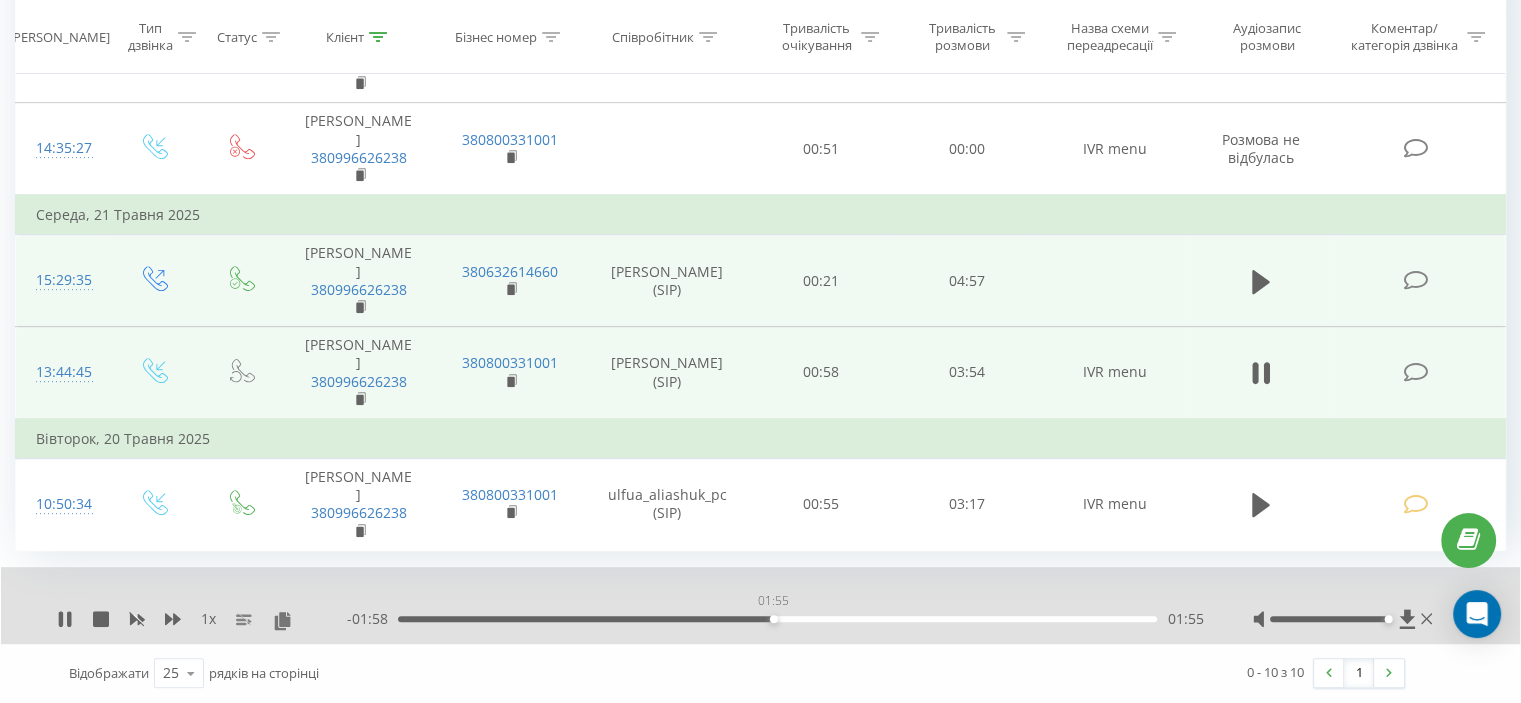 click on "01:55" at bounding box center [777, 619] 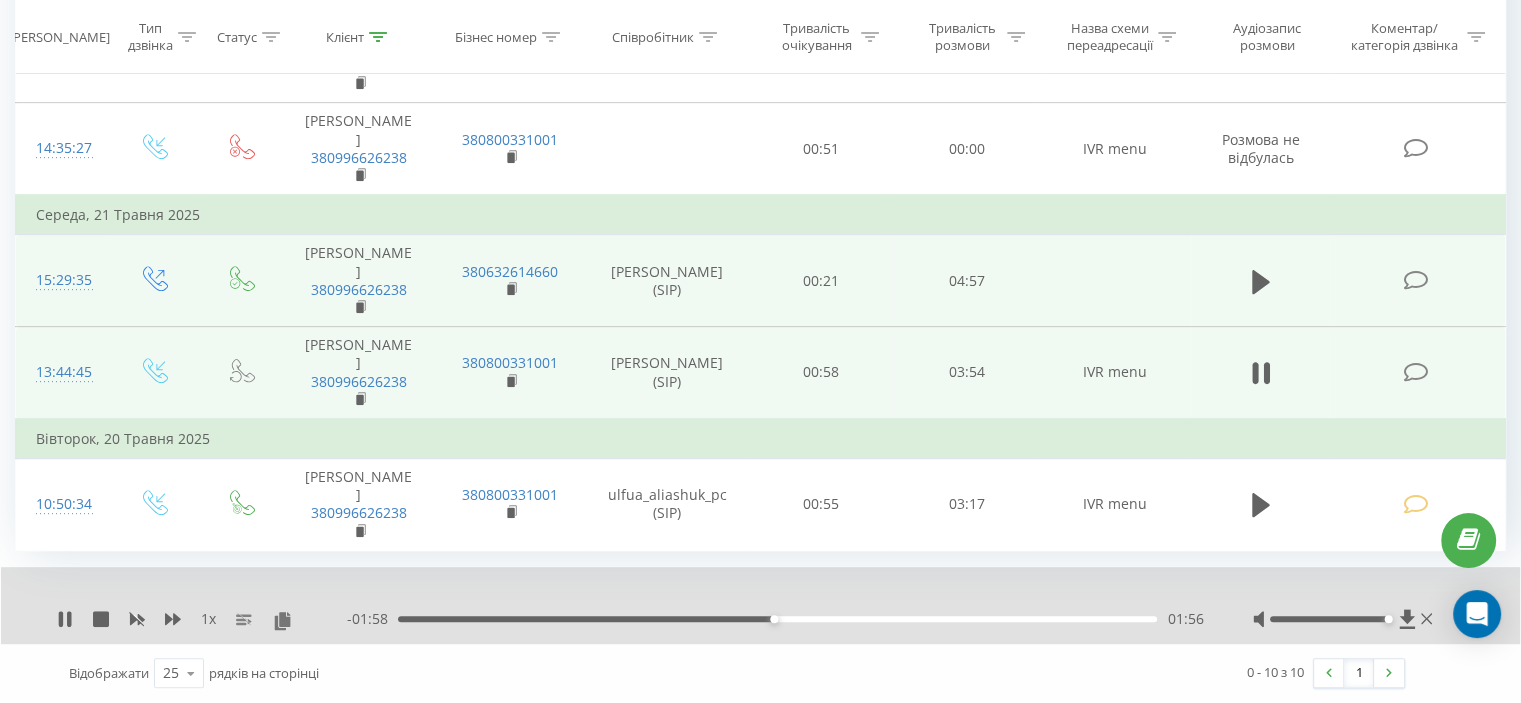 click on "01:56" at bounding box center [777, 619] 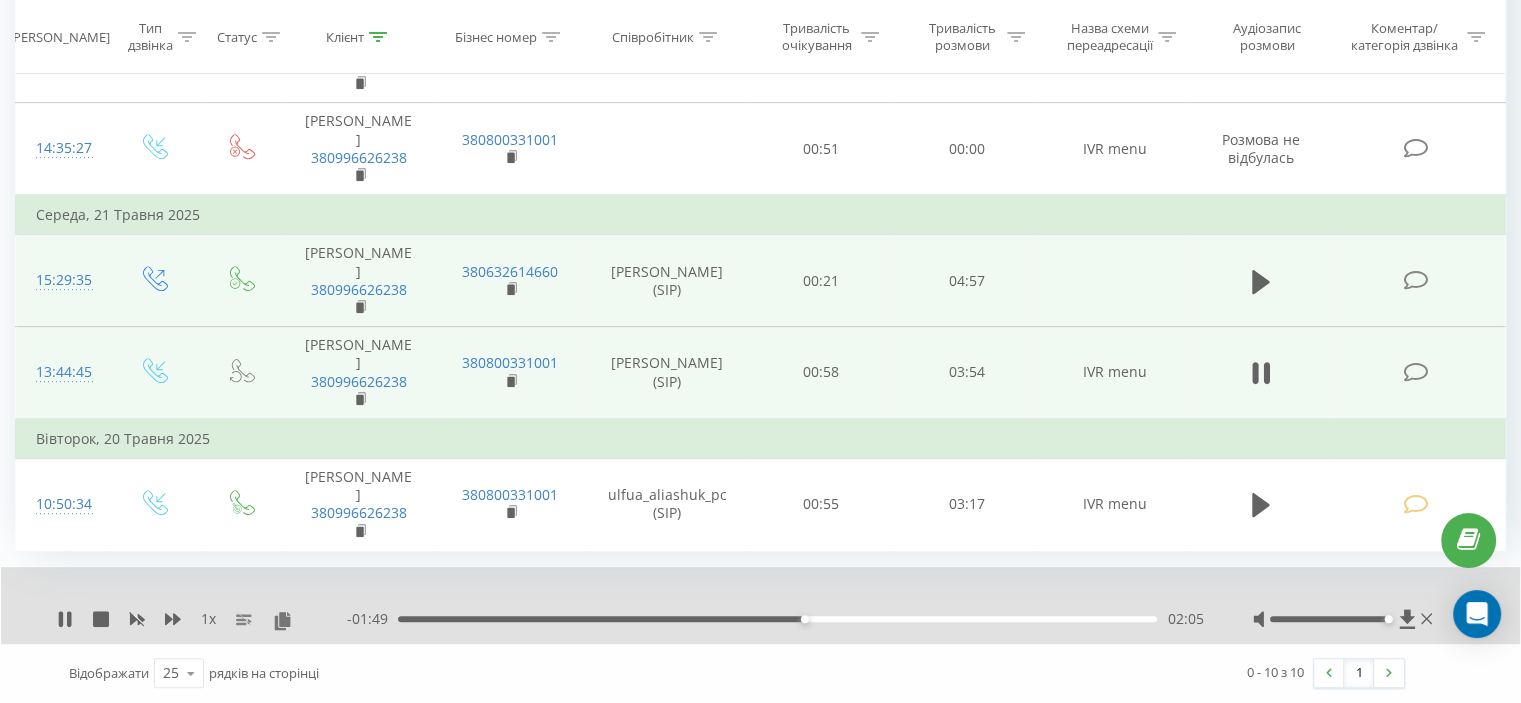 click on "02:05" at bounding box center (777, 619) 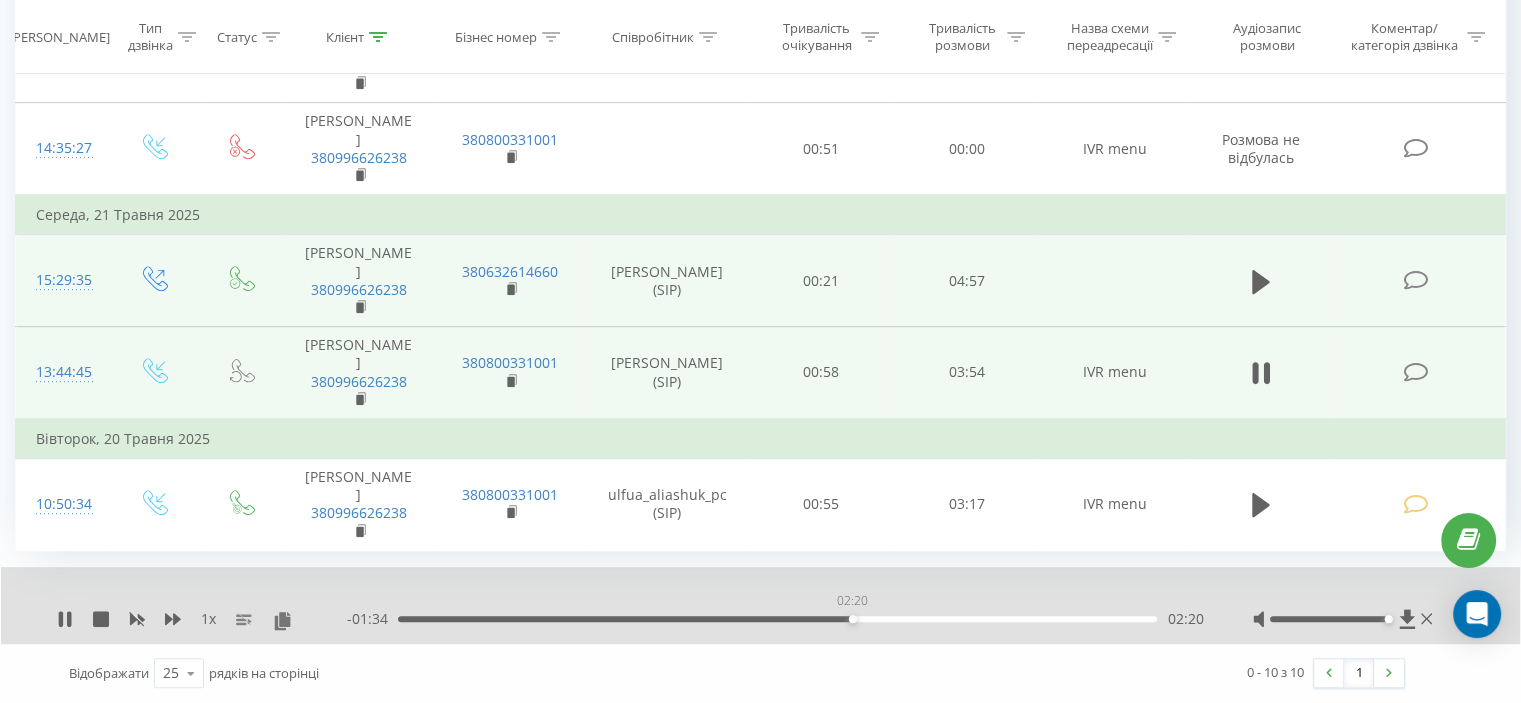 click on "02:20" at bounding box center [777, 619] 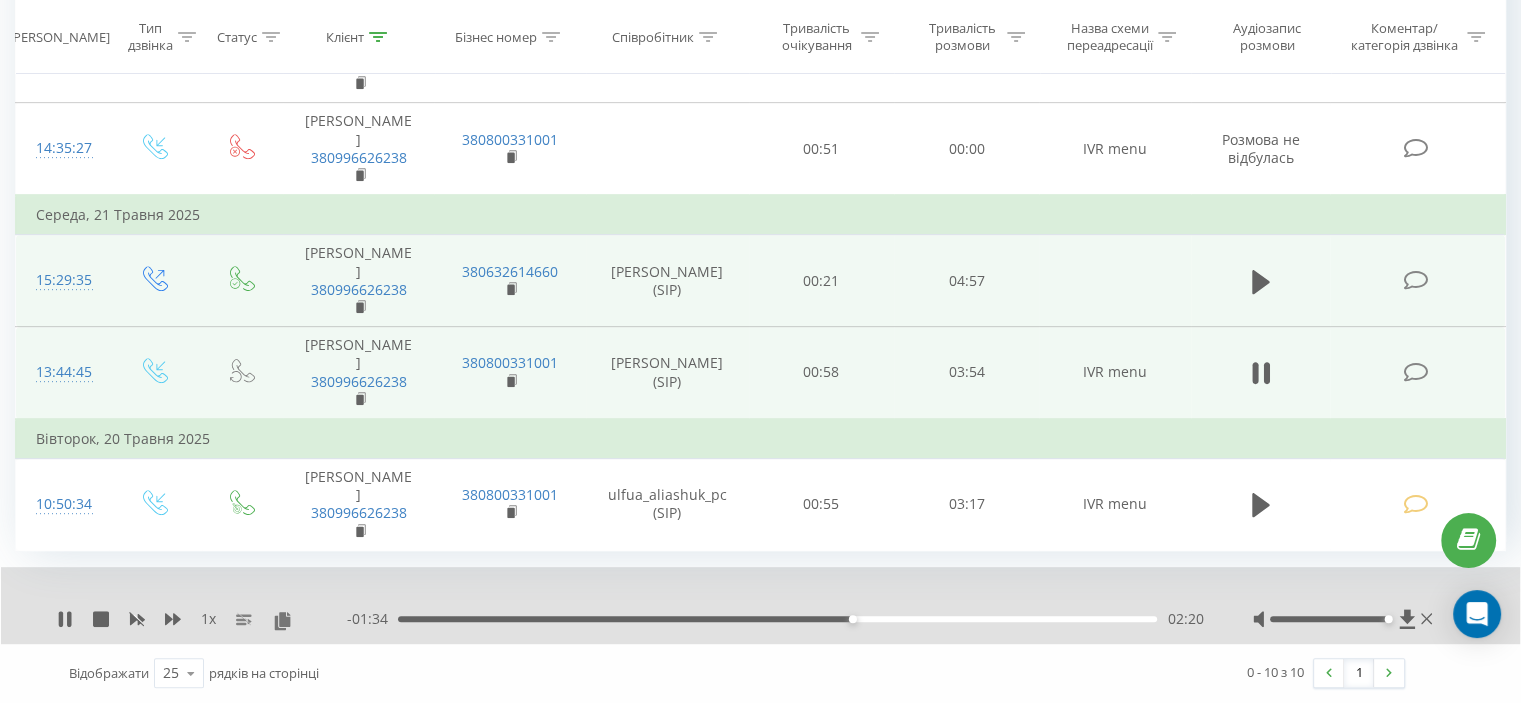 click on "- 01:34 02:20   02:20" at bounding box center (775, 619) 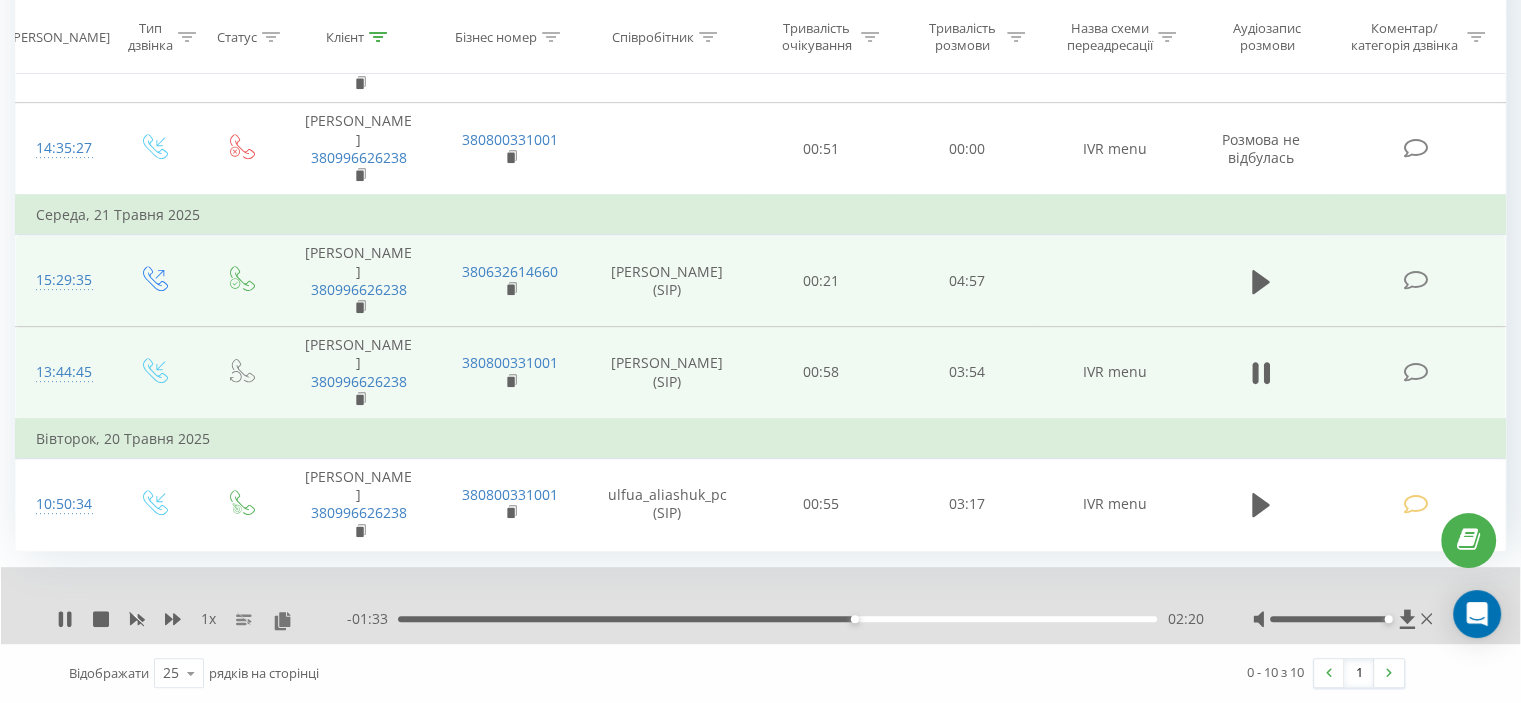 click on "02:20" at bounding box center [777, 619] 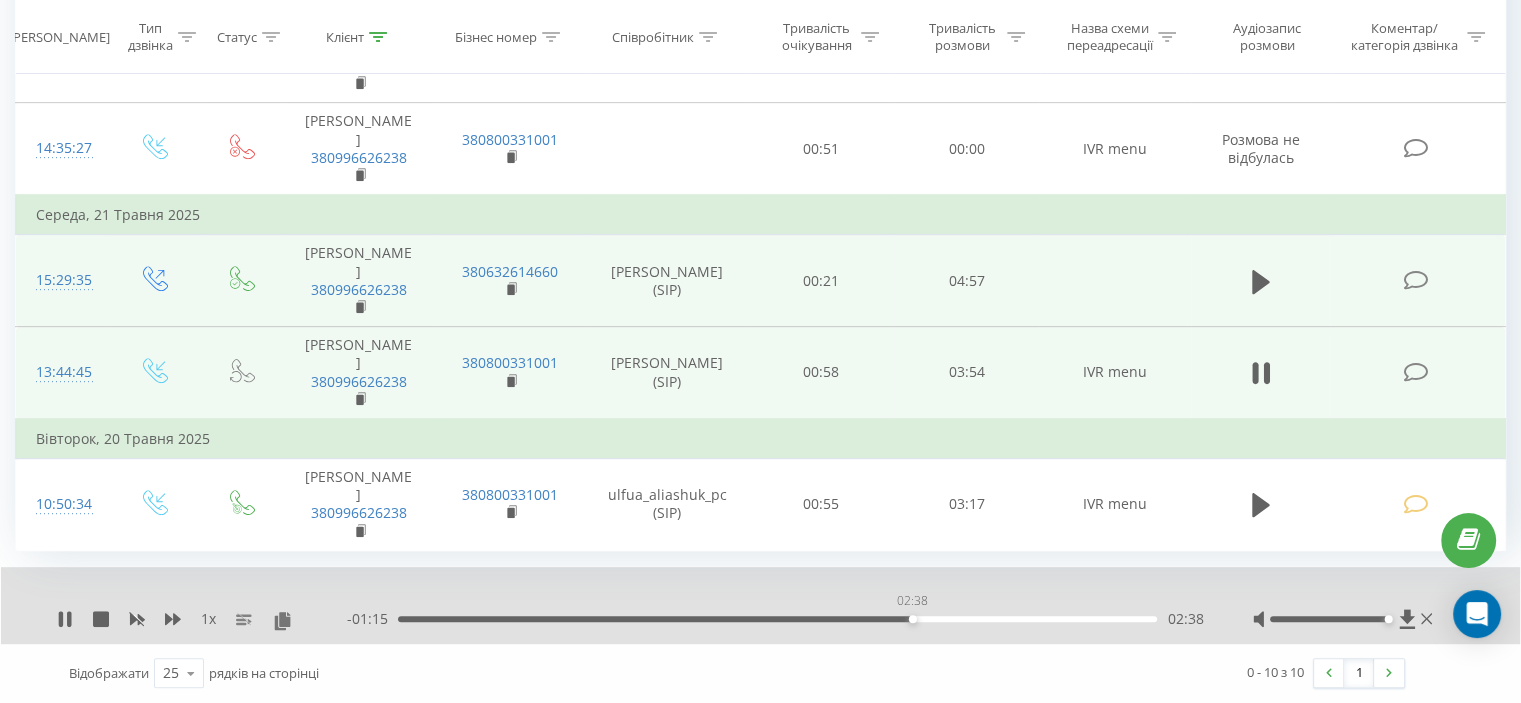 click on "02:38" at bounding box center [777, 619] 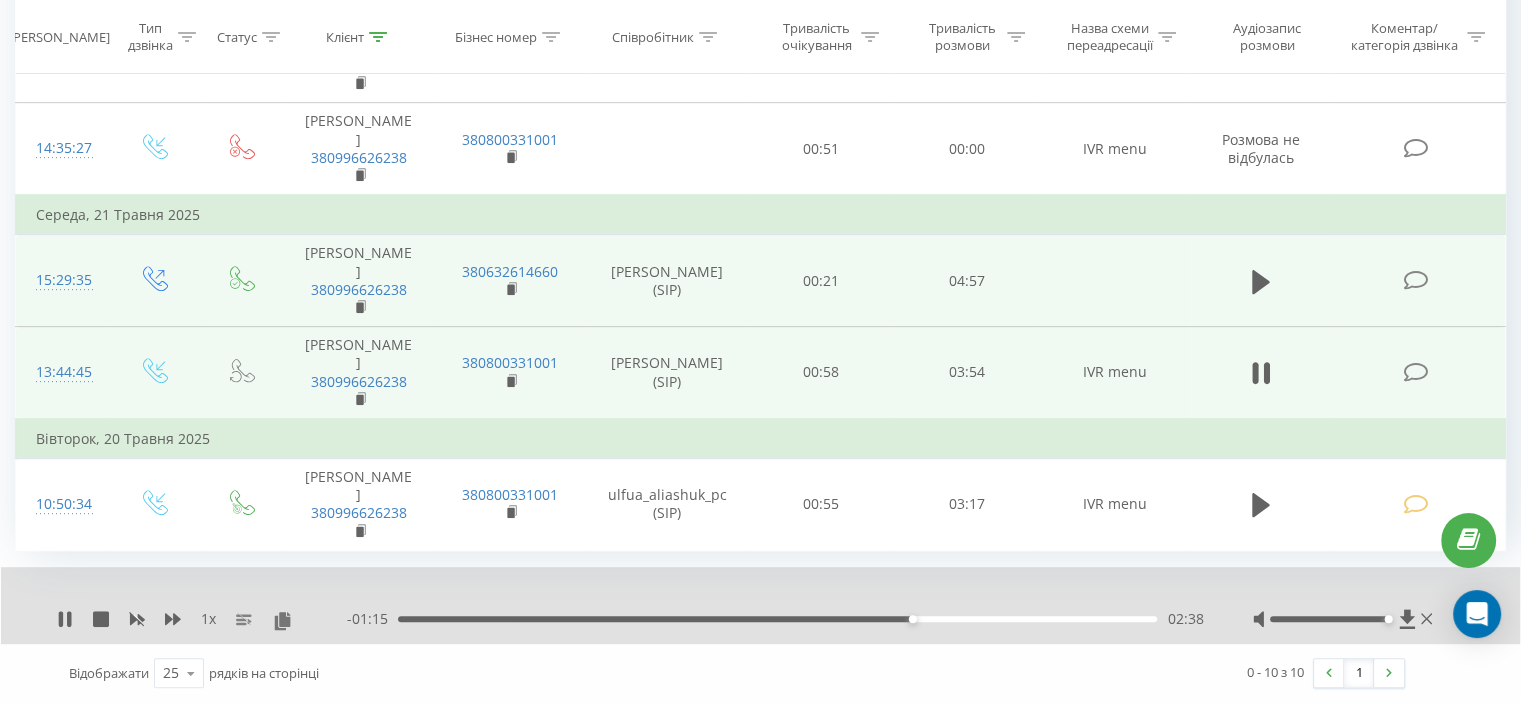 click on "02:38" at bounding box center [777, 619] 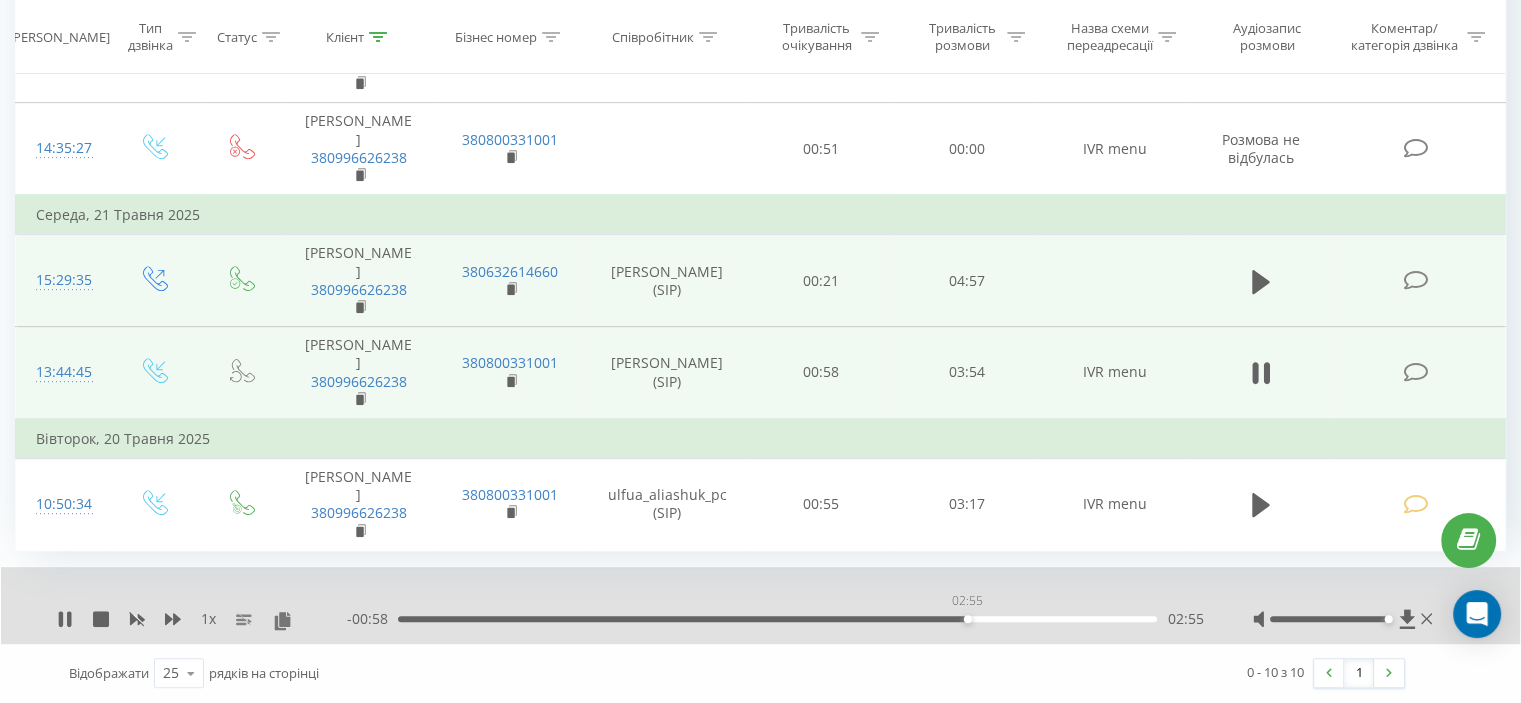 click on "02:55" at bounding box center [777, 619] 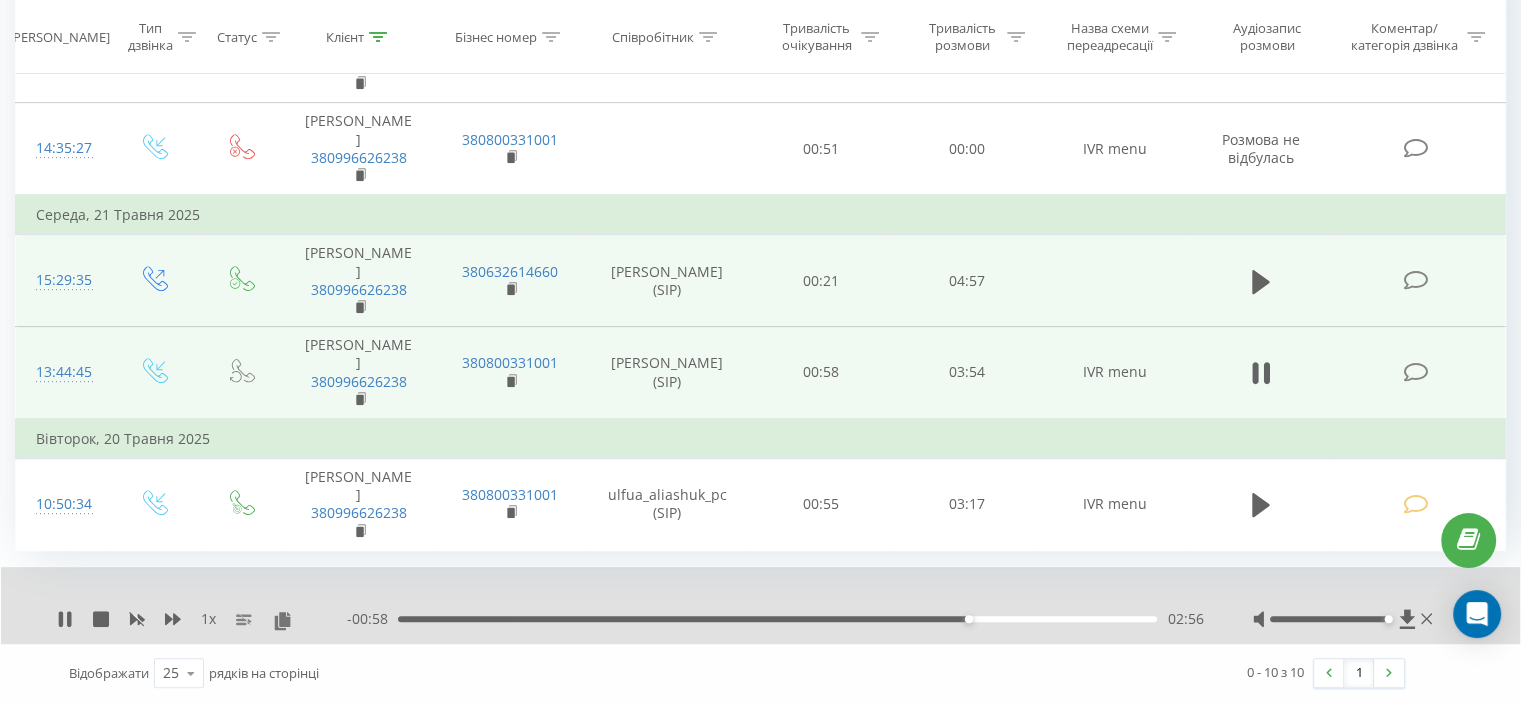 click on "02:56" at bounding box center (777, 619) 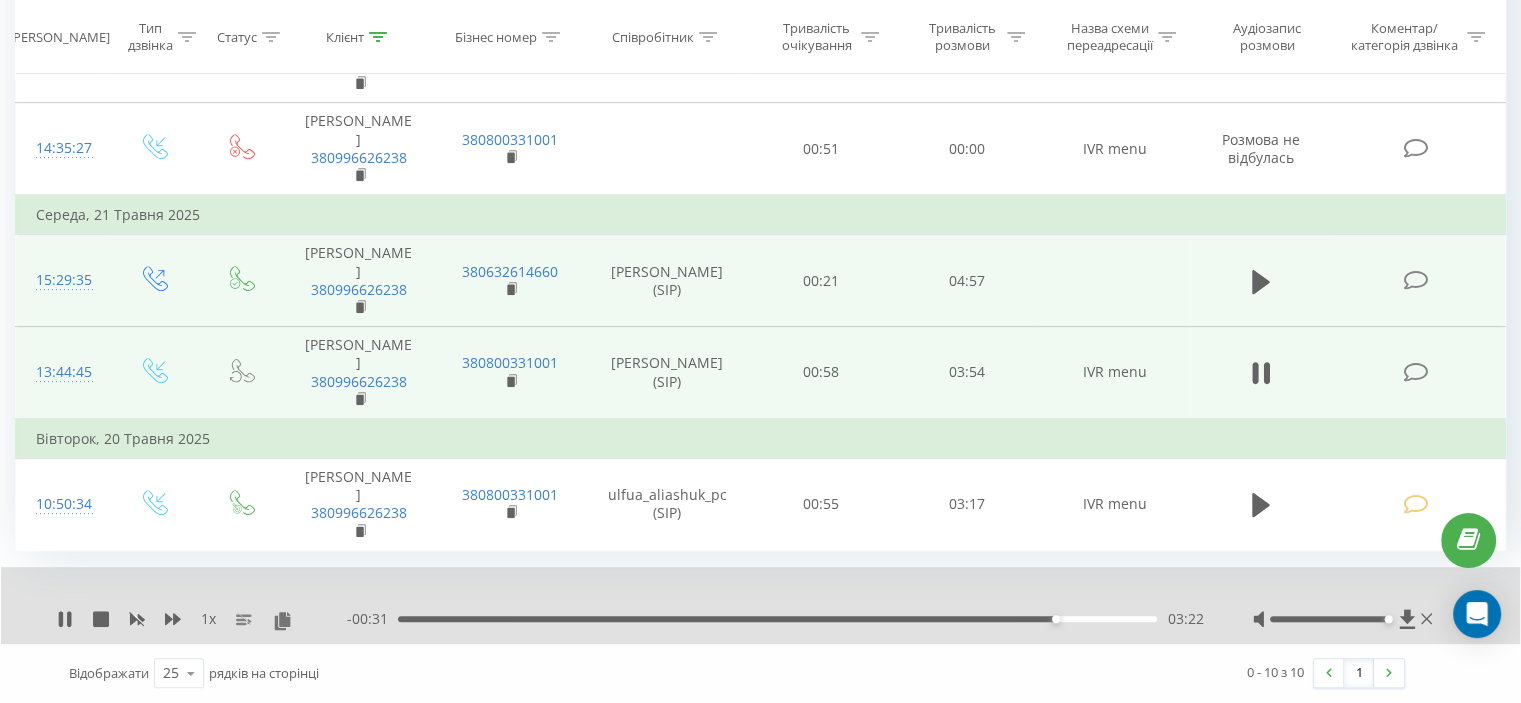 click on "03:22" at bounding box center (777, 619) 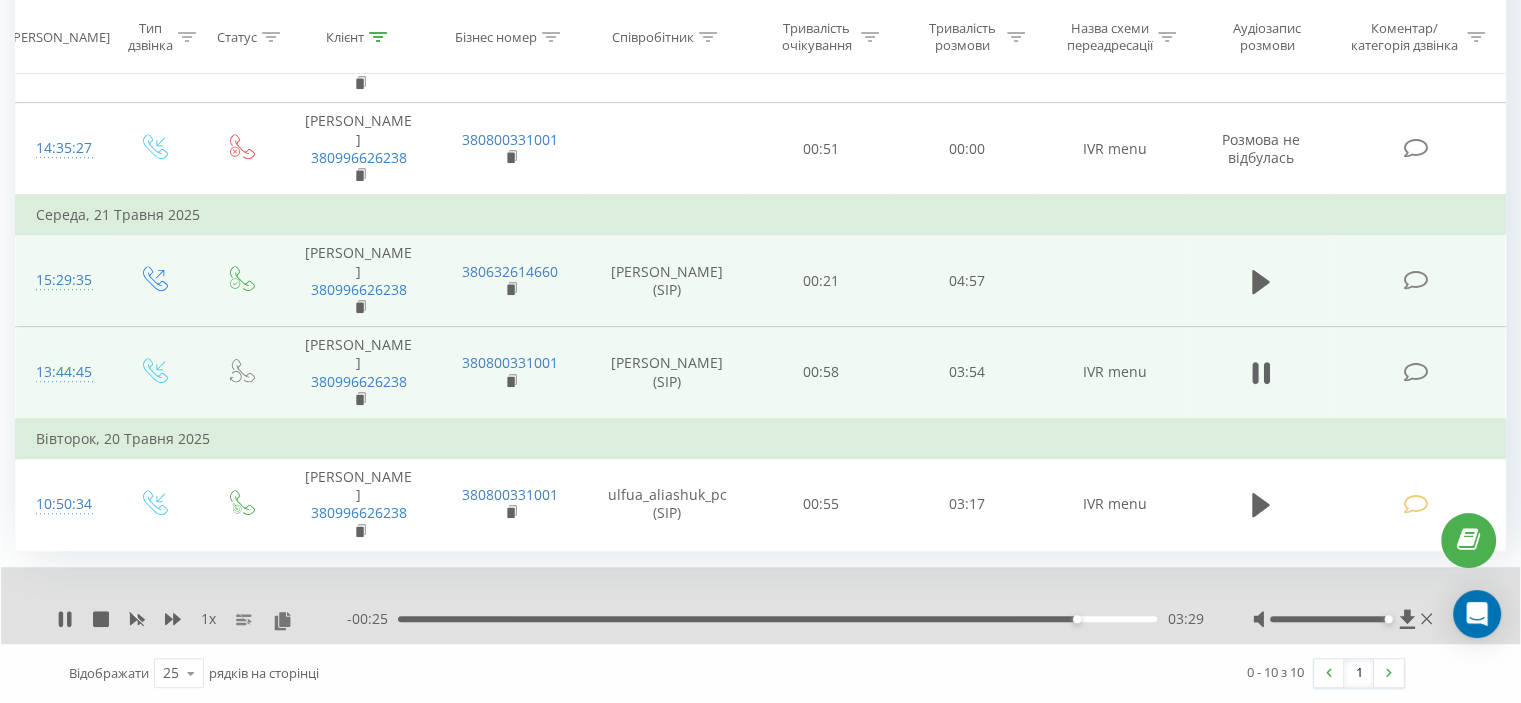 click on "- 00:25 03:29   03:29" at bounding box center [775, 619] 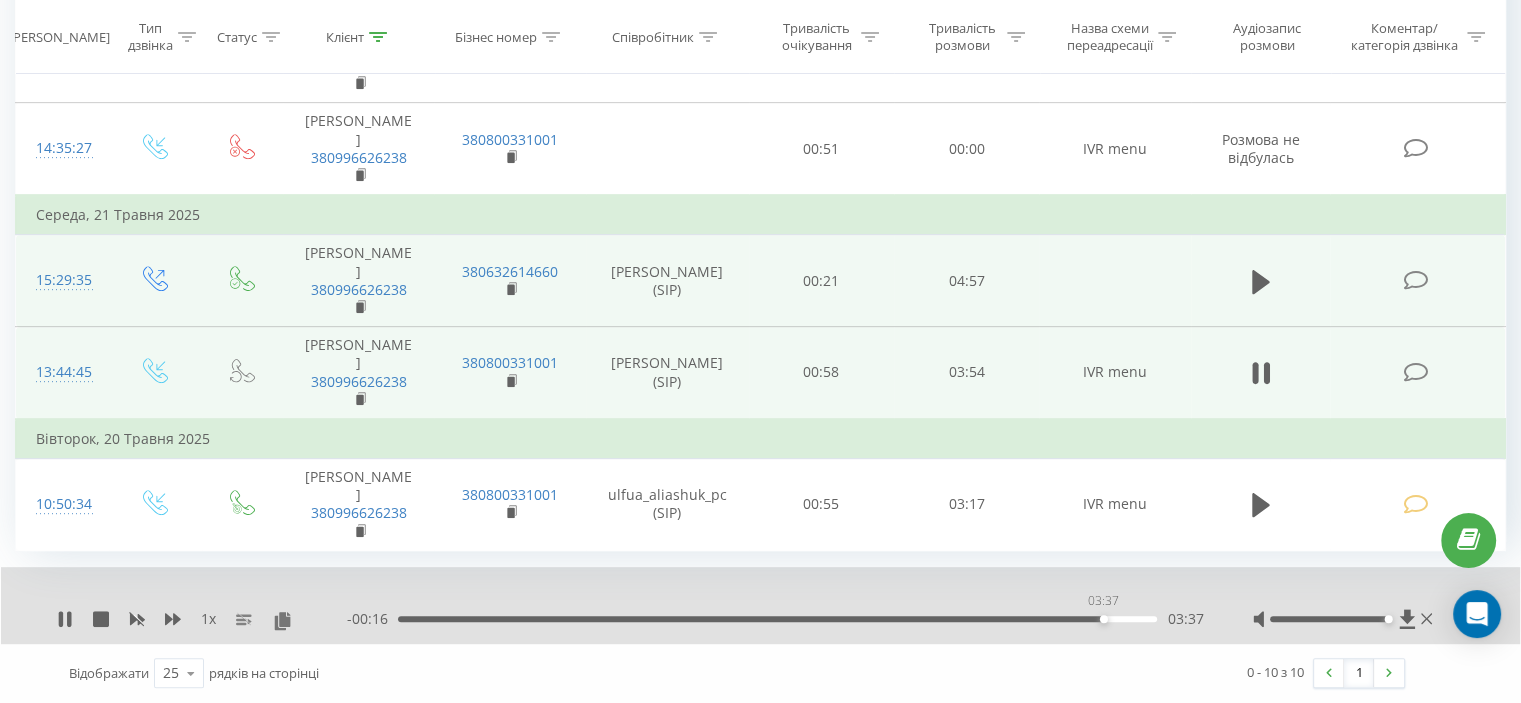 drag, startPoint x: 1103, startPoint y: 616, endPoint x: 1126, endPoint y: 611, distance: 23.537205 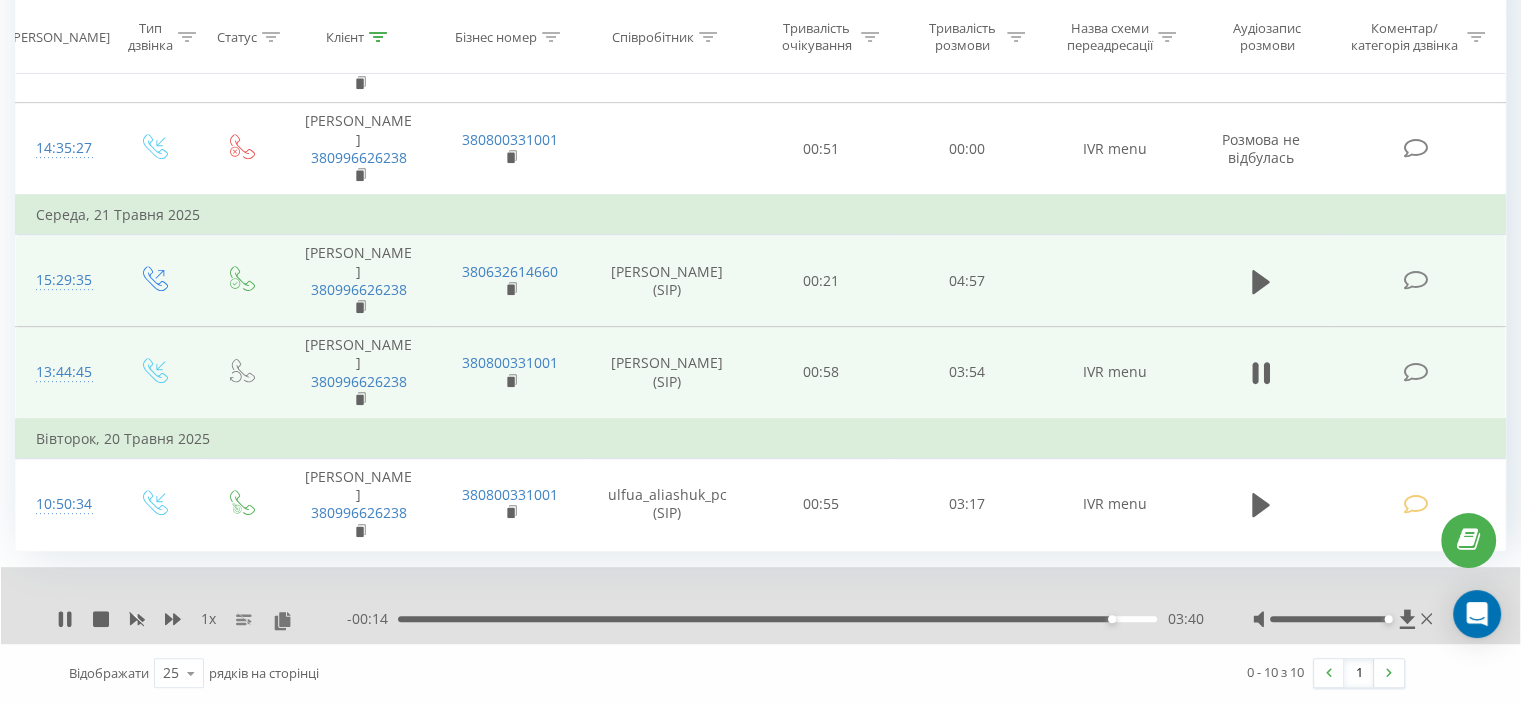 click on "03:40" at bounding box center [777, 619] 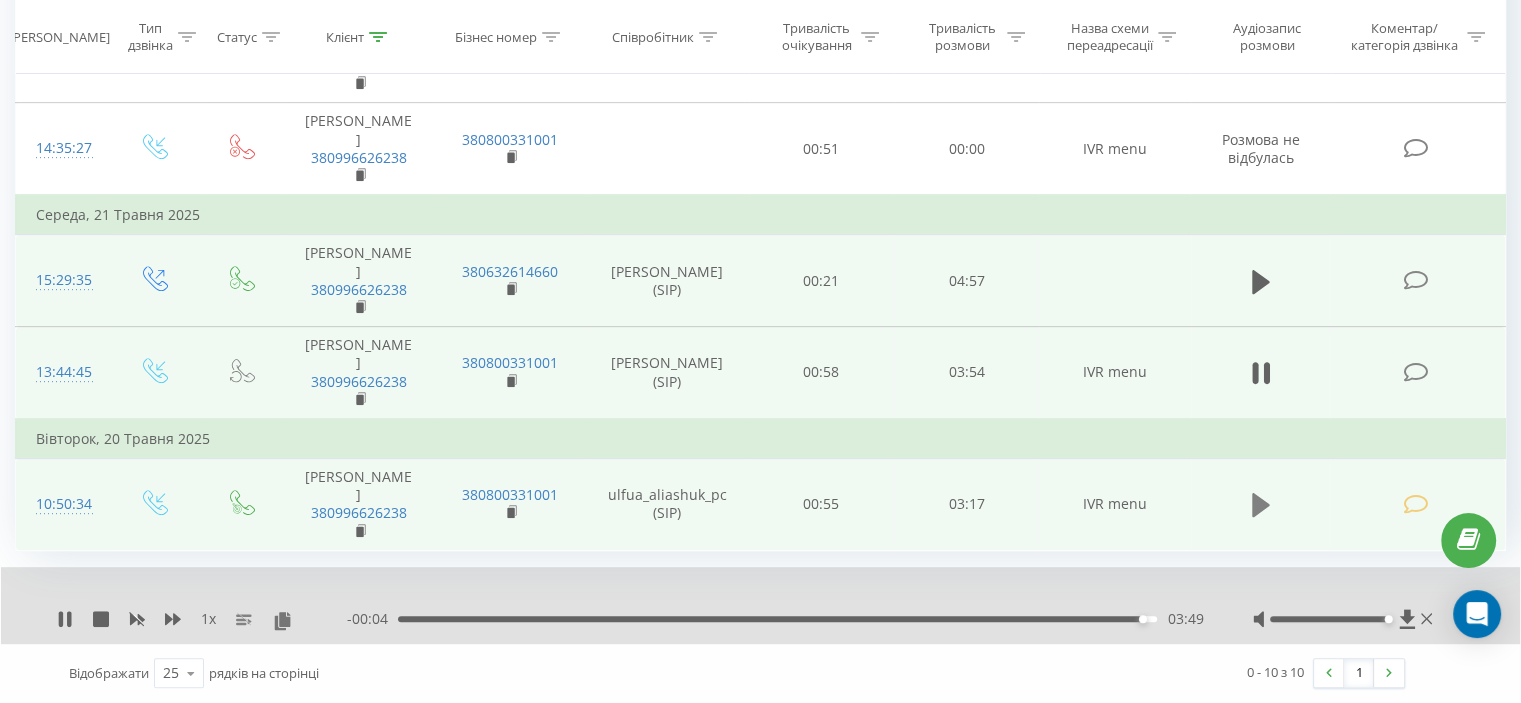 click 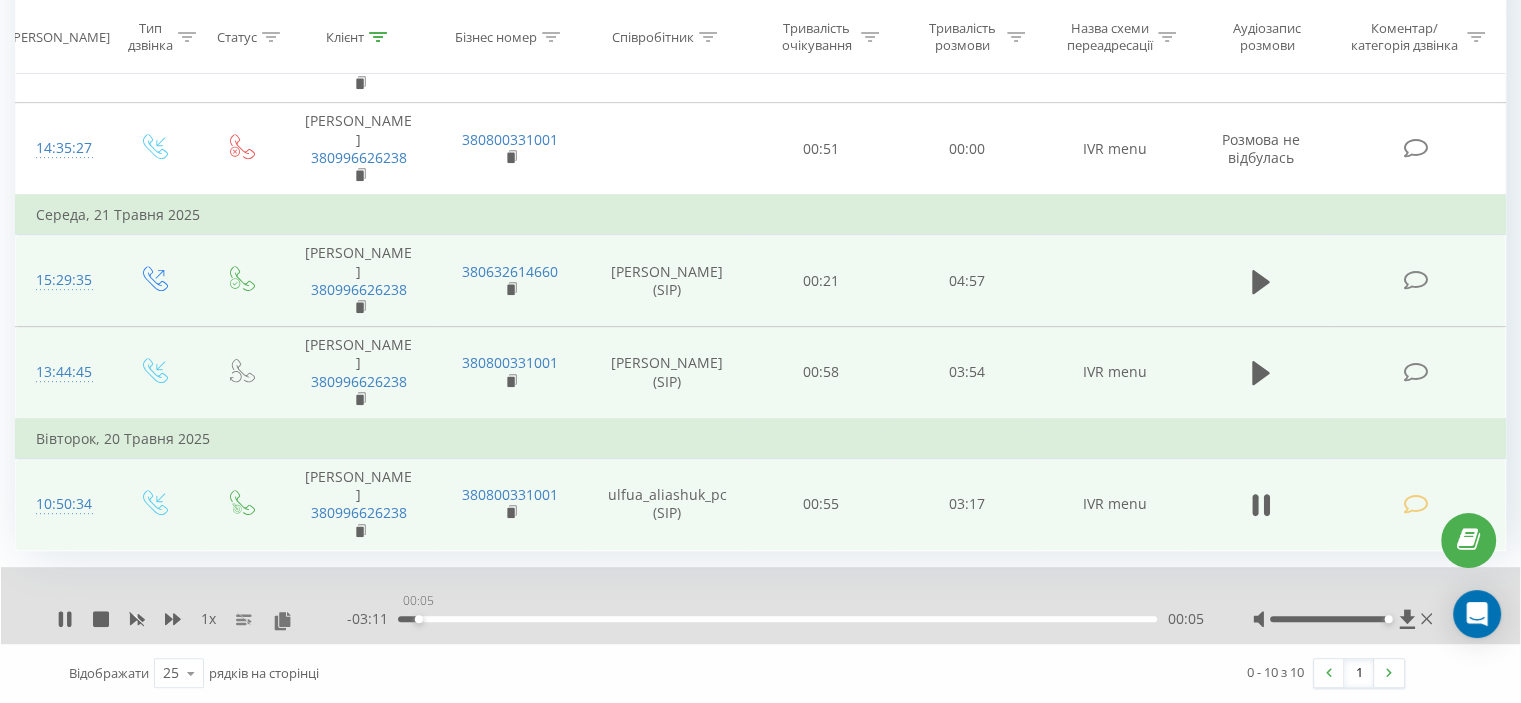 click on "00:05" at bounding box center [777, 619] 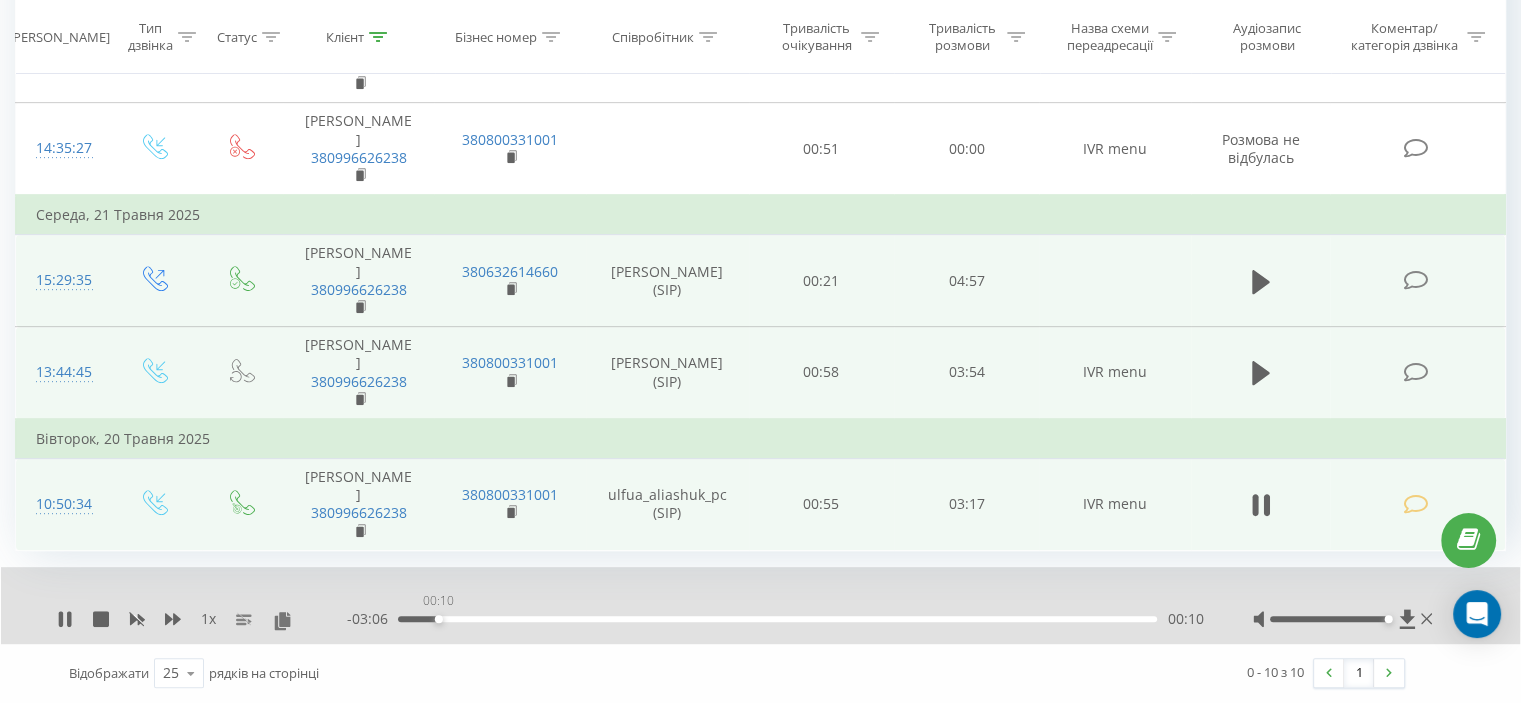 click on "00:10" at bounding box center [777, 619] 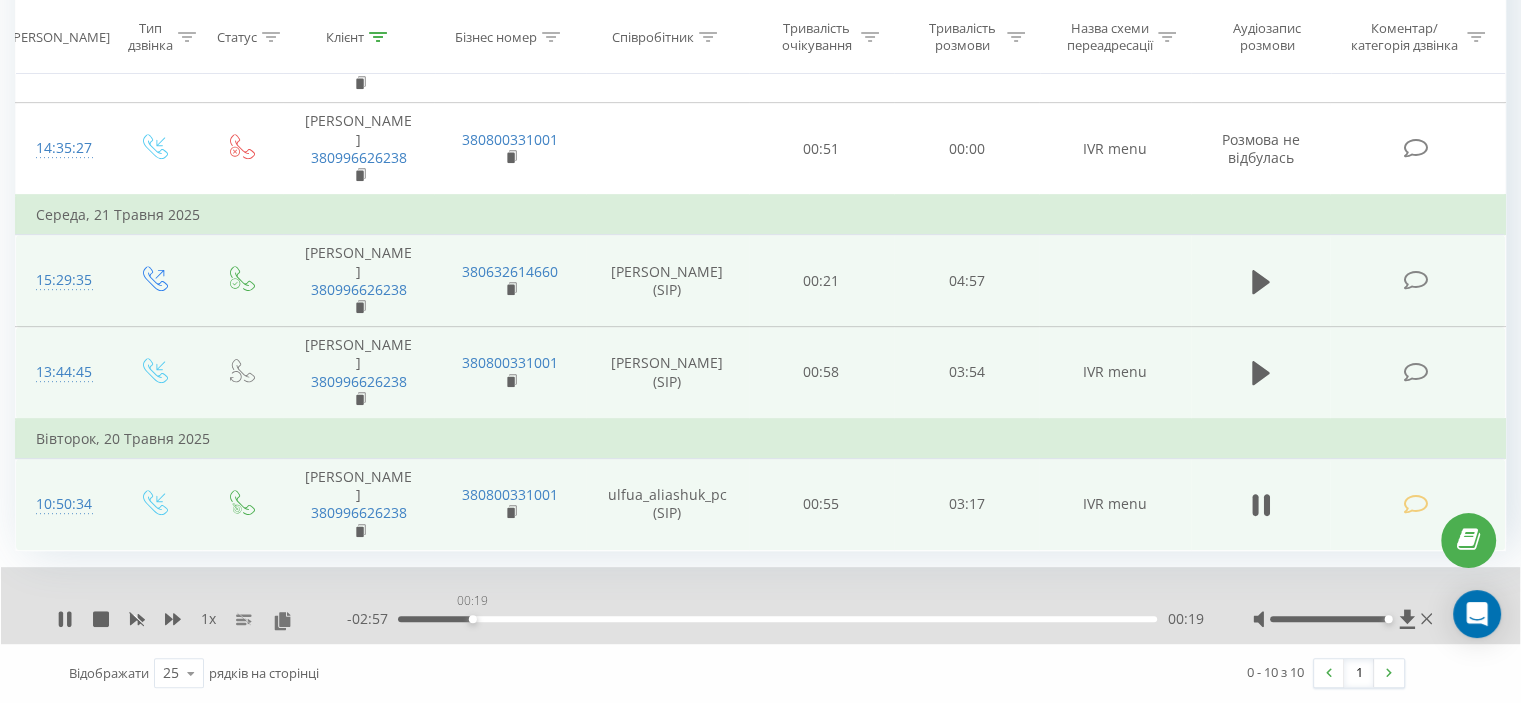 click on "00:19" at bounding box center [777, 619] 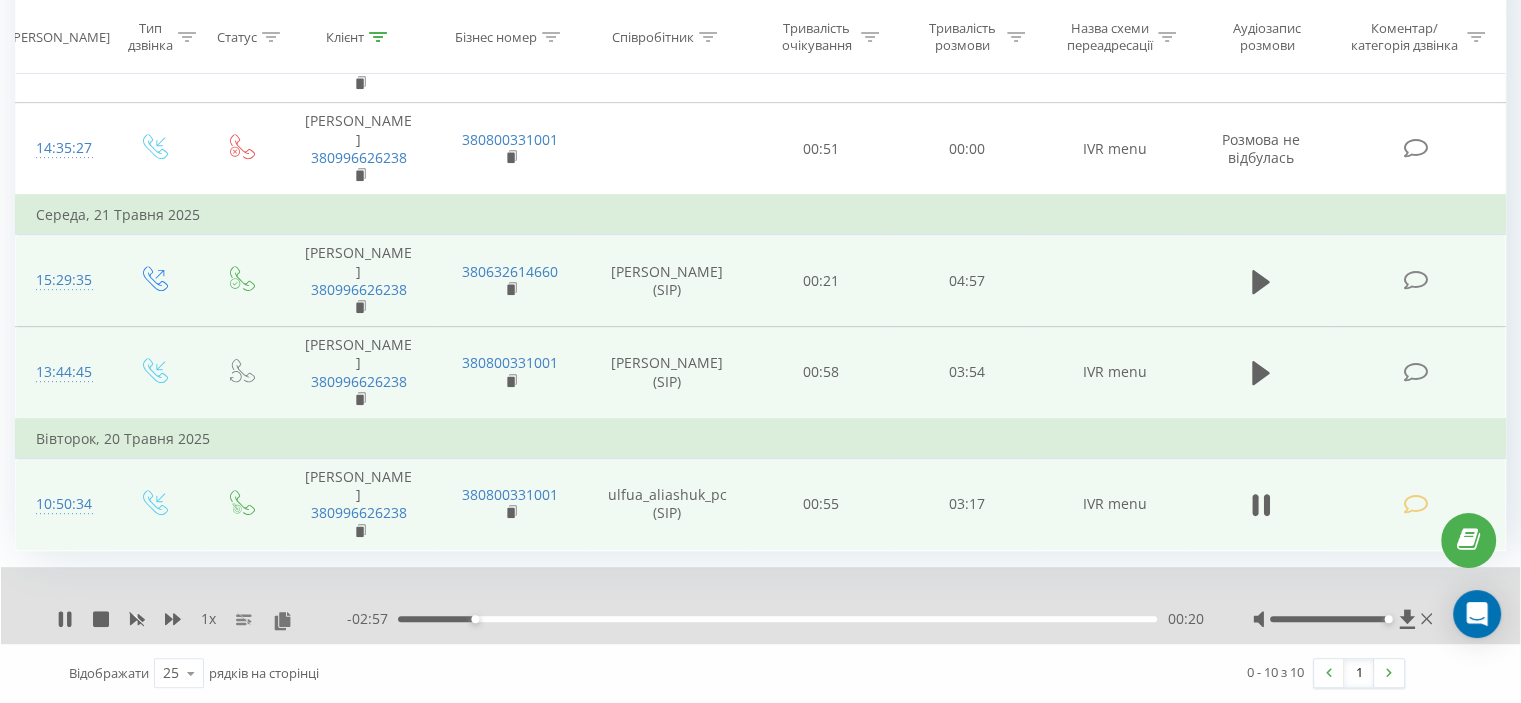 click on "00:20" at bounding box center [777, 619] 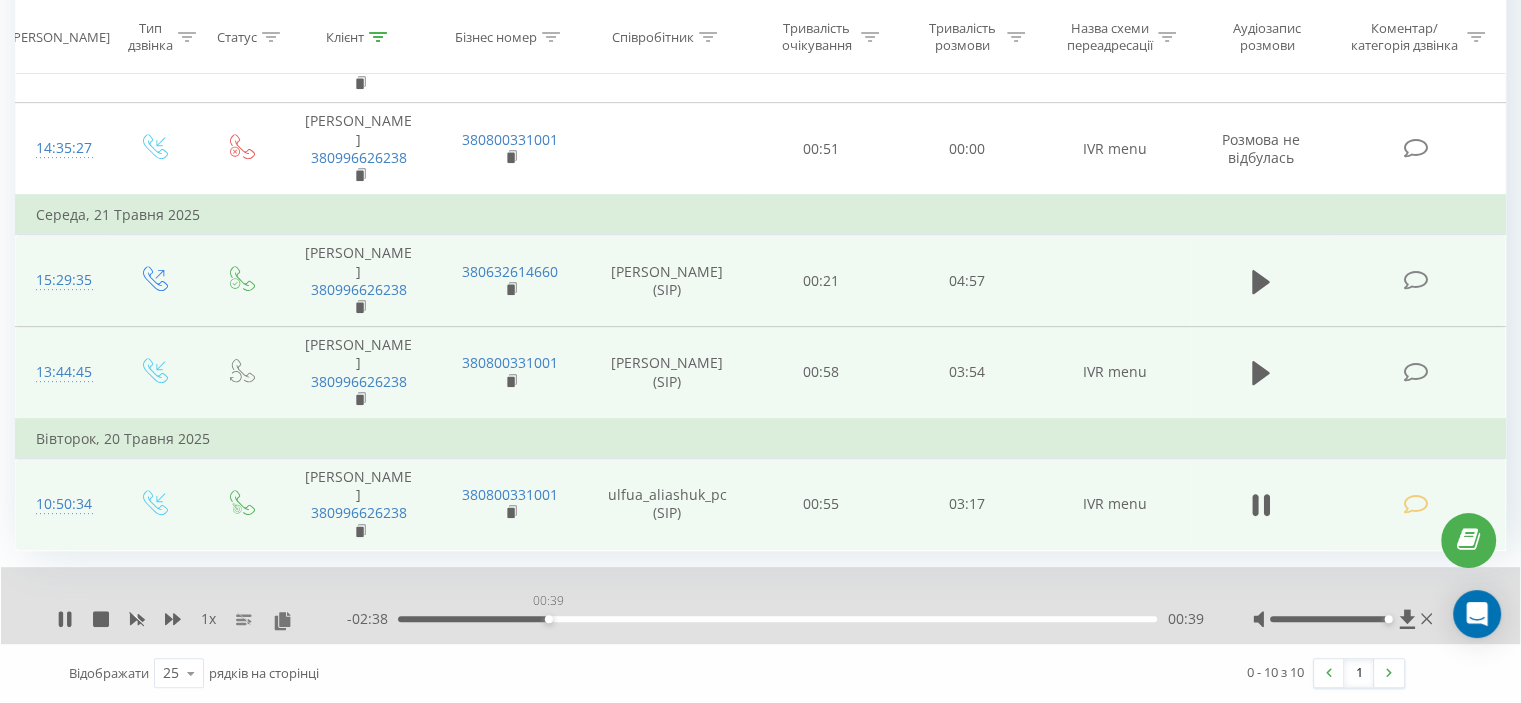 click on "00:39" at bounding box center [777, 619] 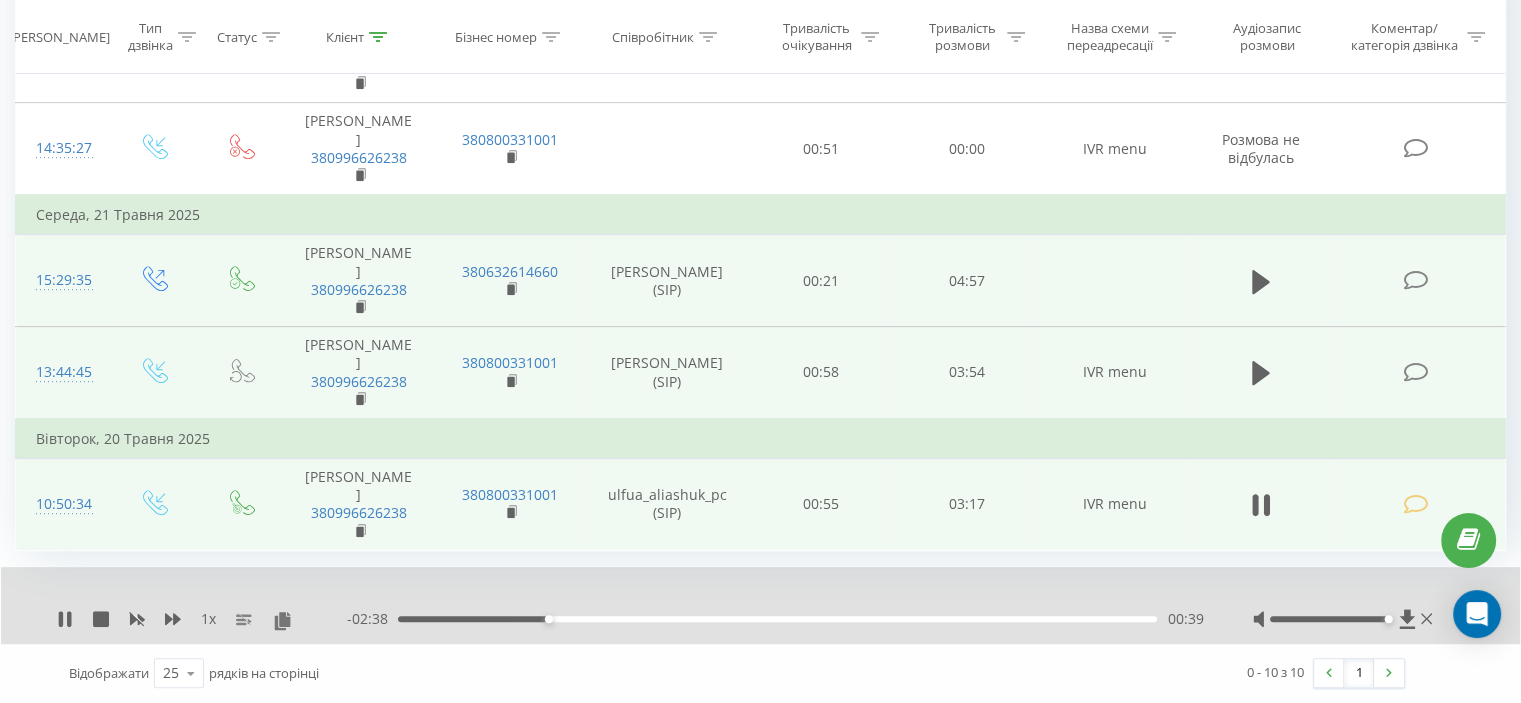 click on "- 02:38 00:39   00:39" at bounding box center (775, 619) 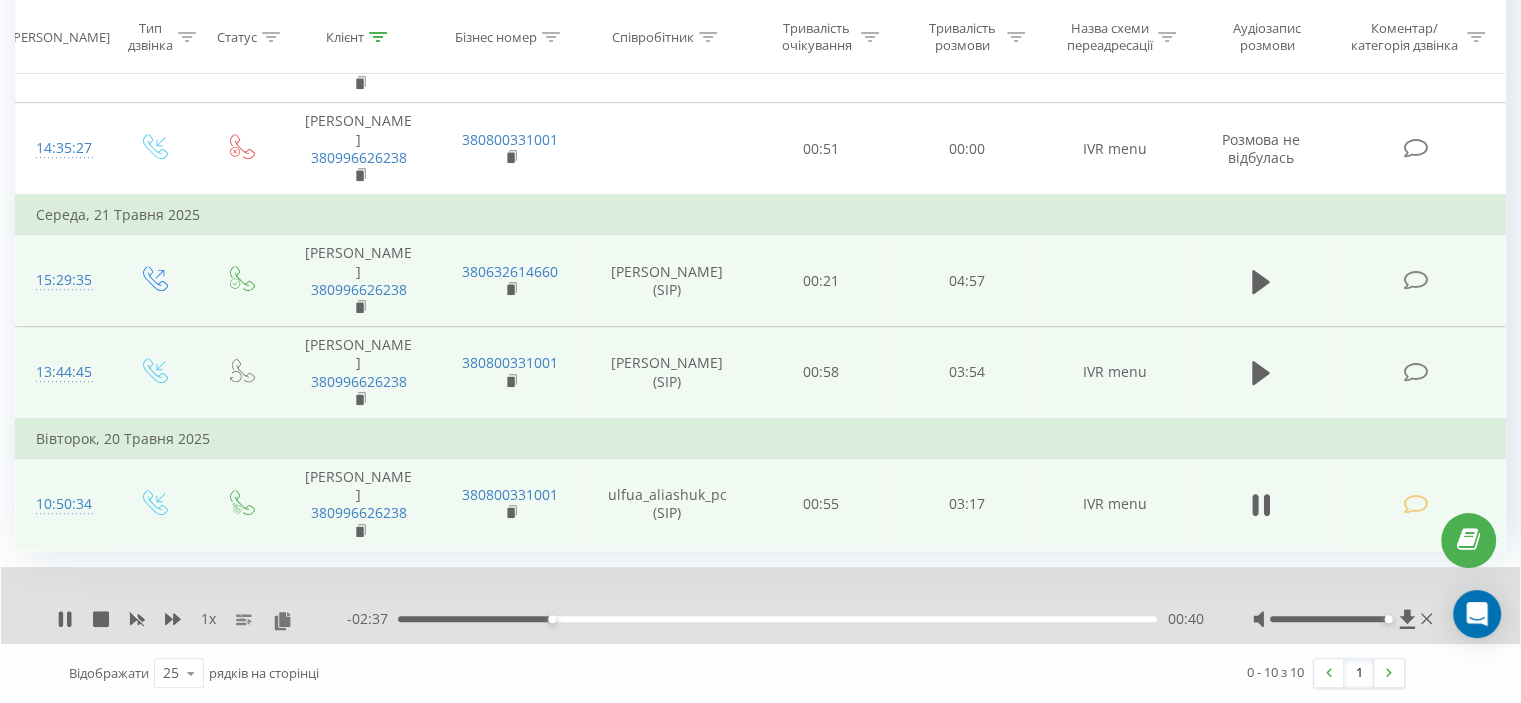 click on "00:40" at bounding box center (777, 619) 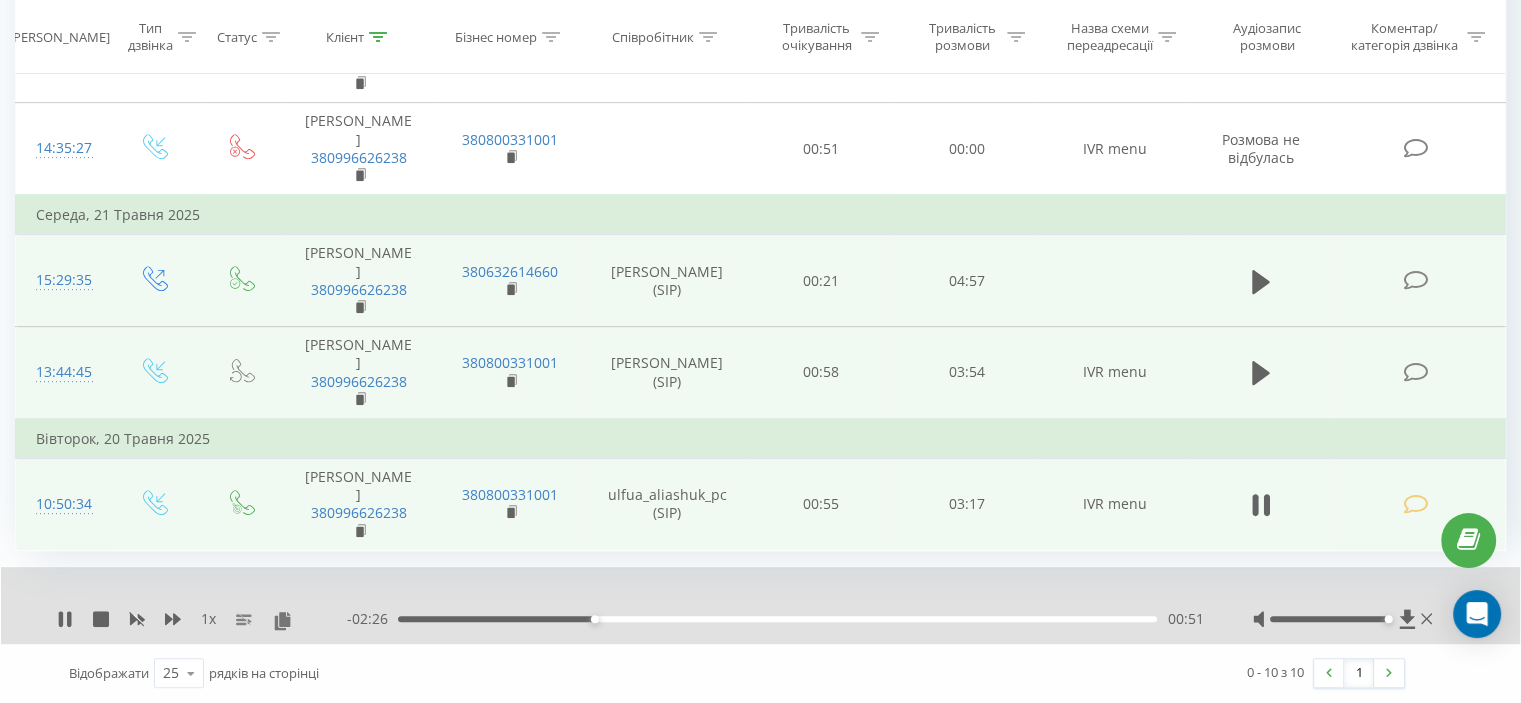 click on "- 02:26 00:51   00:51" at bounding box center [775, 619] 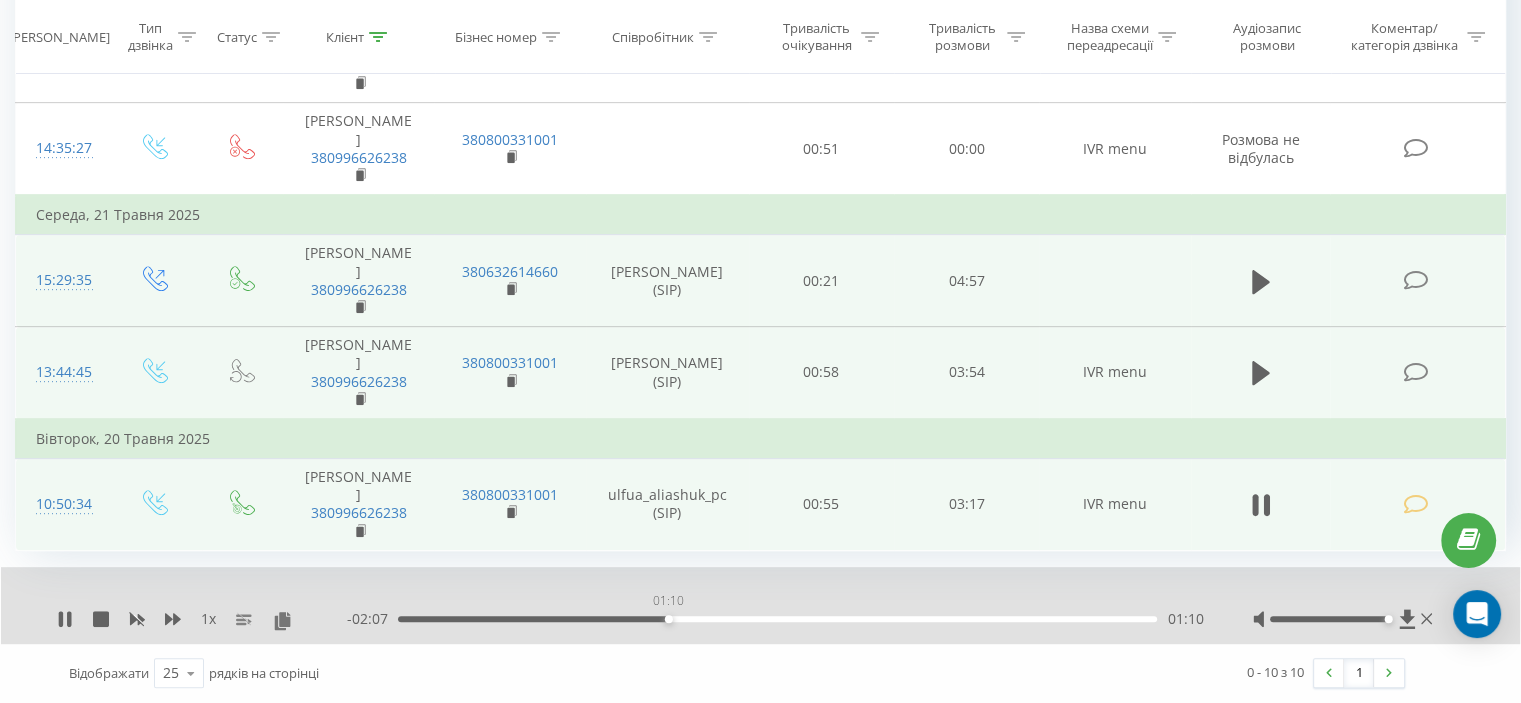 click on "01:10" at bounding box center (777, 619) 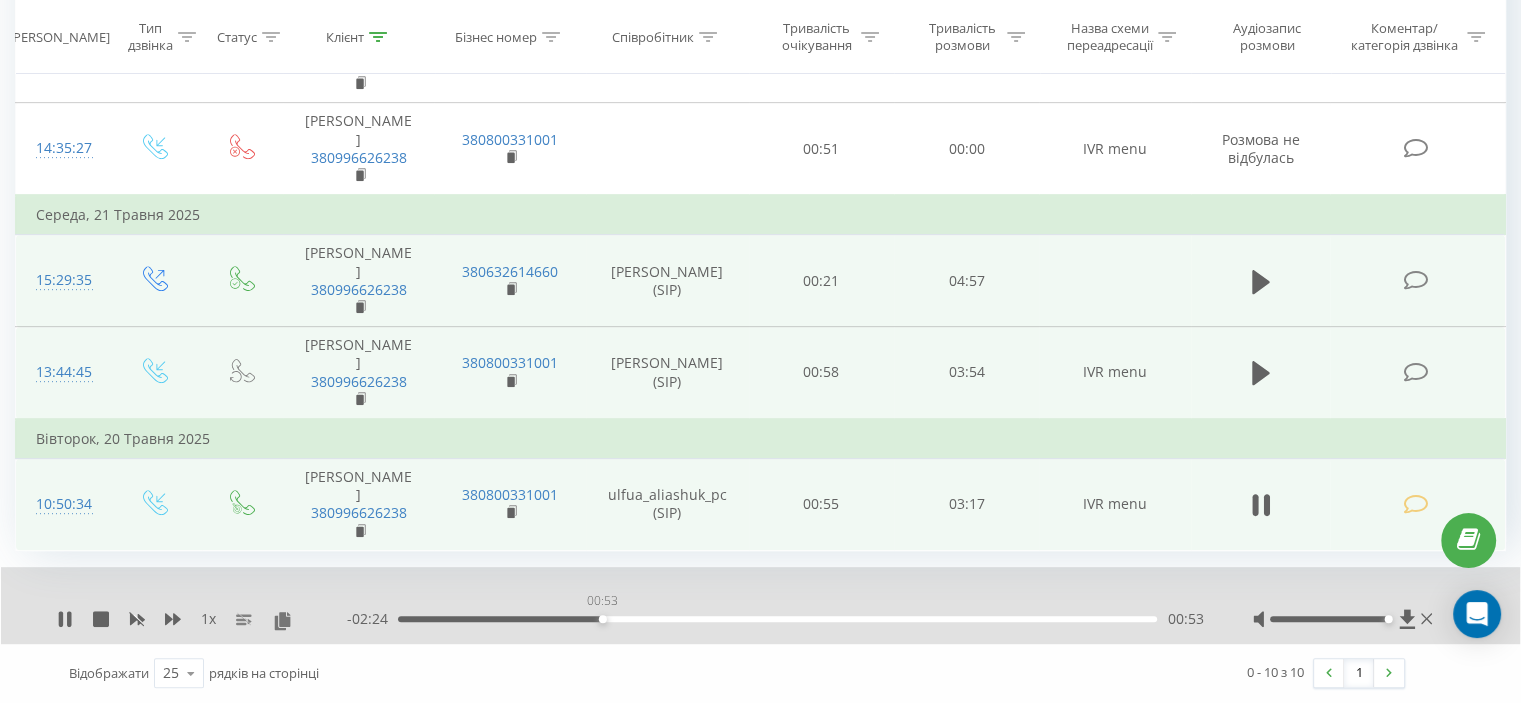 click on "00:53" at bounding box center [777, 619] 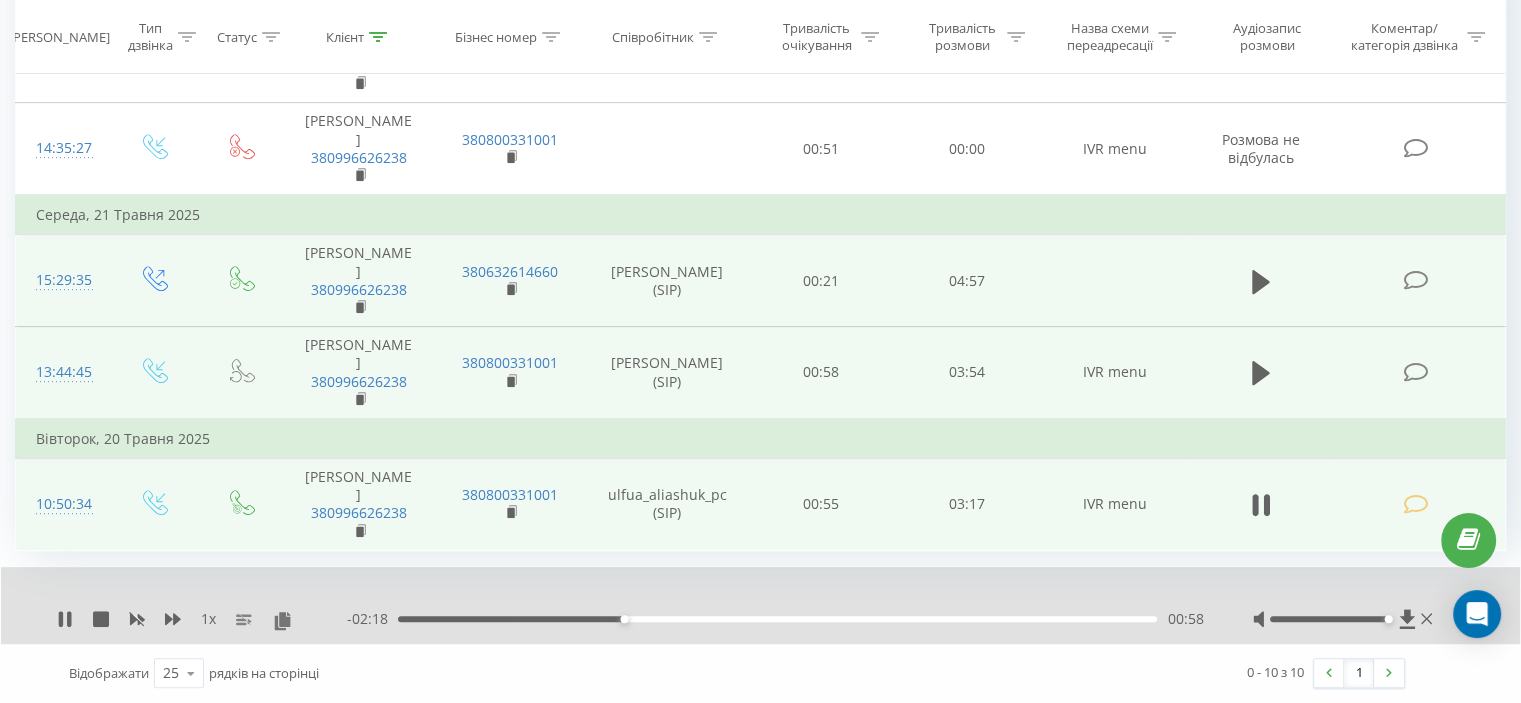 click on "00:58" at bounding box center [777, 619] 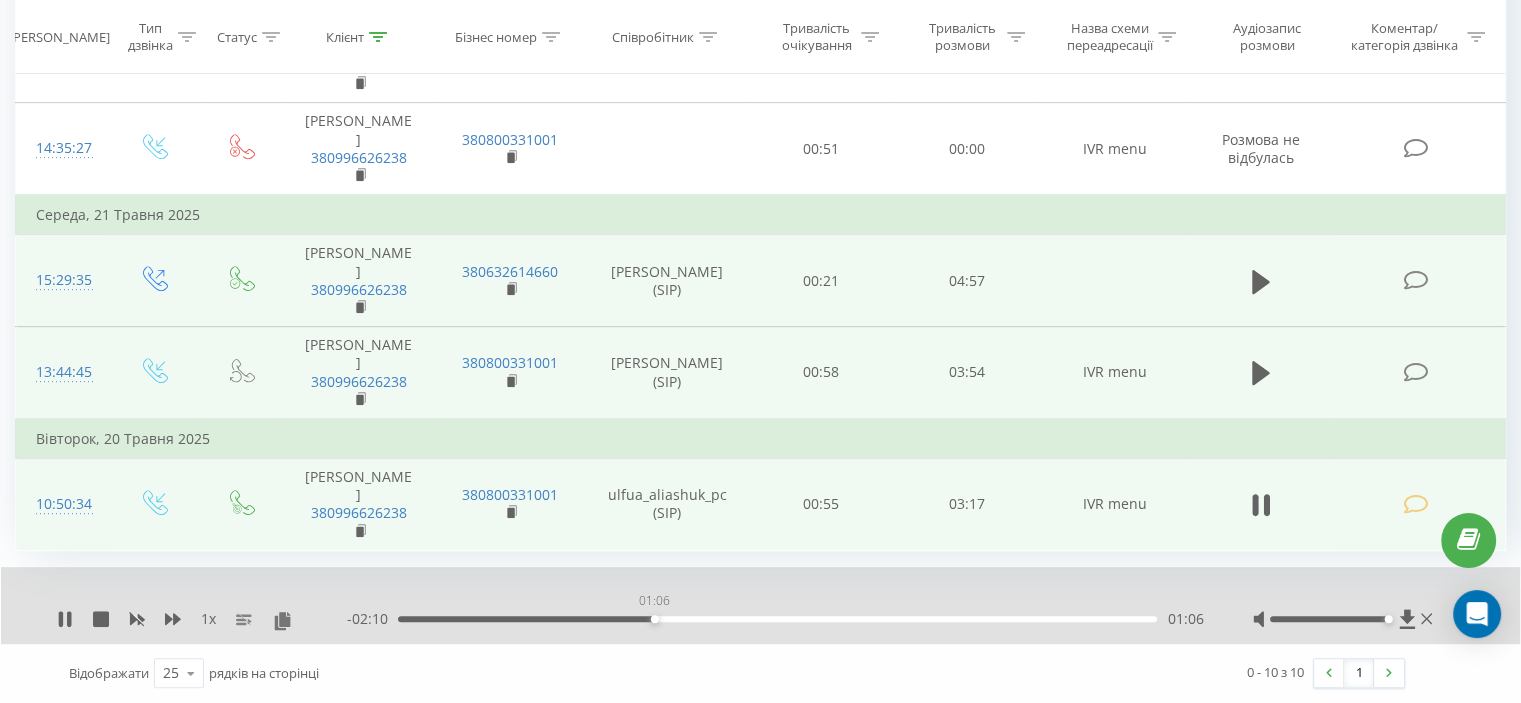 click on "01:06" at bounding box center [777, 619] 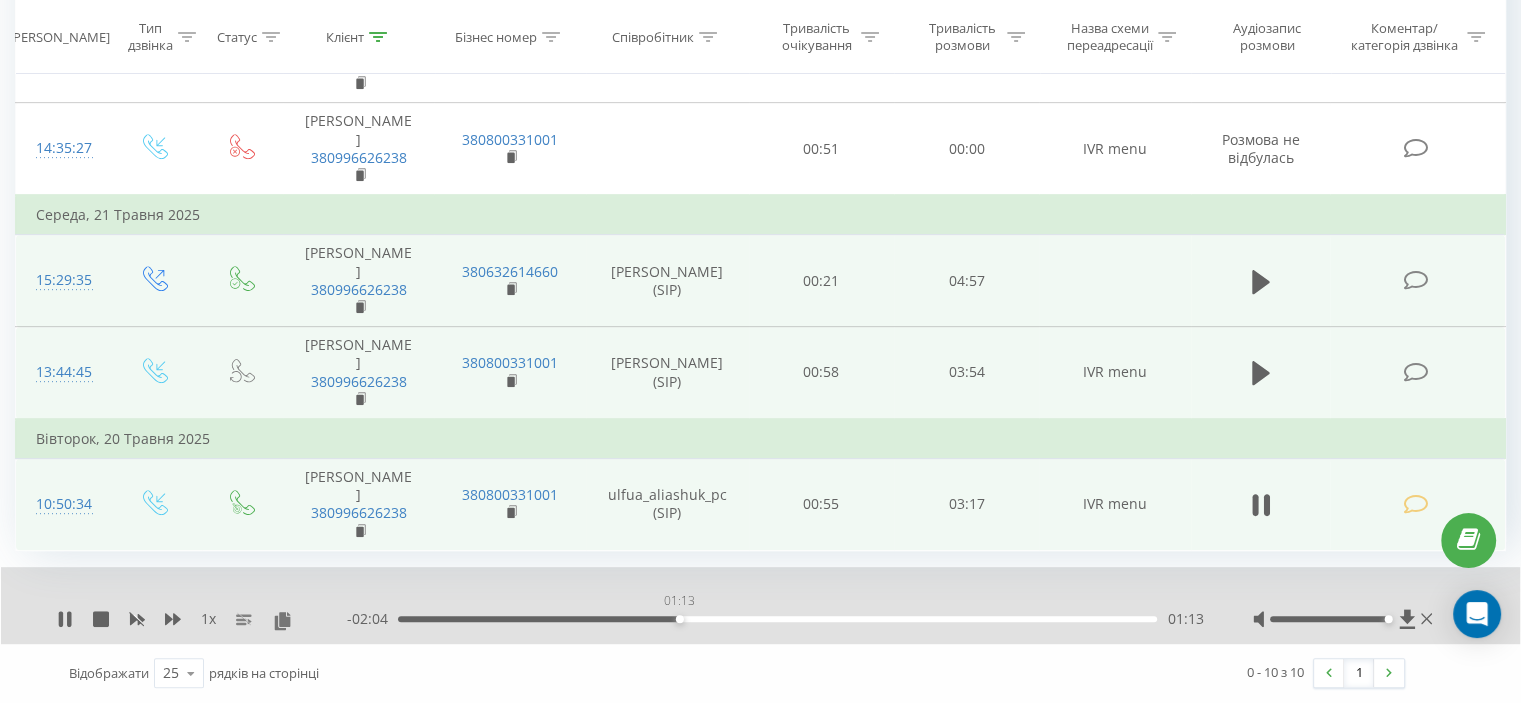 click on "01:13" at bounding box center (777, 619) 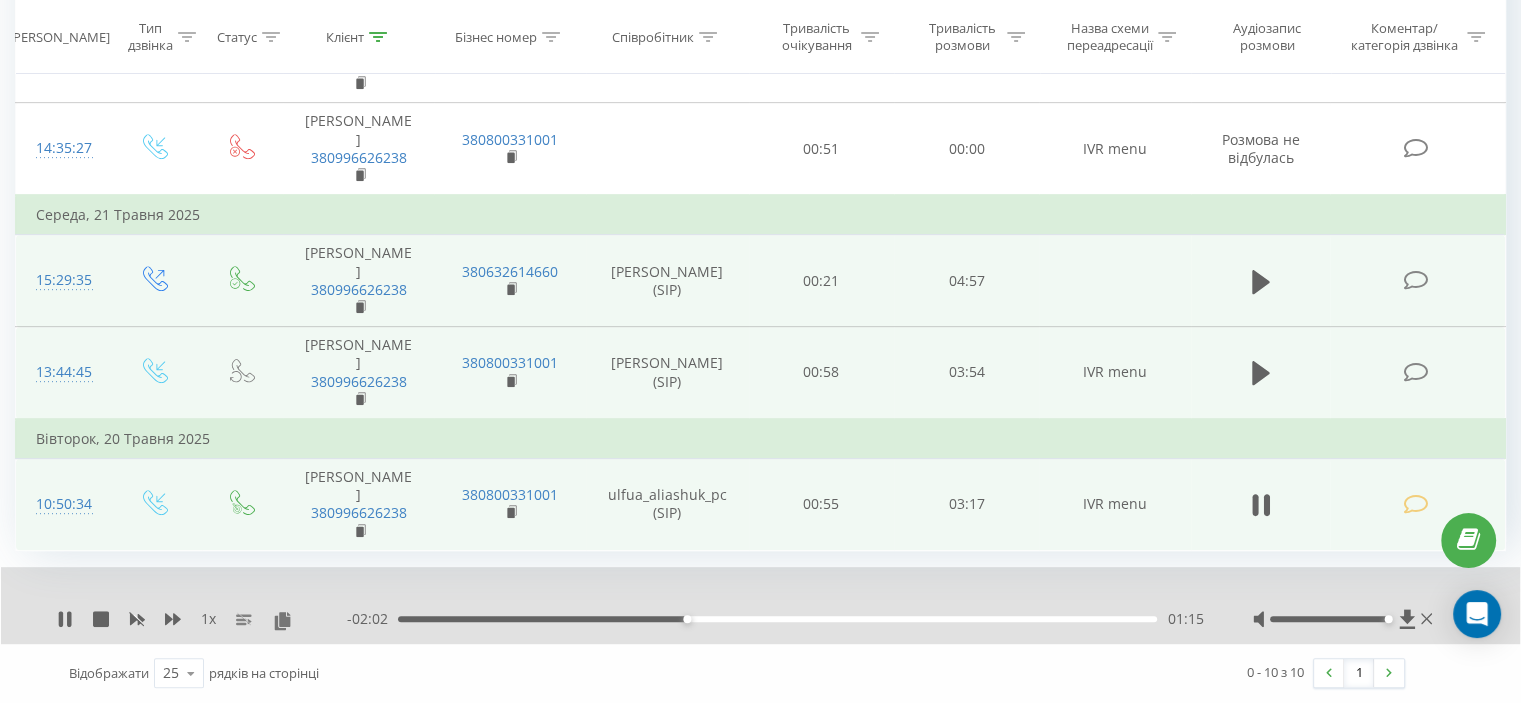 click on "01:15" at bounding box center (777, 619) 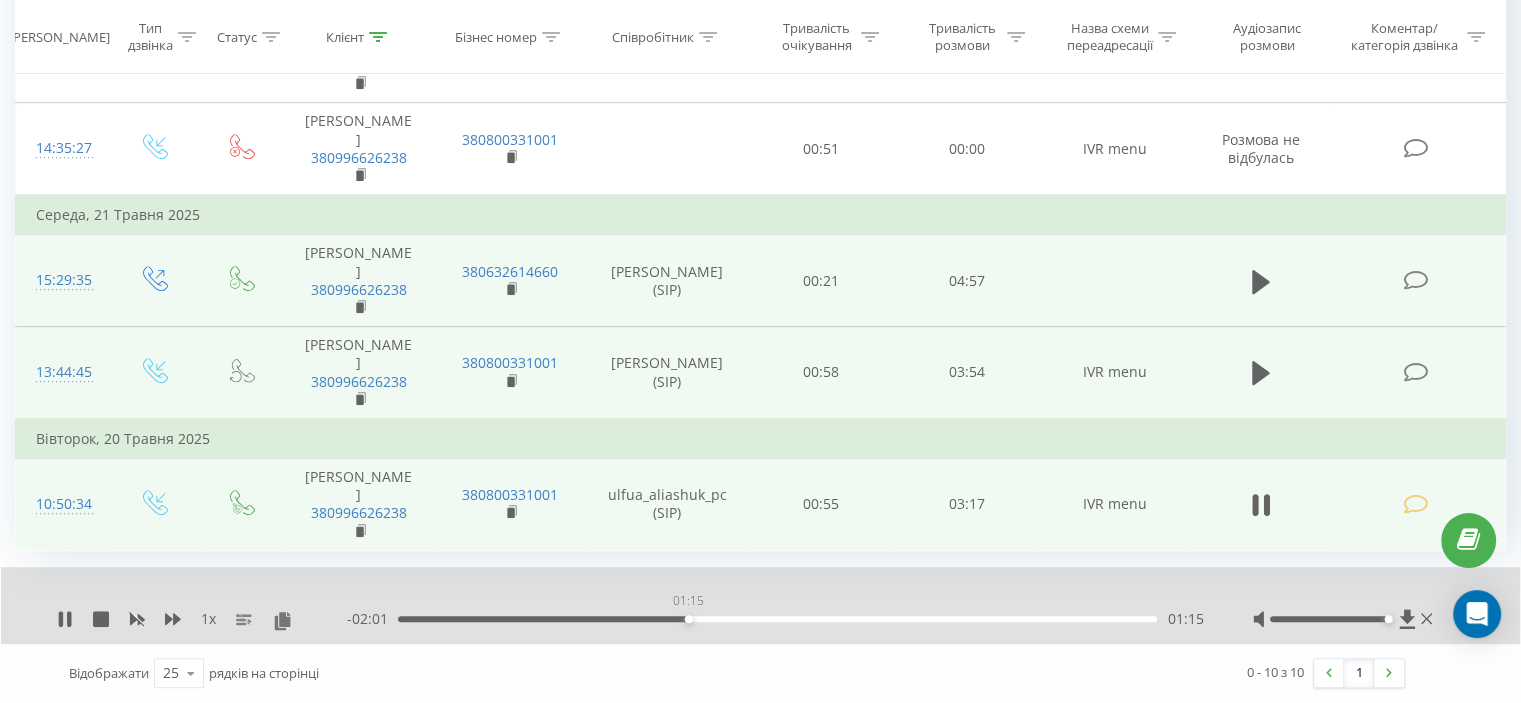 click on "01:15" at bounding box center [777, 619] 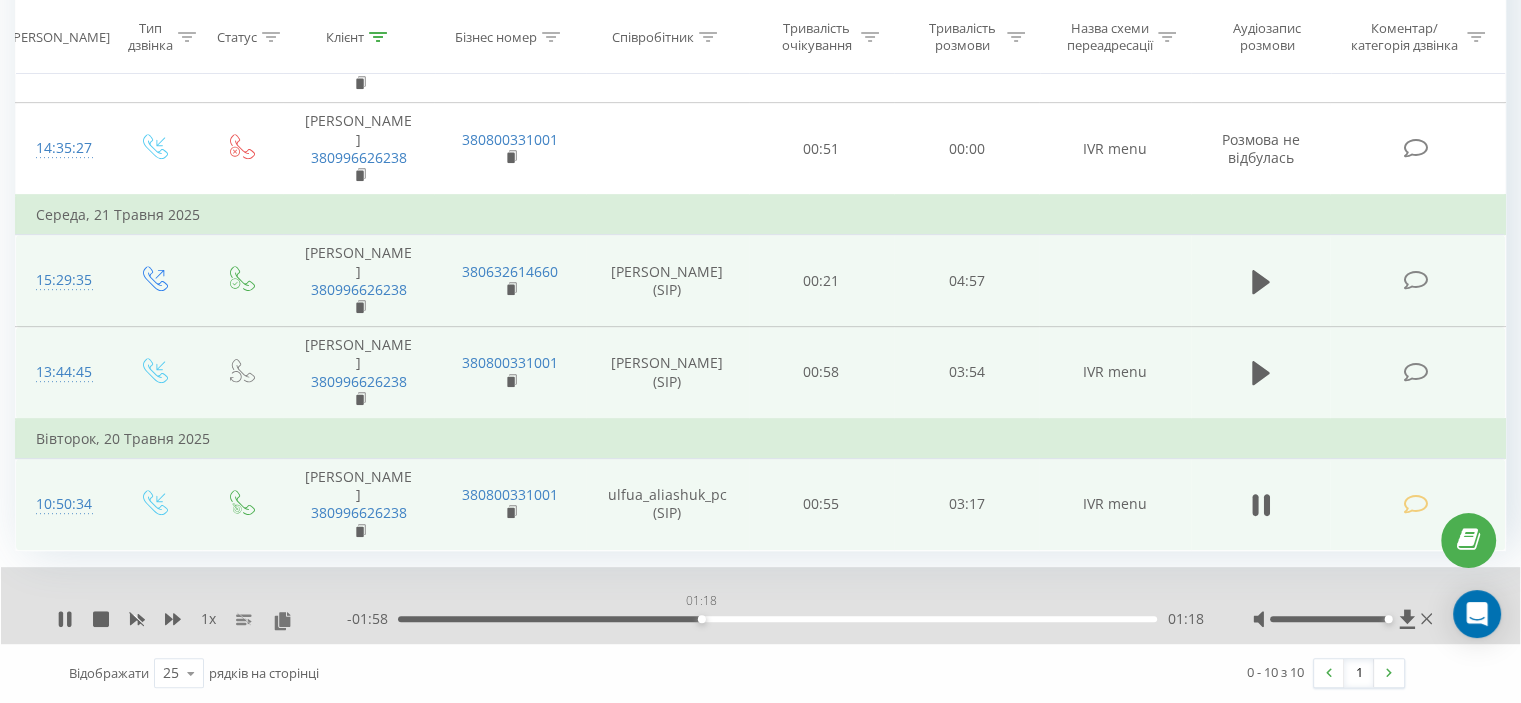 click on "01:18" at bounding box center (777, 619) 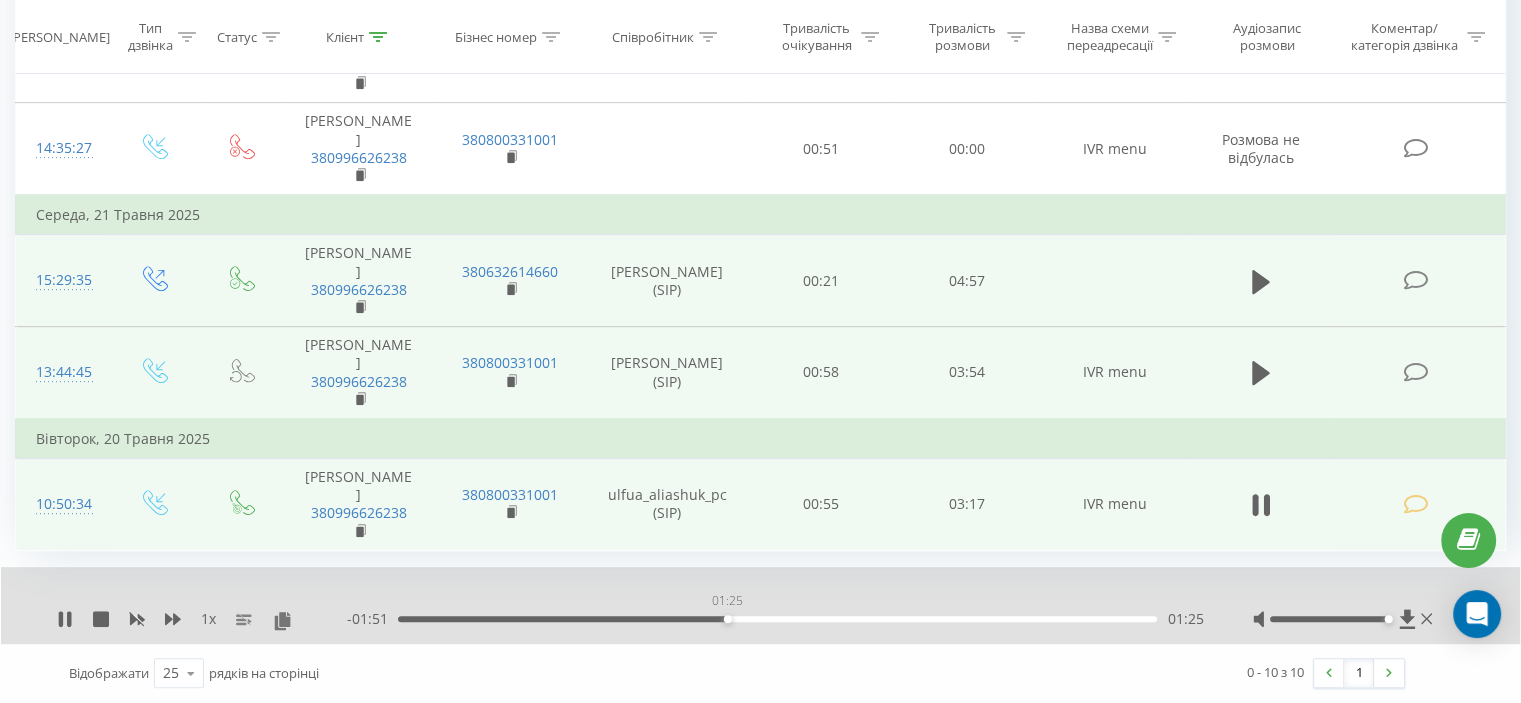 click on "01:25" at bounding box center [777, 619] 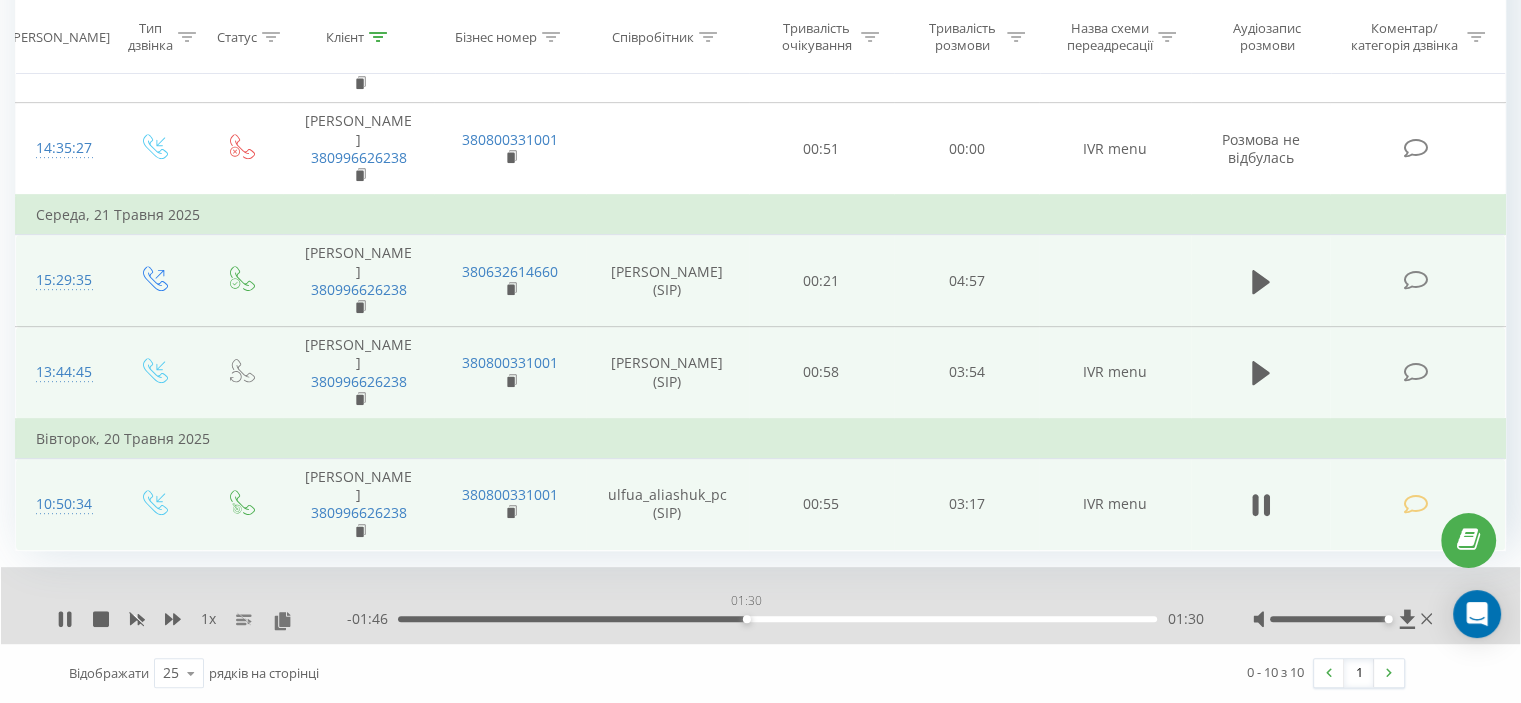 click on "01:30" at bounding box center (777, 619) 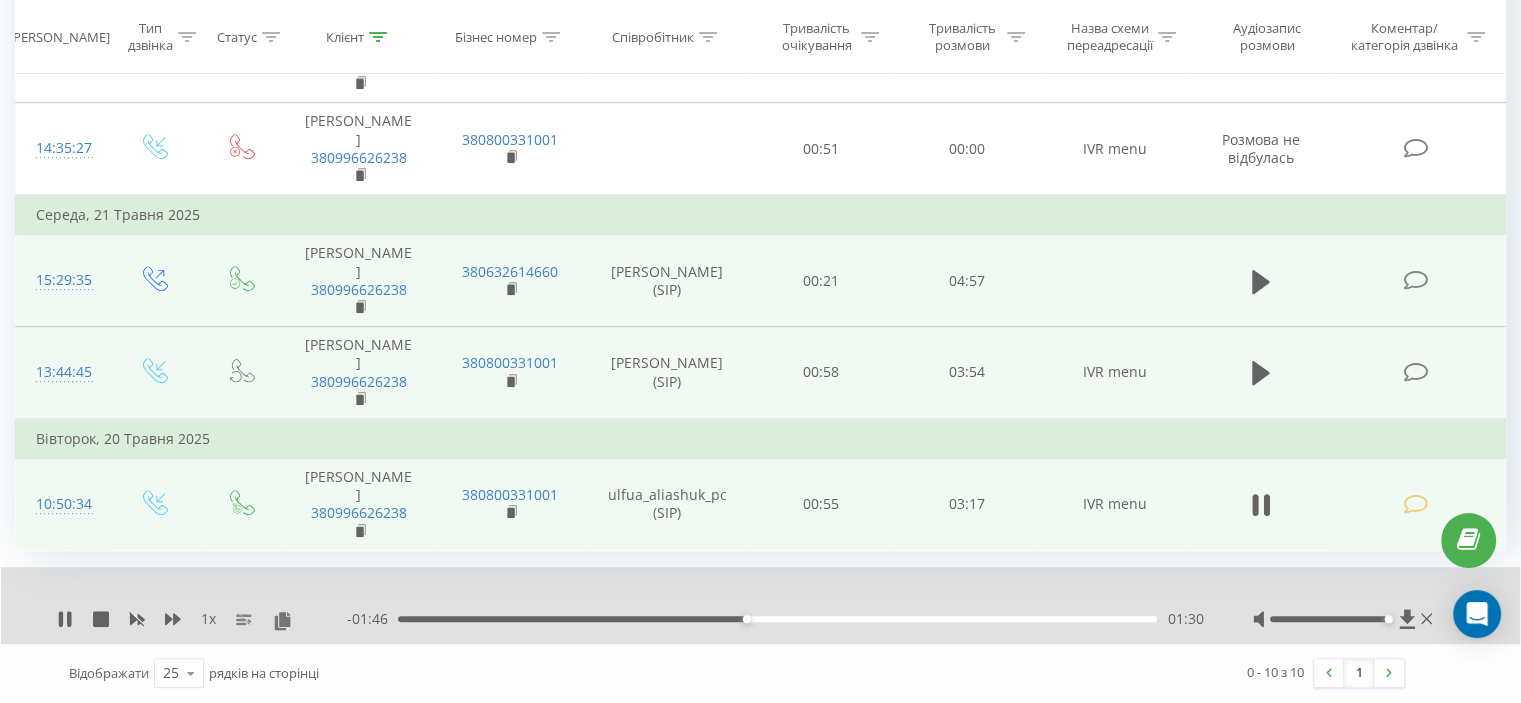 click on "01:30" at bounding box center (777, 619) 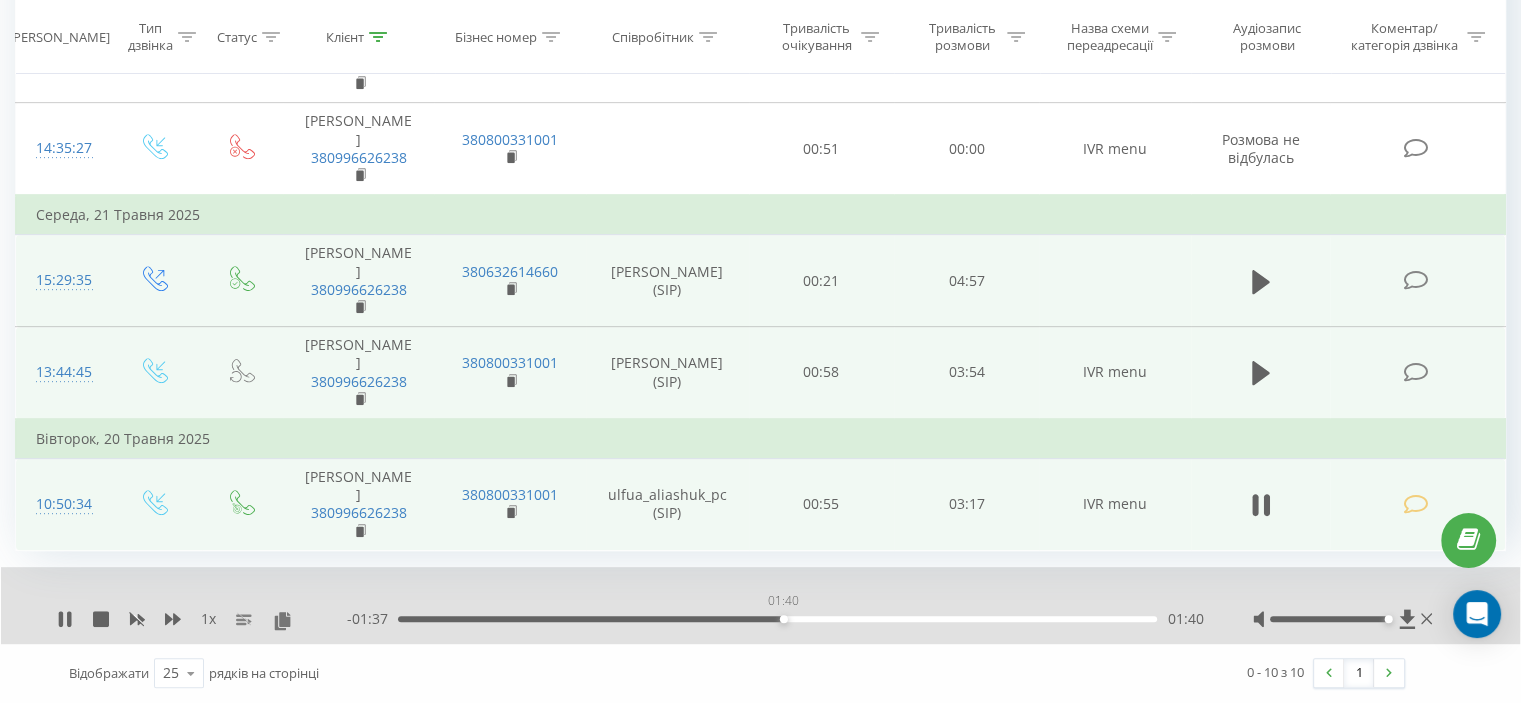 click on "01:40" at bounding box center [777, 619] 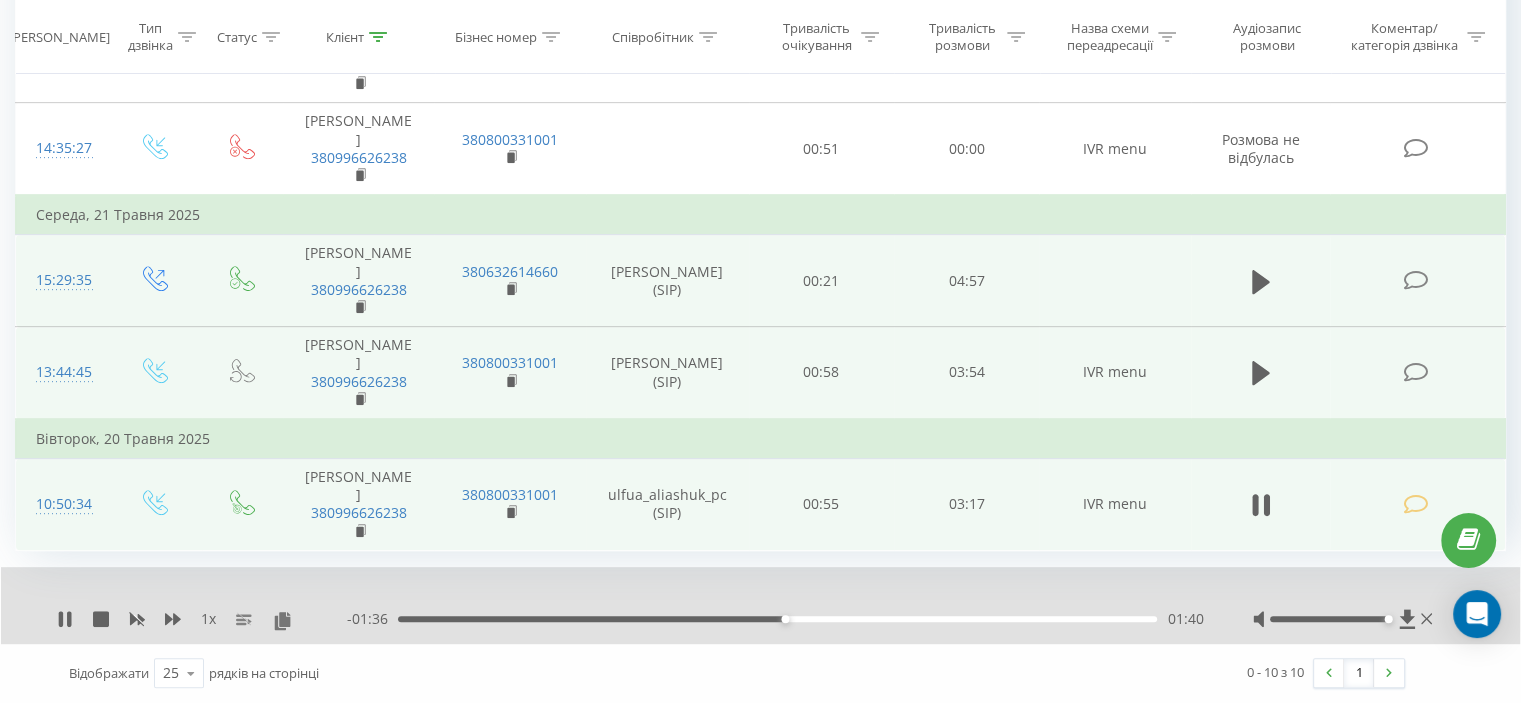 click on "- 01:36 01:40   01:40" at bounding box center [775, 619] 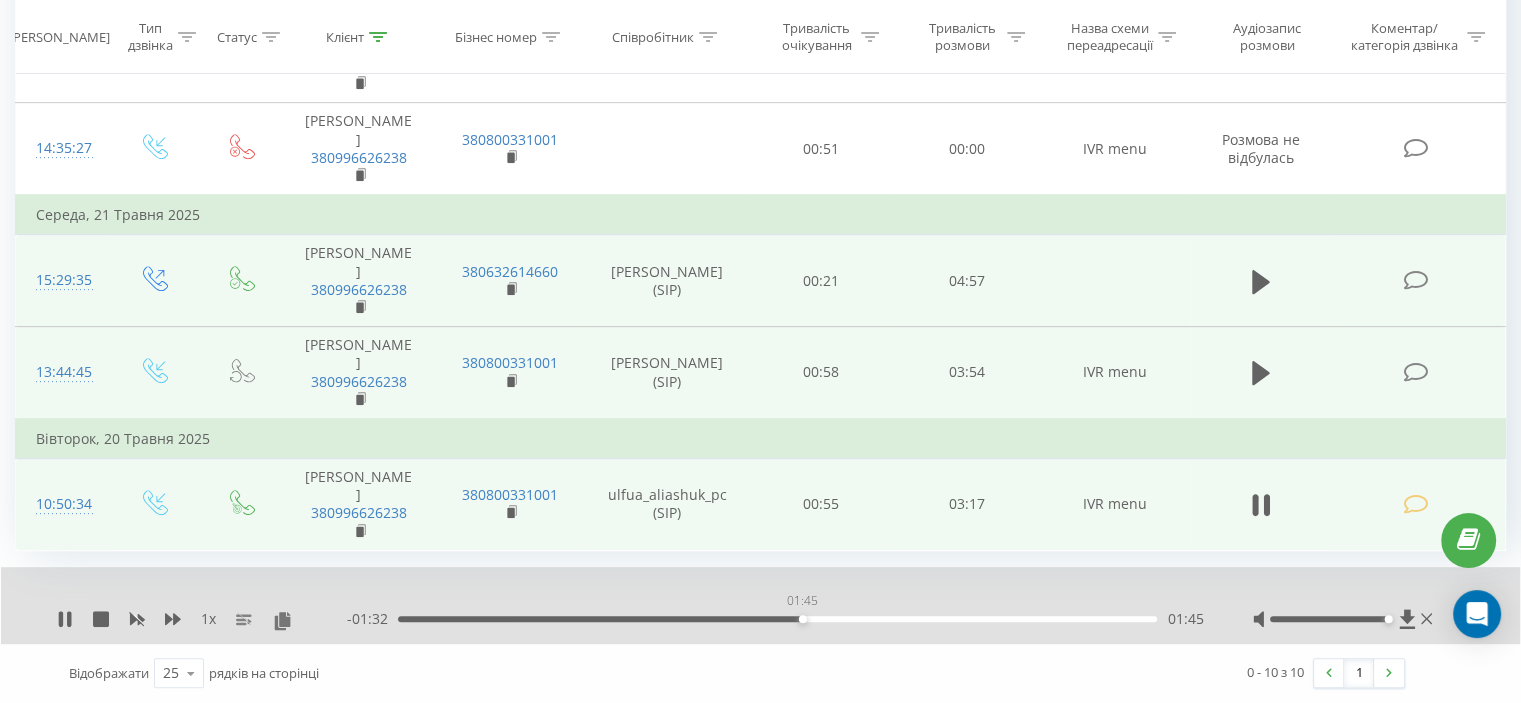 click on "01:45" at bounding box center [777, 619] 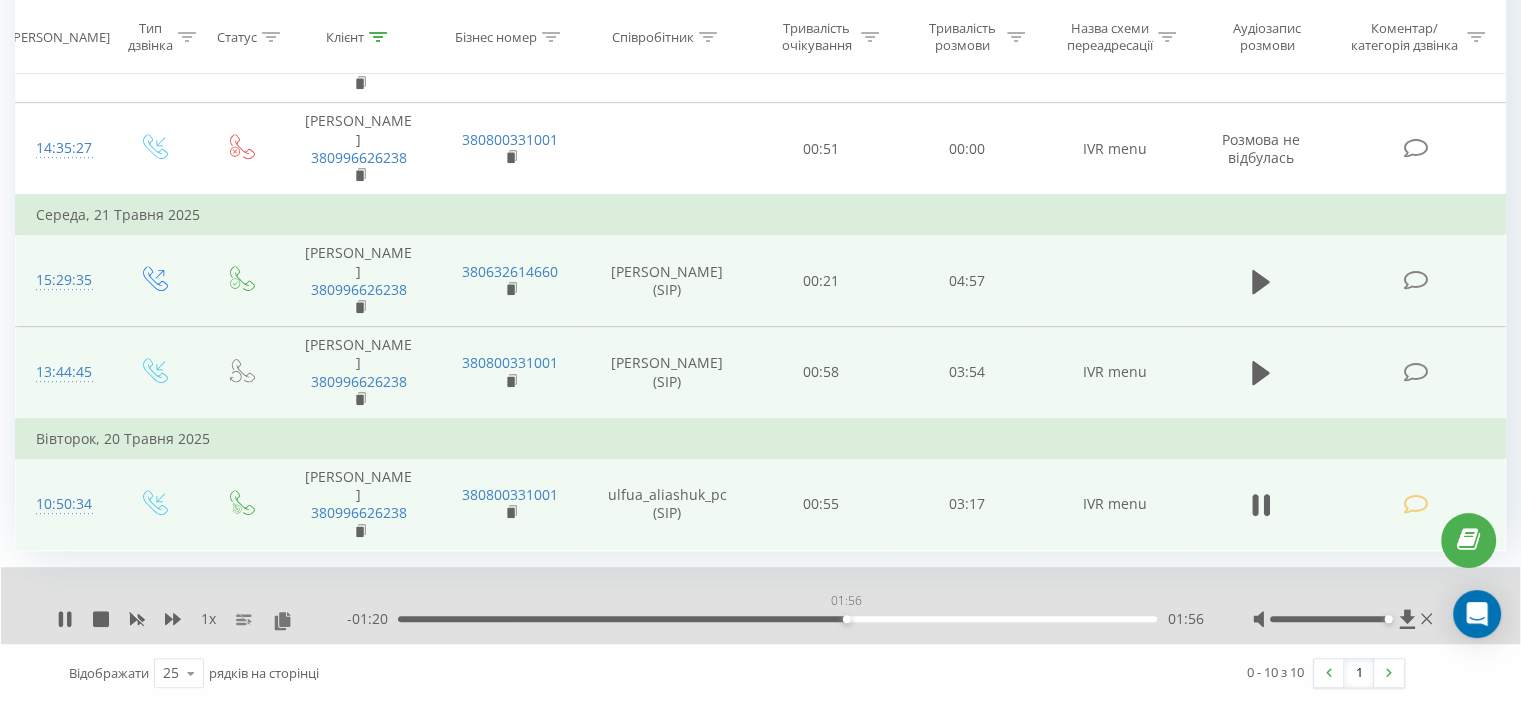 click on "01:56" at bounding box center (777, 619) 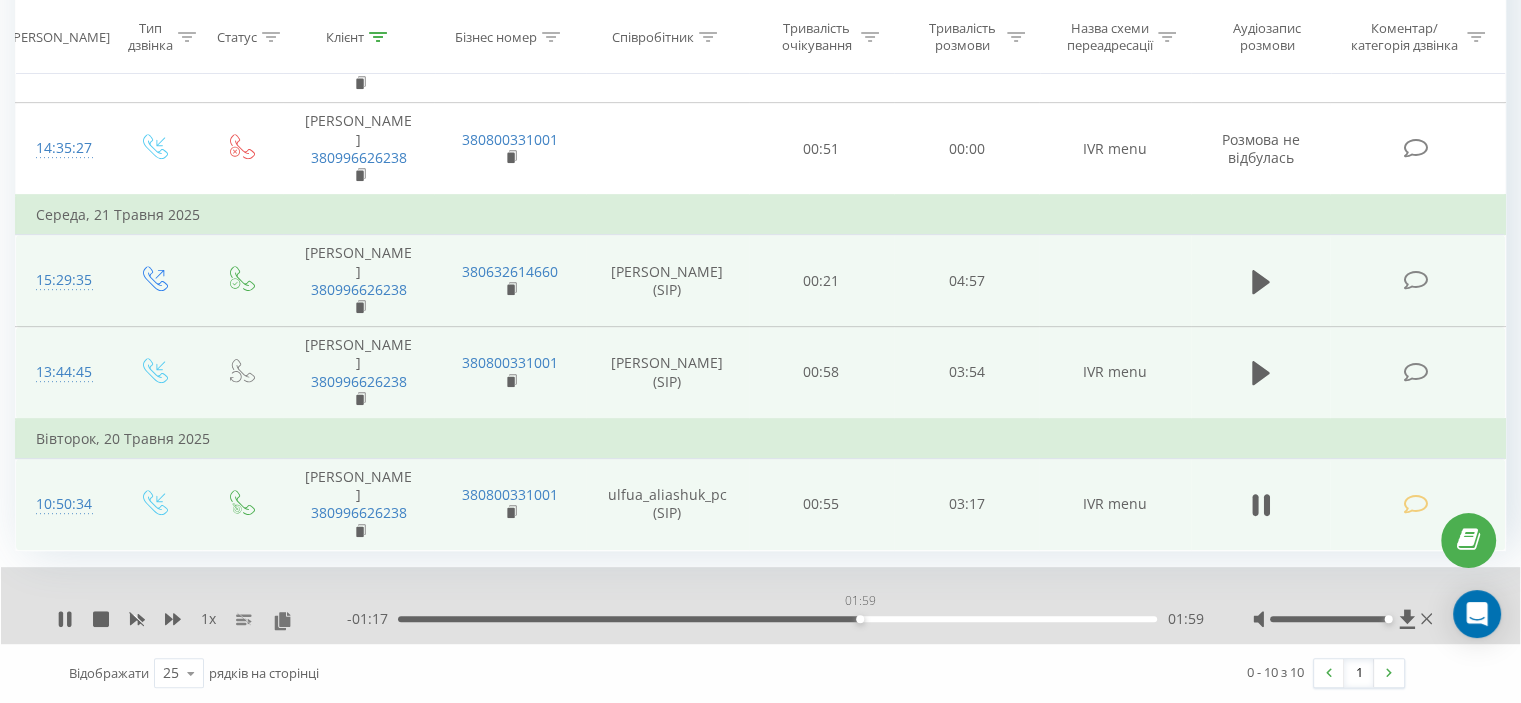 click on "01:59" at bounding box center (777, 619) 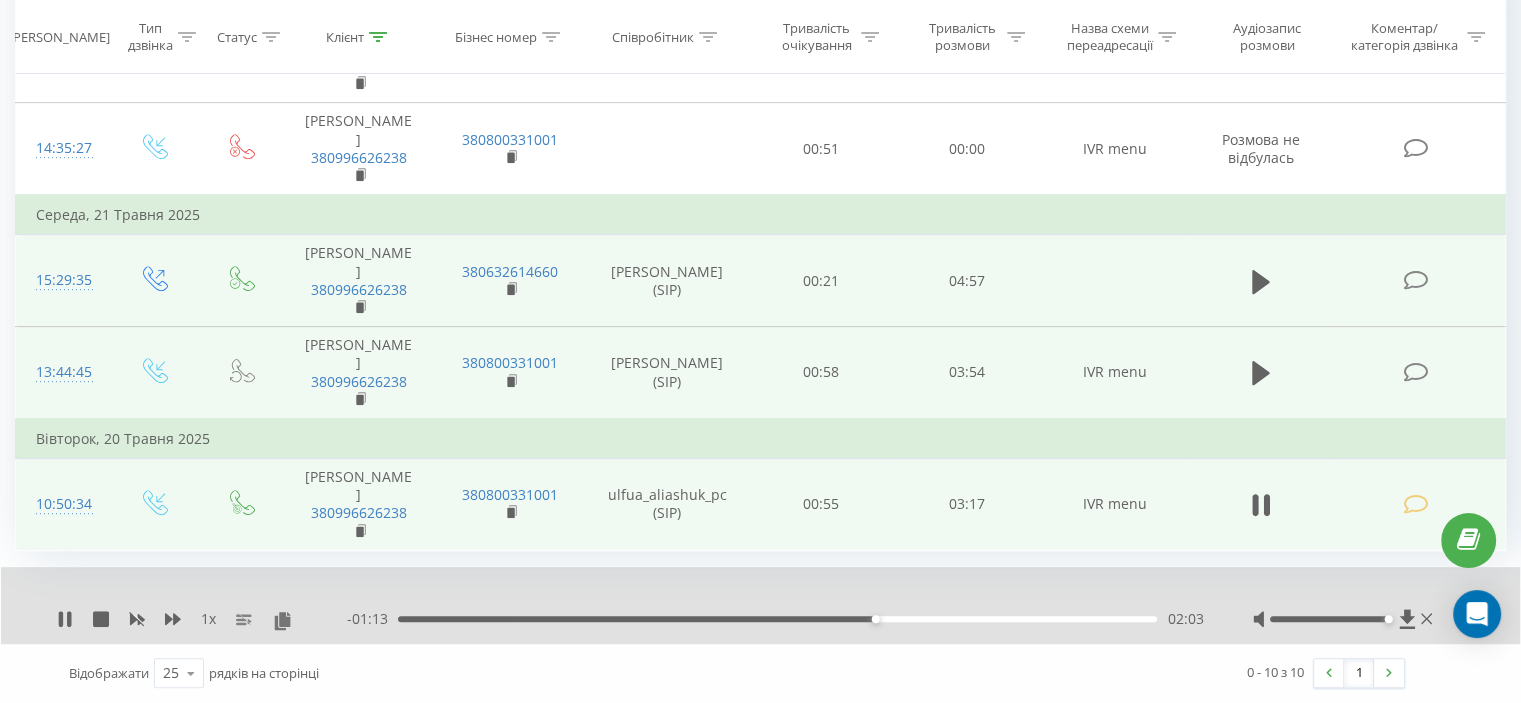 click on "- 01:13 02:03   02:03" at bounding box center (775, 619) 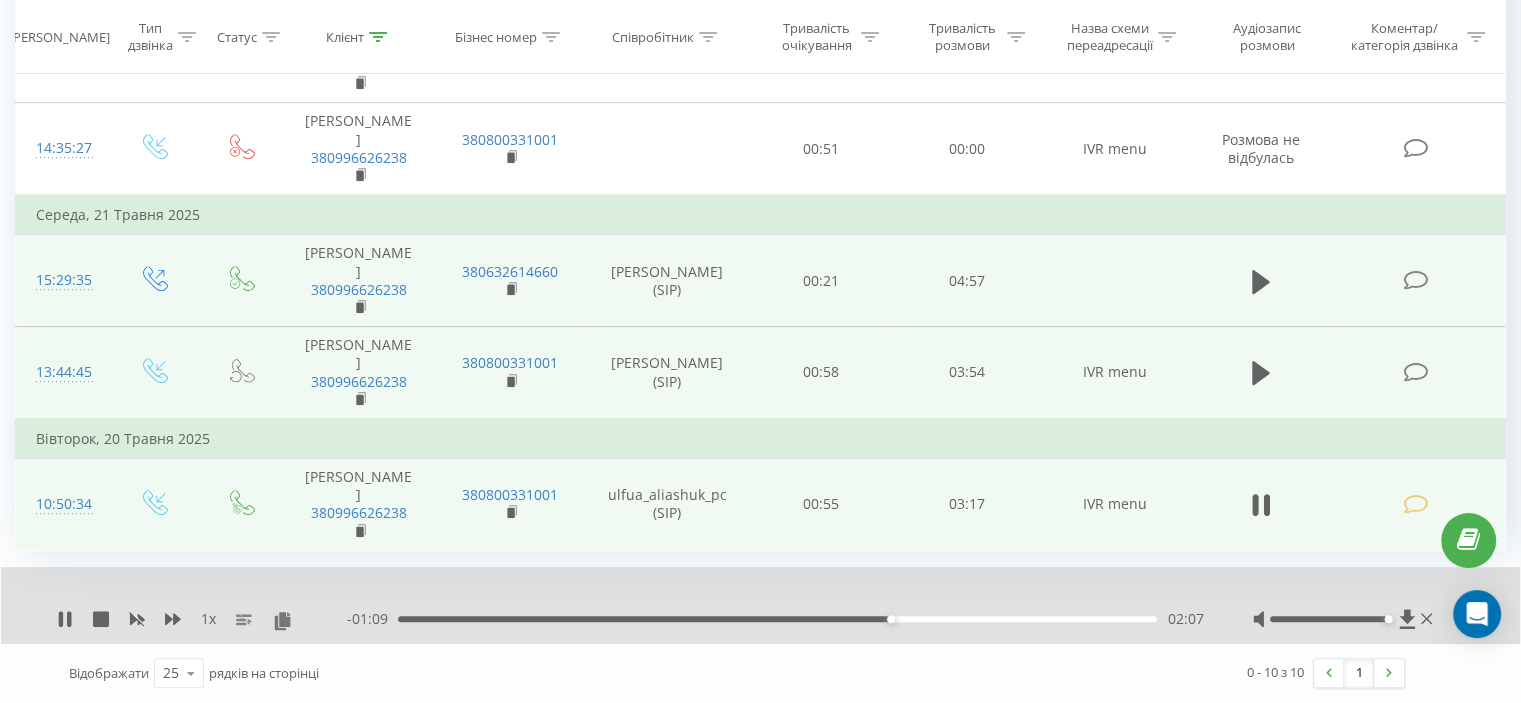 click on "02:07" at bounding box center [777, 619] 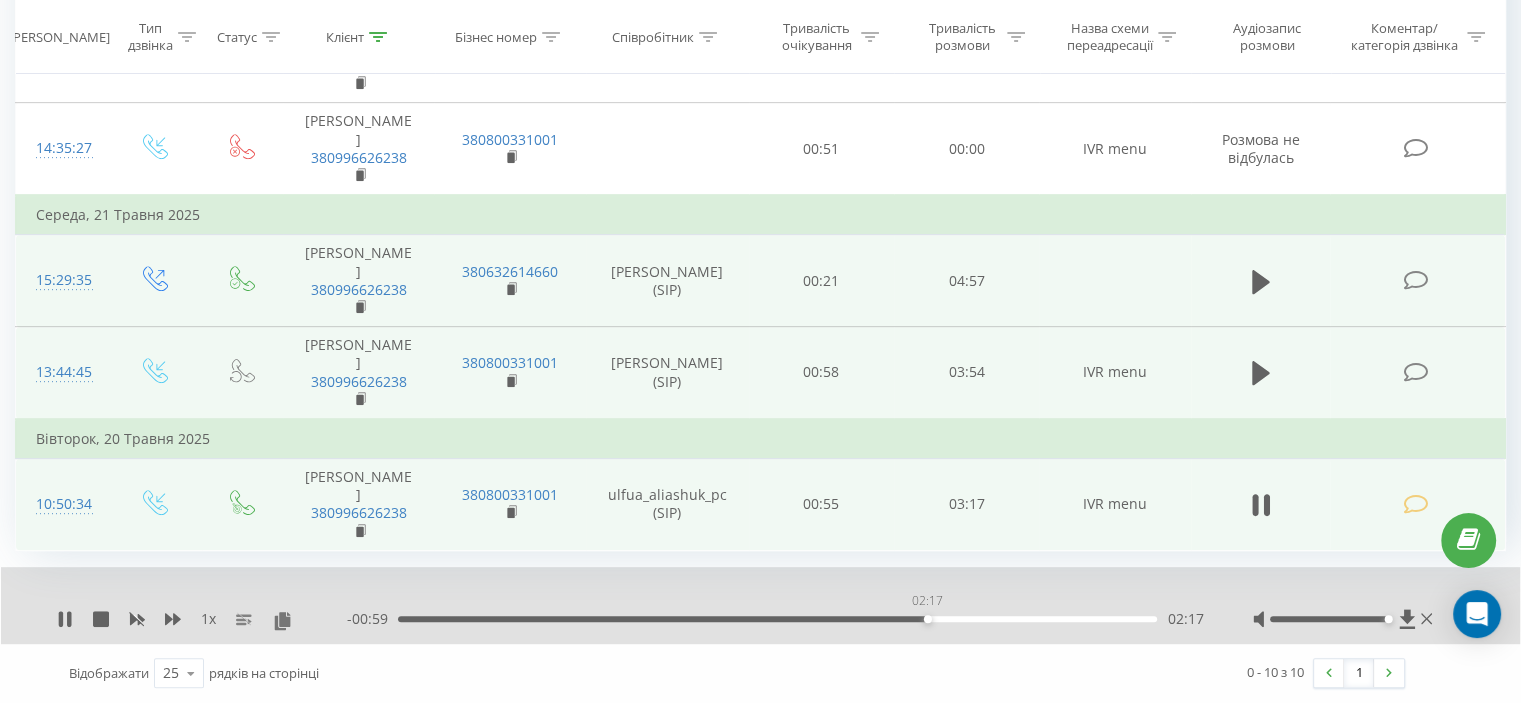 click on "02:17" at bounding box center [777, 619] 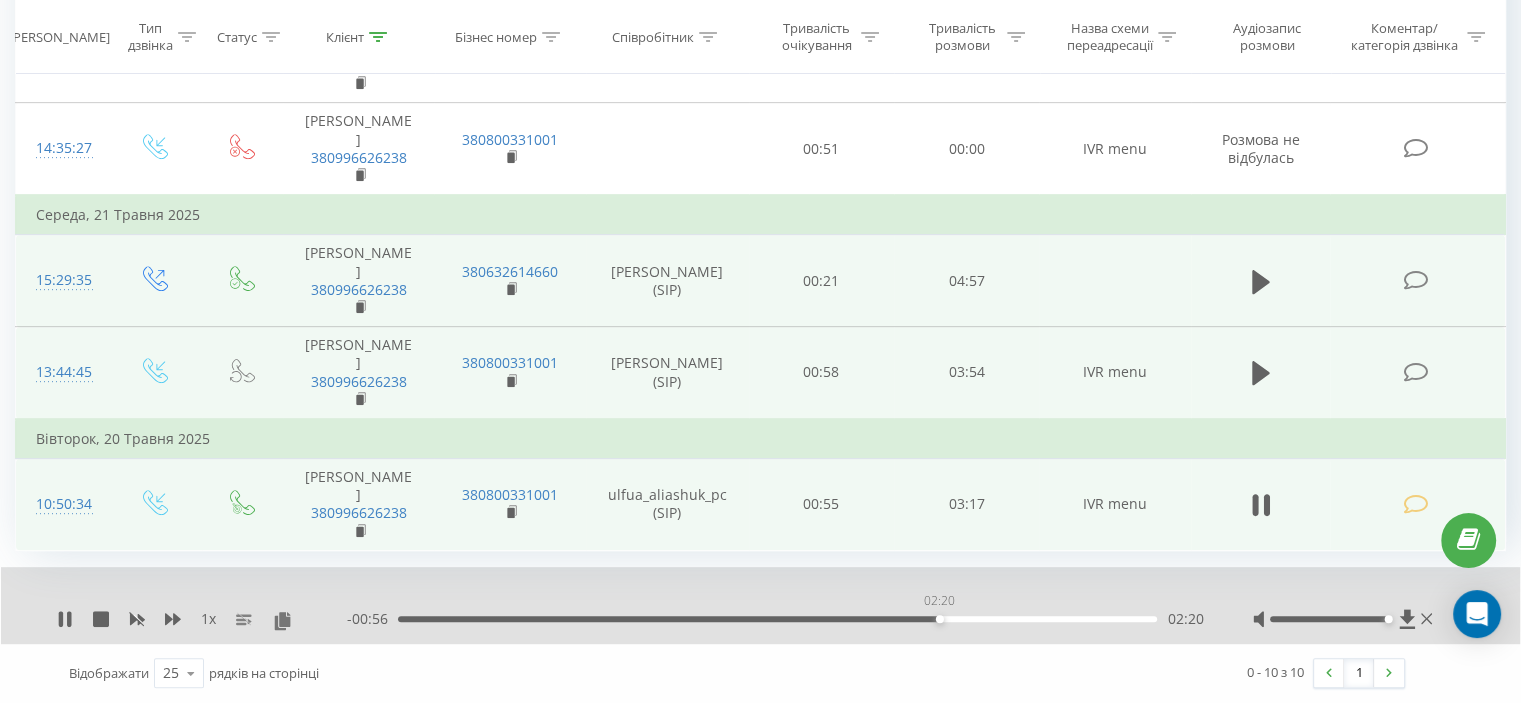 click on "02:20" at bounding box center [777, 619] 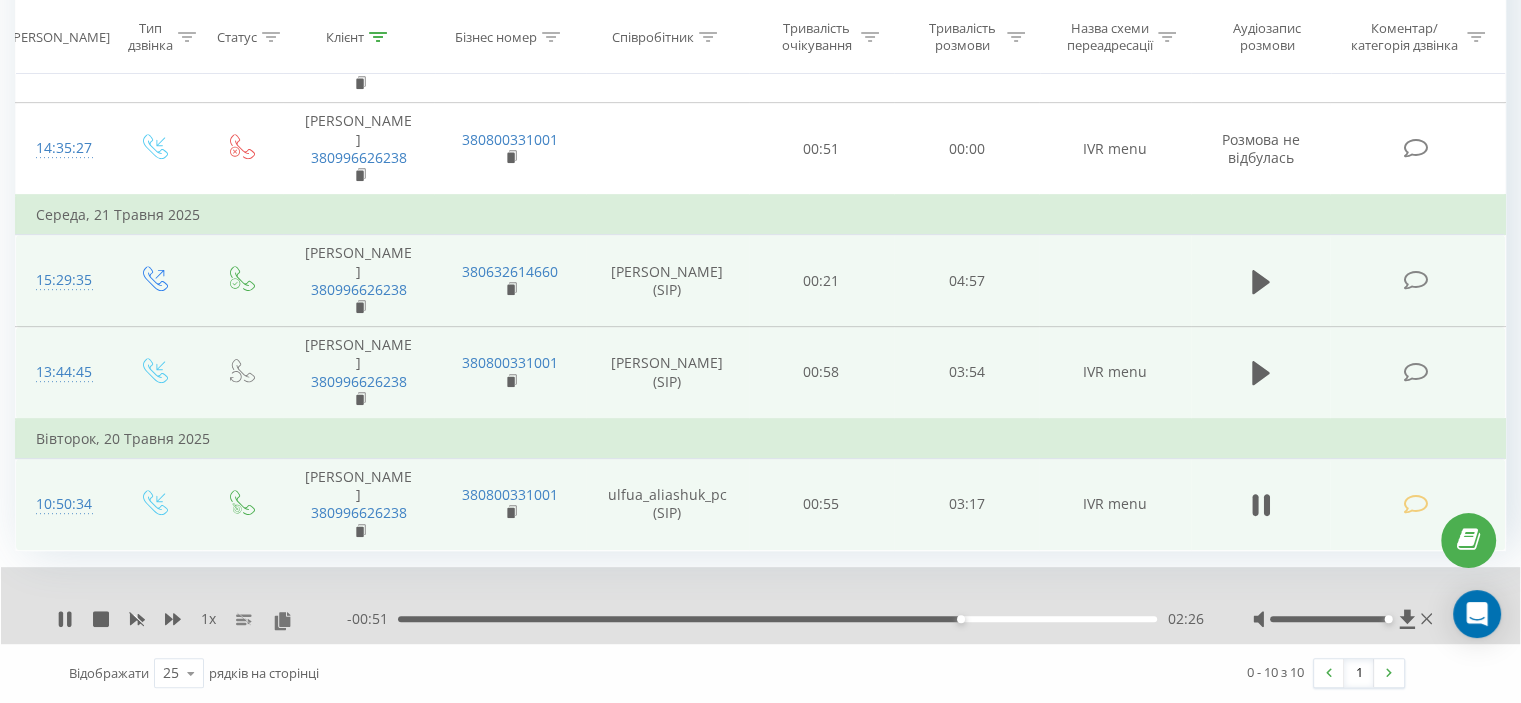 click on "02:26" at bounding box center [777, 619] 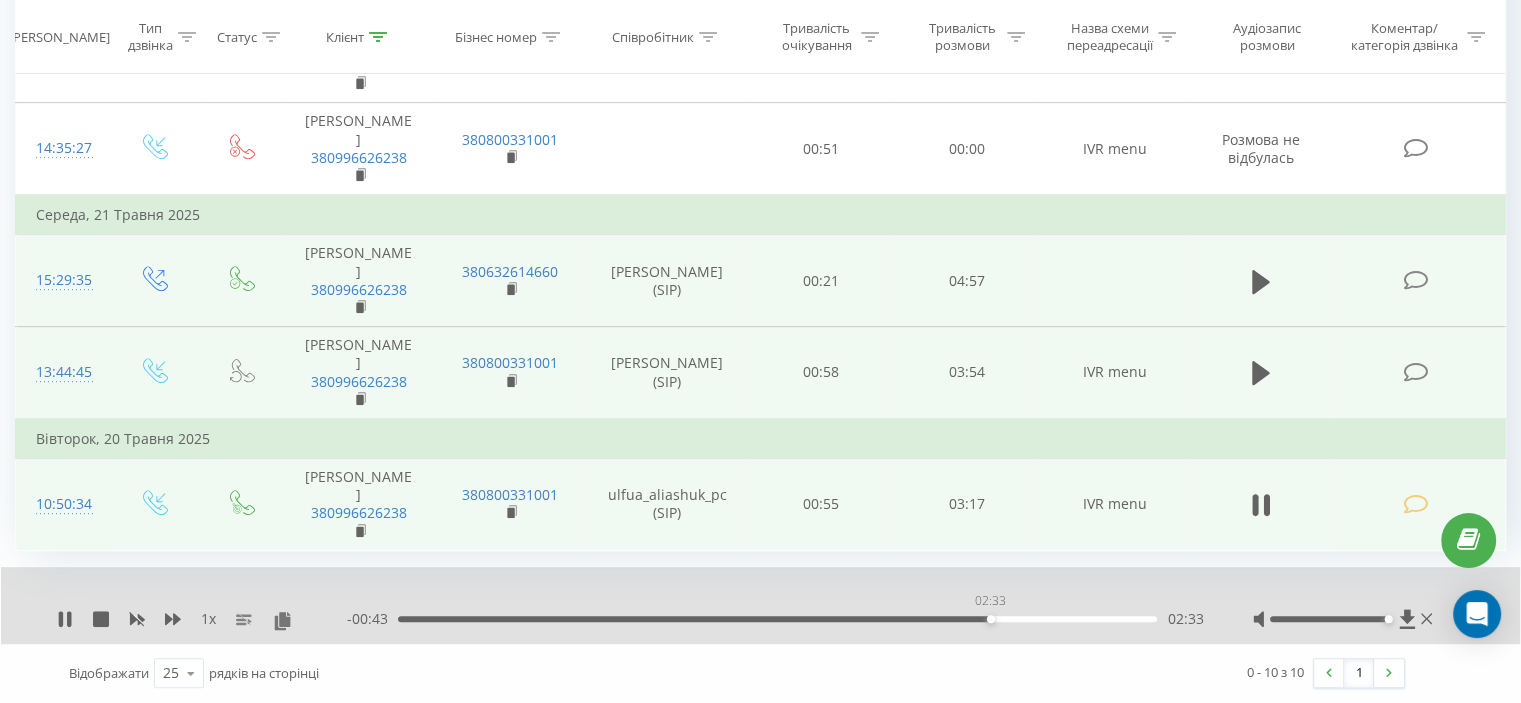 click on "02:33" at bounding box center [777, 619] 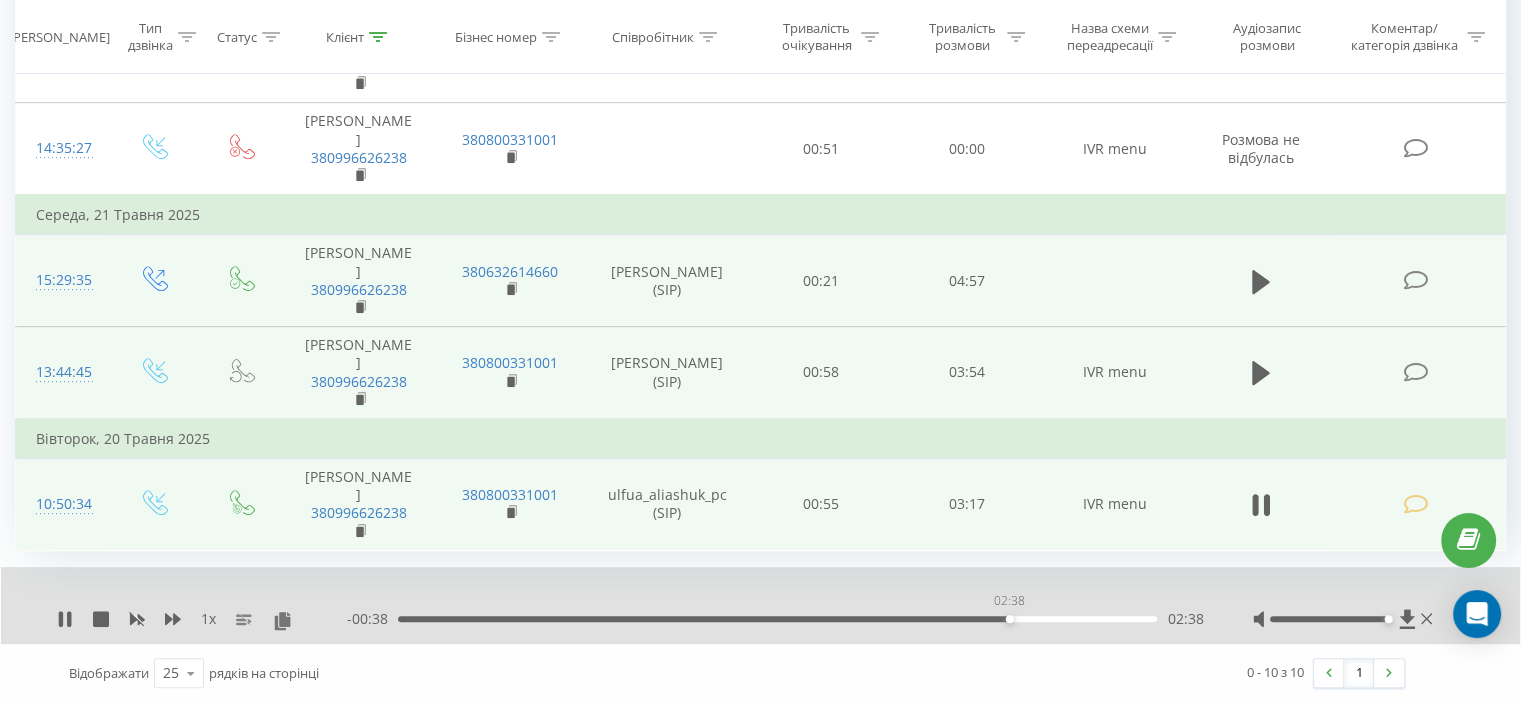 click on "02:38" at bounding box center (777, 619) 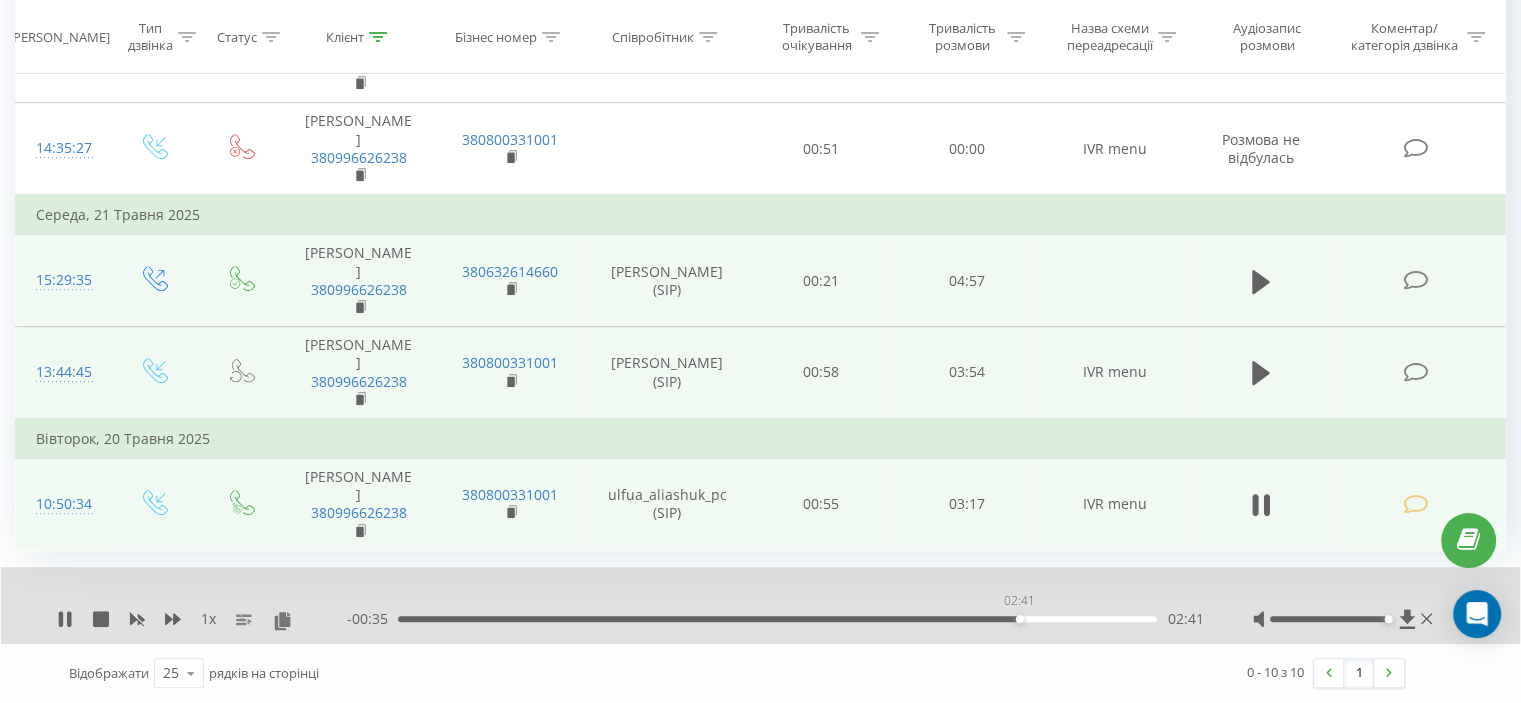 click on "02:41" at bounding box center [777, 619] 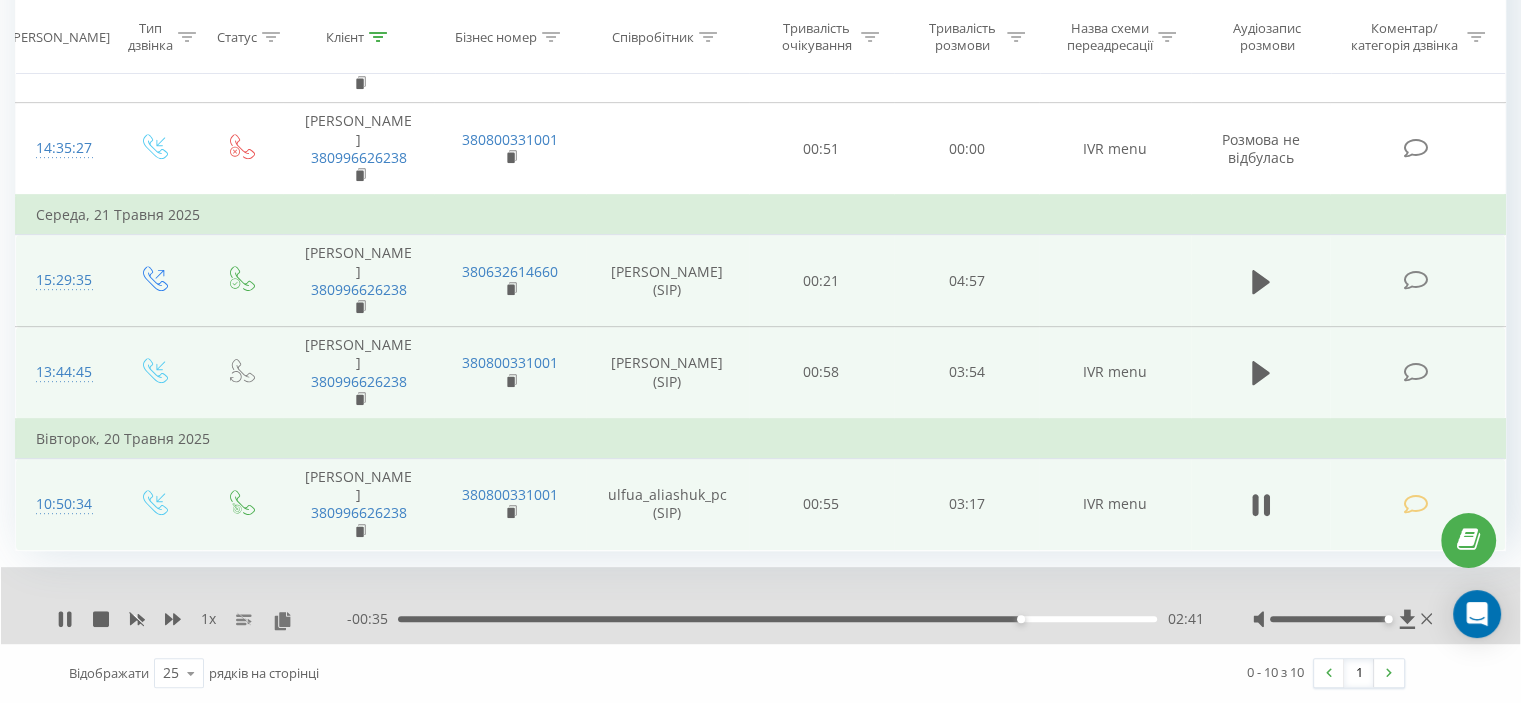 click on "02:41" at bounding box center (777, 619) 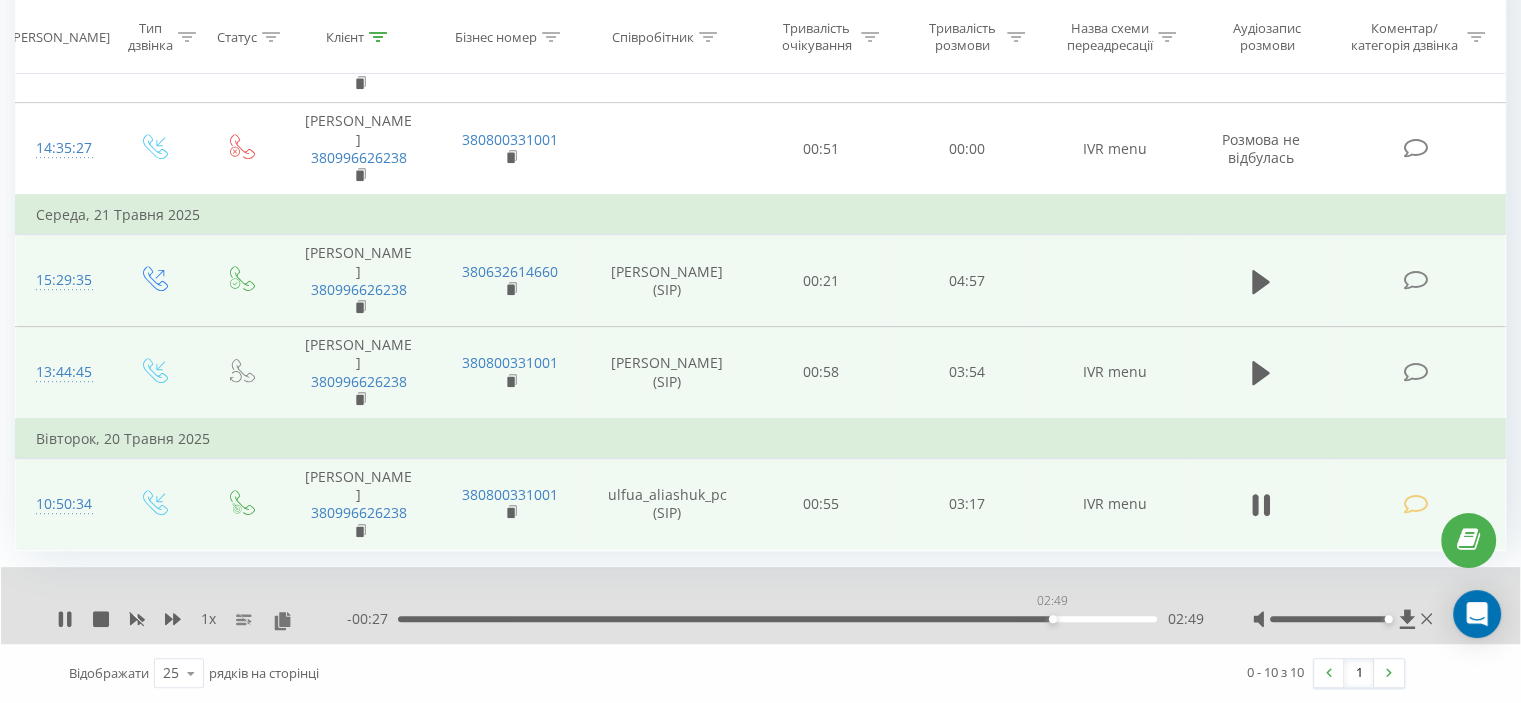 click on "02:49" at bounding box center (777, 619) 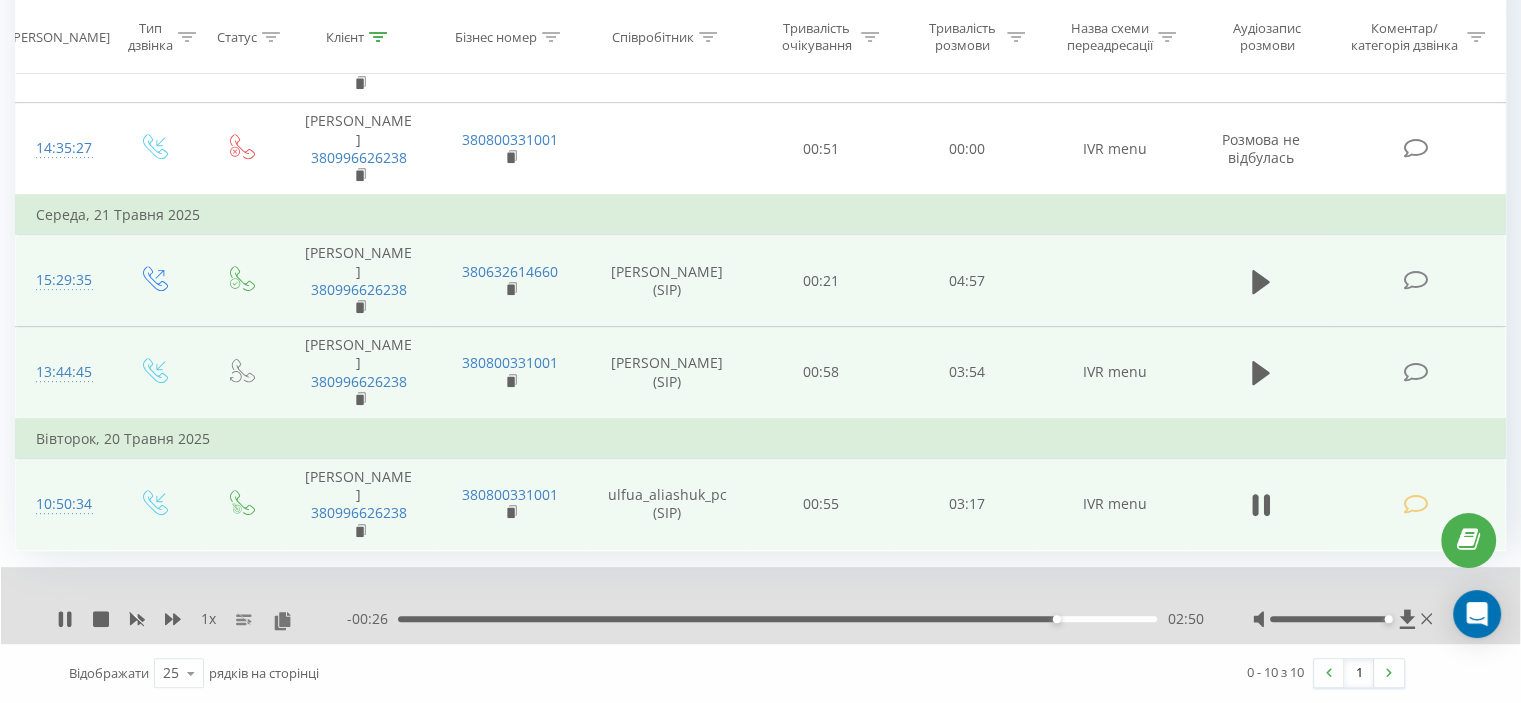 click on "02:50" at bounding box center [777, 619] 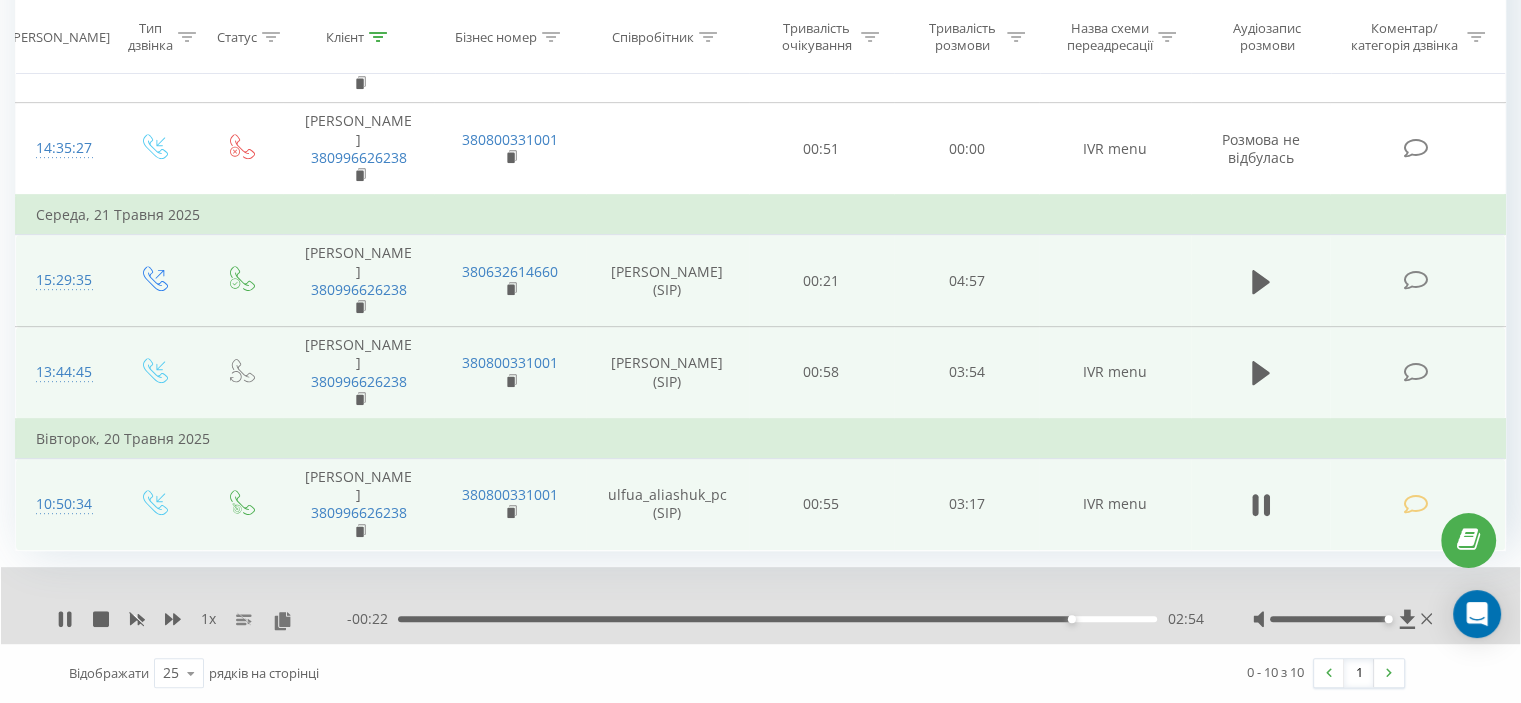 click on "02:54" at bounding box center (777, 619) 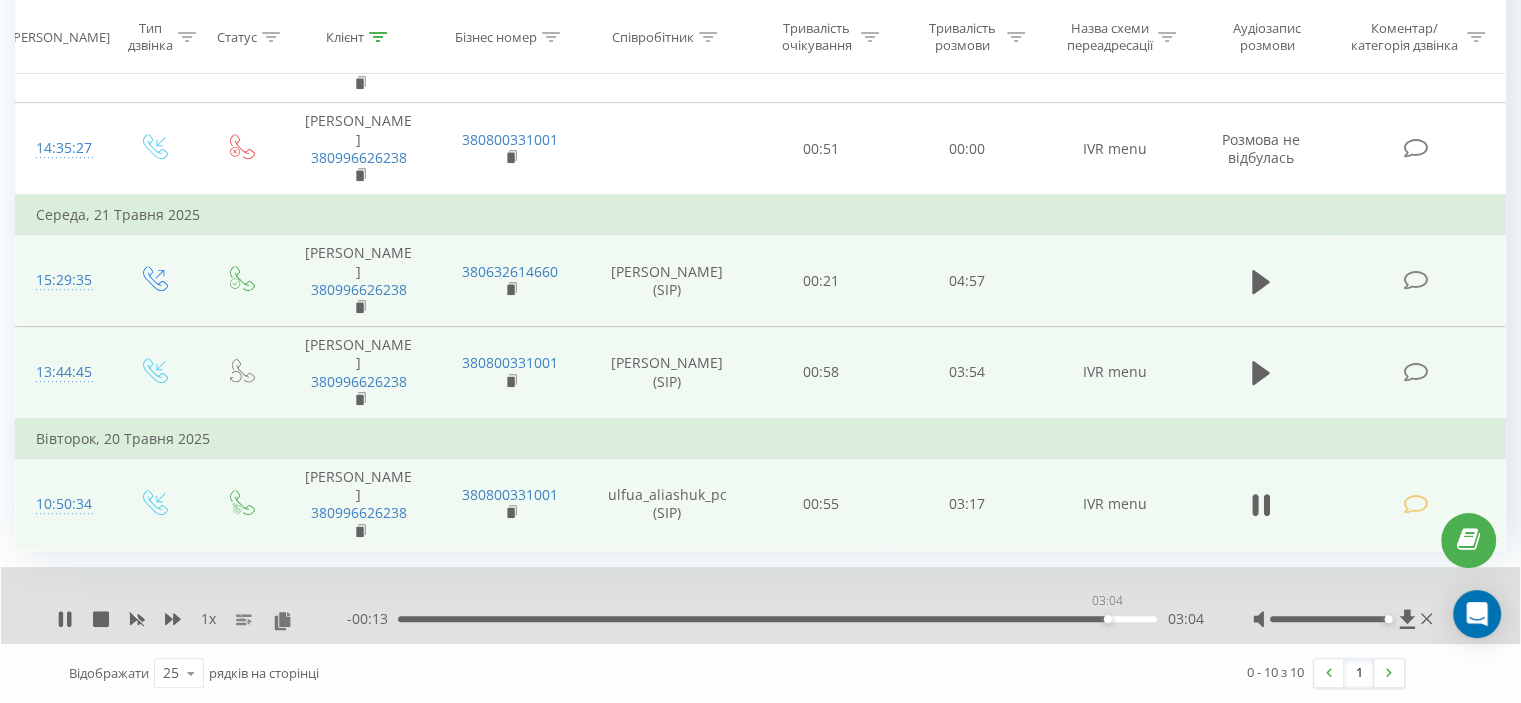 click on "03:04" at bounding box center [777, 619] 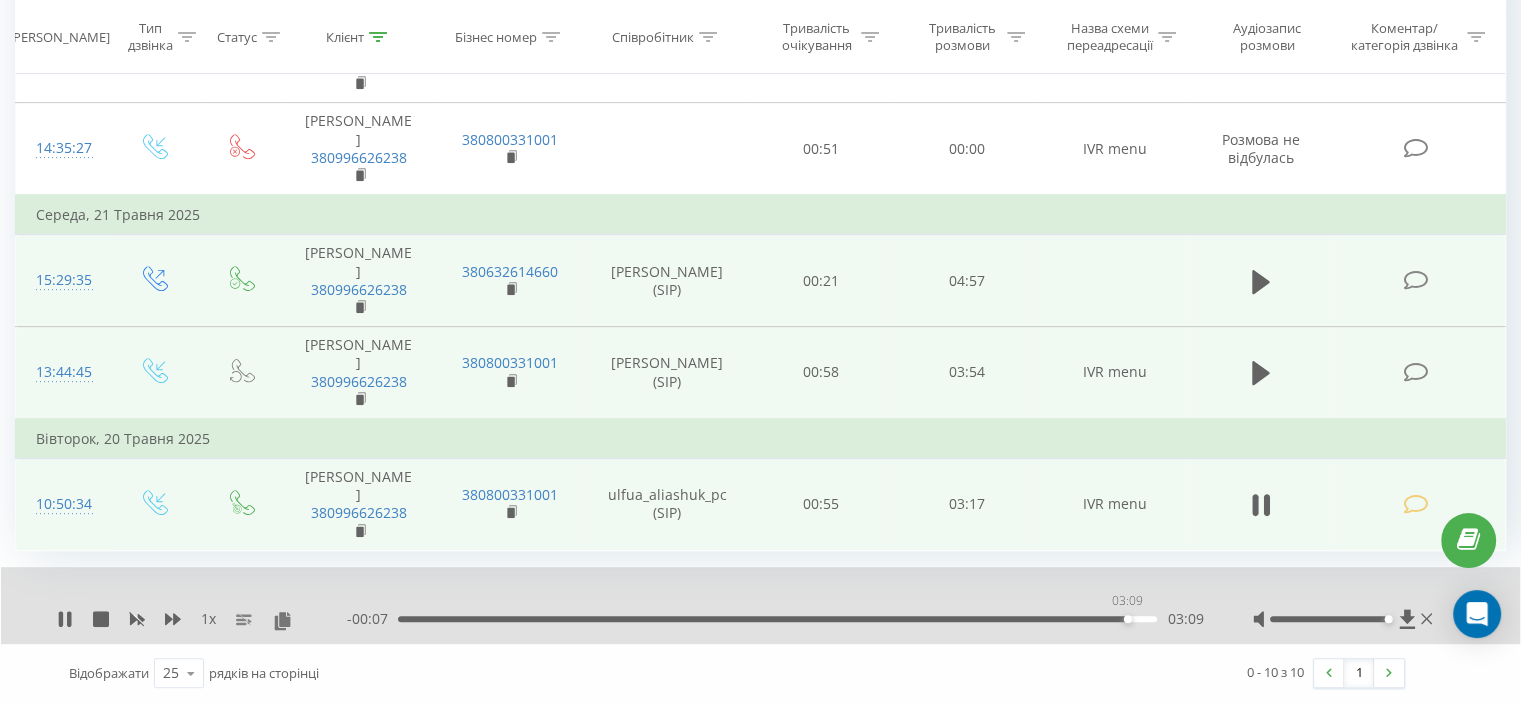 click on "03:09" at bounding box center [777, 619] 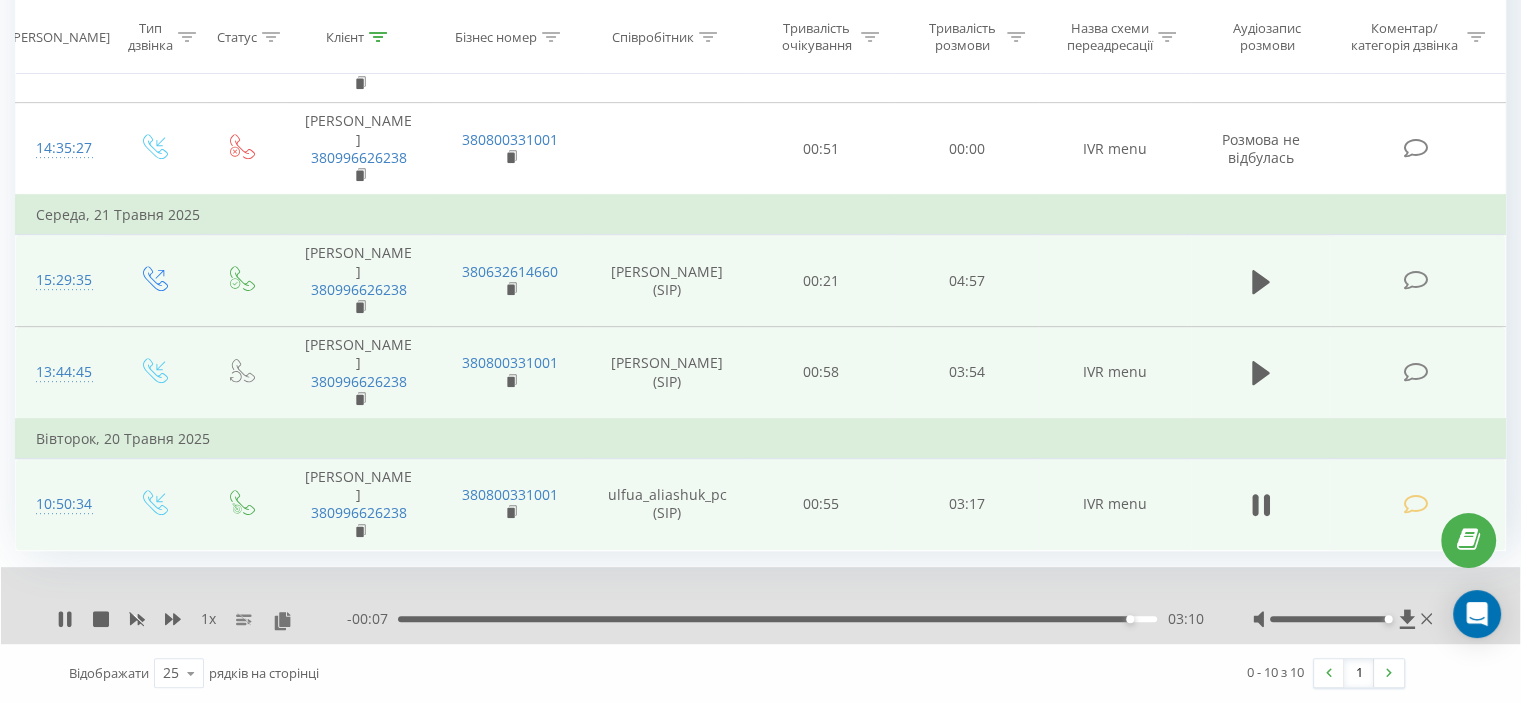 click on "- 00:07 03:10   03:10" at bounding box center [775, 619] 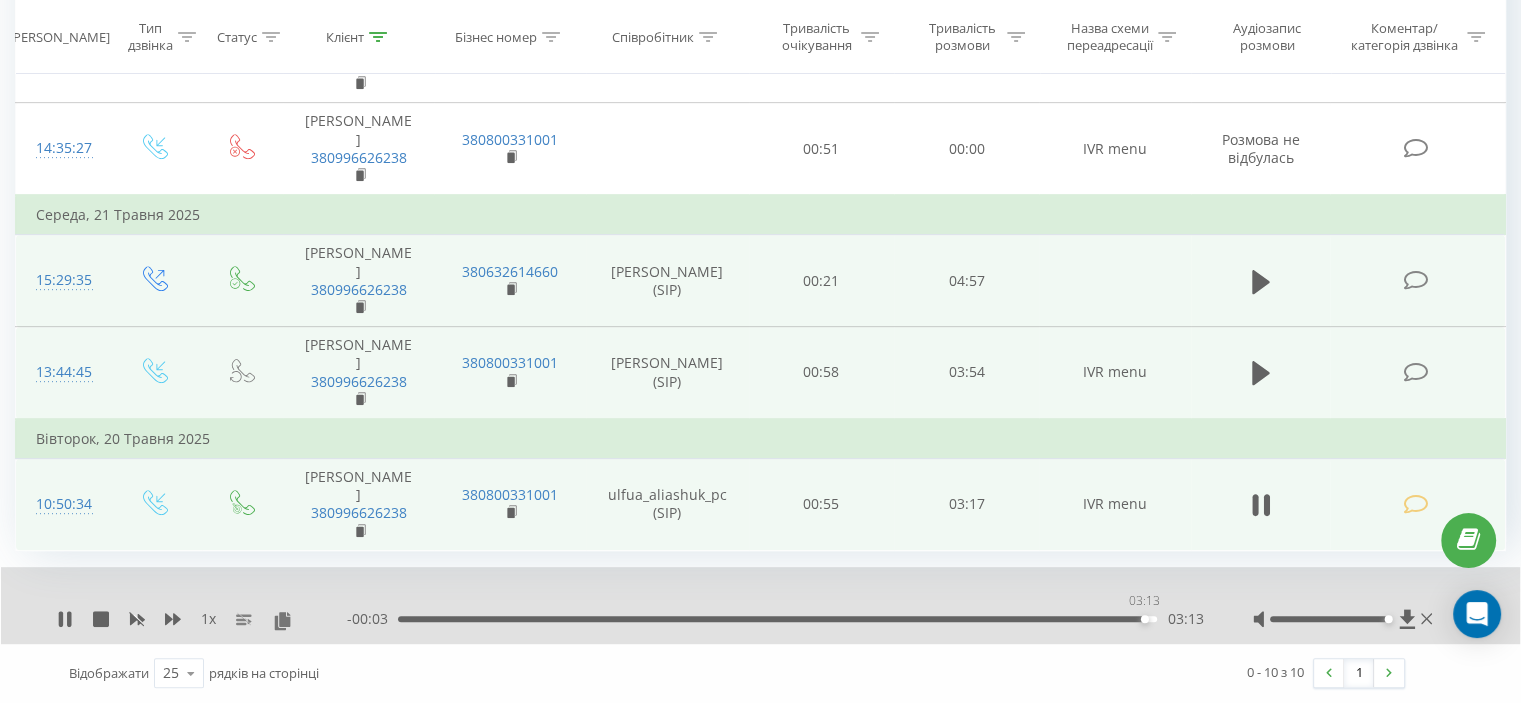 click on "03:13" at bounding box center (777, 619) 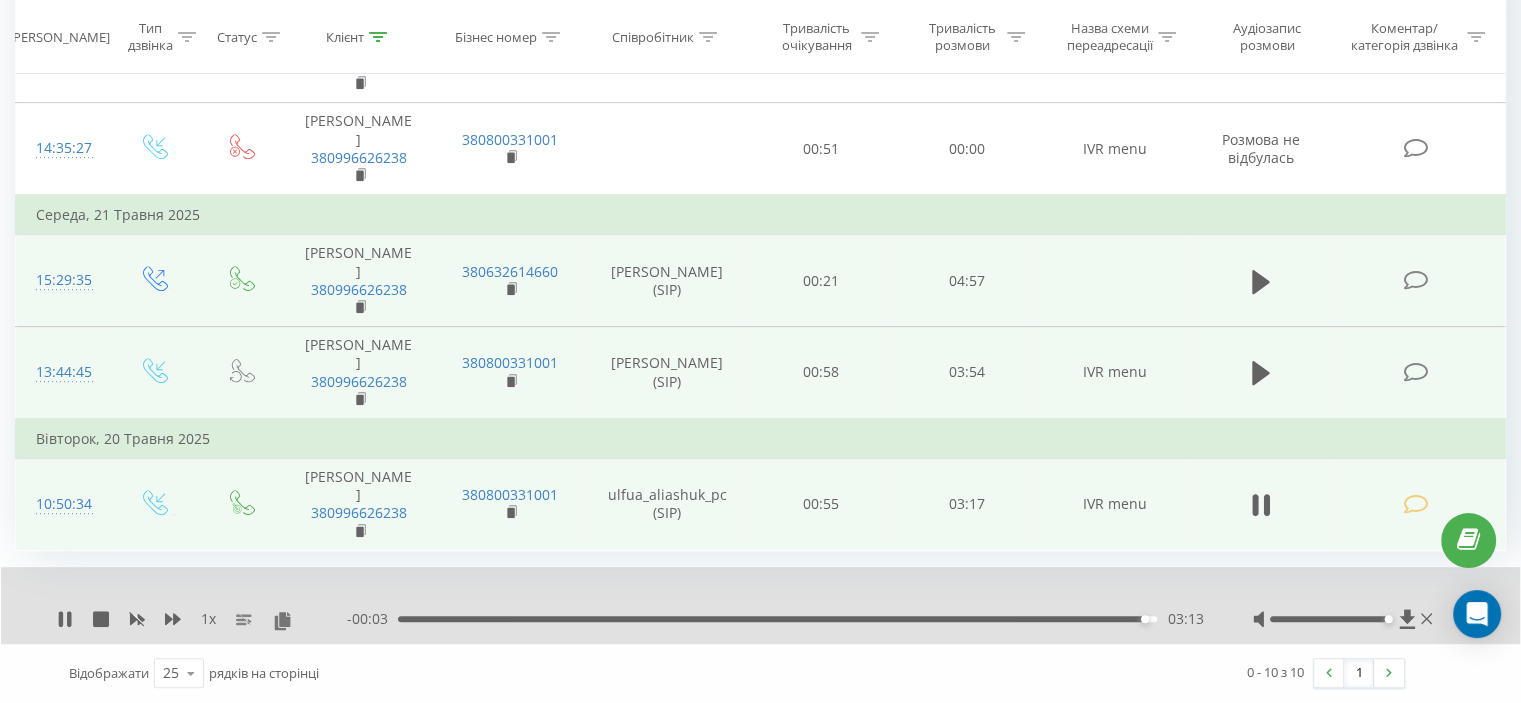 click on "03:13" at bounding box center (777, 619) 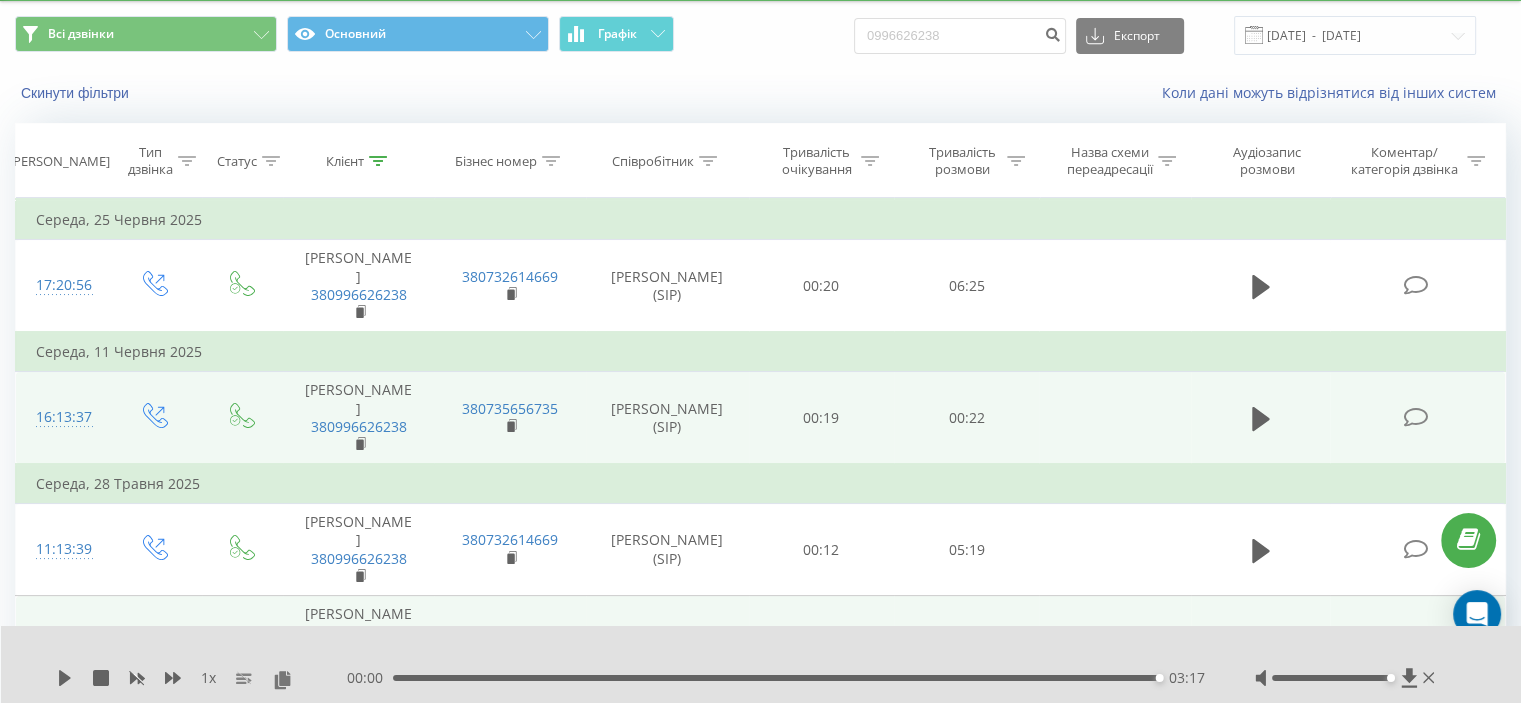 scroll, scrollTop: 0, scrollLeft: 0, axis: both 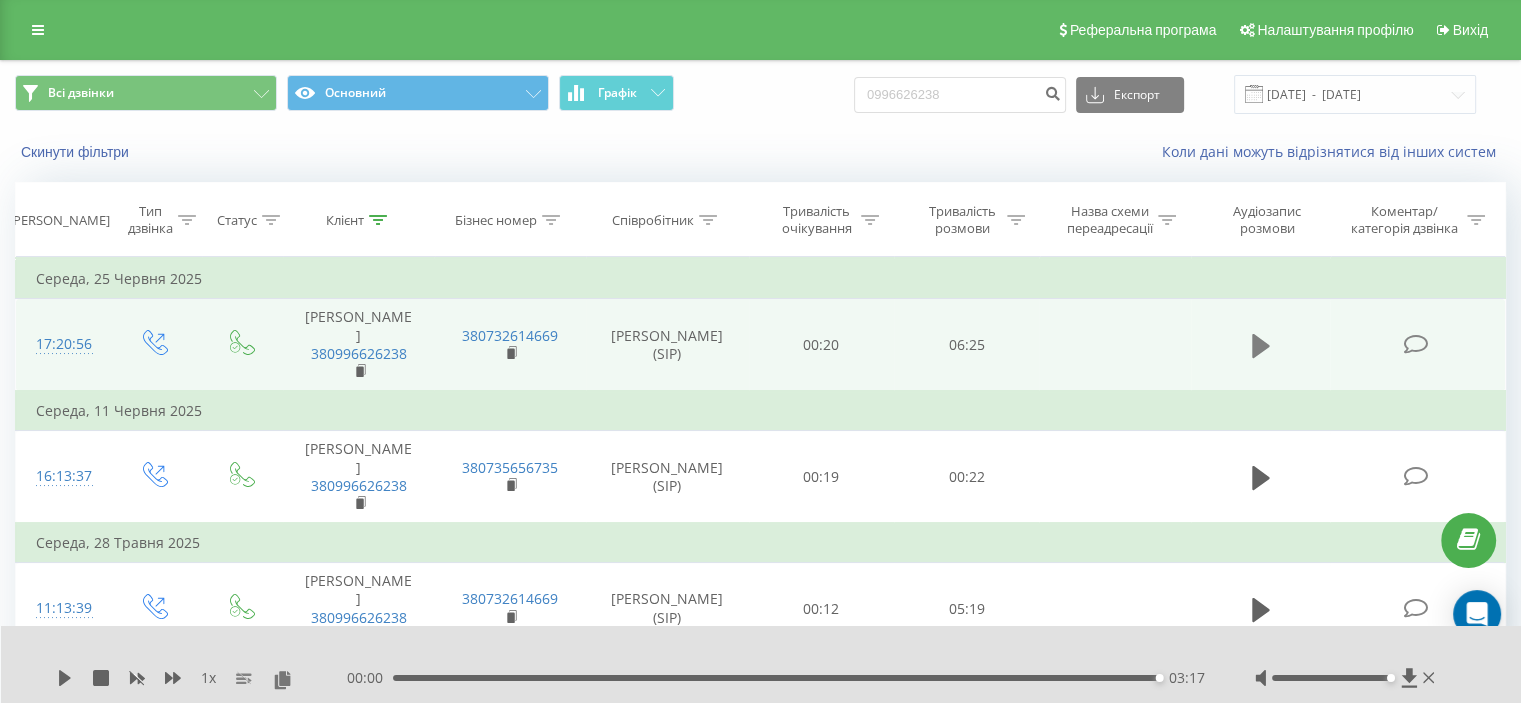 click 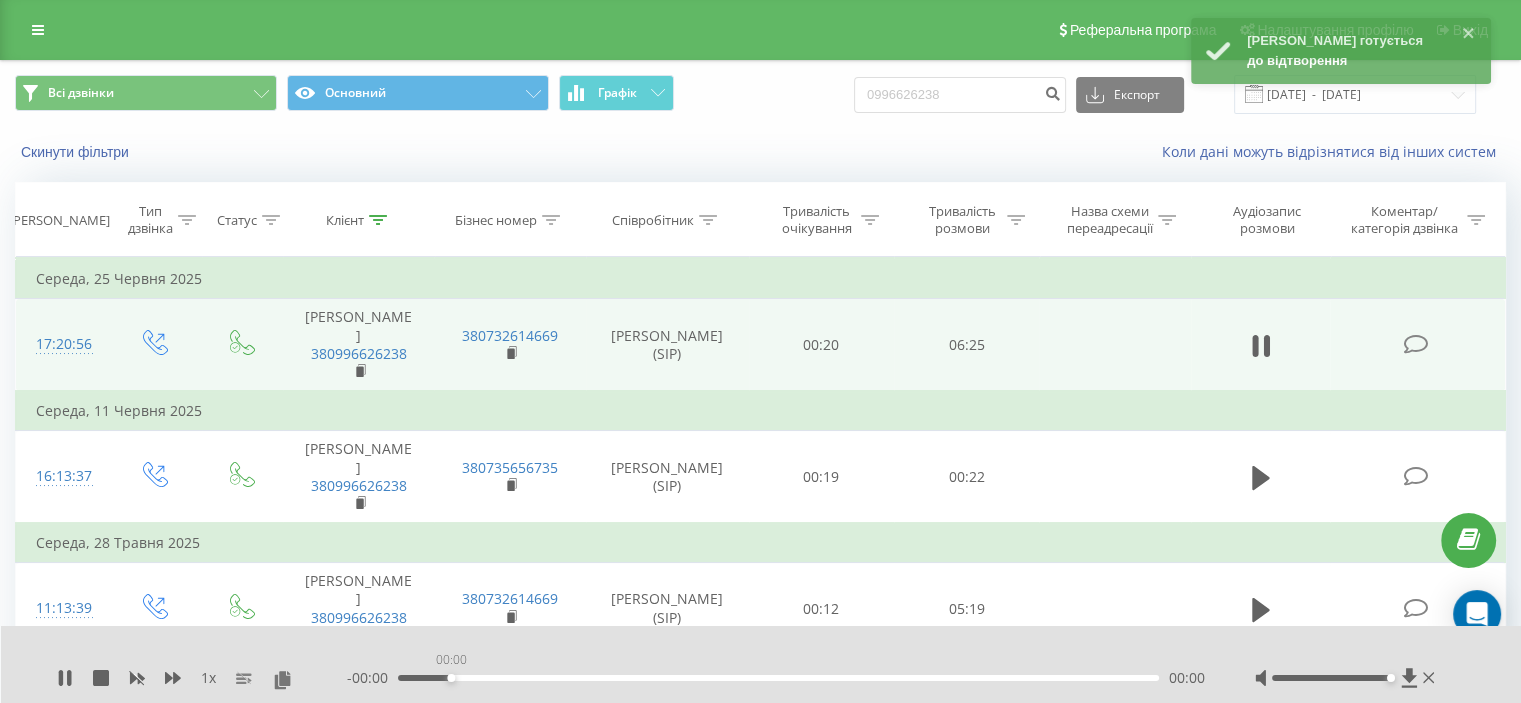 click on "00:00" at bounding box center (778, 678) 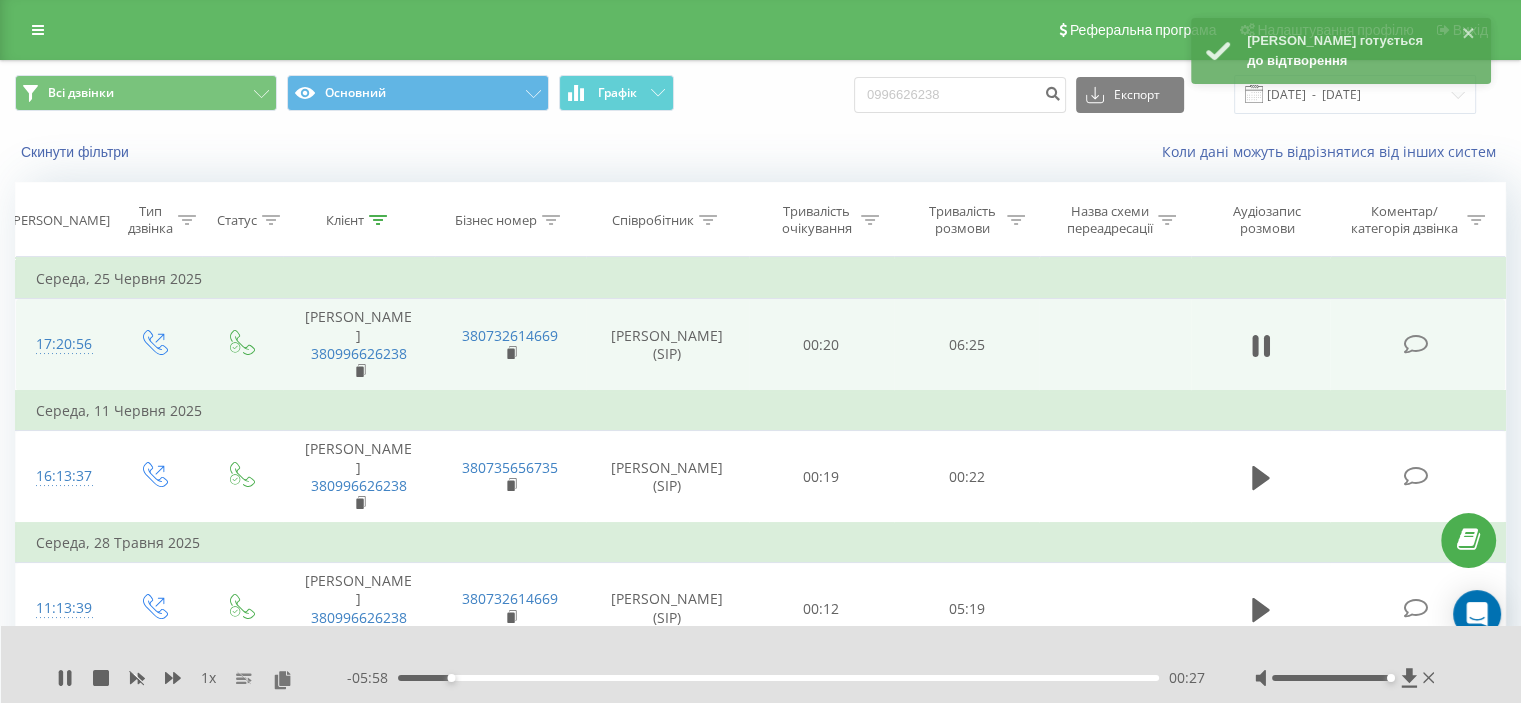 click on "- 05:58 00:27   00:27" at bounding box center [776, 678] 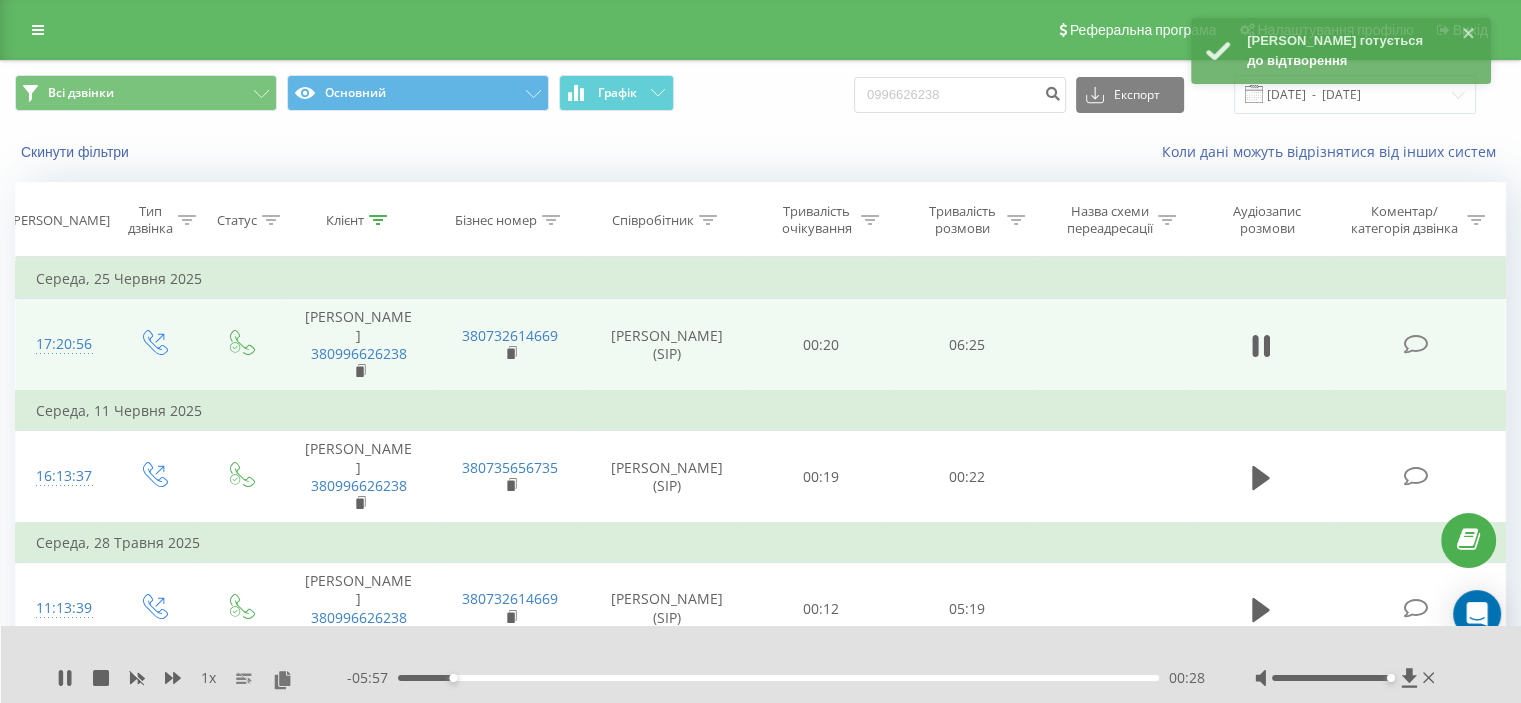 click on "00:28" at bounding box center [778, 678] 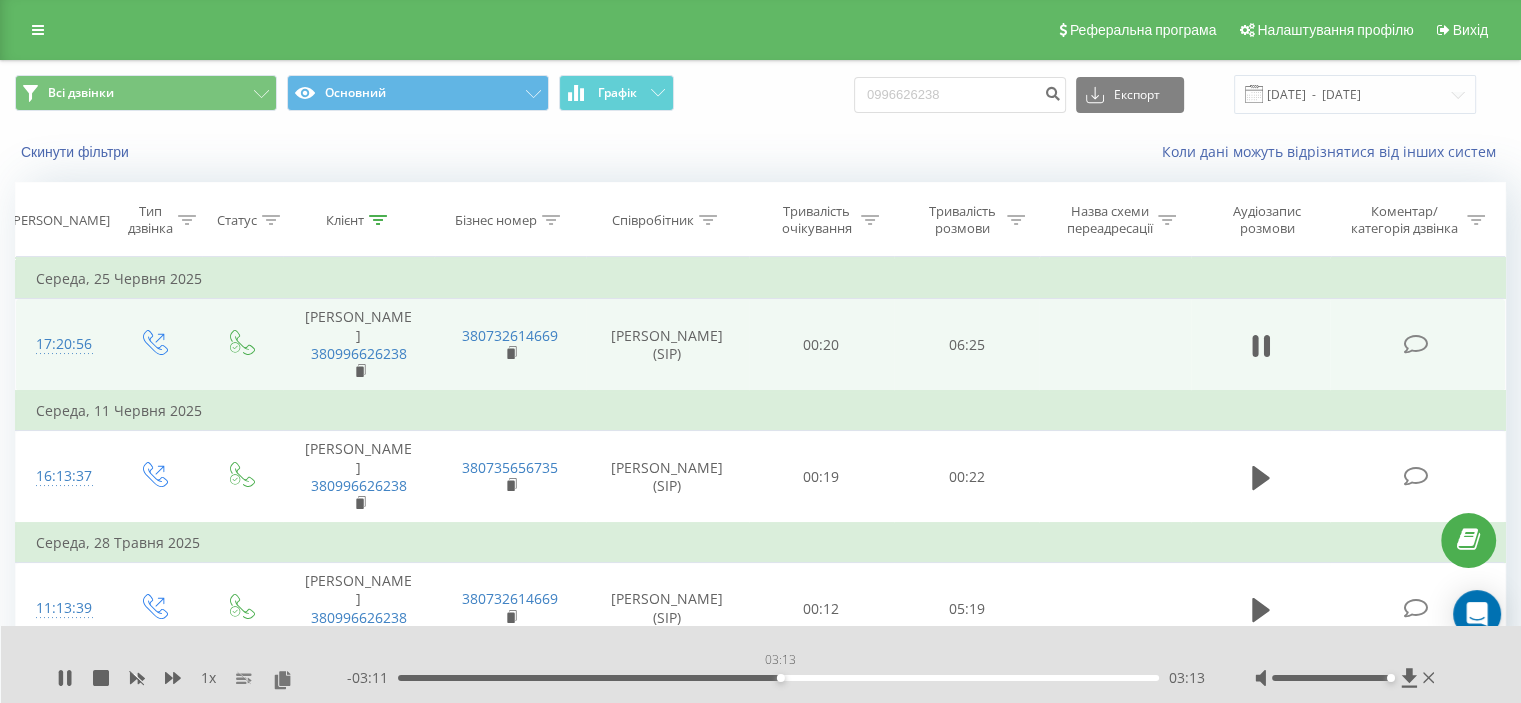 click on "03:13" at bounding box center [778, 678] 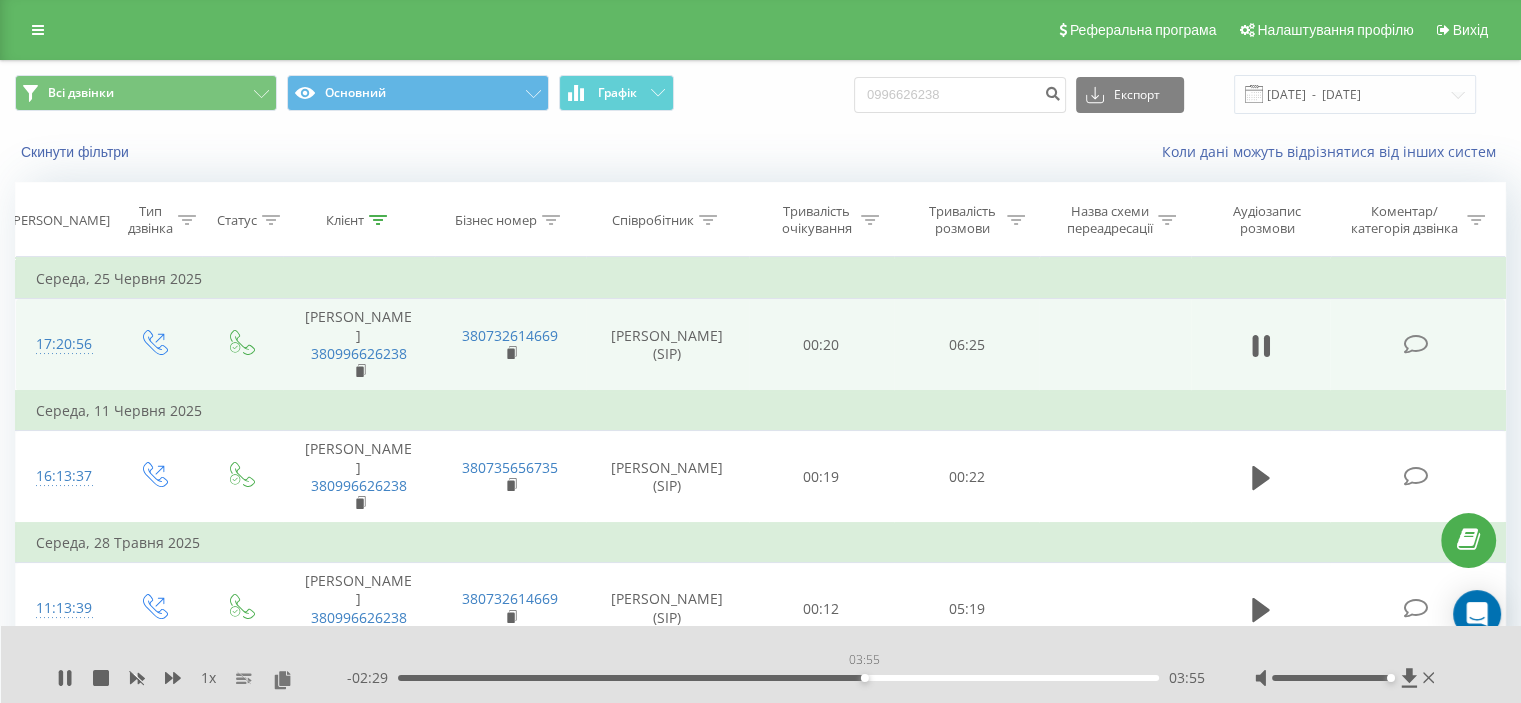 click on "03:55" at bounding box center (778, 678) 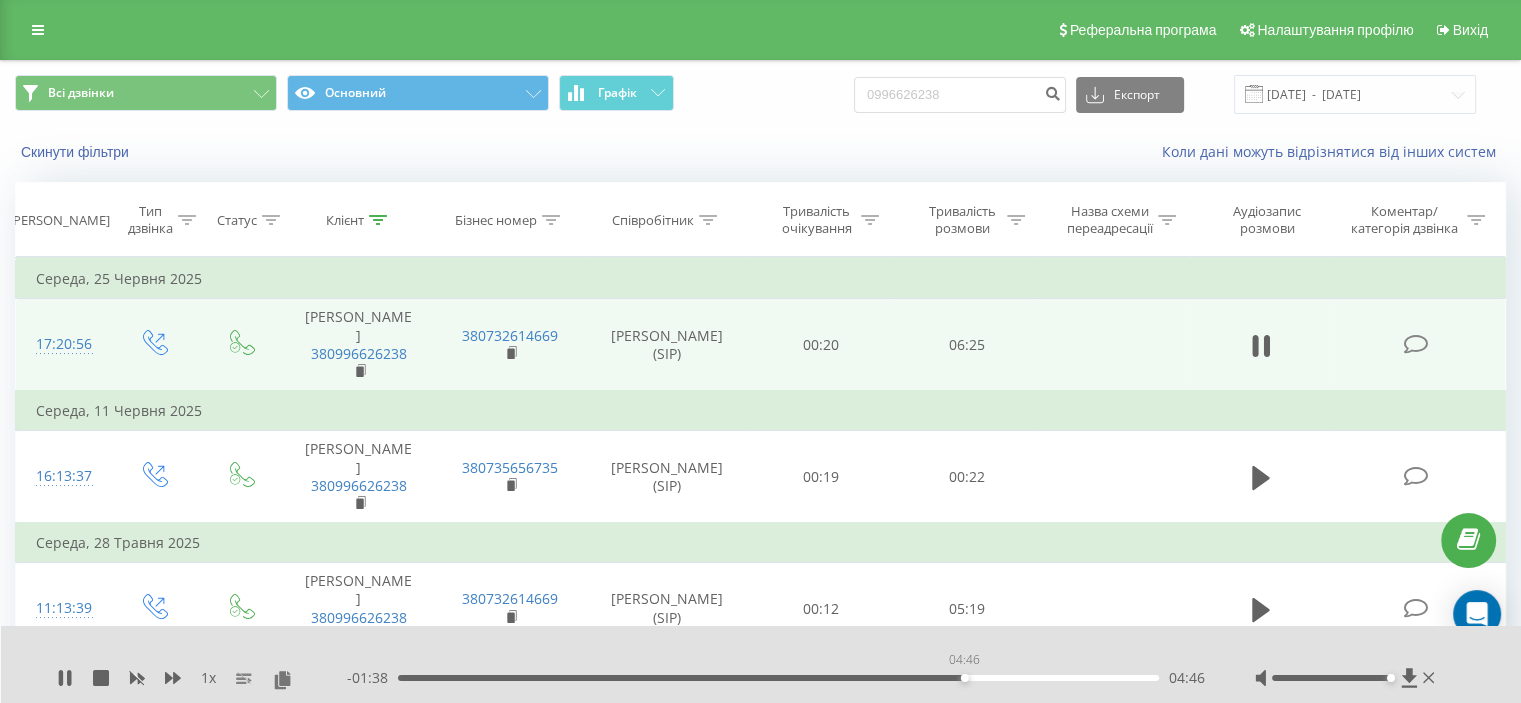 click on "04:46" at bounding box center [778, 678] 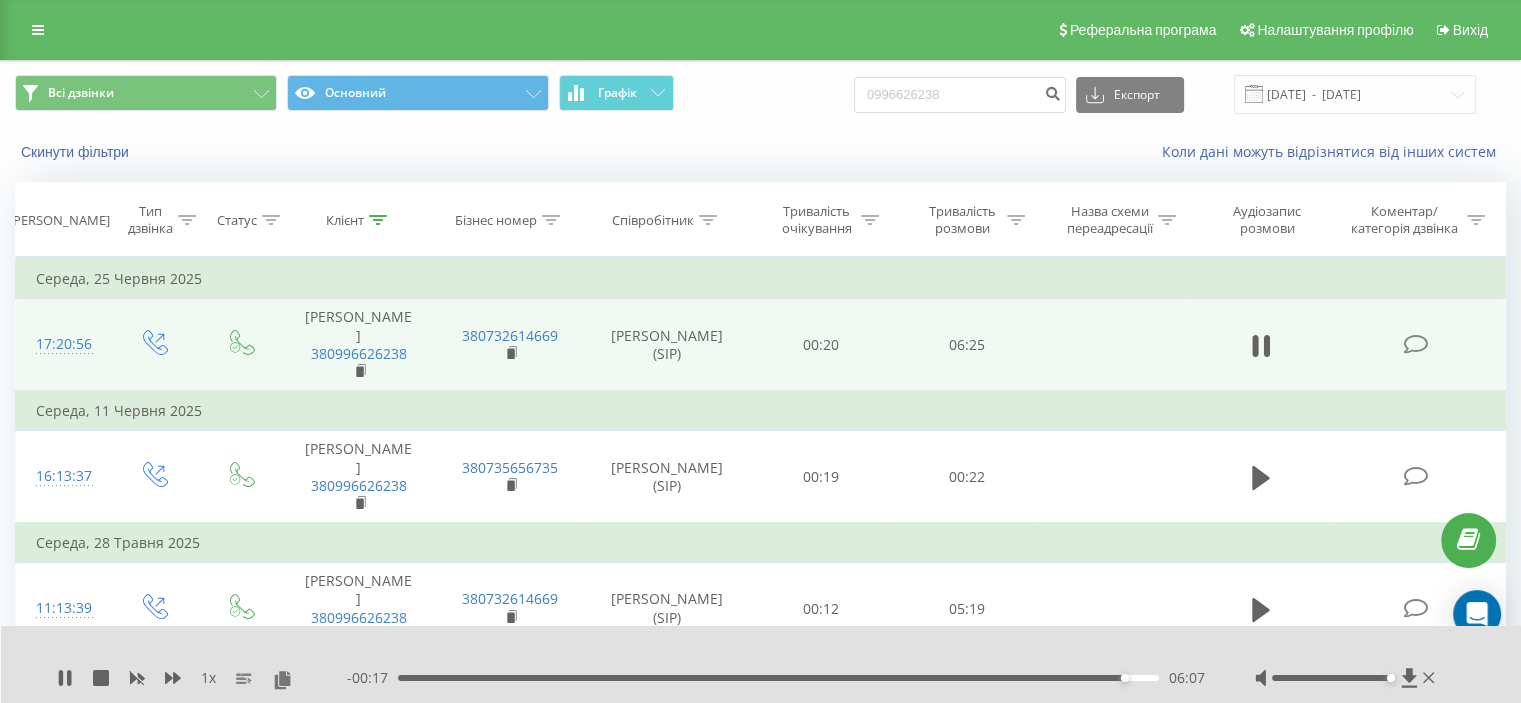 click on "06:07" at bounding box center [778, 678] 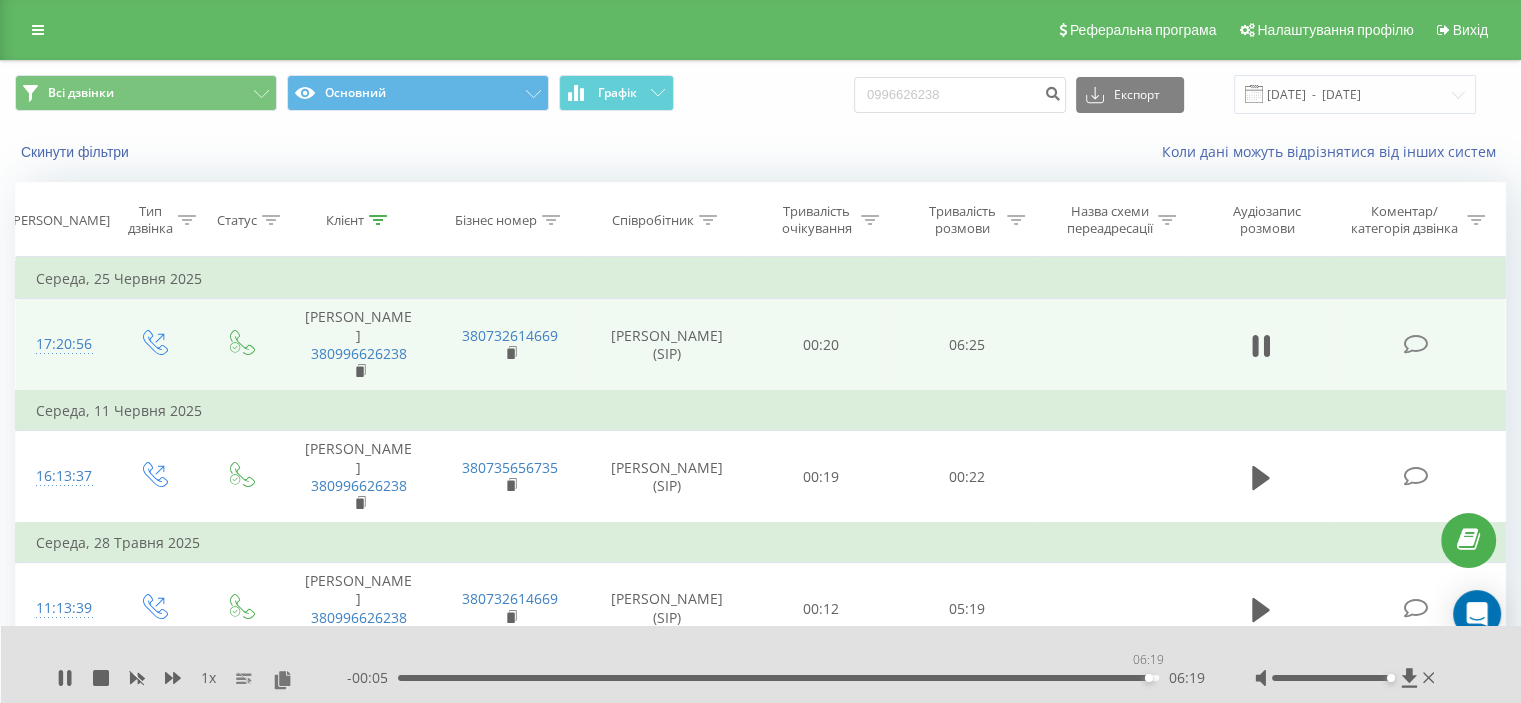 click on "06:19" at bounding box center (778, 678) 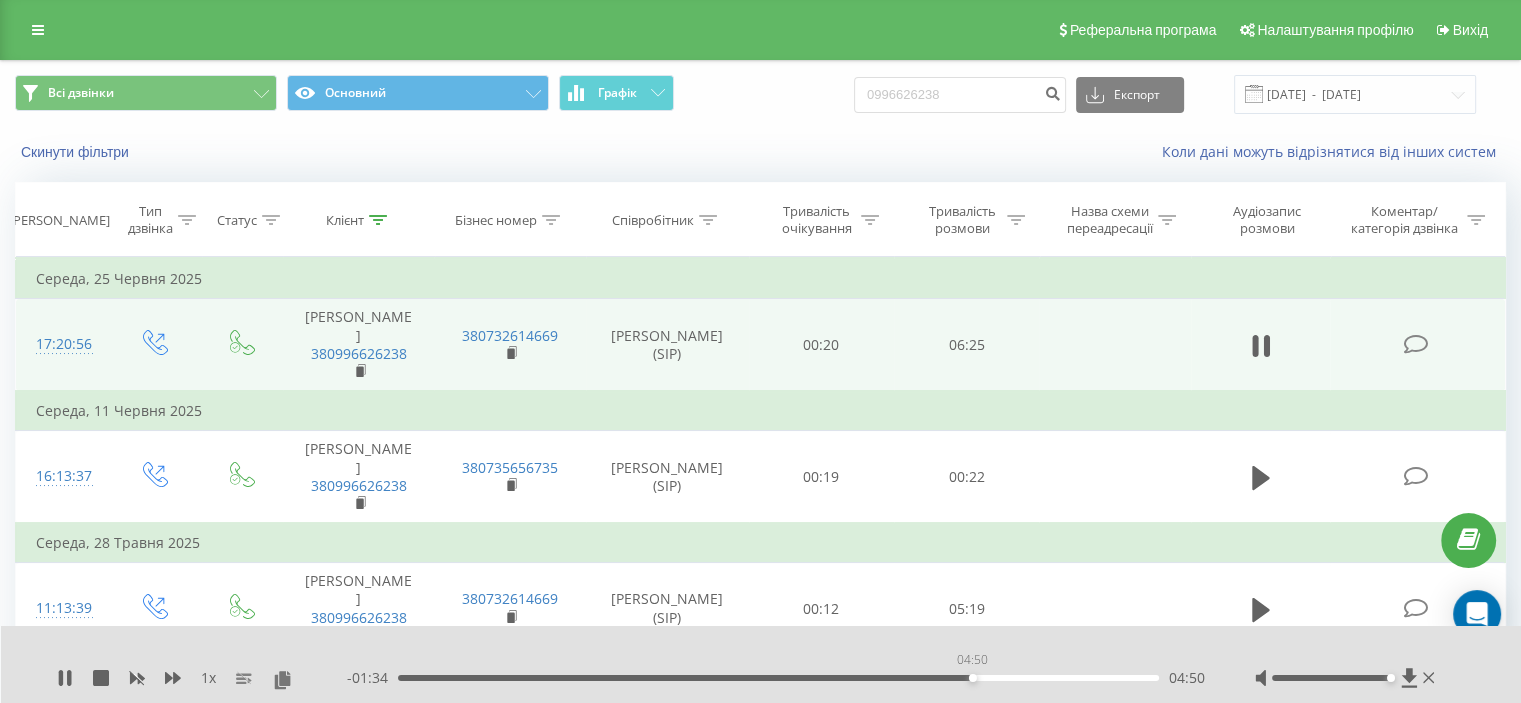 click on "04:50" at bounding box center (778, 678) 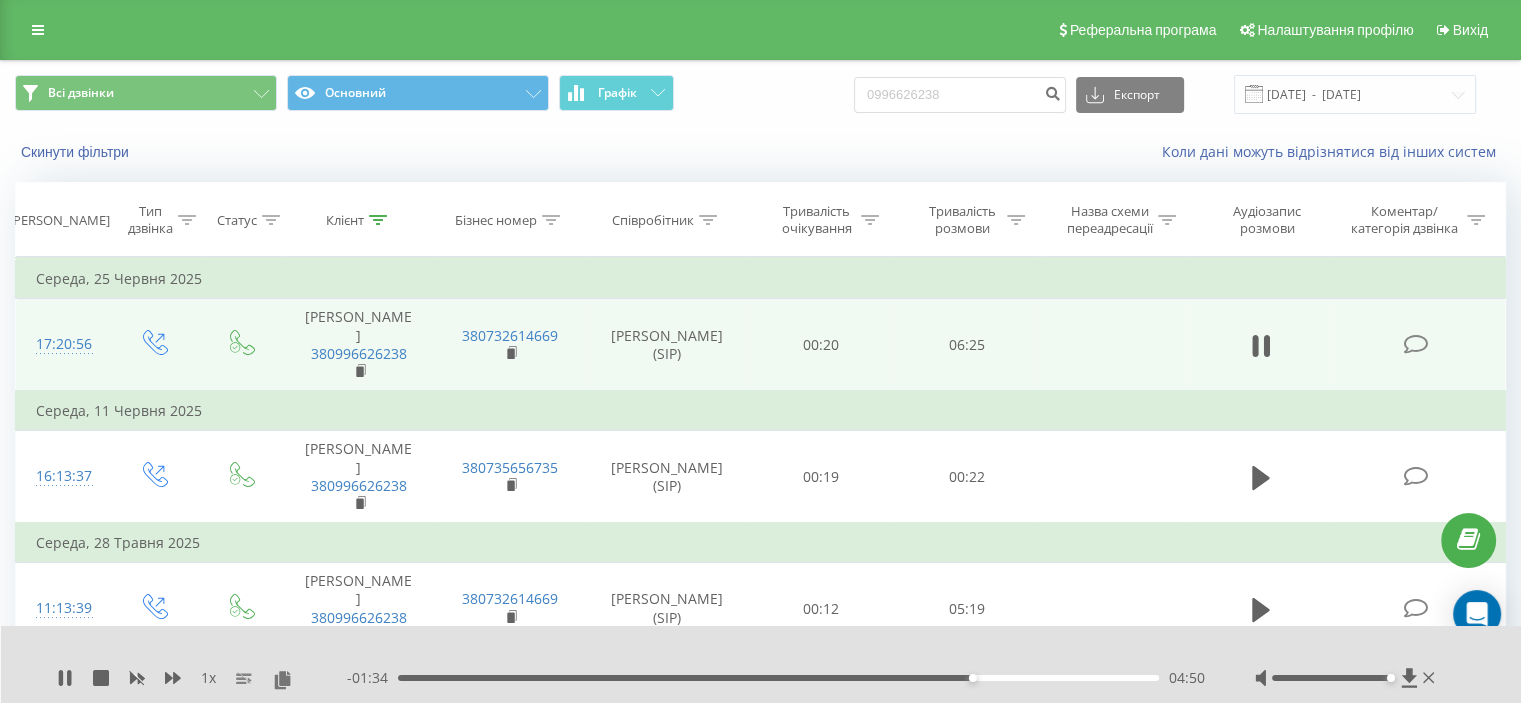 click on "04:50" at bounding box center (778, 678) 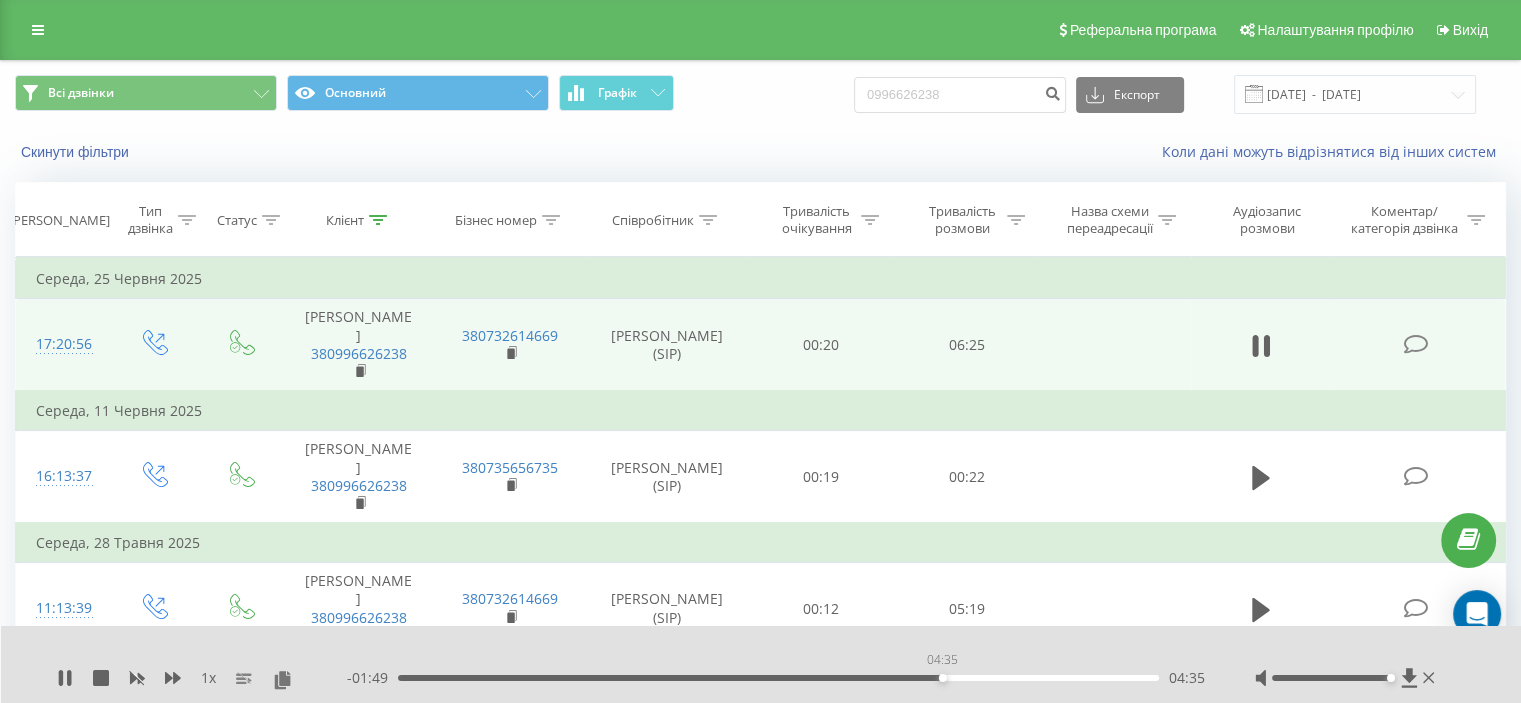 click on "04:35" at bounding box center [778, 678] 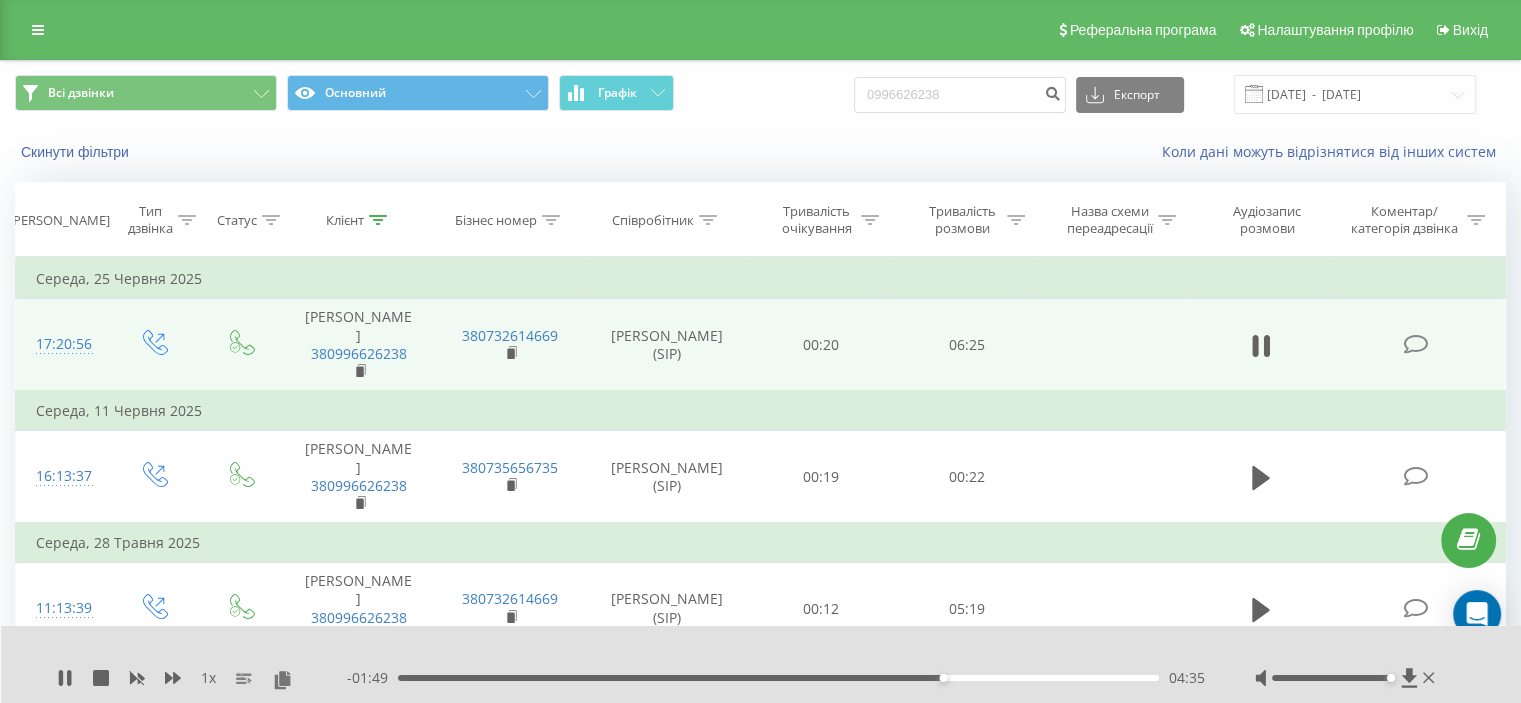 click on "04:35" at bounding box center (778, 678) 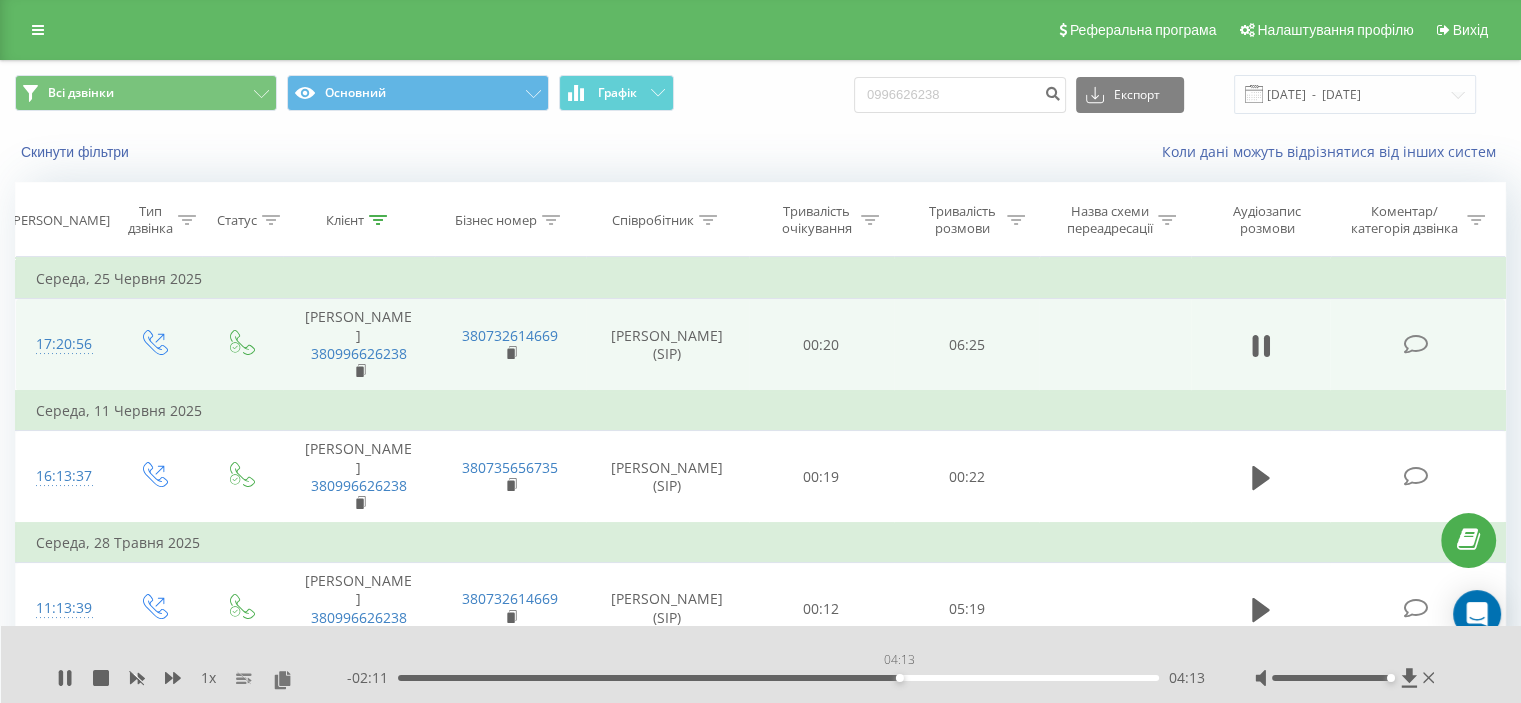 click on "04:13" at bounding box center (778, 678) 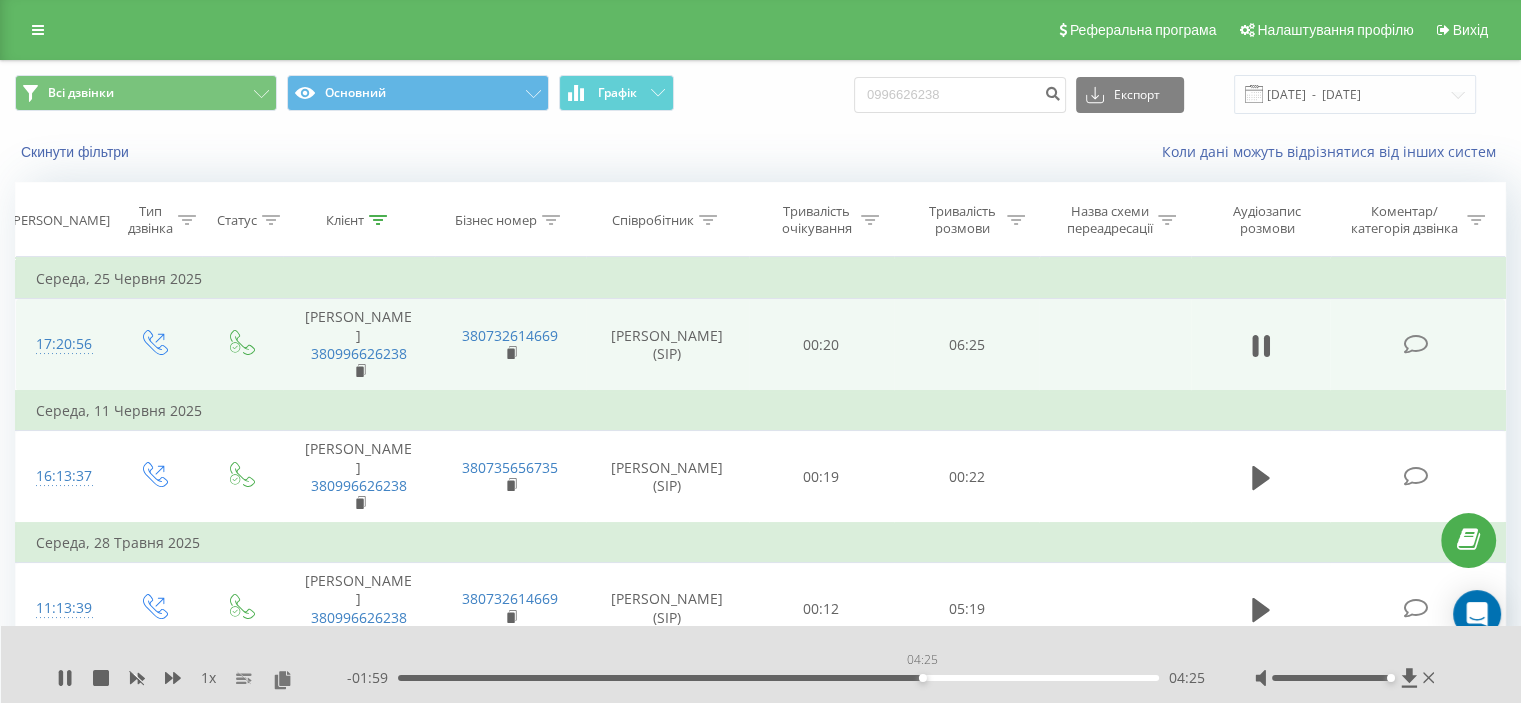 click on "04:25" at bounding box center [778, 678] 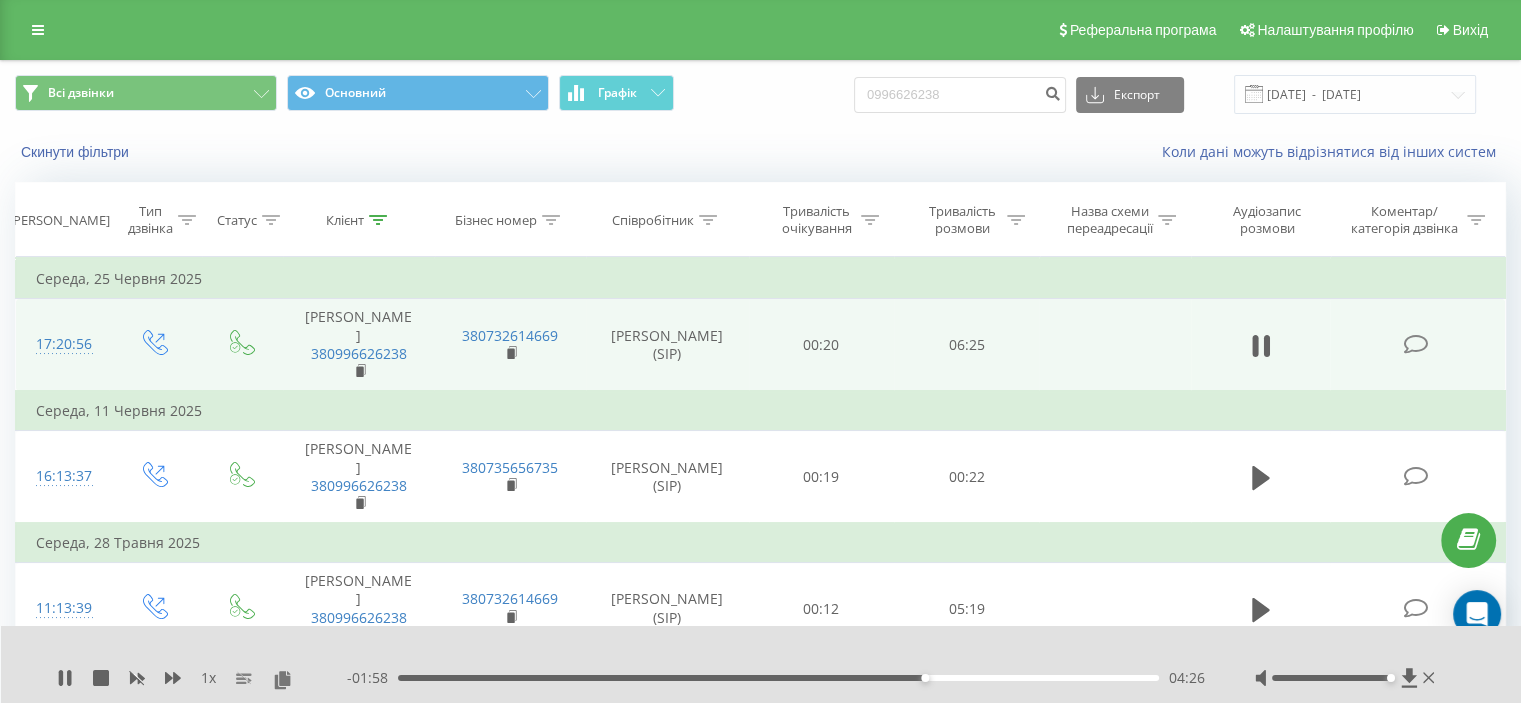 click on "- 01:58 04:26   04:26" at bounding box center [776, 678] 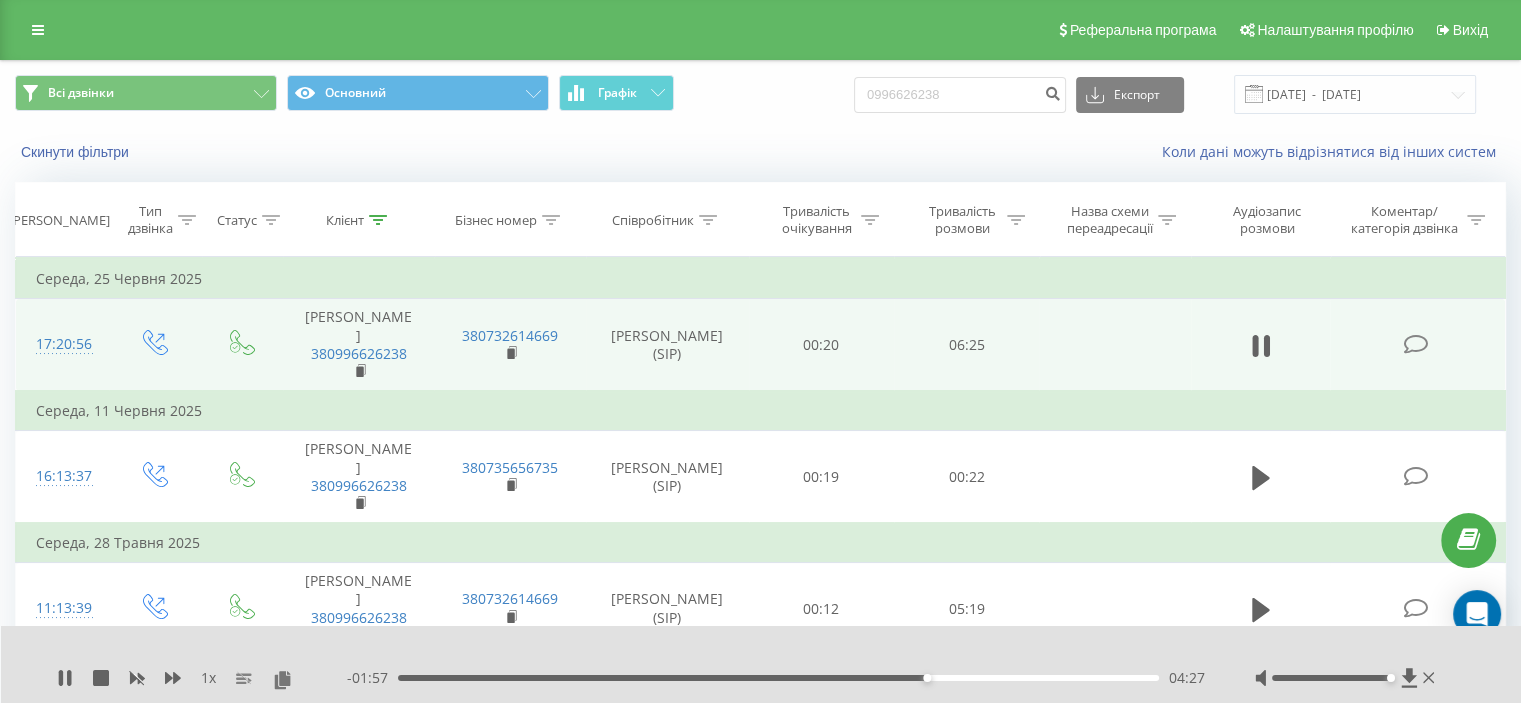 click on "04:27" at bounding box center (778, 678) 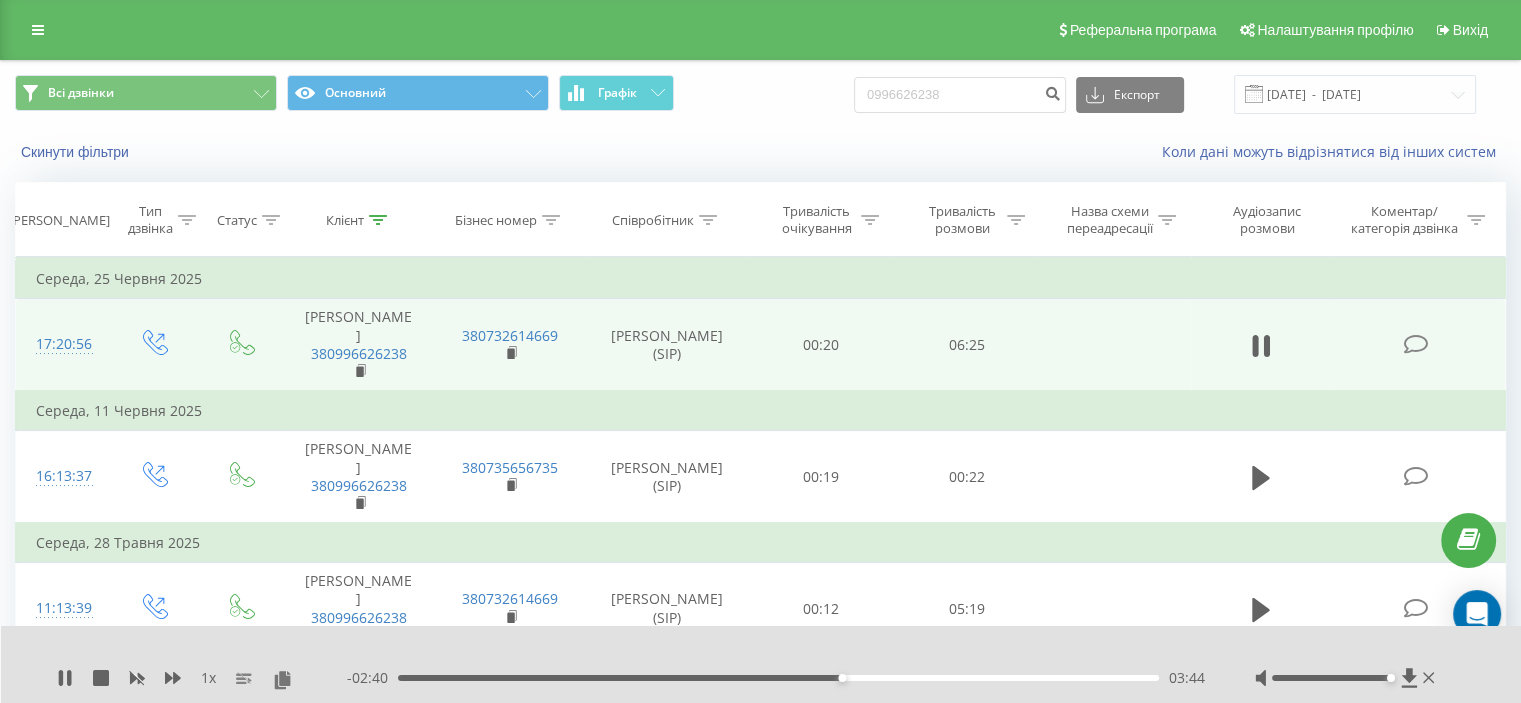 click on "03:44" at bounding box center [778, 678] 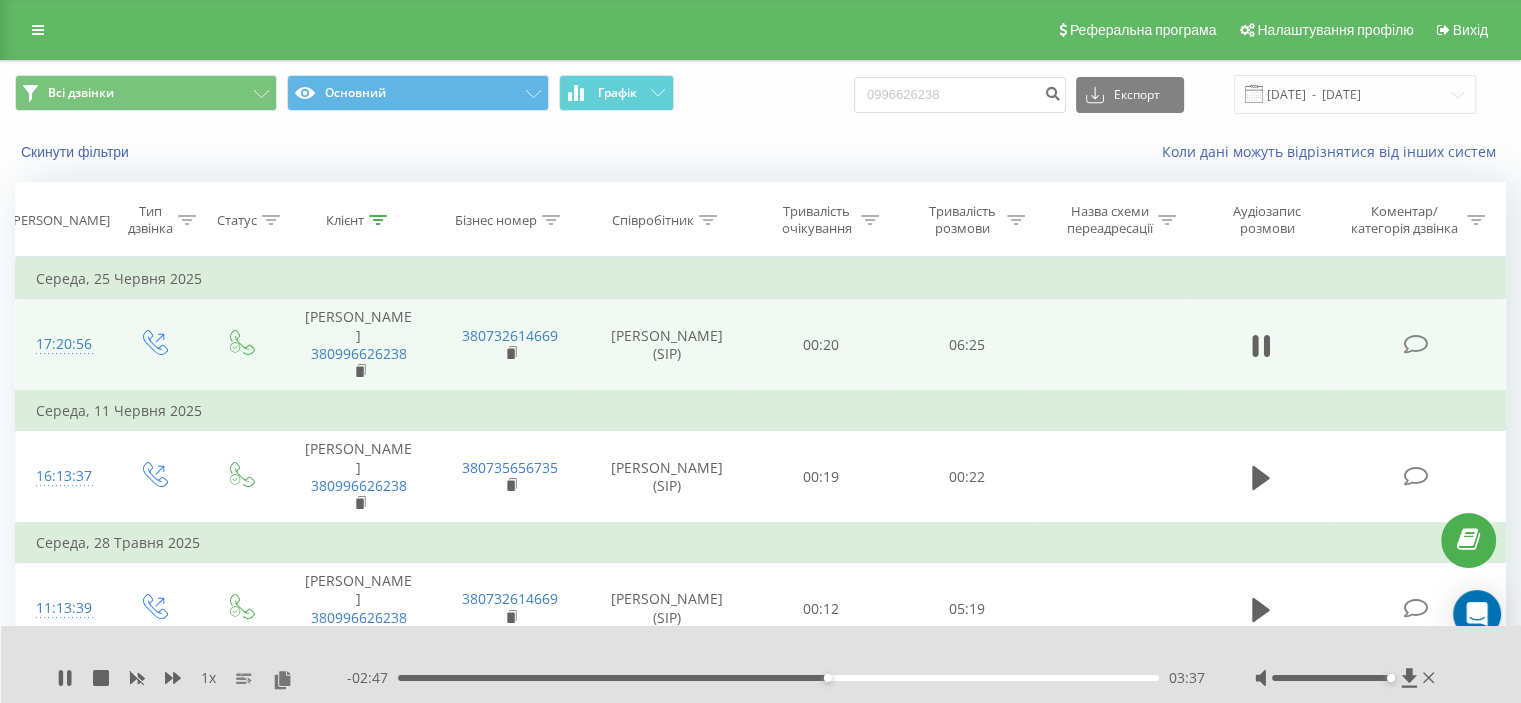 click on "03:37" at bounding box center [778, 678] 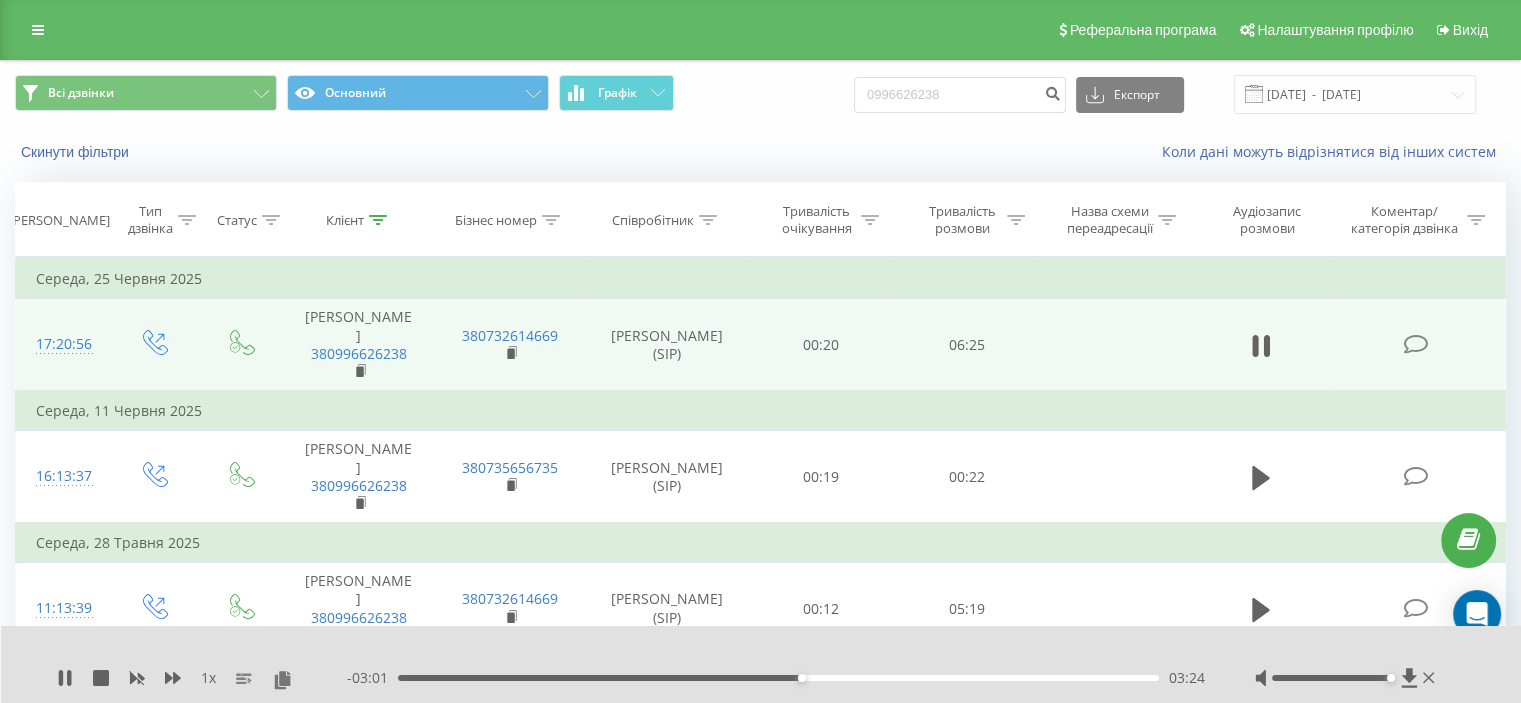 click on "03:24" at bounding box center [778, 678] 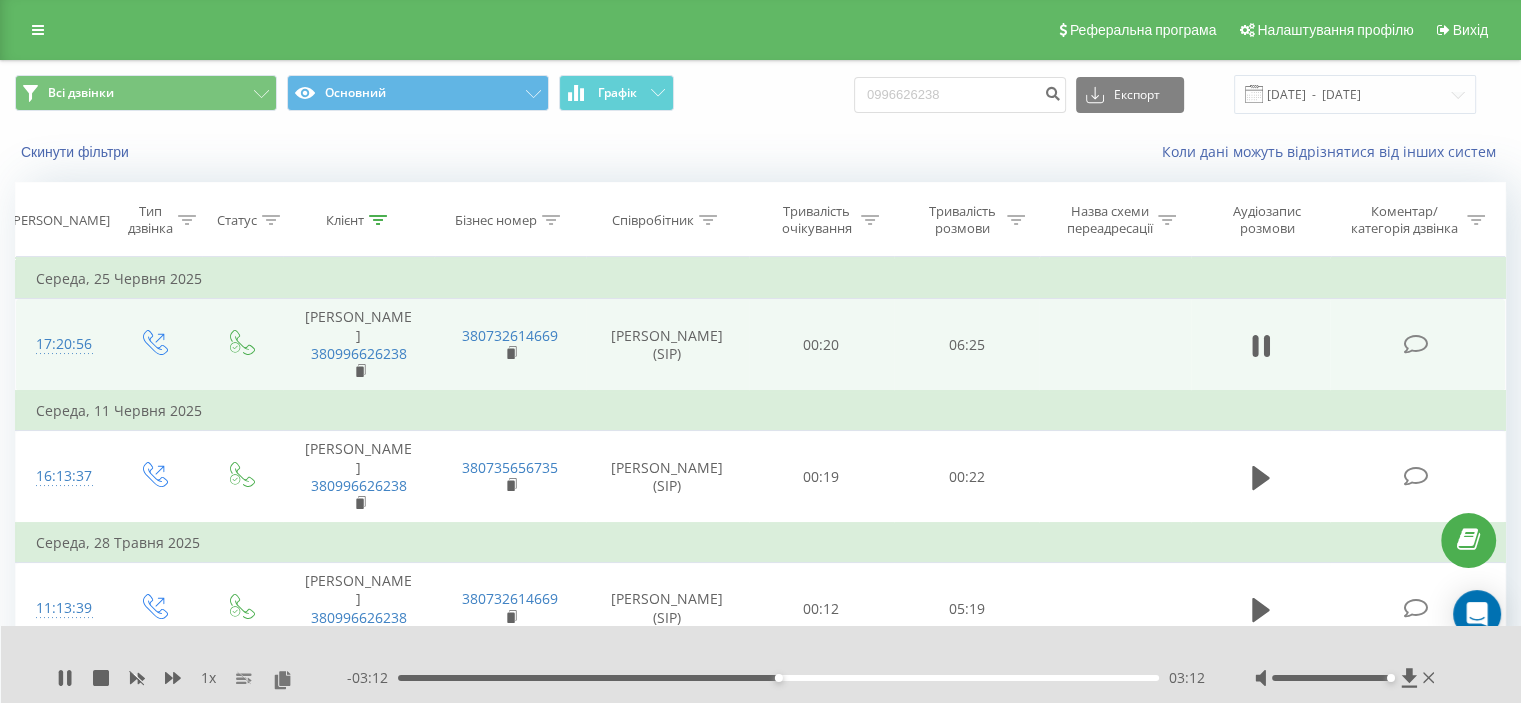 click on "03:12" at bounding box center [778, 678] 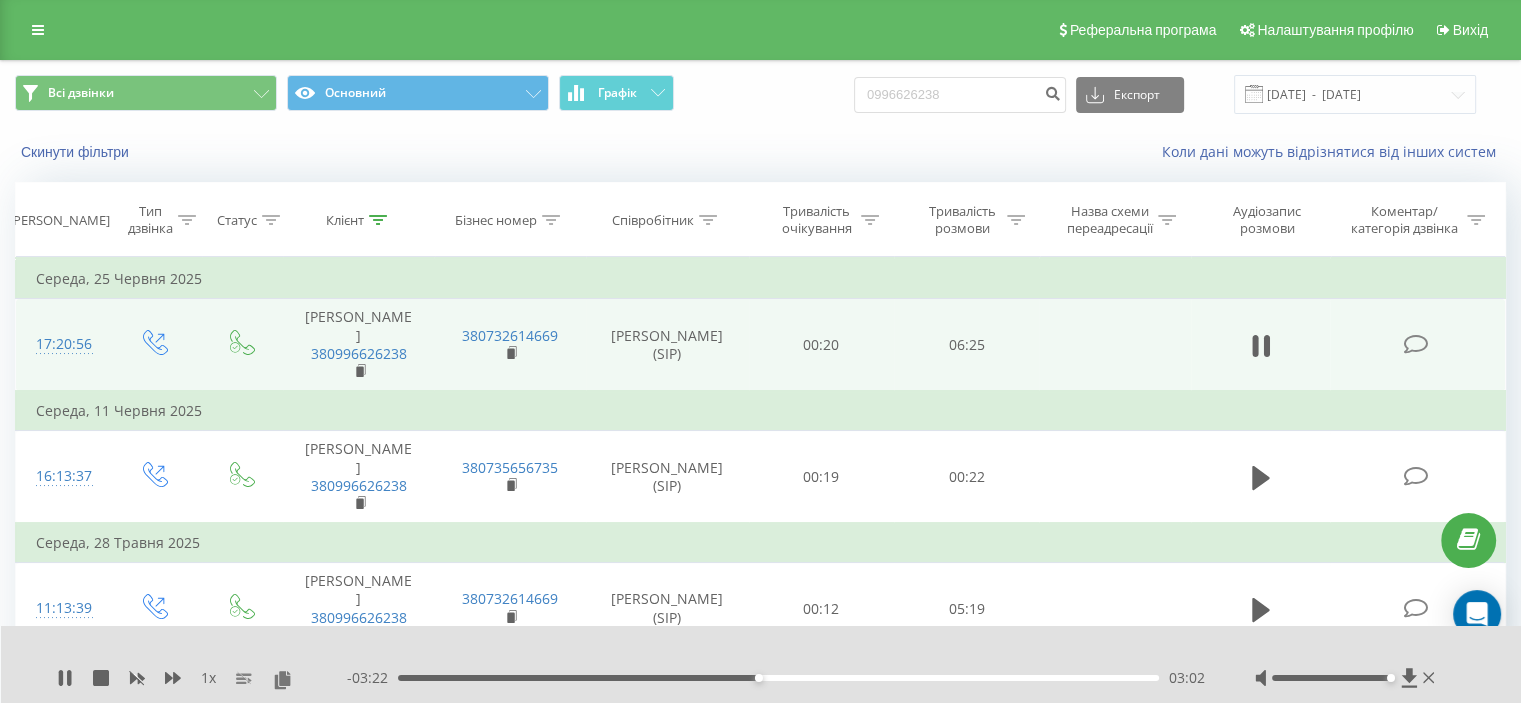 click on "03:02" at bounding box center (778, 678) 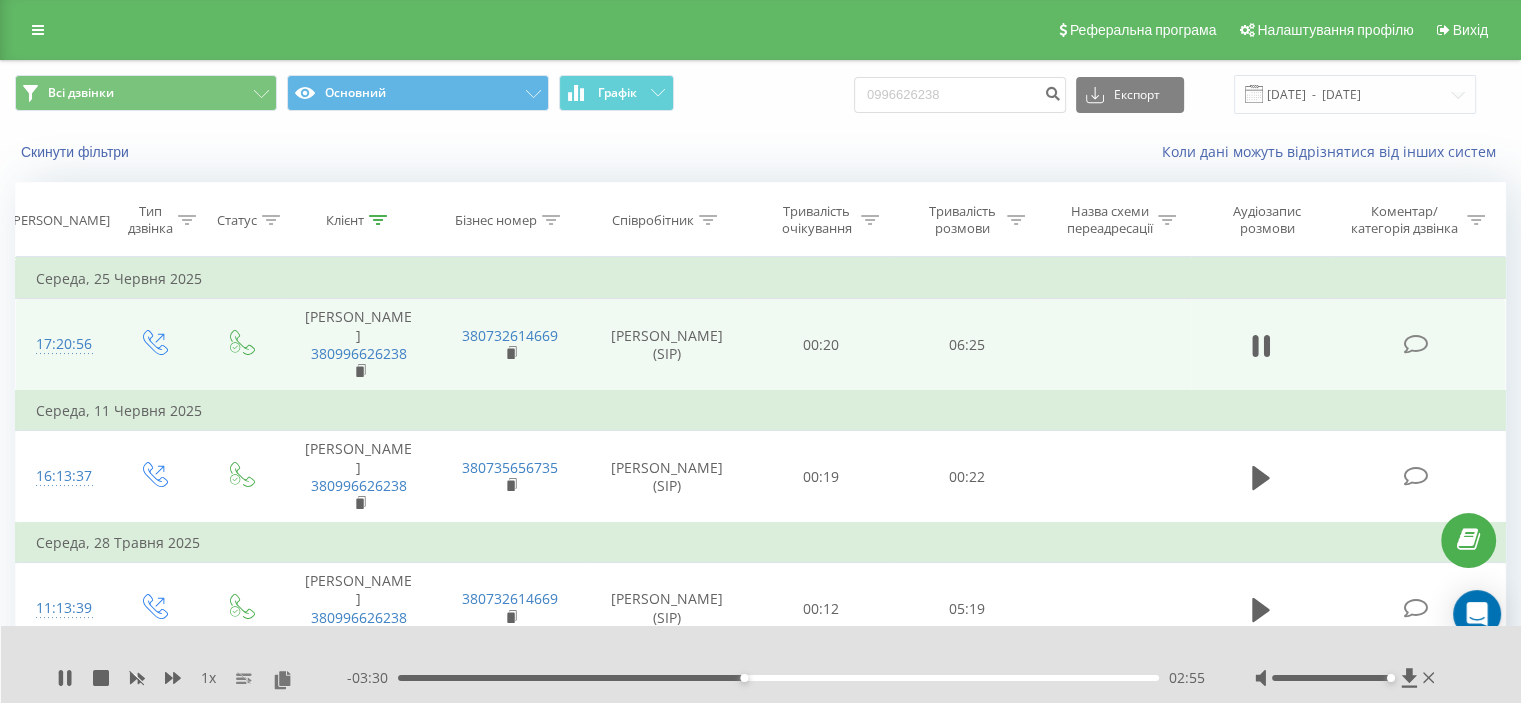 click on "- 03:30 02:55   02:55" at bounding box center (776, 678) 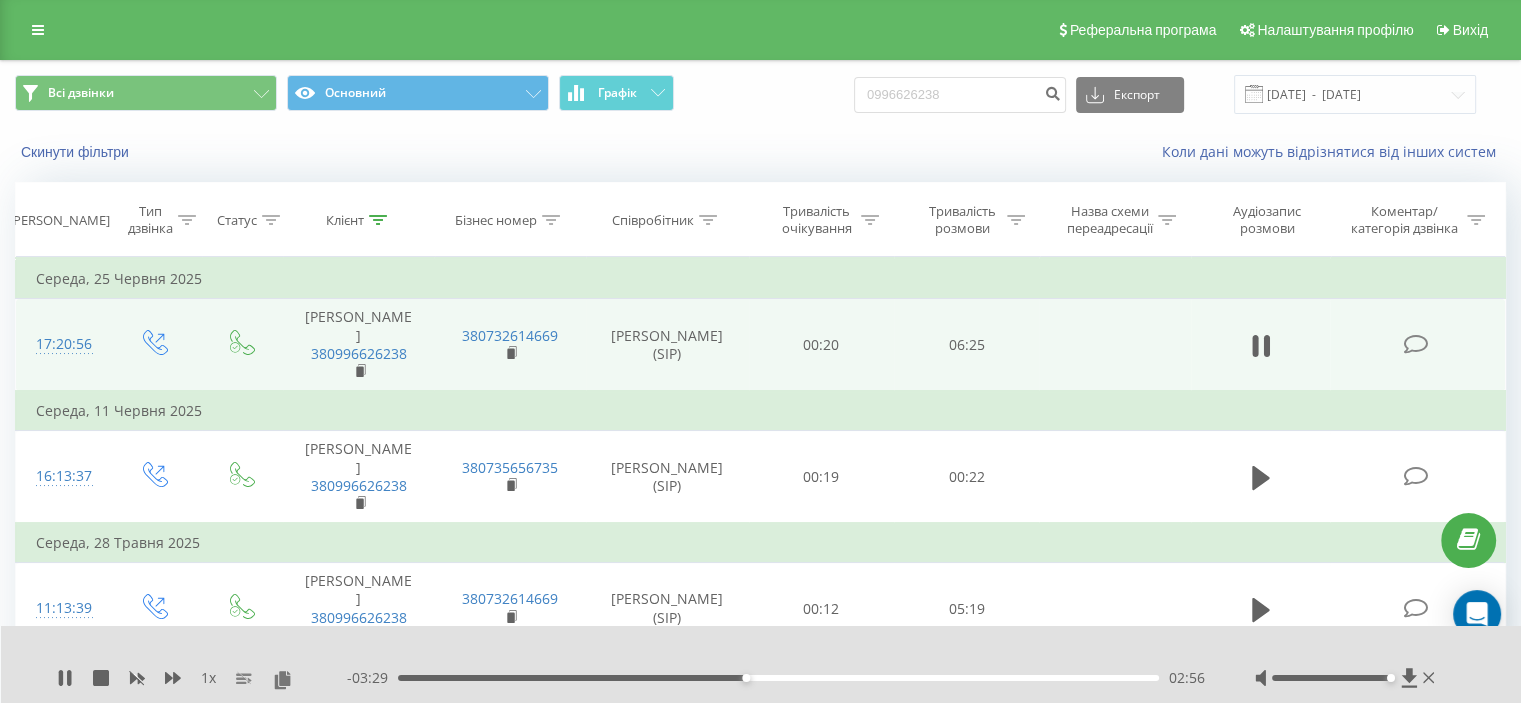 click on "02:56" at bounding box center (778, 678) 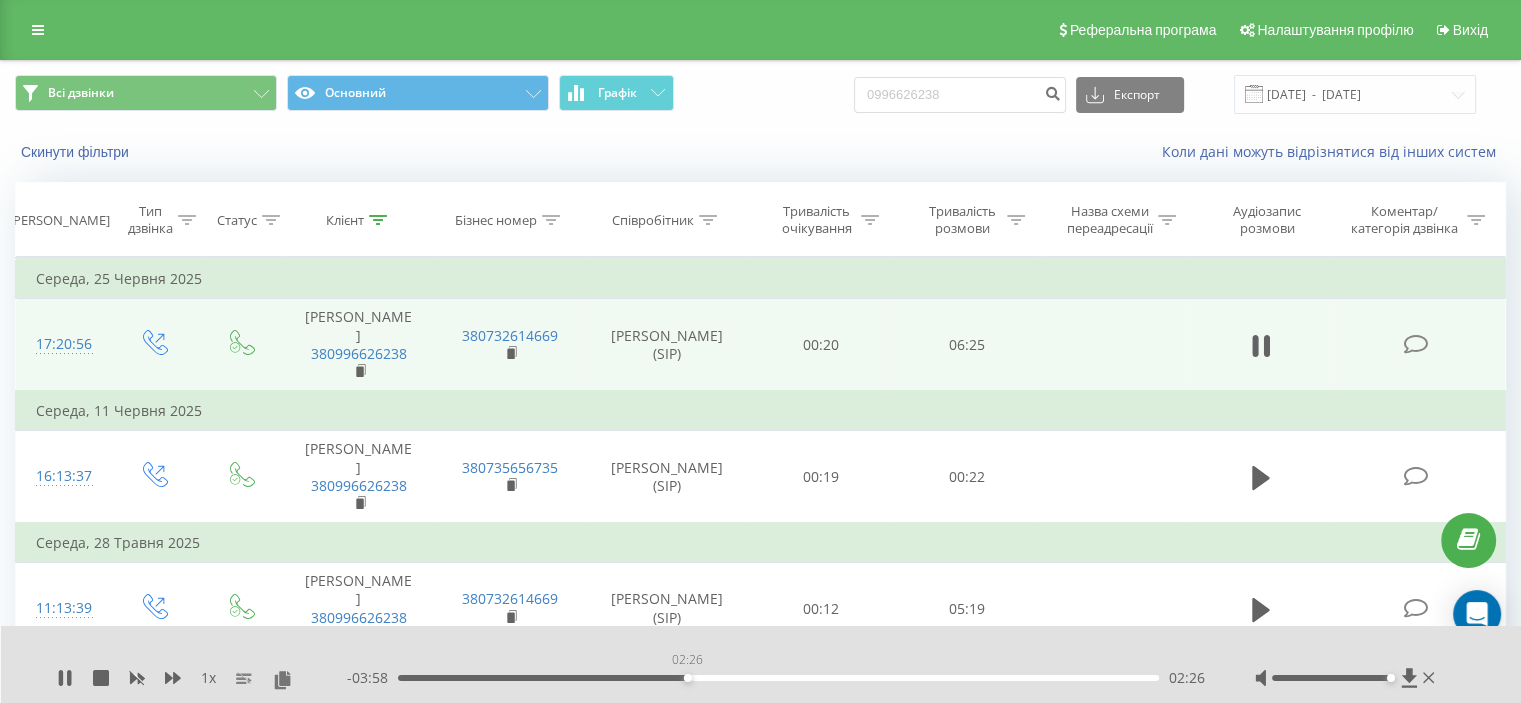 click on "02:26" at bounding box center (778, 678) 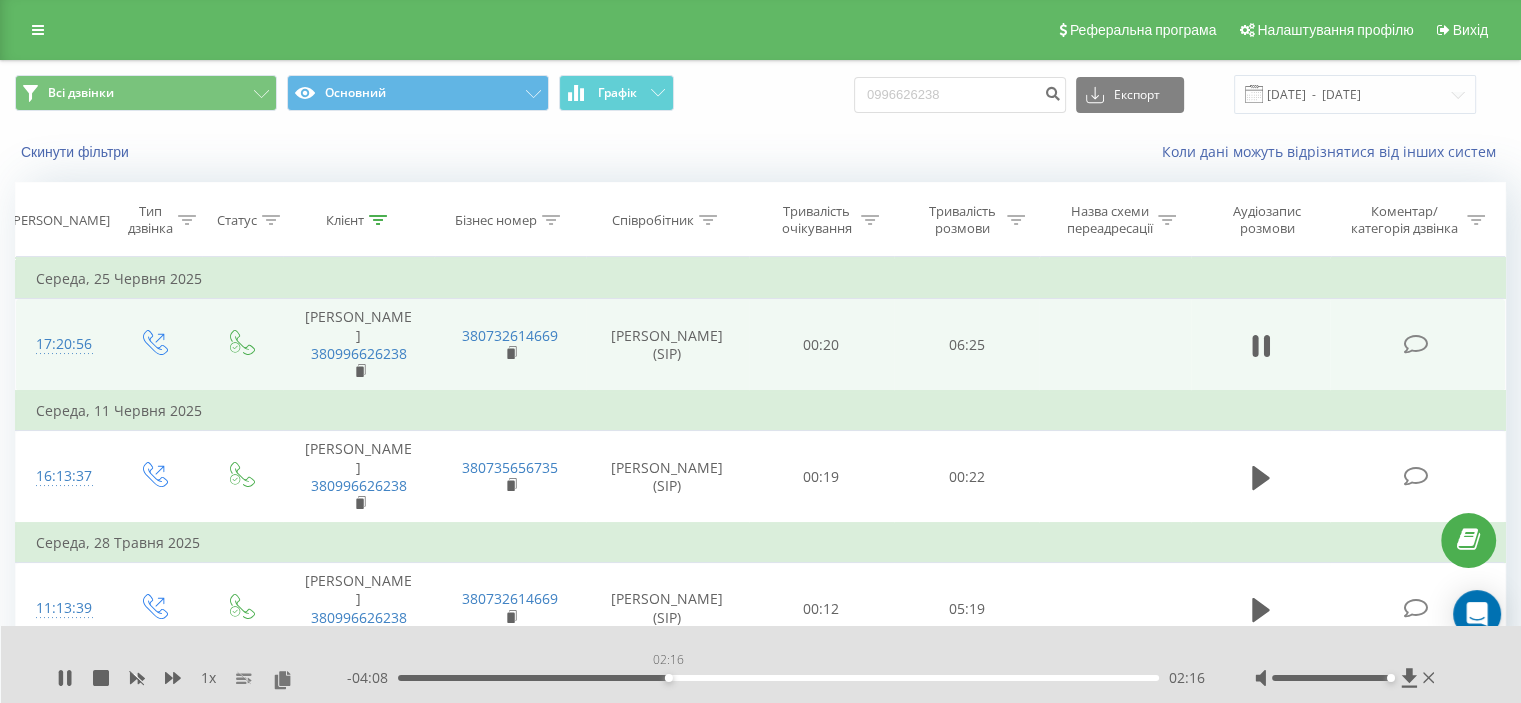 click on "02:16" at bounding box center [778, 678] 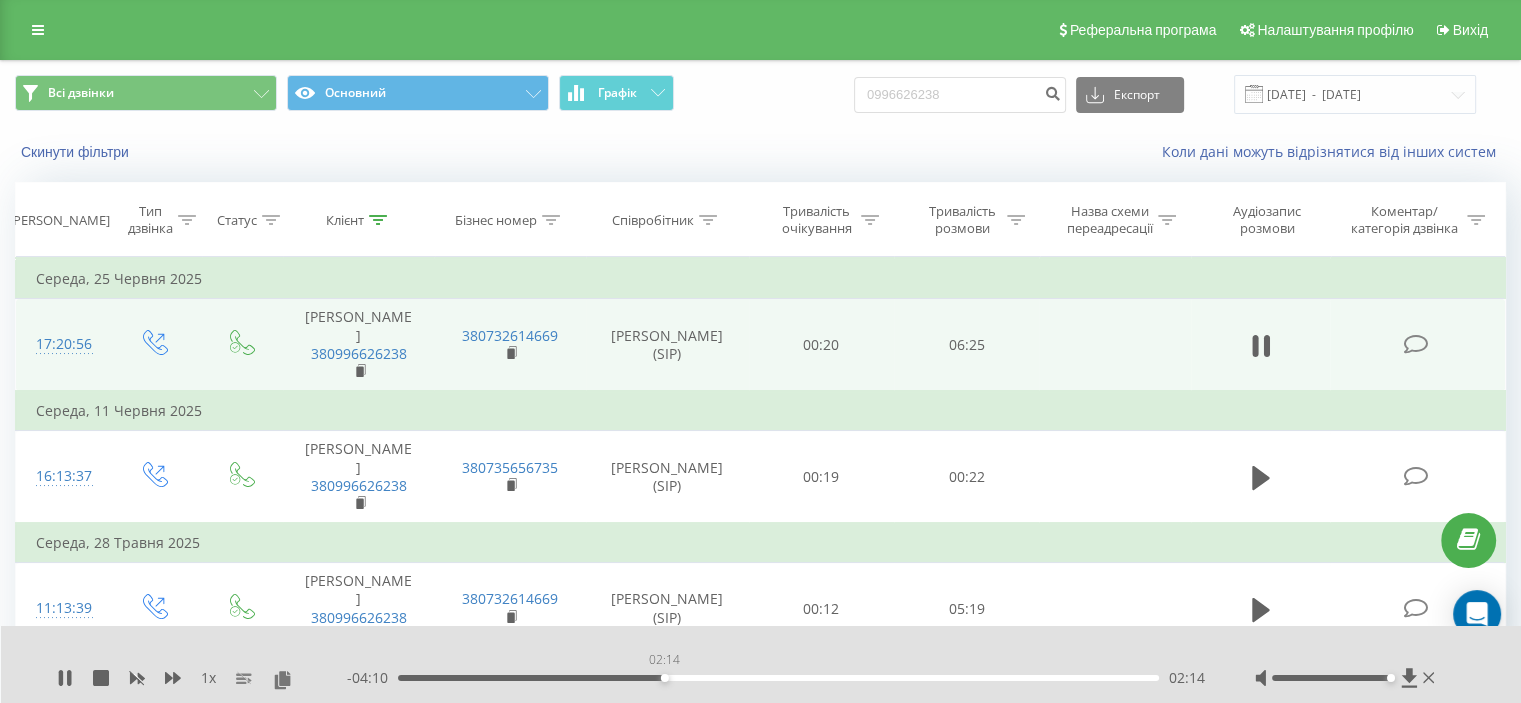 click on "02:14" at bounding box center [665, 678] 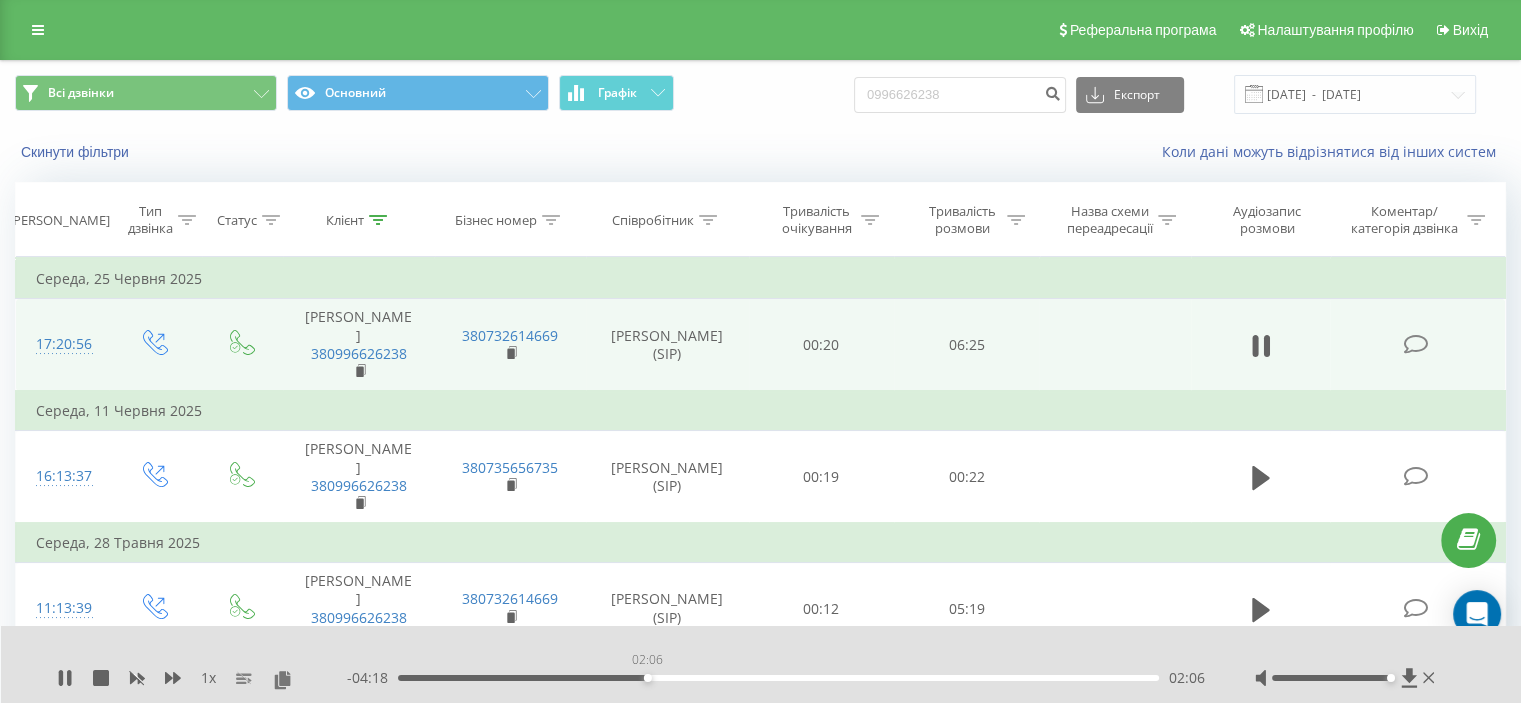 click on "02:06" at bounding box center [778, 678] 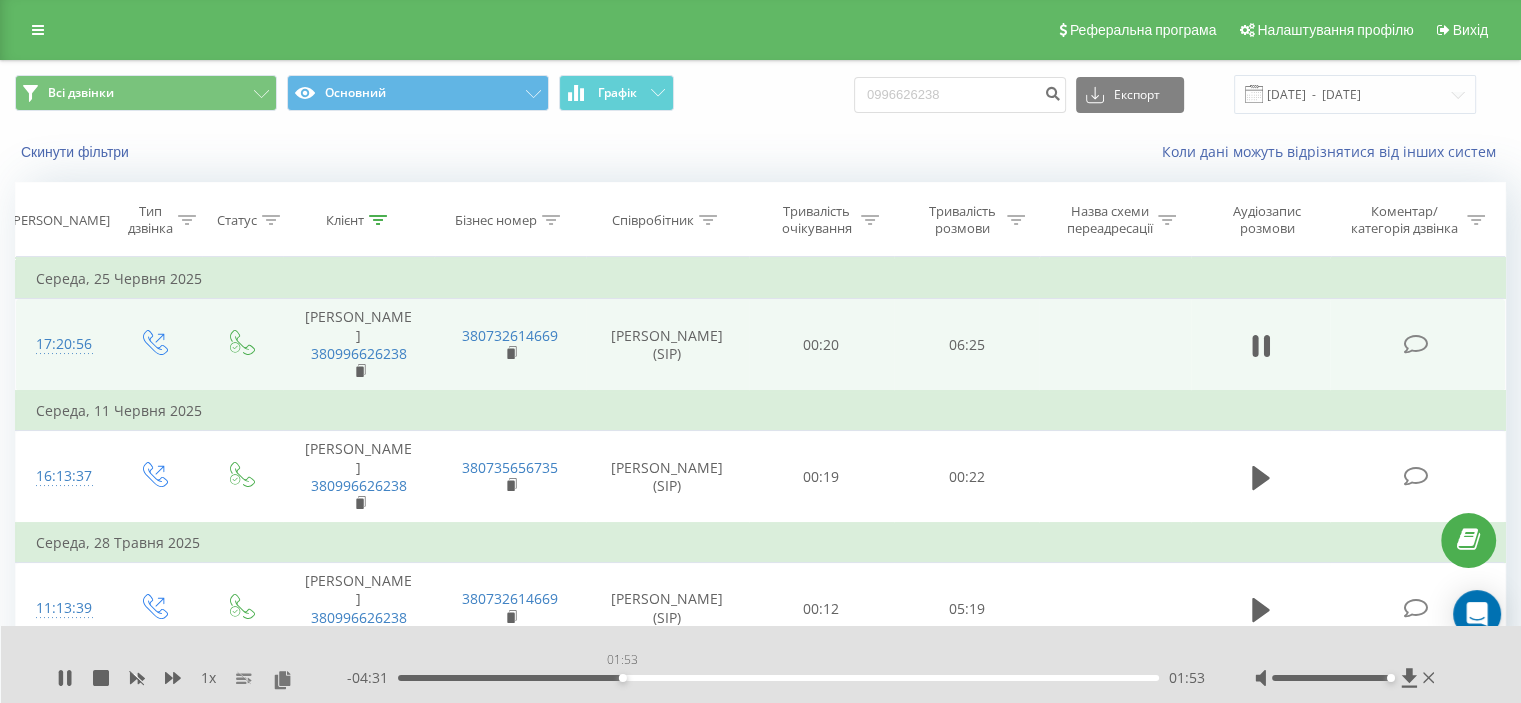 click on "01:53" at bounding box center (778, 678) 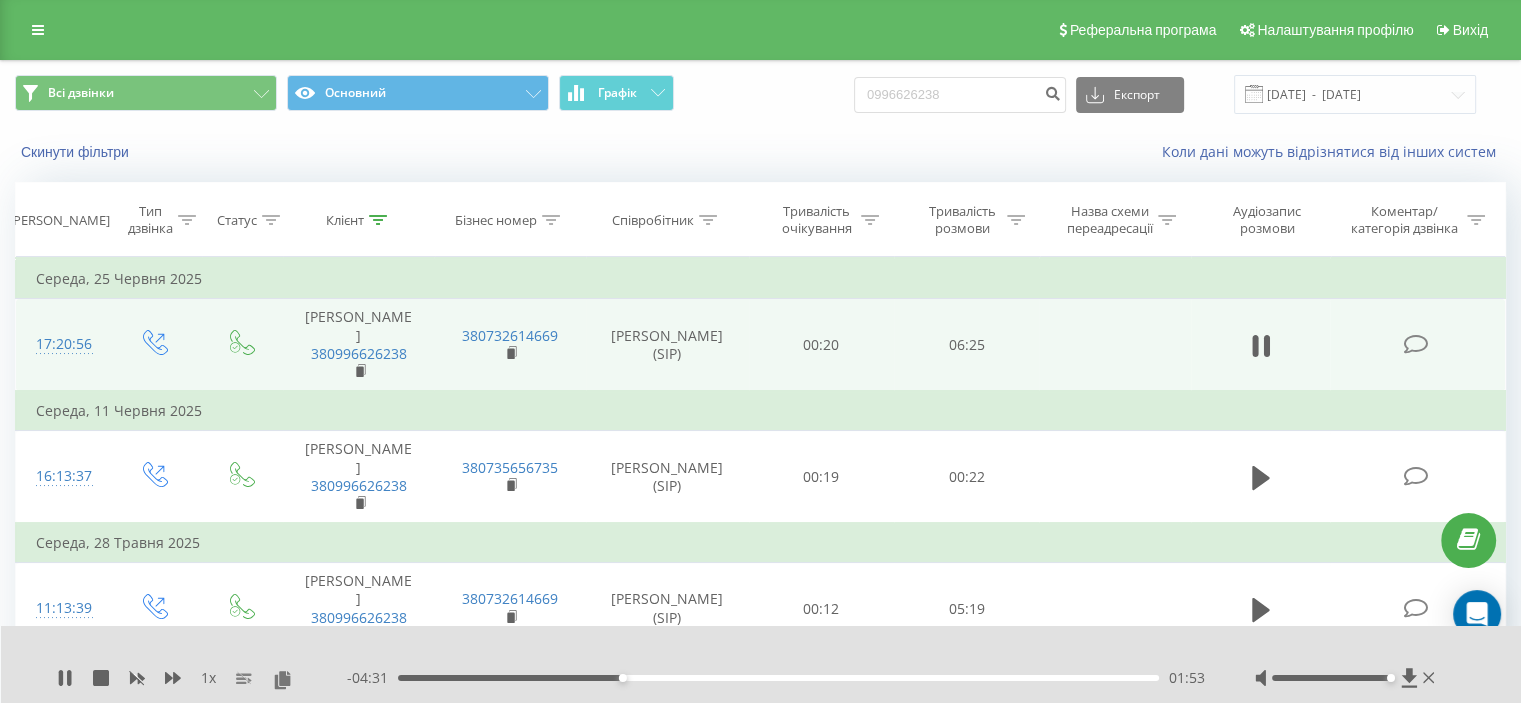 click on "- 04:31 01:53   01:53" at bounding box center [776, 678] 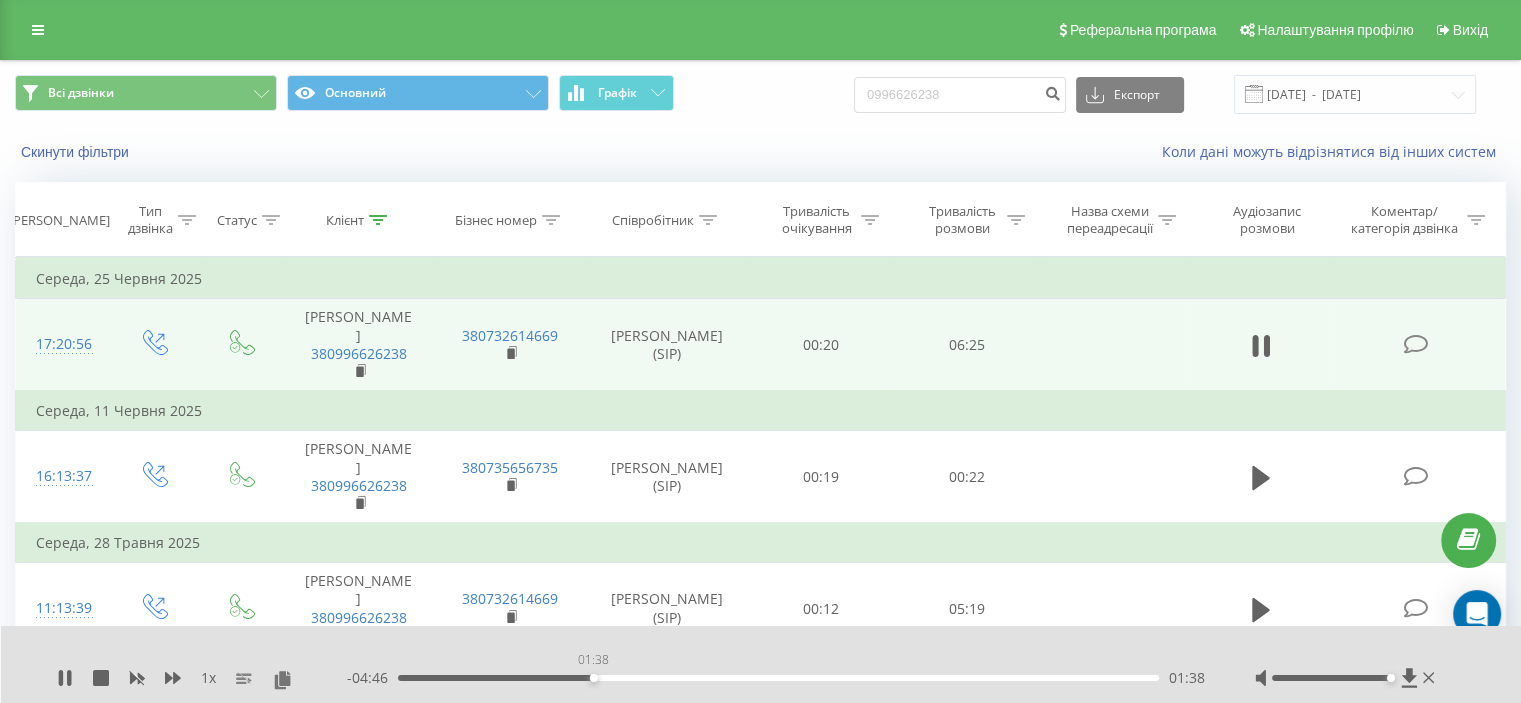 click on "01:38" at bounding box center (778, 678) 